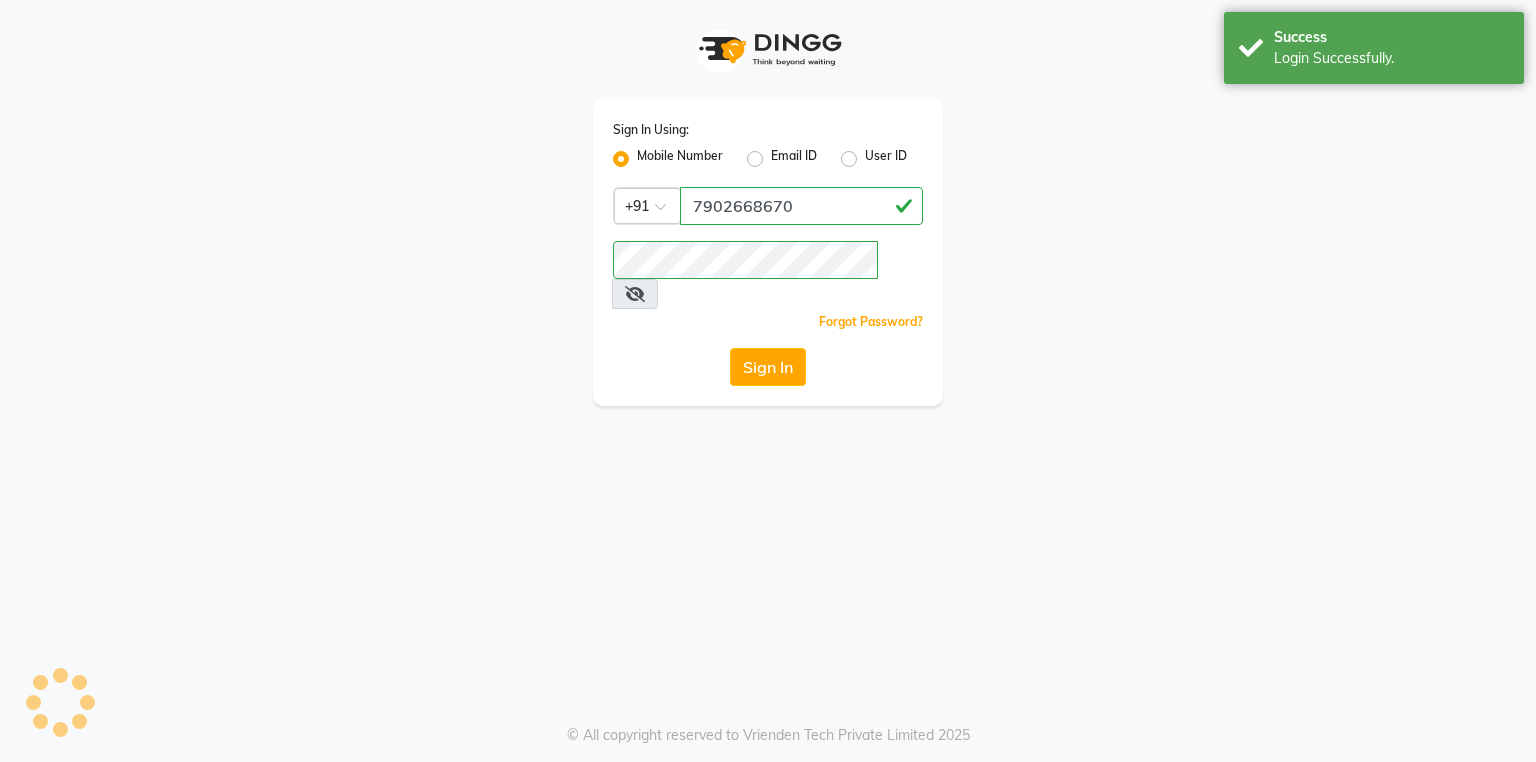 scroll, scrollTop: 0, scrollLeft: 0, axis: both 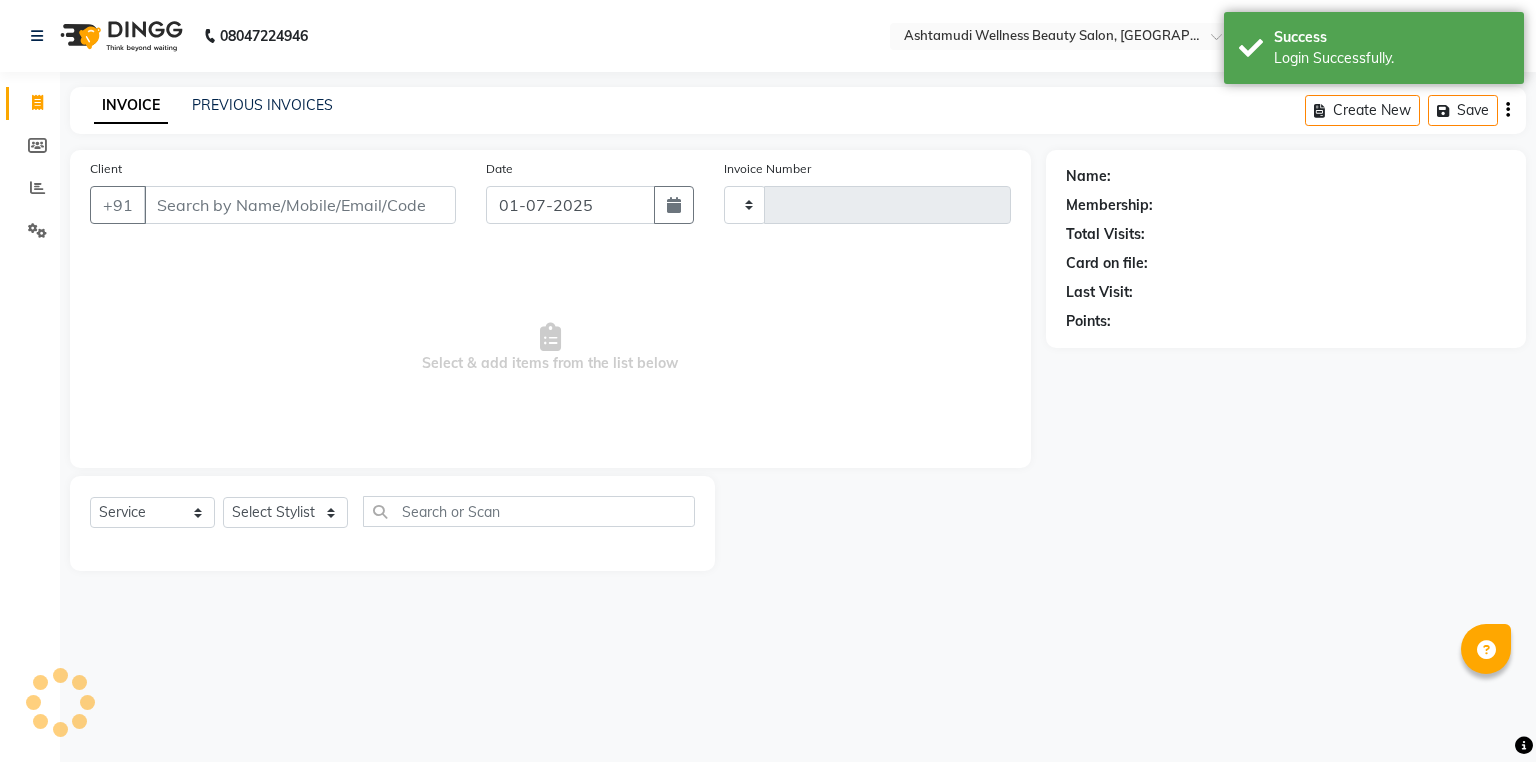 type on "1792" 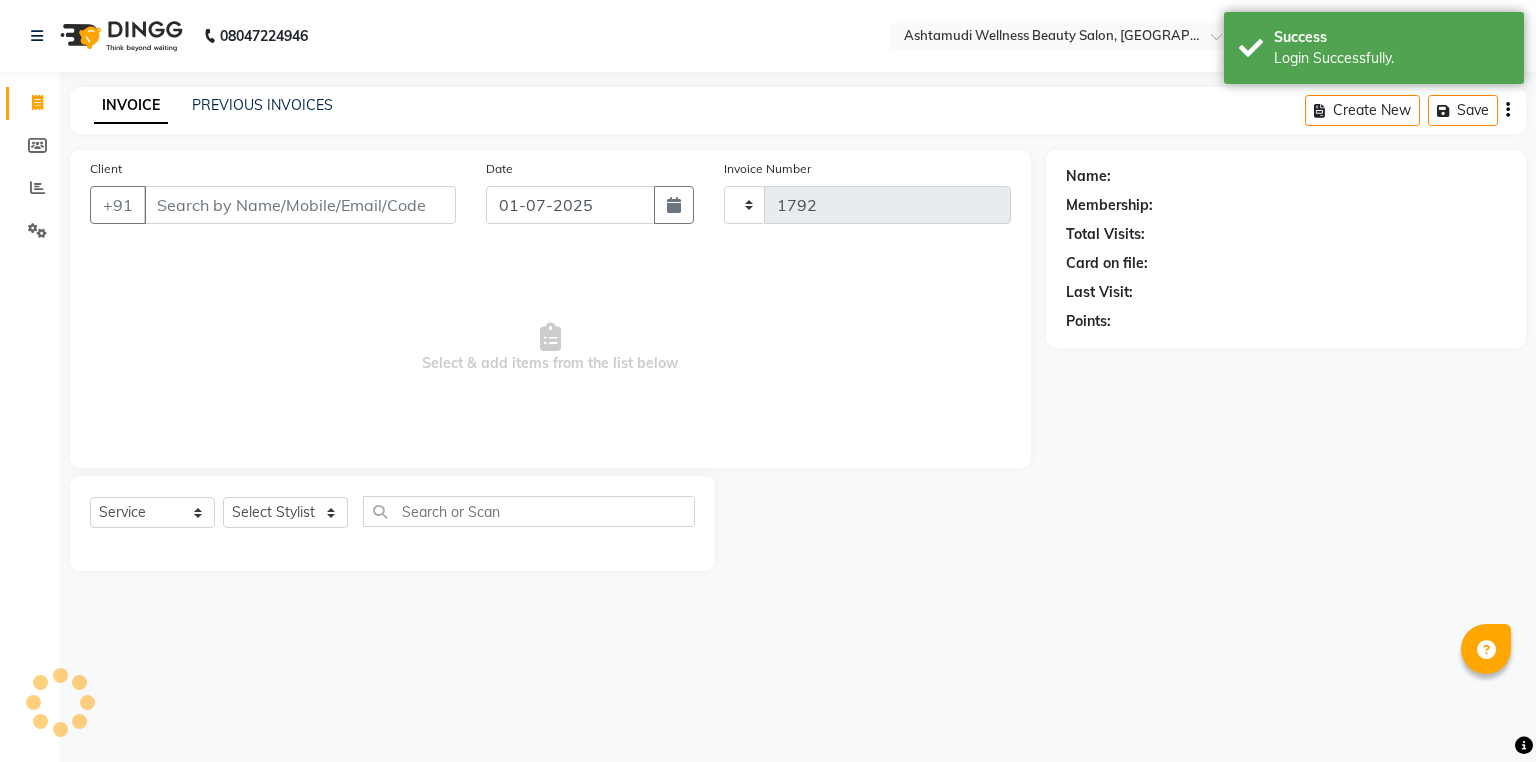 select on "en" 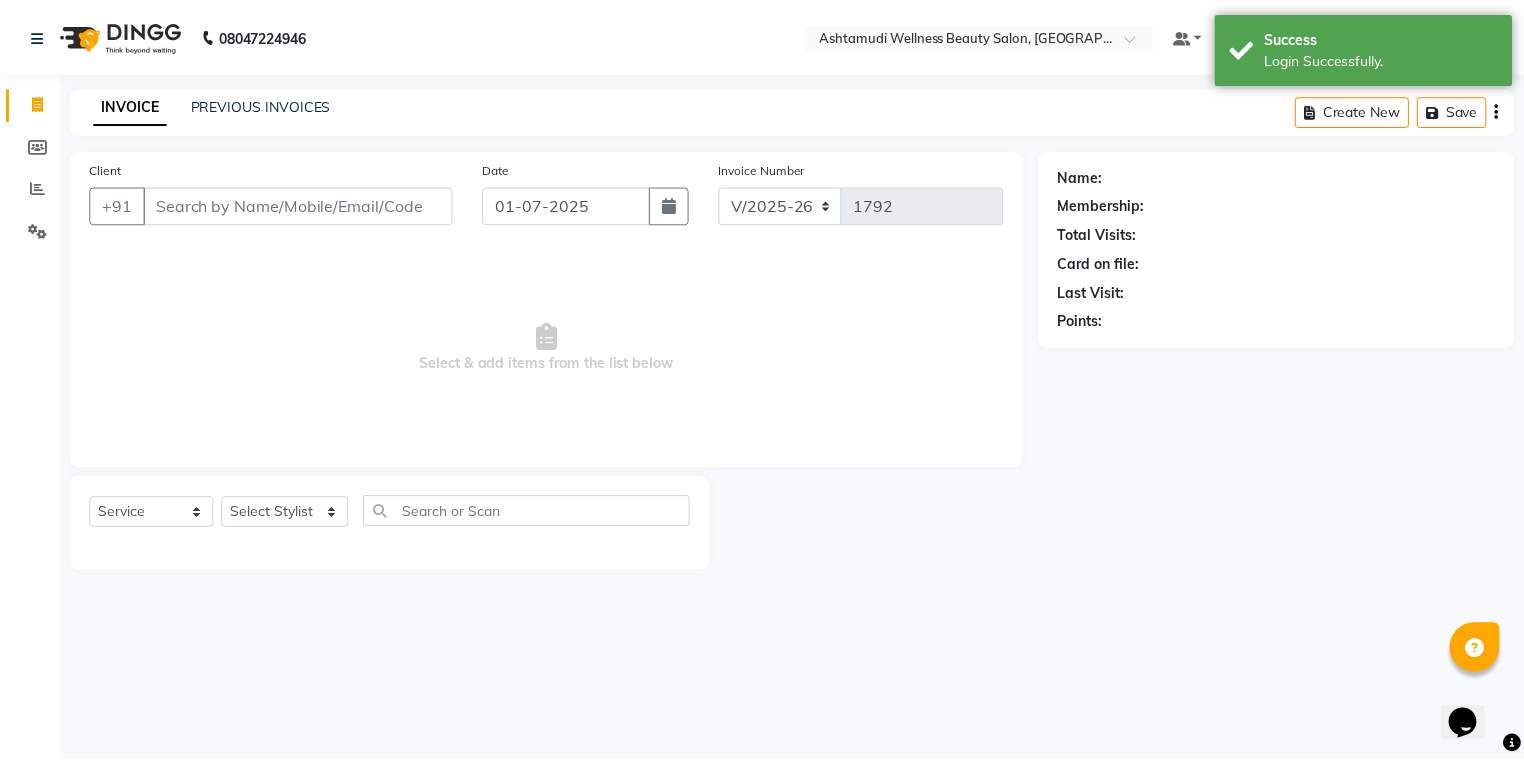 scroll, scrollTop: 0, scrollLeft: 0, axis: both 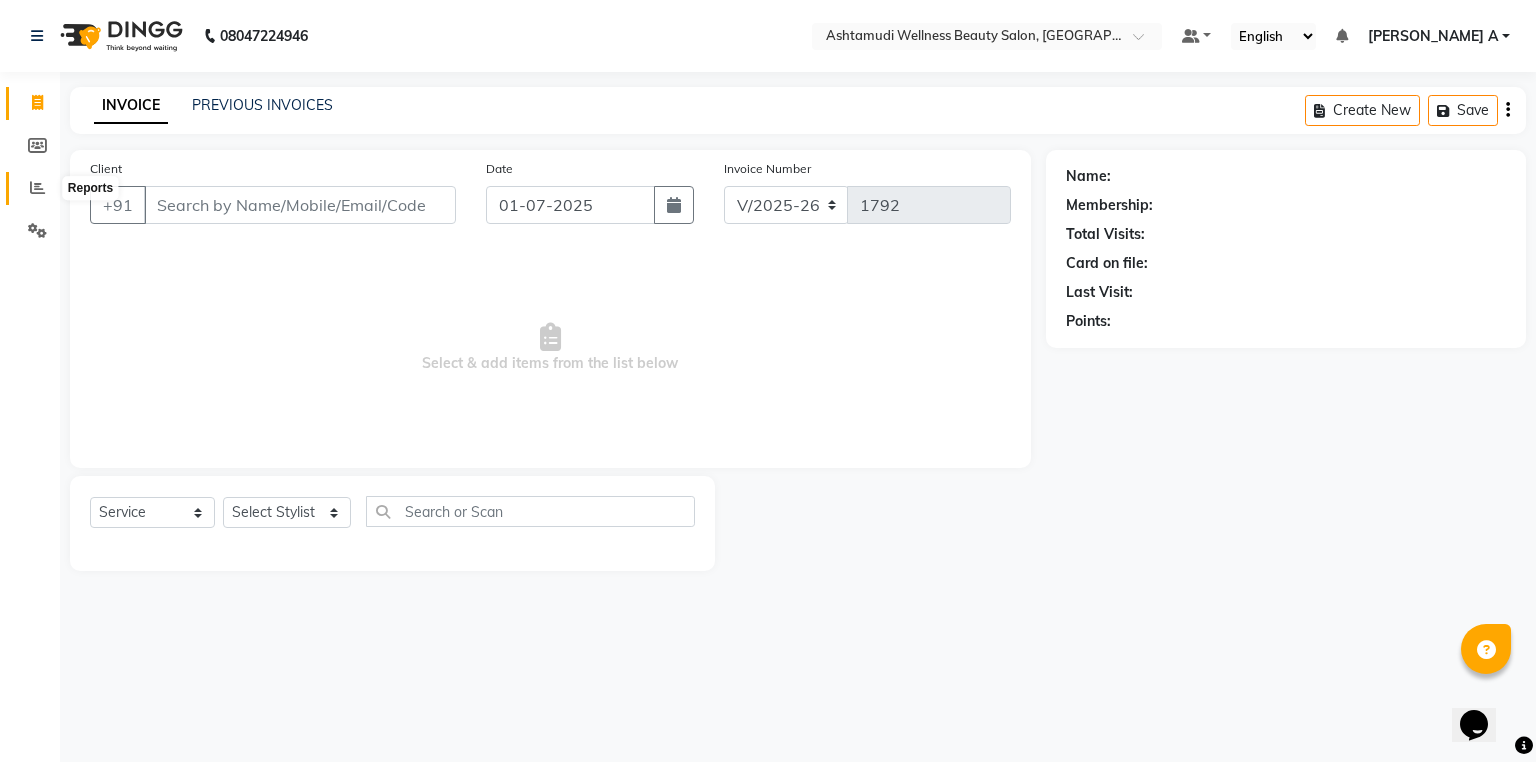click 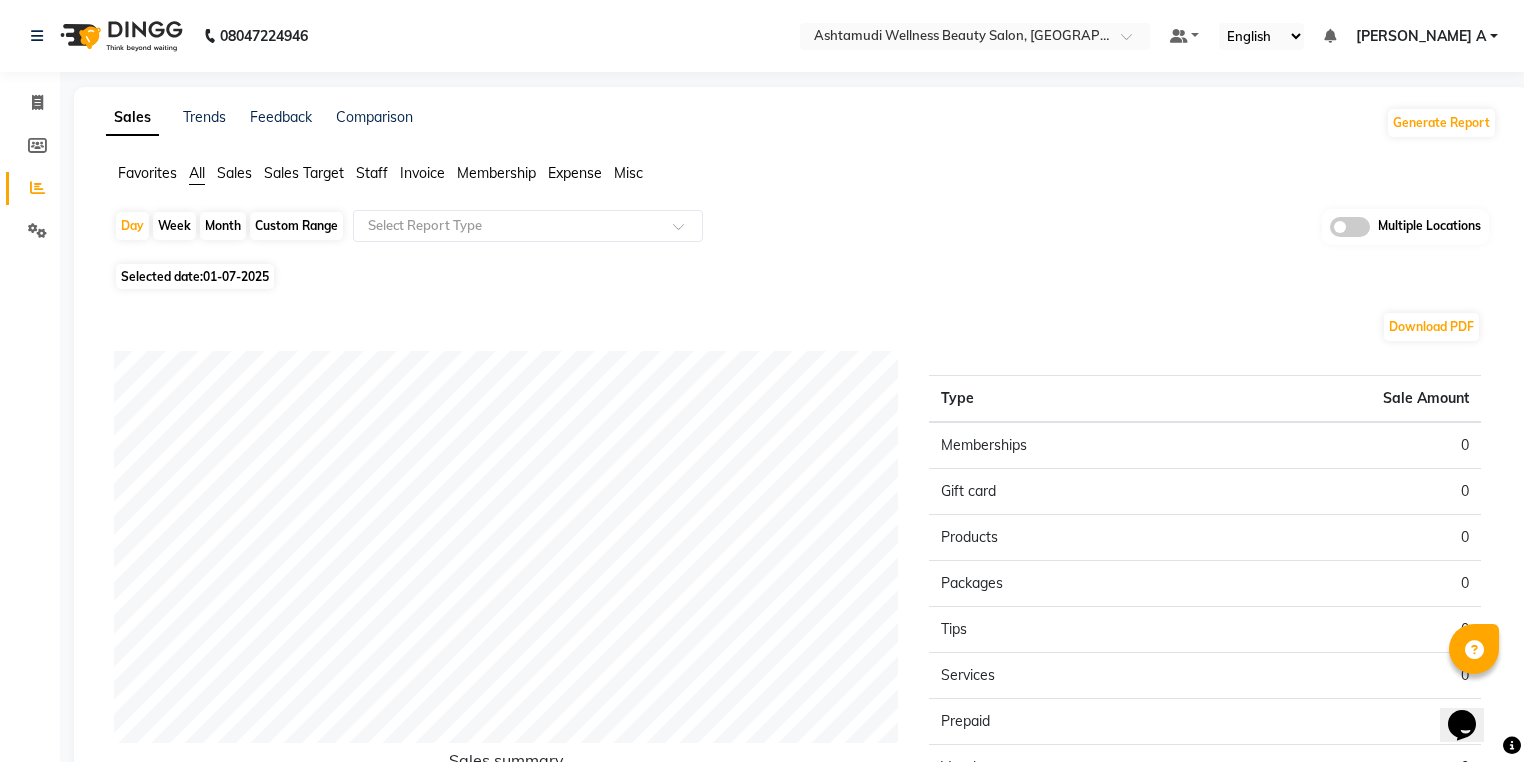 click on "Multiple Locations" 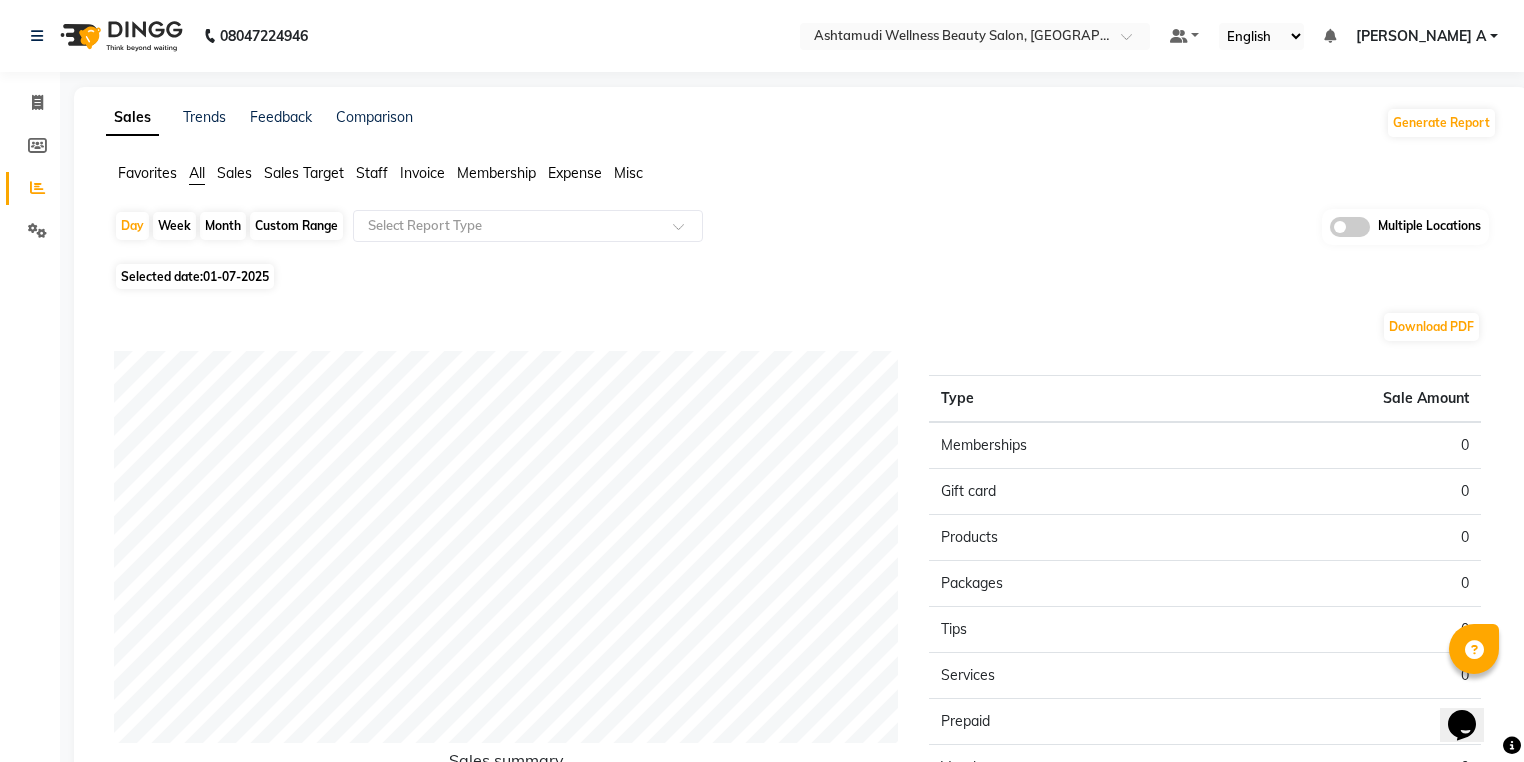 click 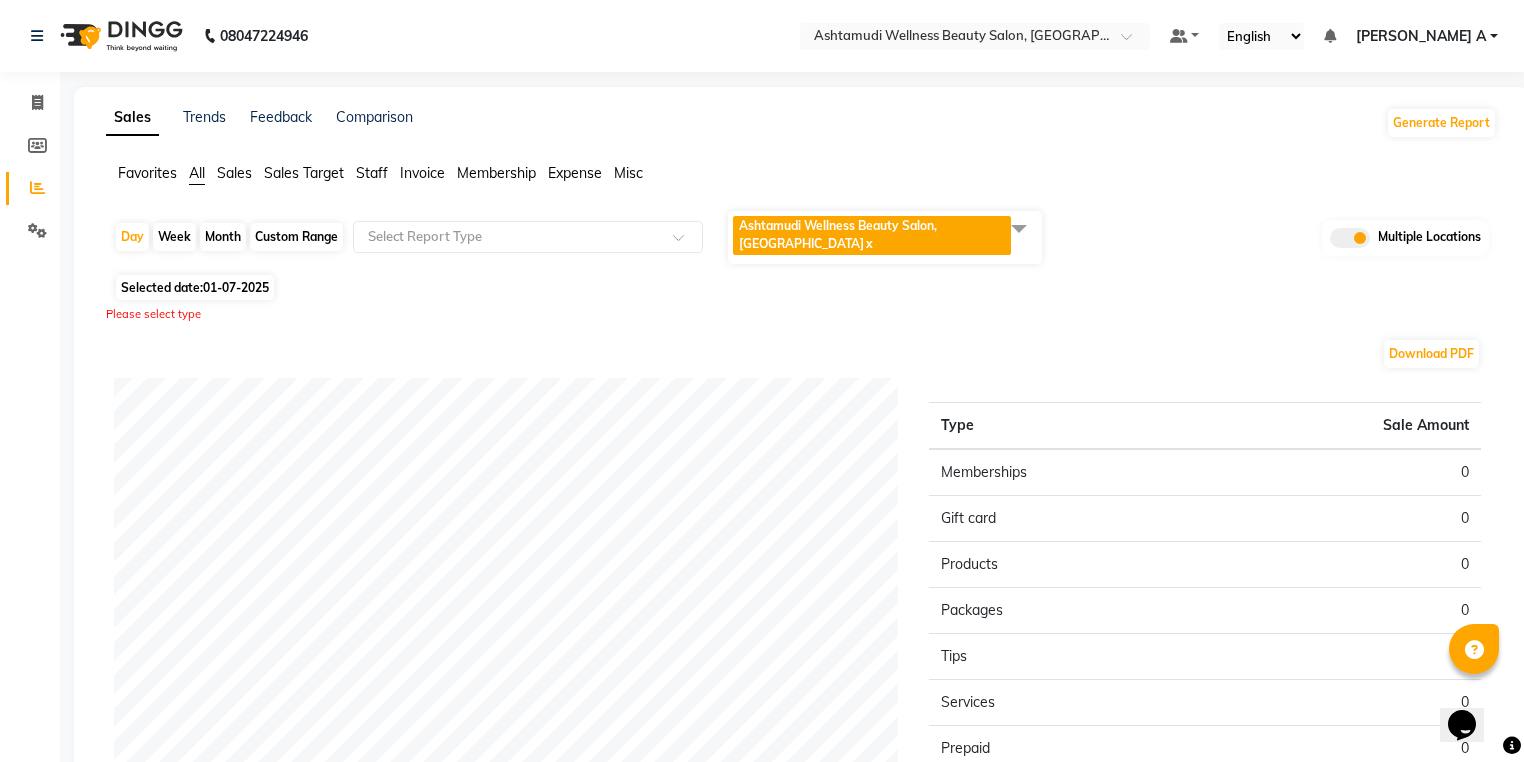 click on "Ashtamudi Wellness Beauty Salon, Kottarakkara  x" 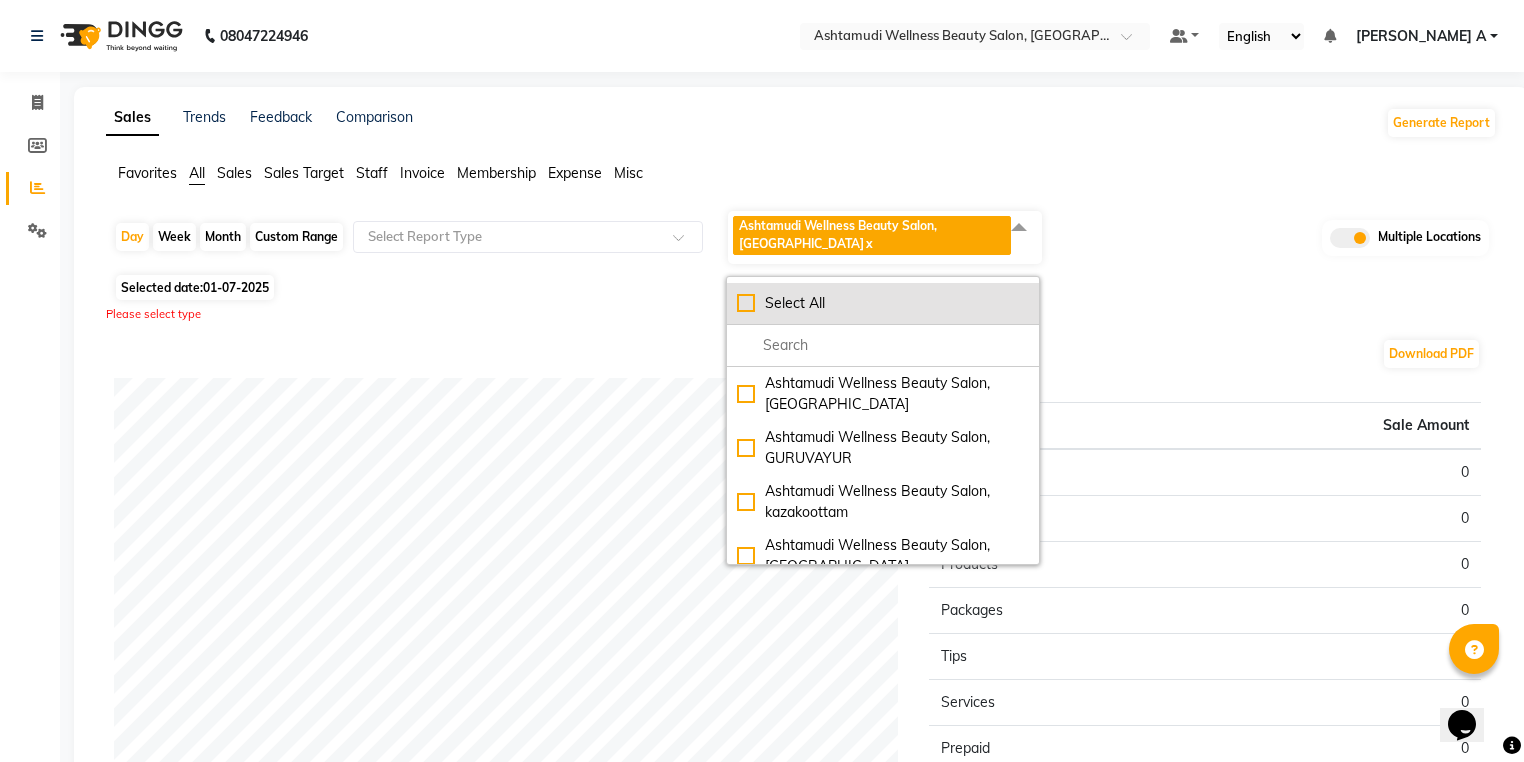 click on "Select All" 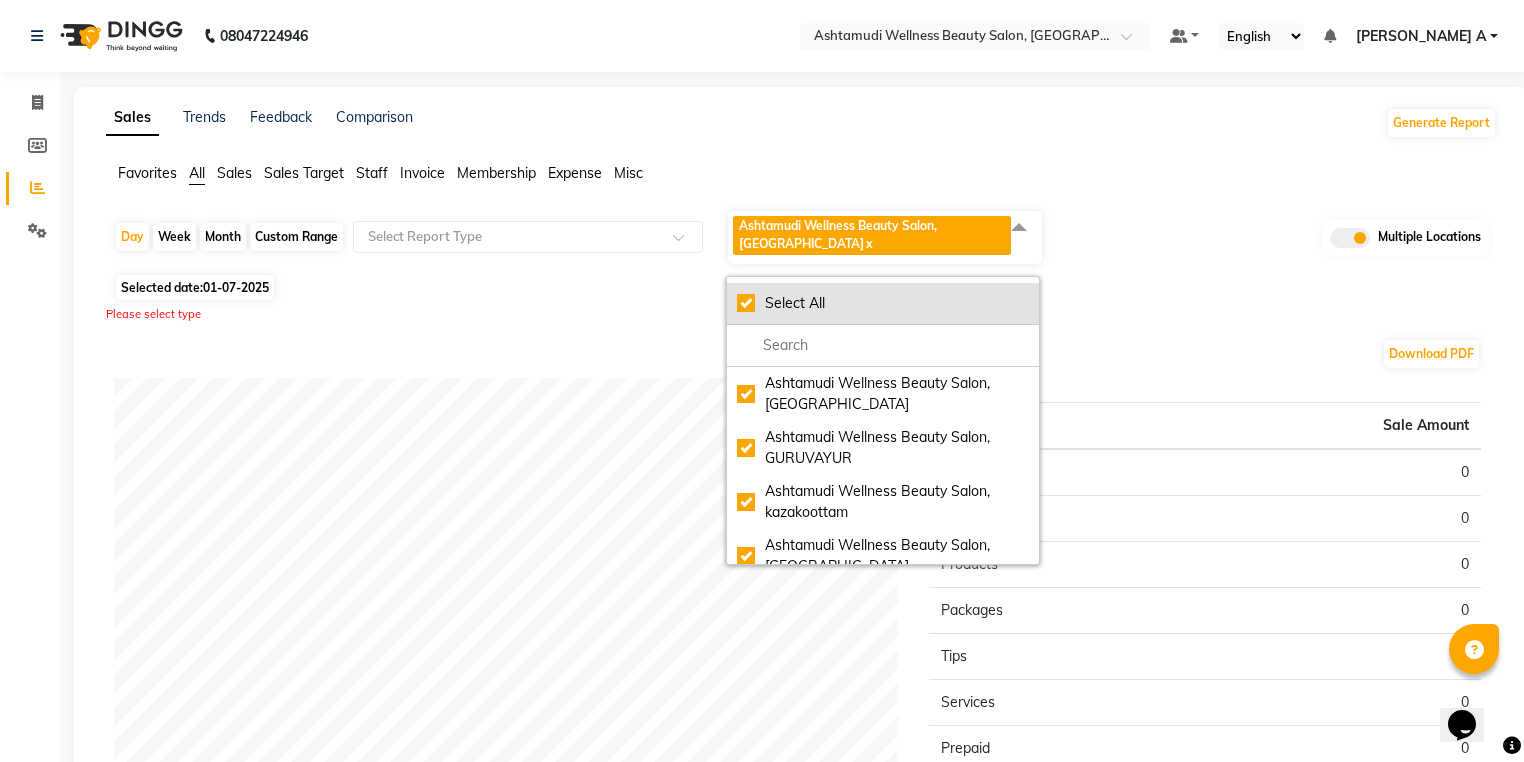 checkbox on "true" 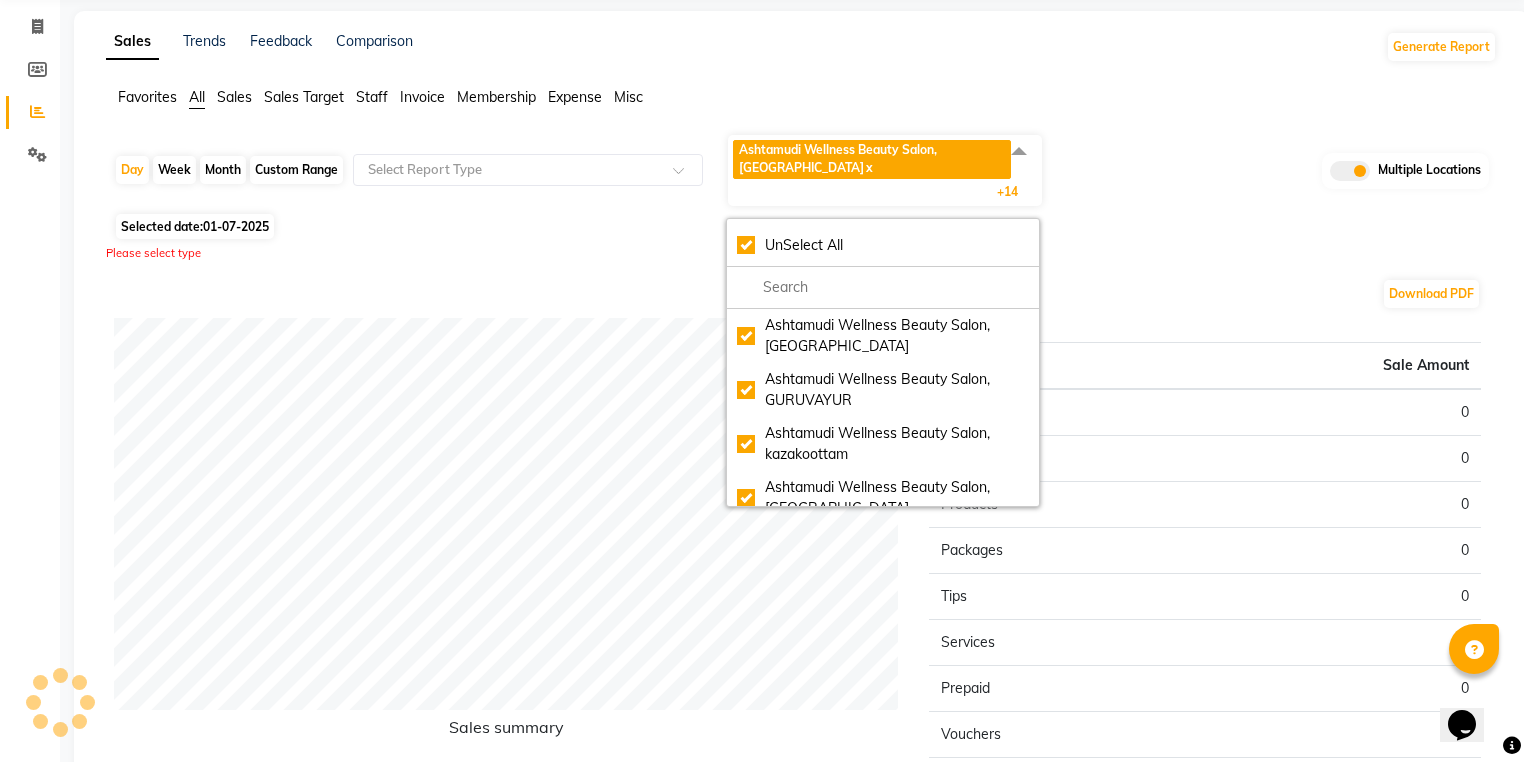 scroll, scrollTop: 80, scrollLeft: 0, axis: vertical 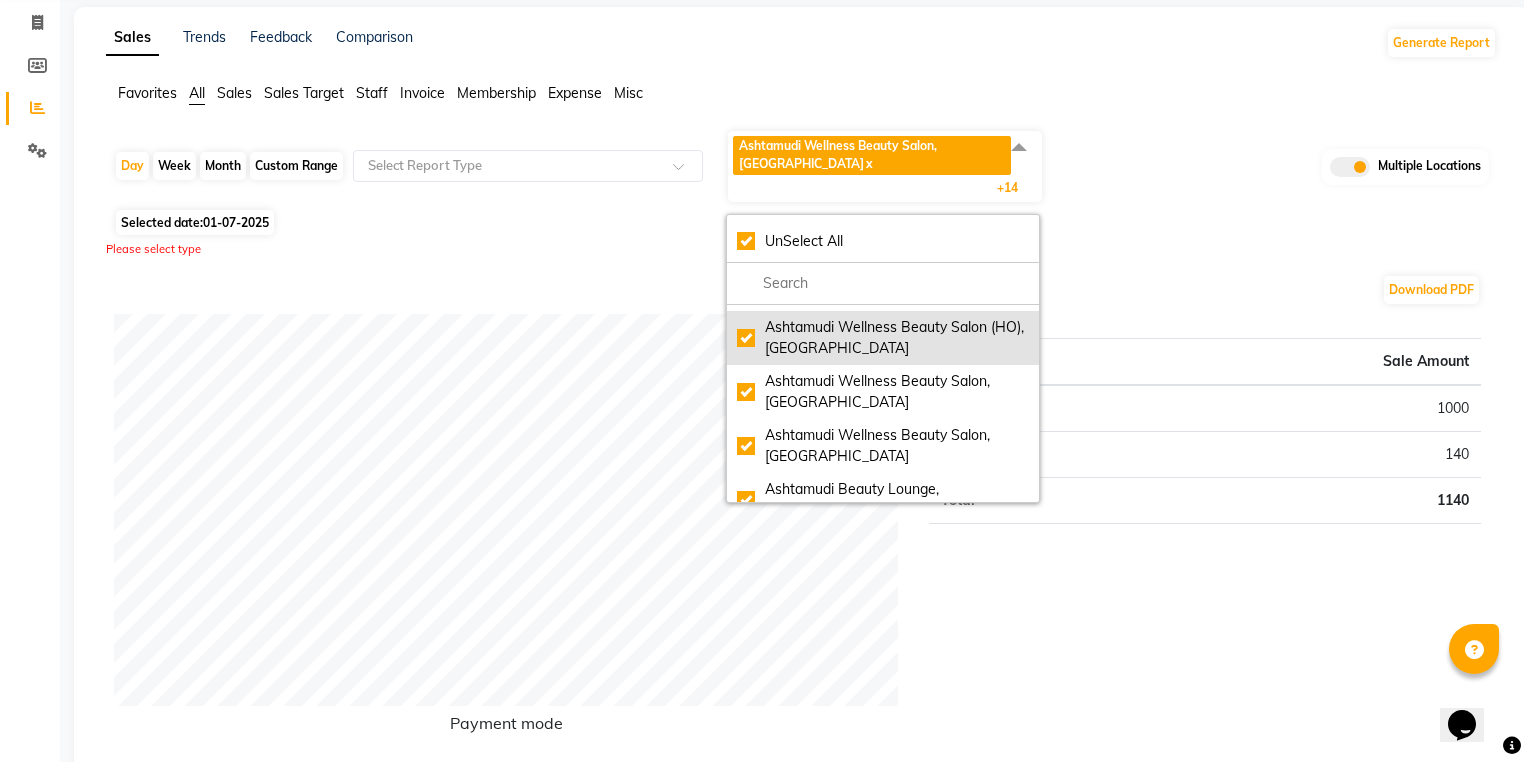 click on "Ashtamudi Wellness Beauty Salon (HO), [GEOGRAPHIC_DATA]" 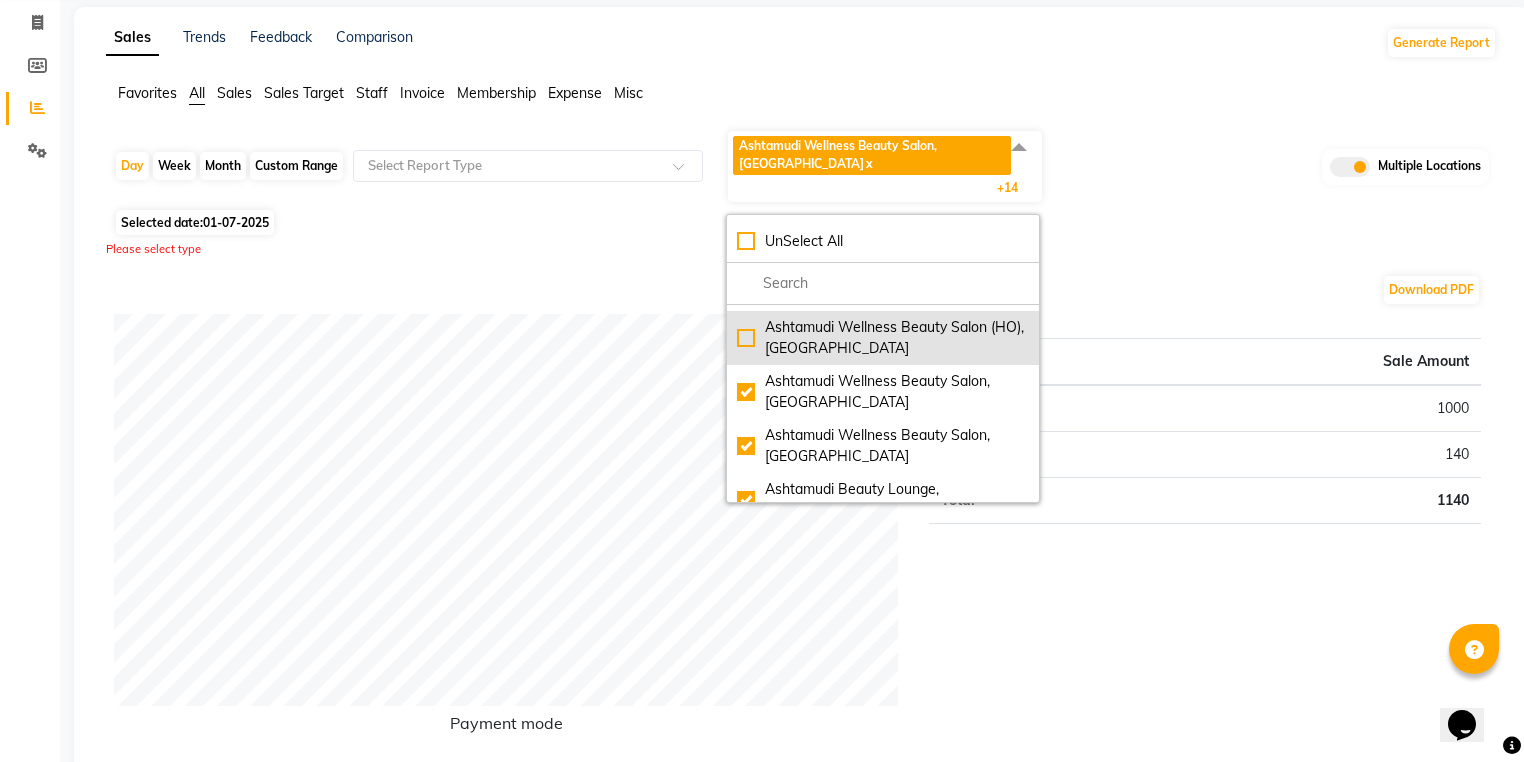 checkbox on "false" 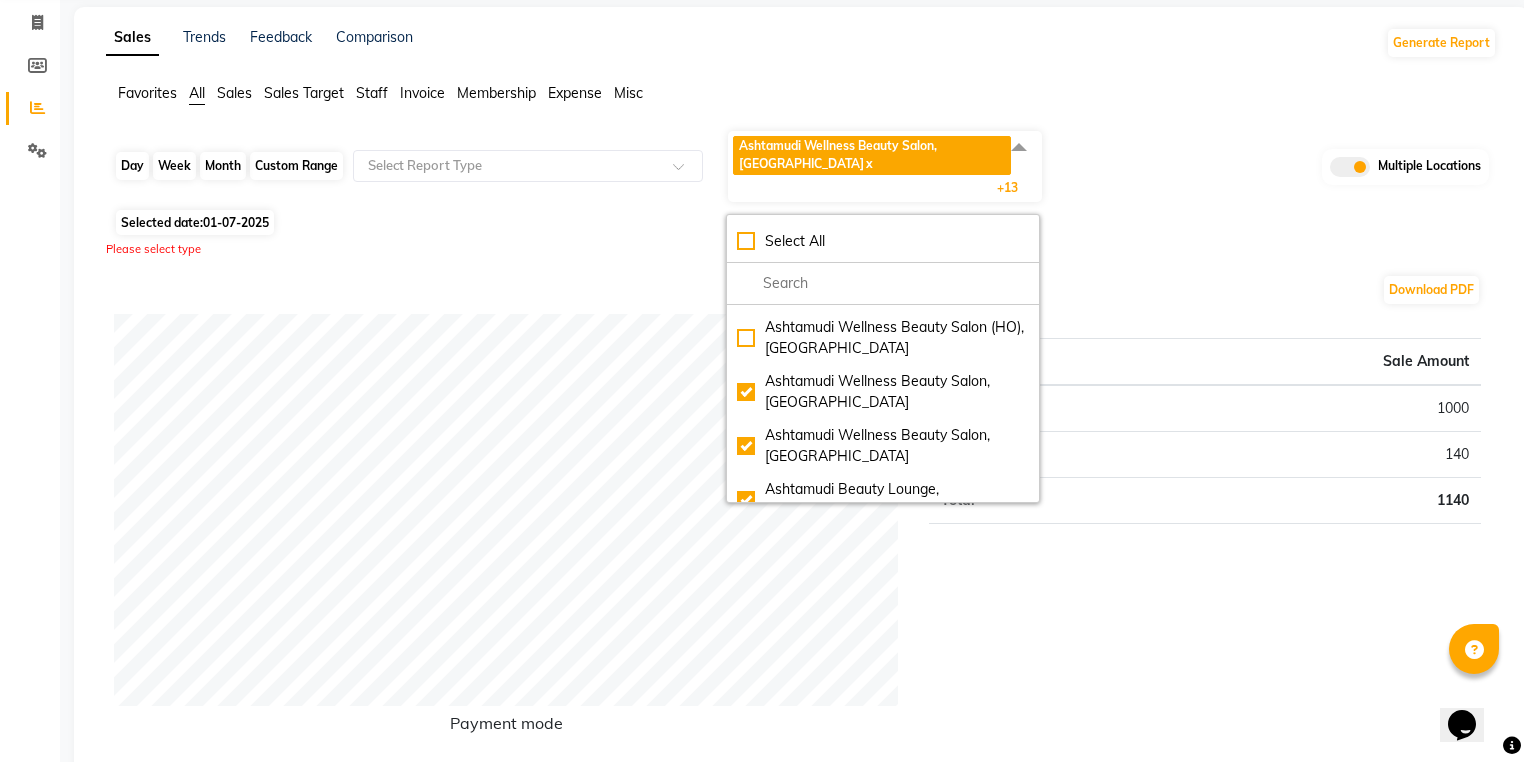 click on "Day" 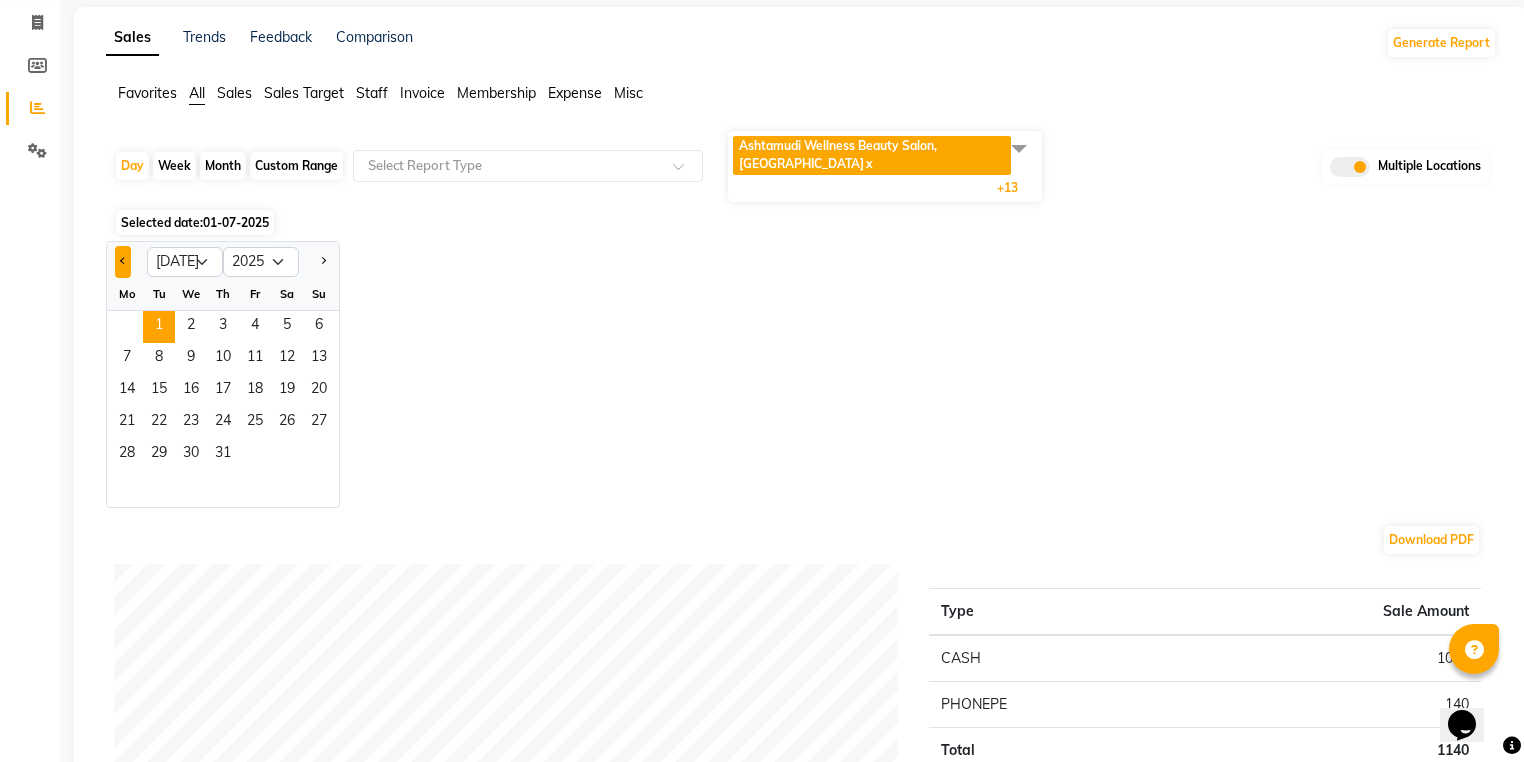 click 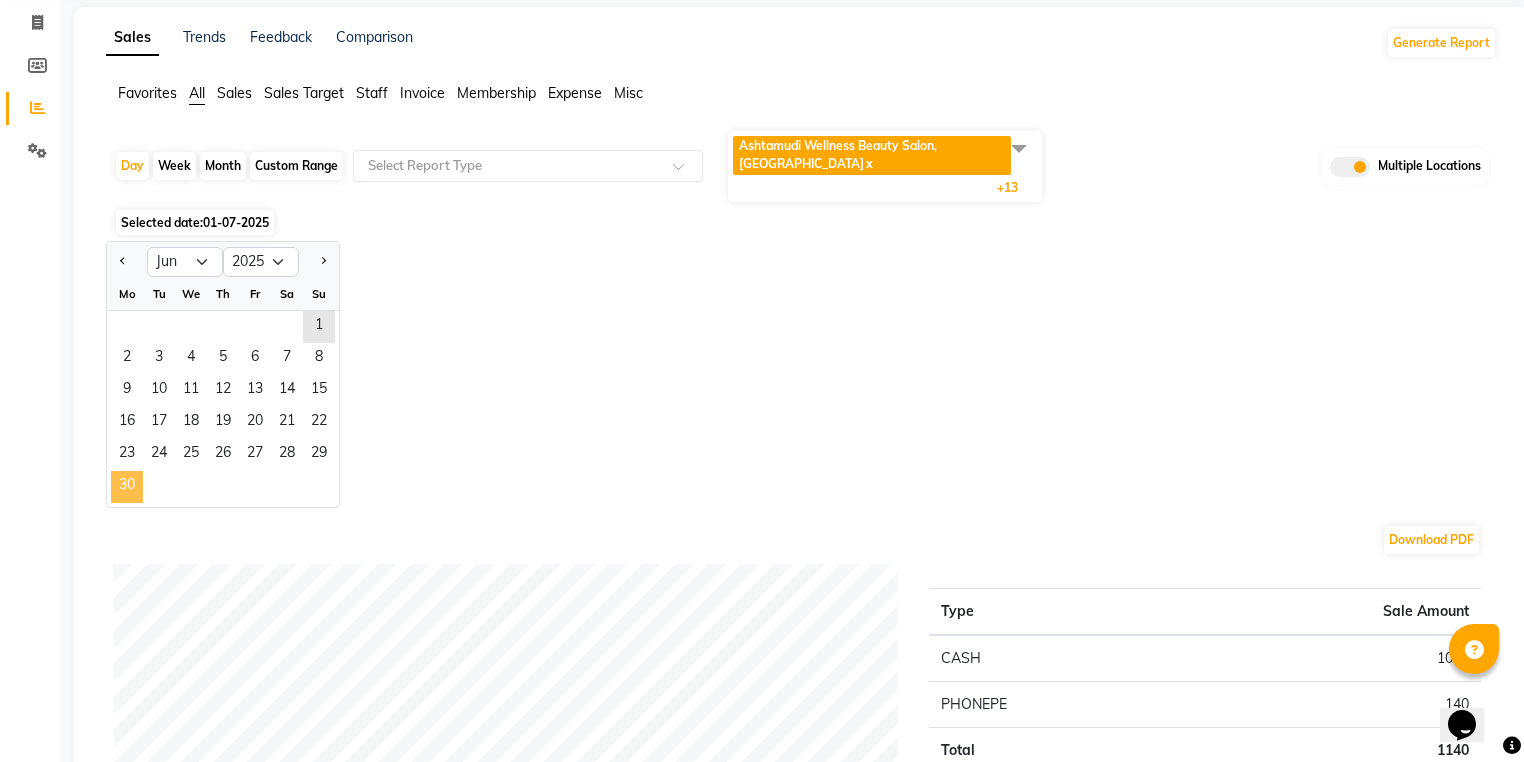 click on "30" 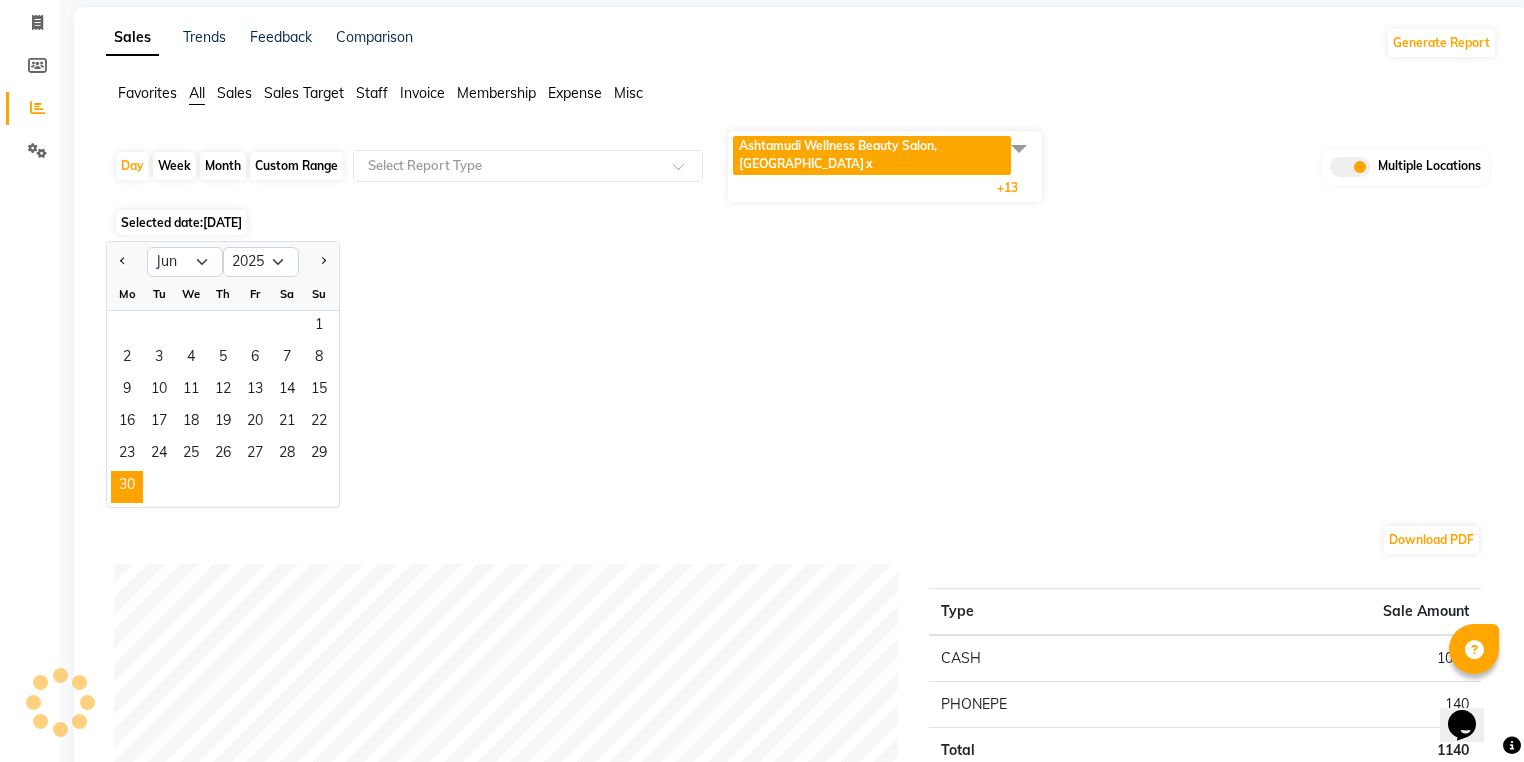 click on "Invoice" 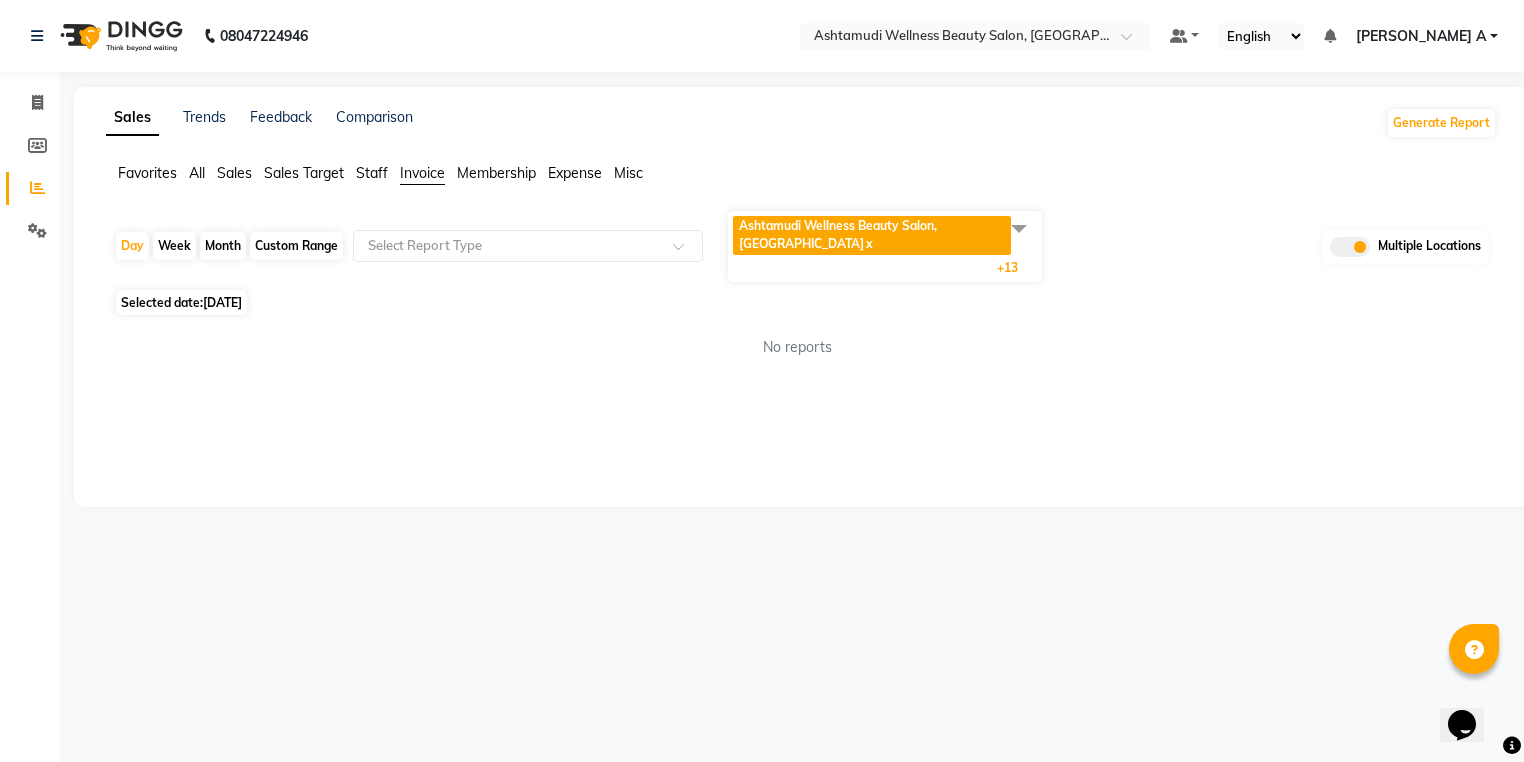 scroll, scrollTop: 0, scrollLeft: 0, axis: both 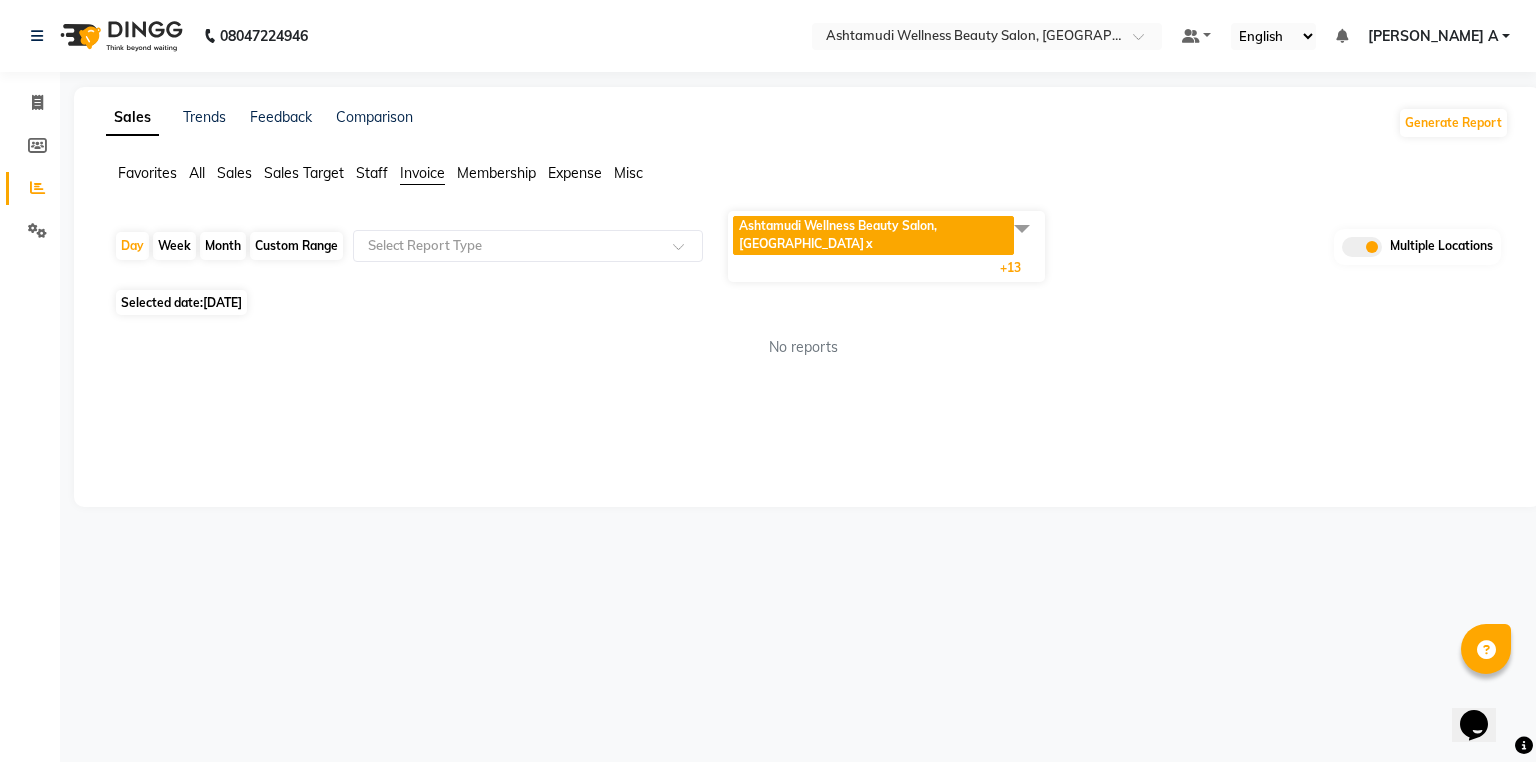 click on "Sales Trends Feedback Comparison Generate Report Favorites All Sales Sales Target Staff Invoice Membership Expense Misc  Day   Week   Month   Custom Range  Select Report Type Ashtamudi Wellness Beauty Salon, Kowdiar  x Ashtamudi Wellness Beauty Salon, GURUVAYUR  x Ashtamudi Wellness Beauty Salon, kazakoottam  x Ashtamudi Wellness Beauty Salon, Kottiyam  x Ashtamudi Wellness Beauty Salon, Kottarakkara  x Ashtamudi Wellness , Edappally, Cochin 1  x Ashtamudi Wellness Beauty Salon, TRIVANDRUM  x Ashtamudi Wellness Beauty Salon, THIRUVALLA  x Ashtamudi Welness Beauty Salon, Chinnakkada  x Ashtamudi Wellness Beauty Salon, COCHIN  x Ashtamudi Wellness Beauty Salon, CALICUT  x Ashtamudi Beauty Lounge, ATTINGAL  x Ashtamudi Wellness Beauty Salon, Alappuzha  x Ashtamudi Unisex Salon, Dreams Mall, Dreams Mall Kottiyam   x +13 Select All Ashtamudi Wellness Beauty Salon, Kowdiar Ashtamudi Wellness Beauty Salon, GURUVAYUR Ashtamudi Wellness Beauty Salon, kazakoottam Ashtamudi Wellness Beauty Salon, Kottiyam" 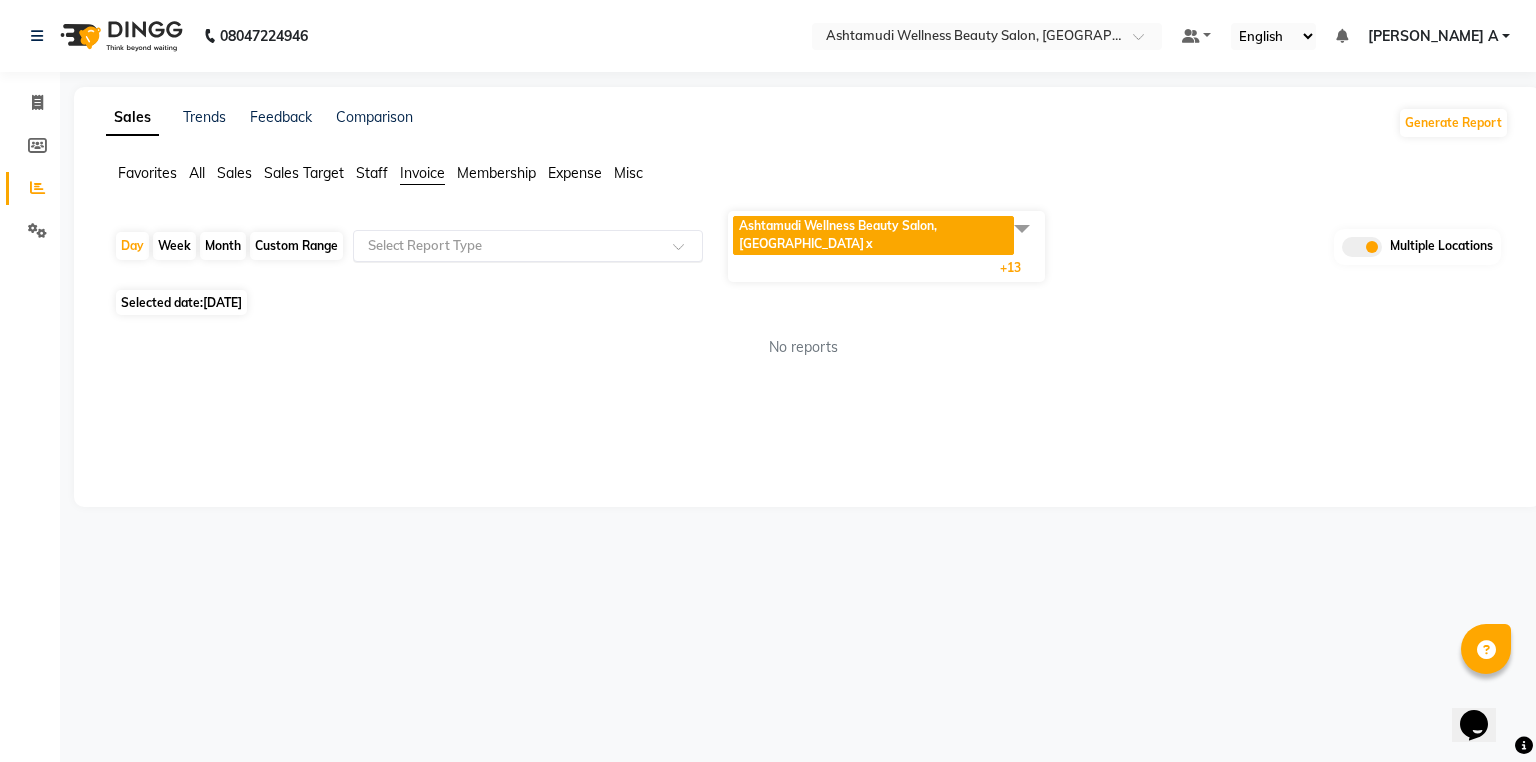 click on "Select Report Type" 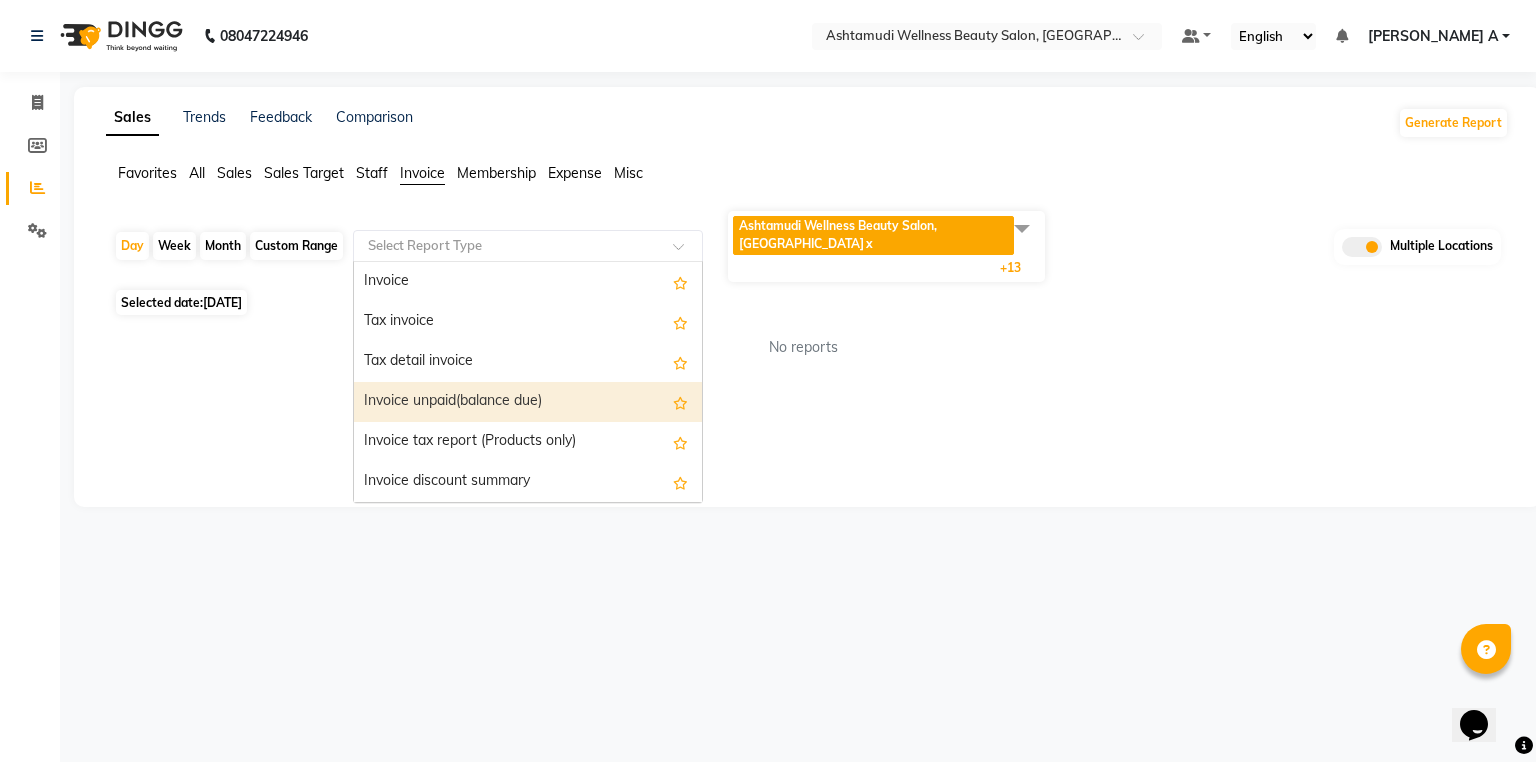 click on "Invoice unpaid(balance due)" at bounding box center (528, 402) 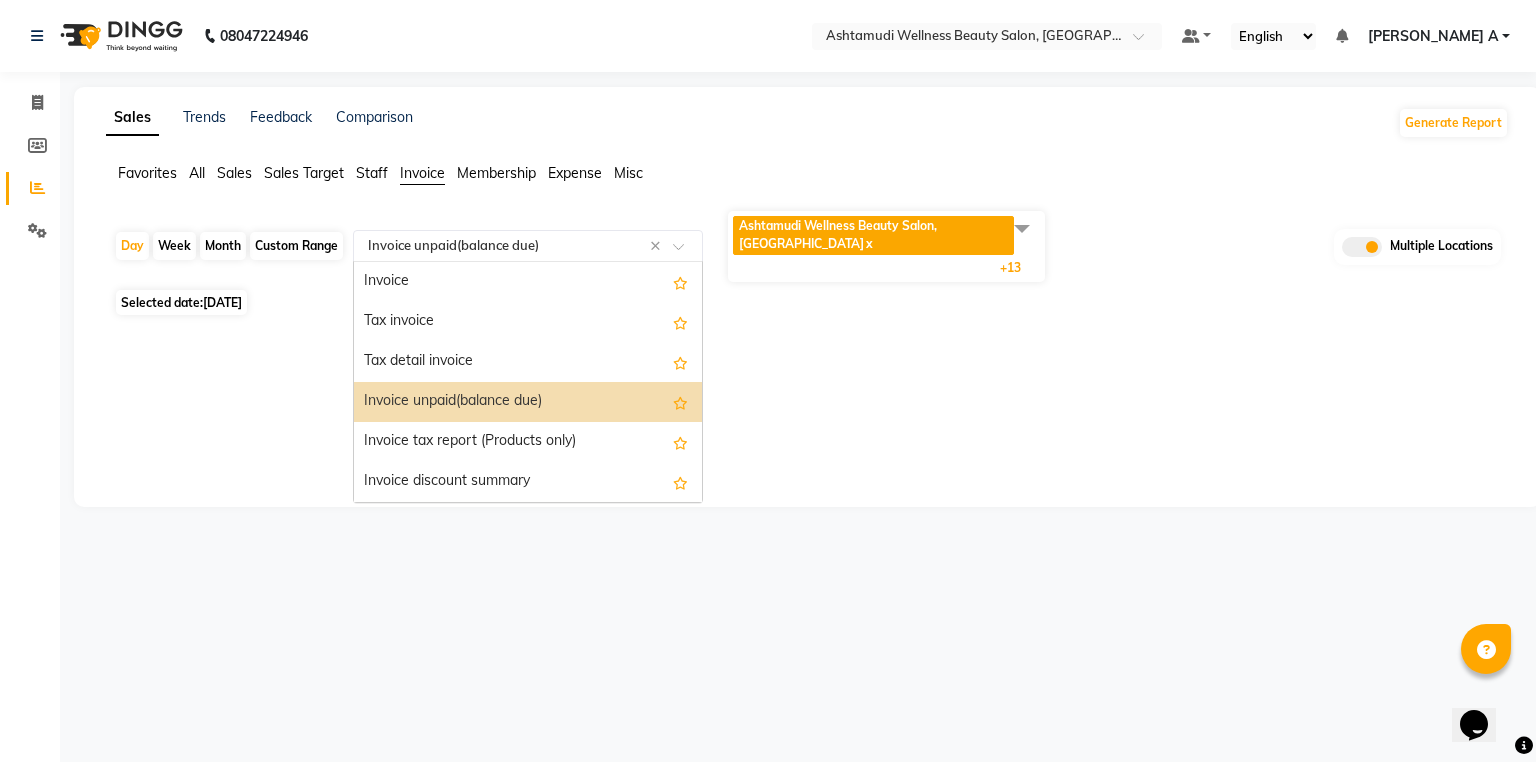 click 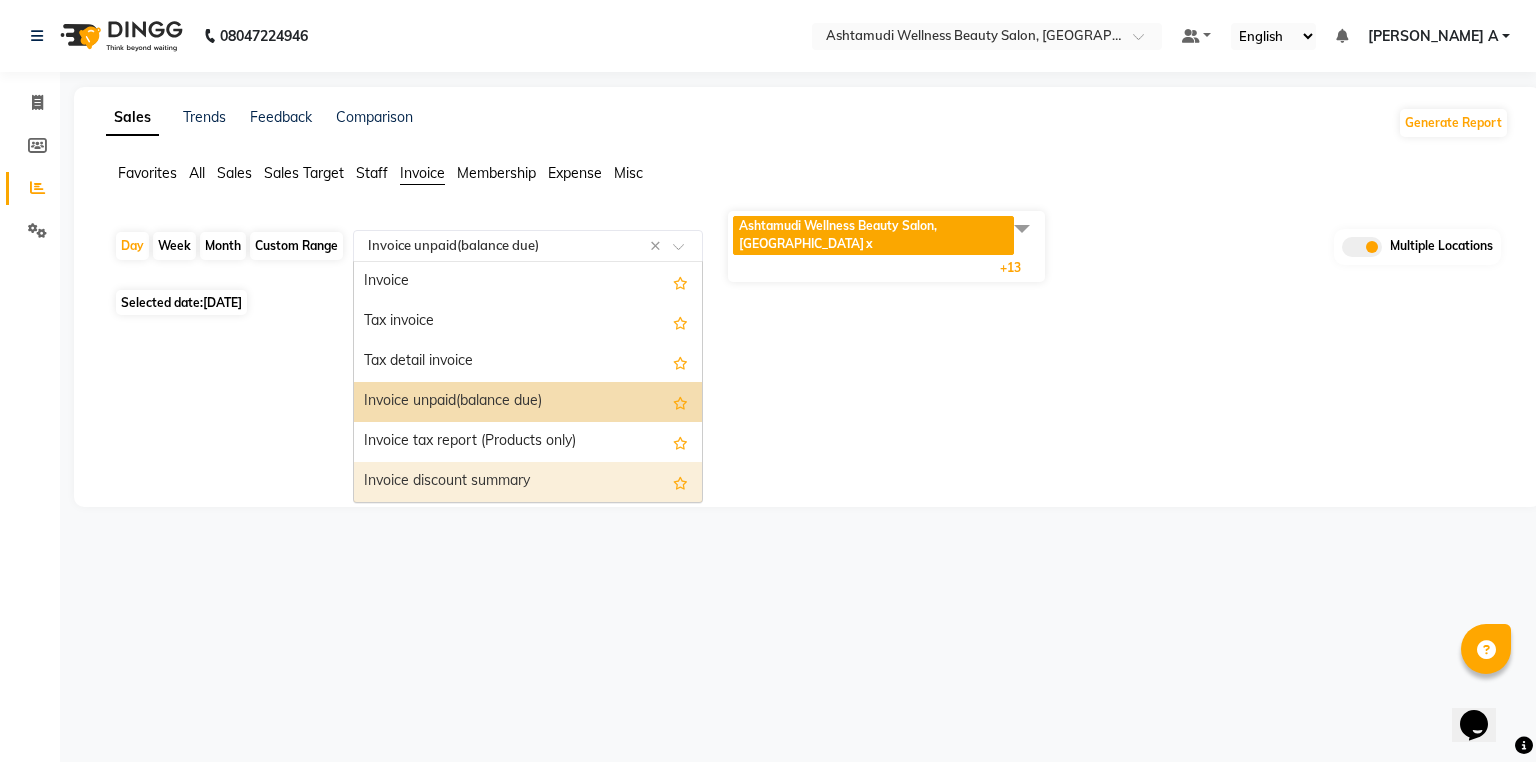 drag, startPoint x: 488, startPoint y: 474, endPoint x: 205, endPoint y: 144, distance: 434.72864 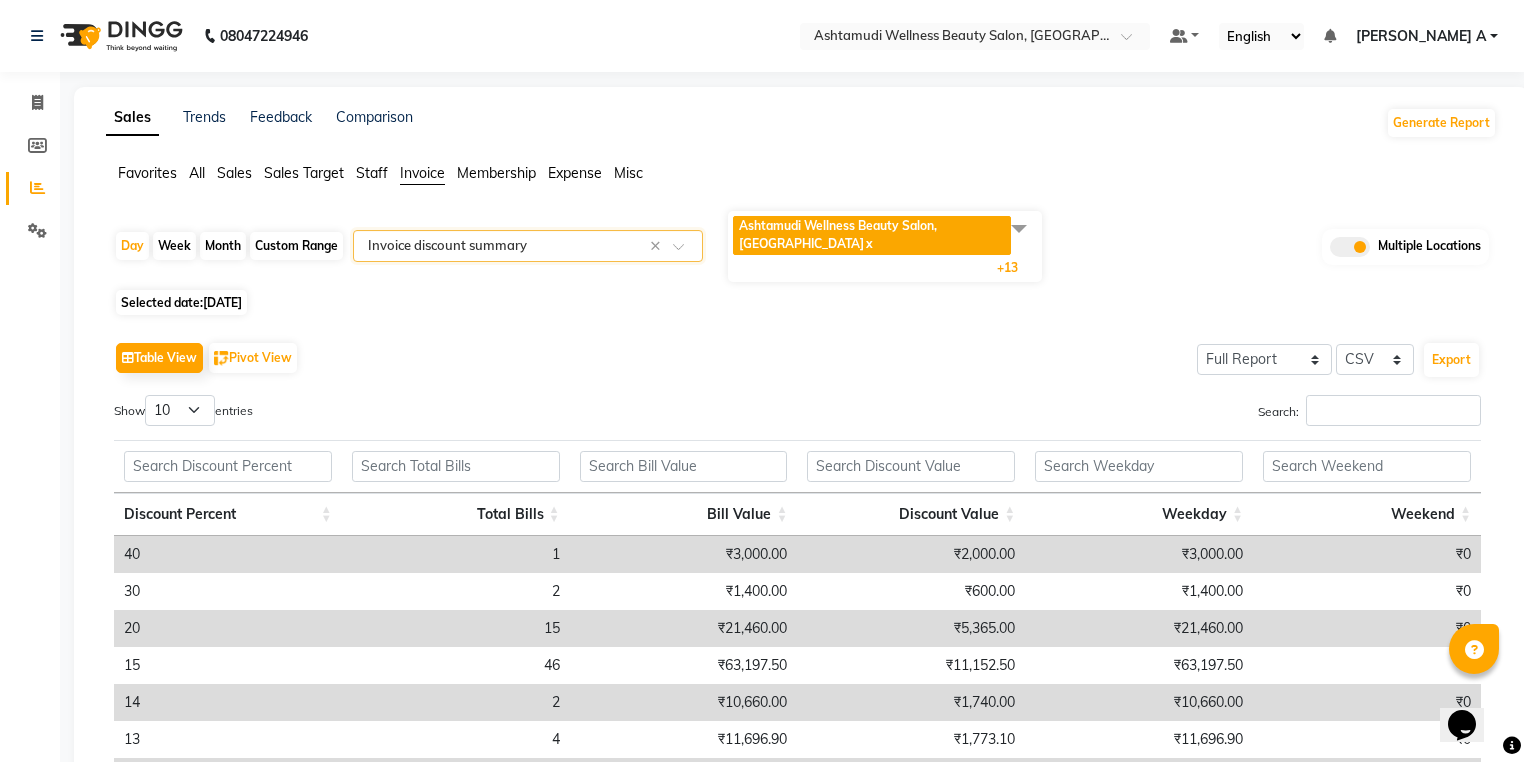 click on "Sales" 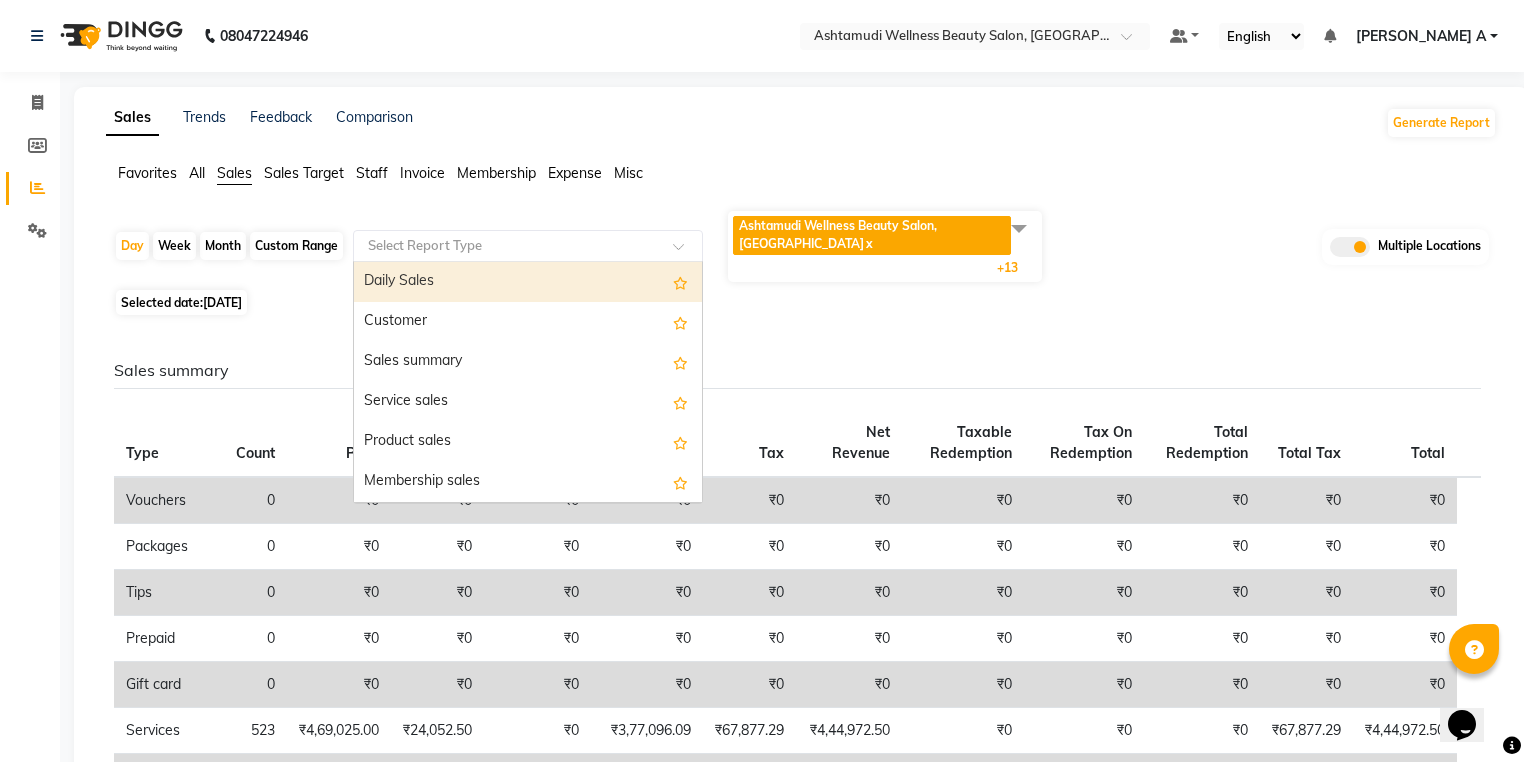 click 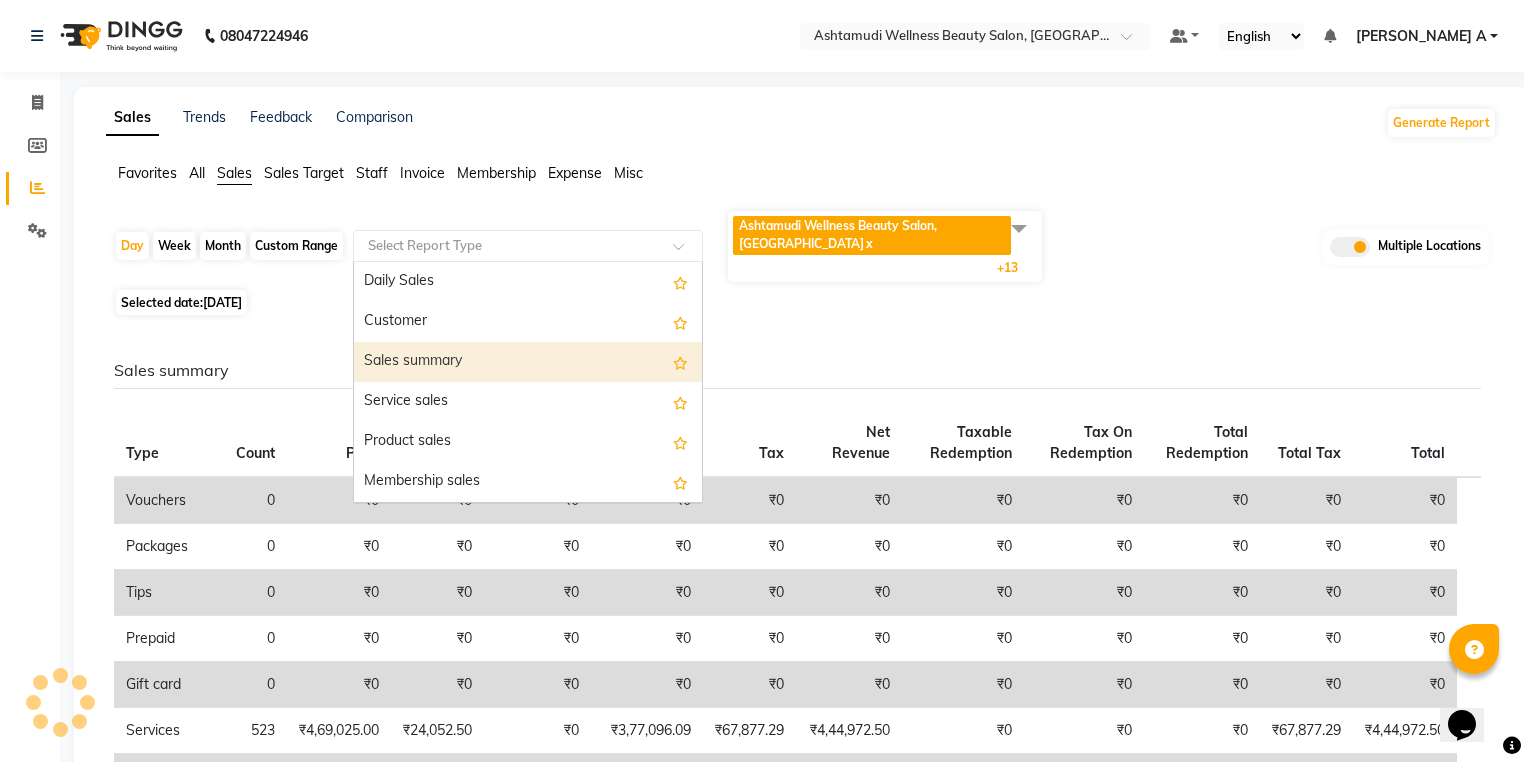 click on "Sales summary" at bounding box center (528, 362) 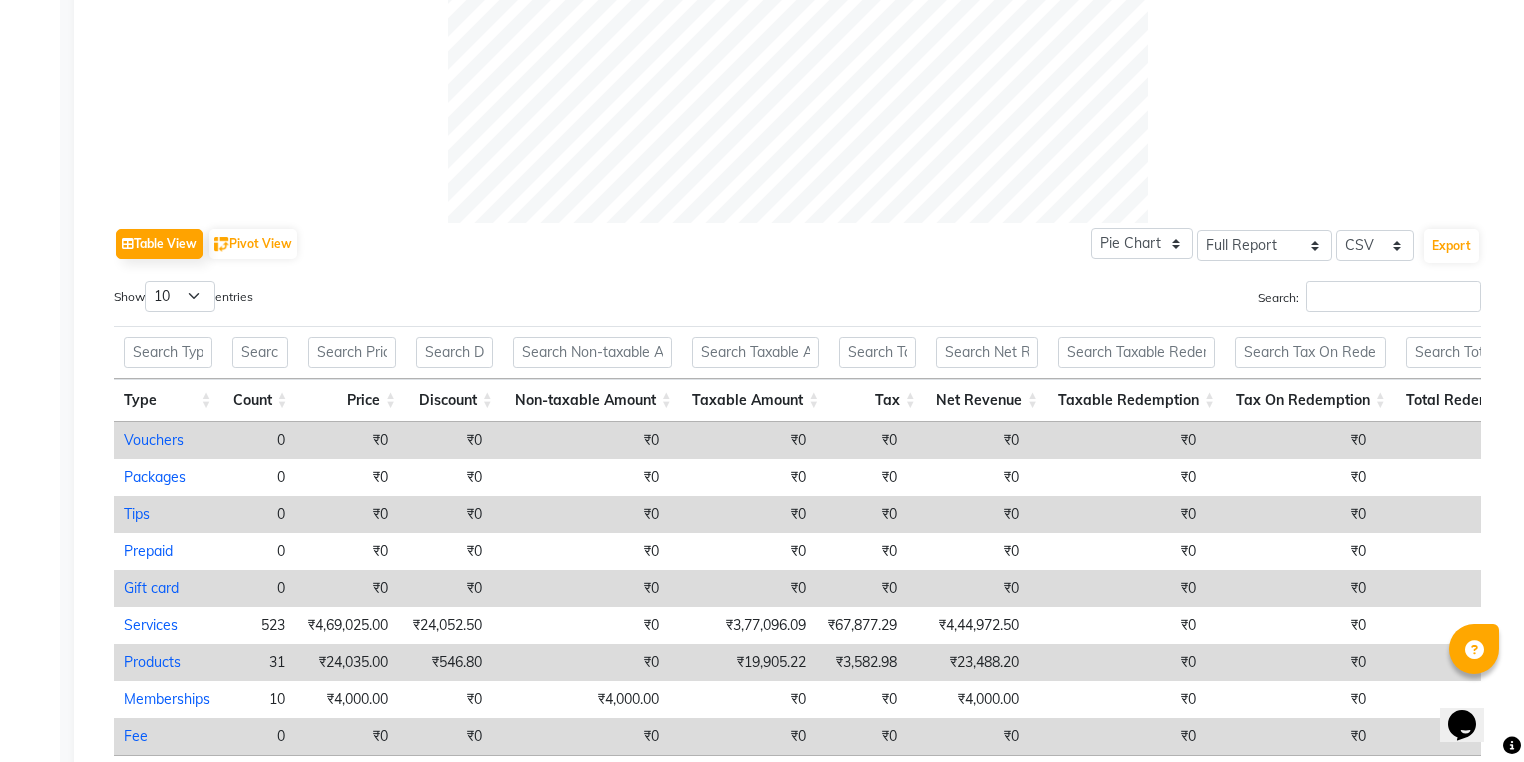 scroll, scrollTop: 984, scrollLeft: 0, axis: vertical 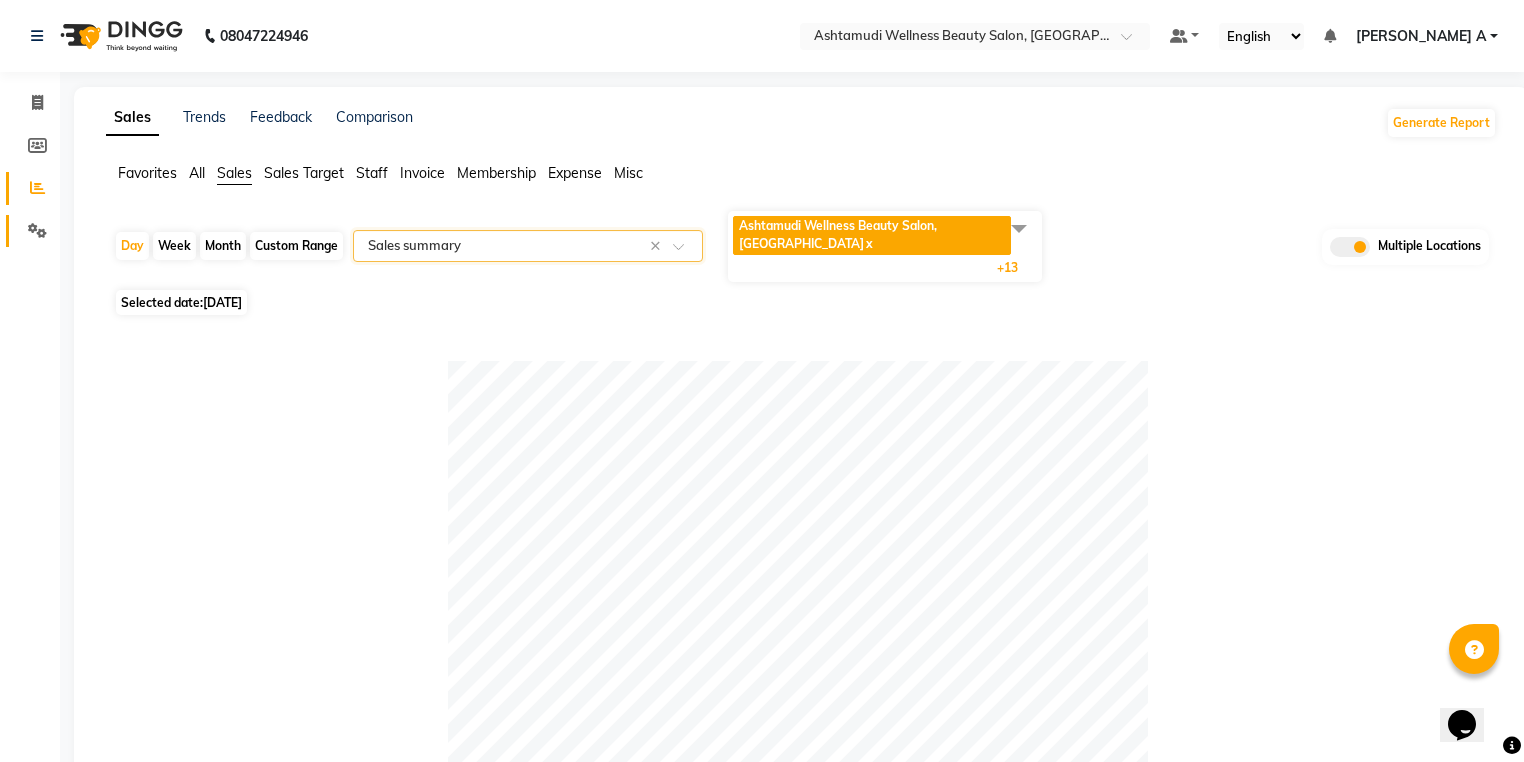click 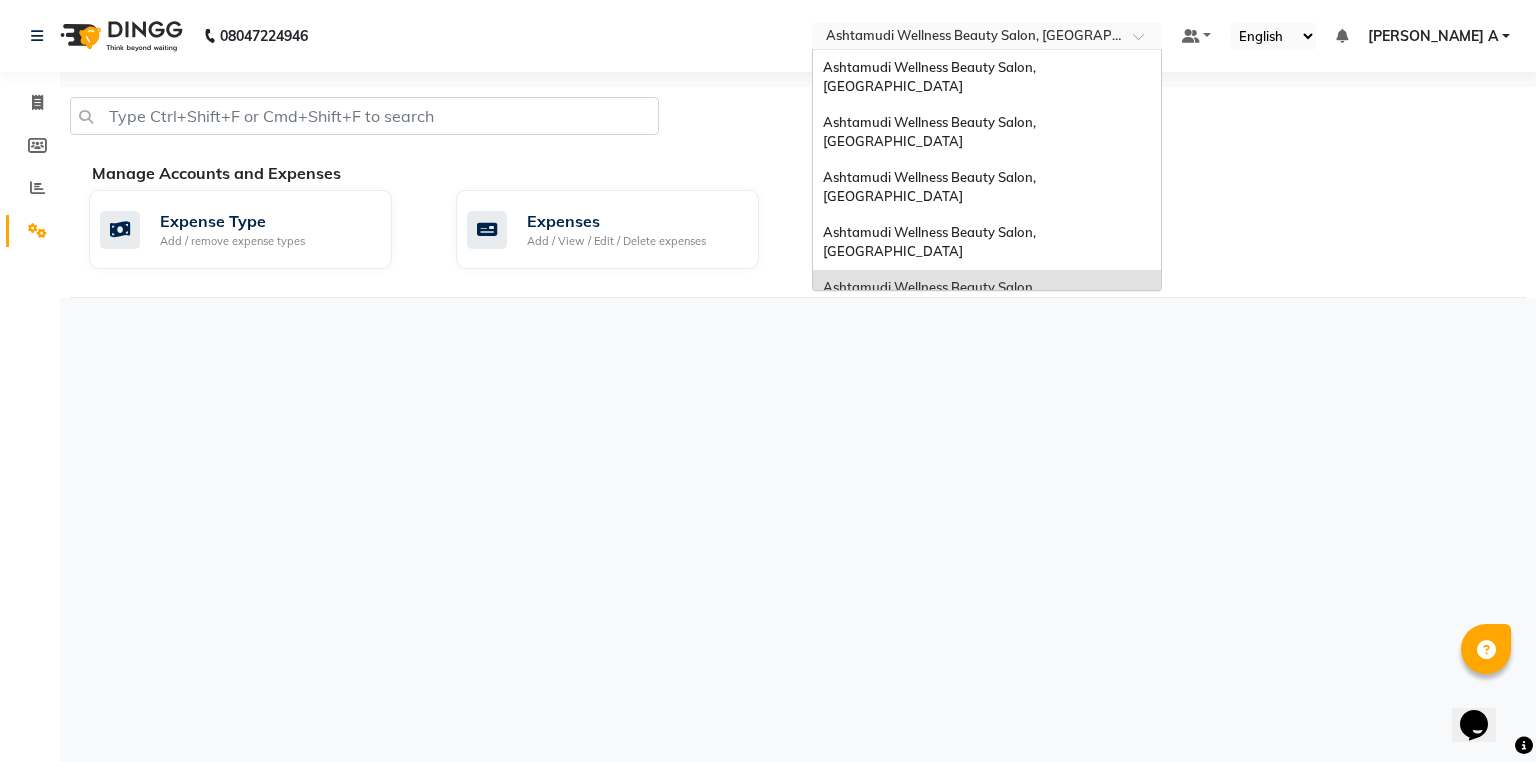 click at bounding box center (967, 38) 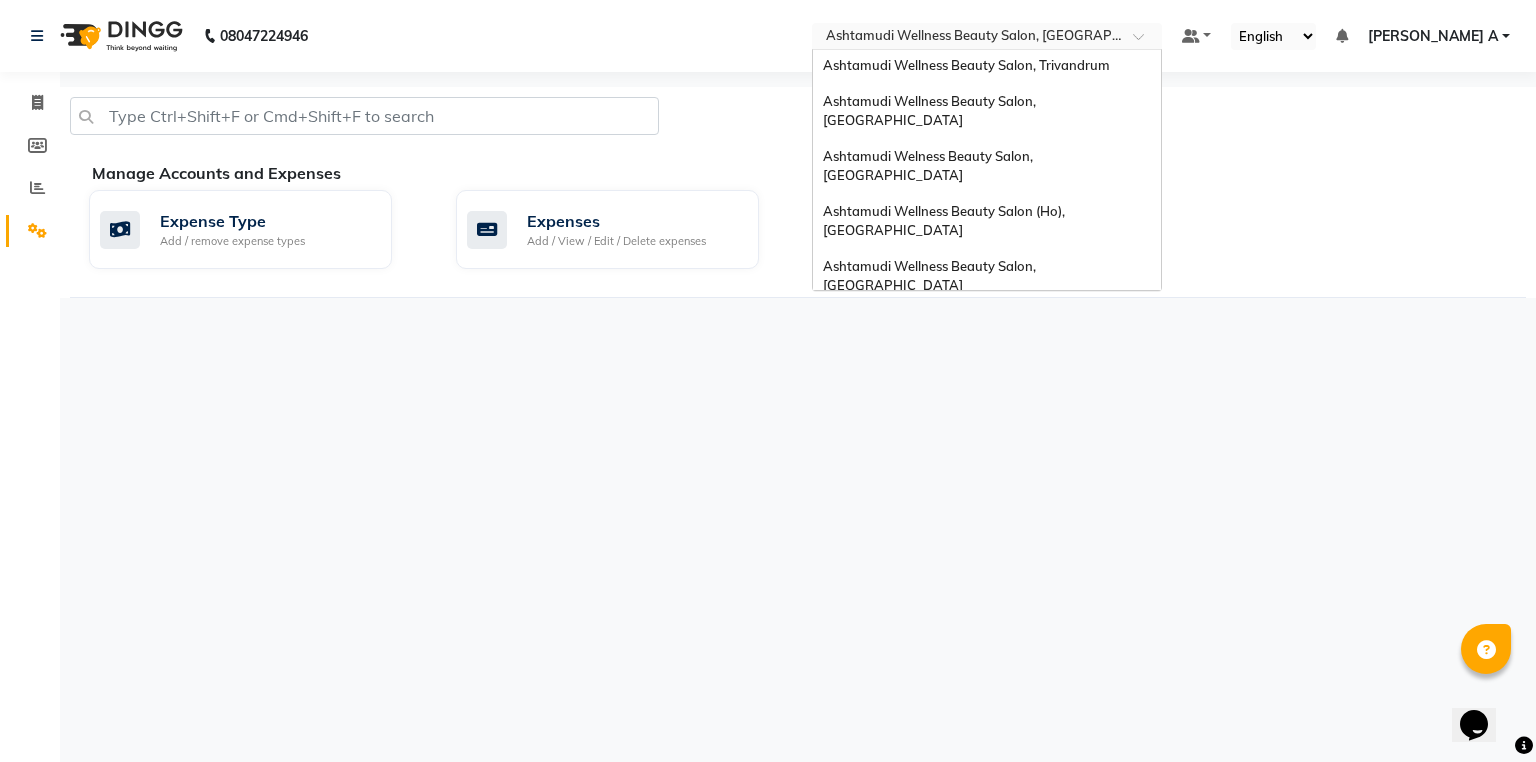 click on "Ashtamudi Wellness Beauty Salon, [GEOGRAPHIC_DATA]" at bounding box center (987, 421) 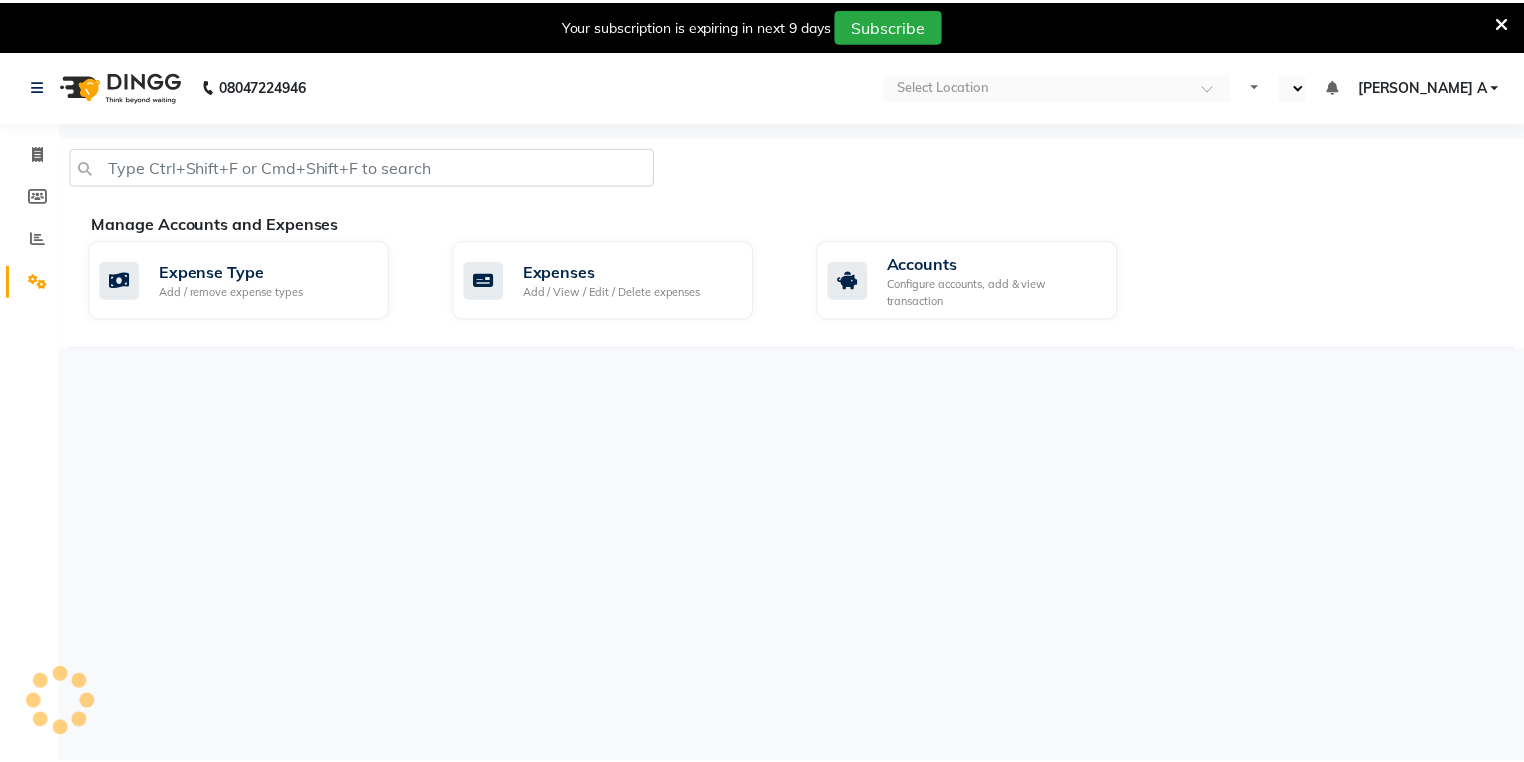 scroll, scrollTop: 0, scrollLeft: 0, axis: both 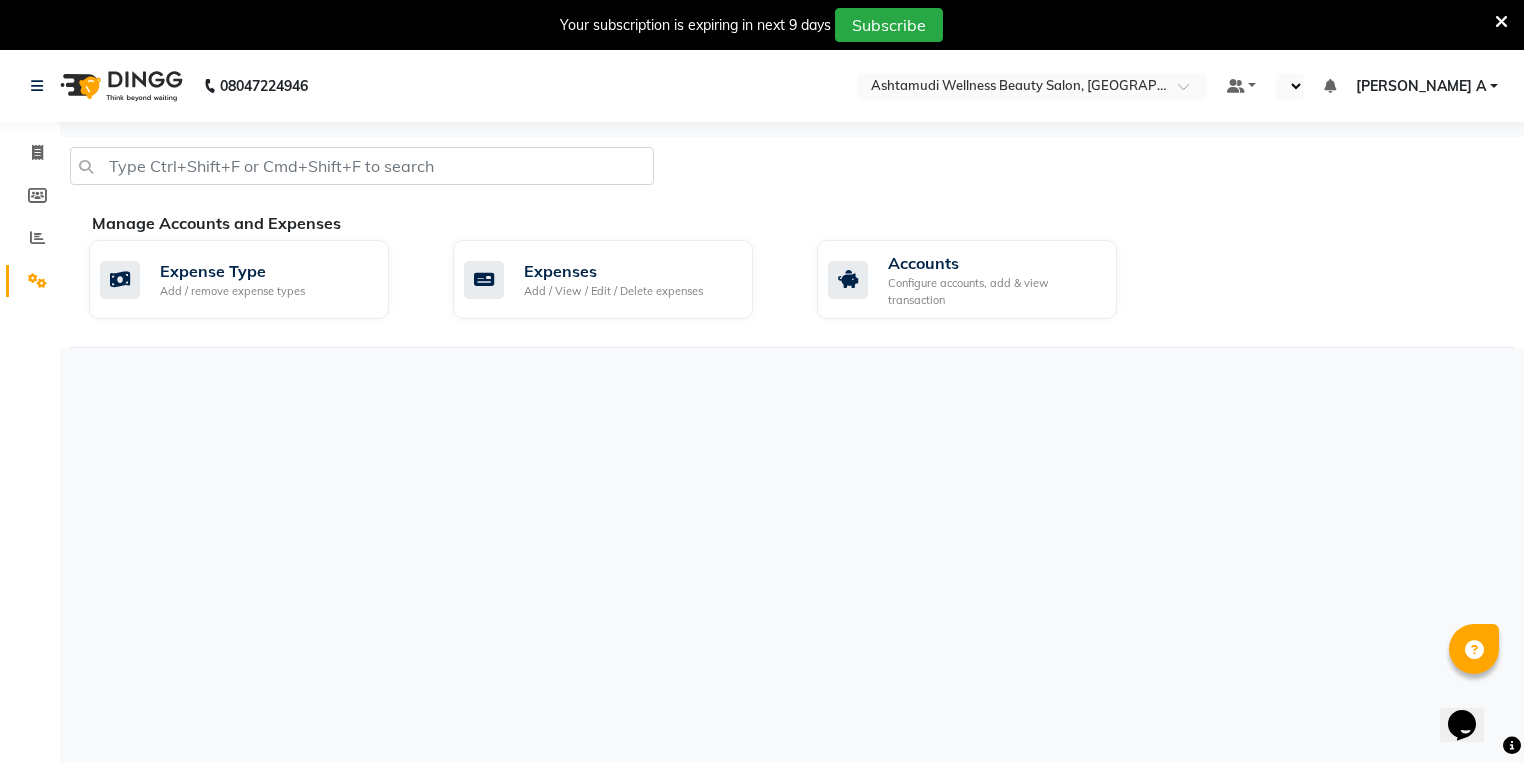 select on "en" 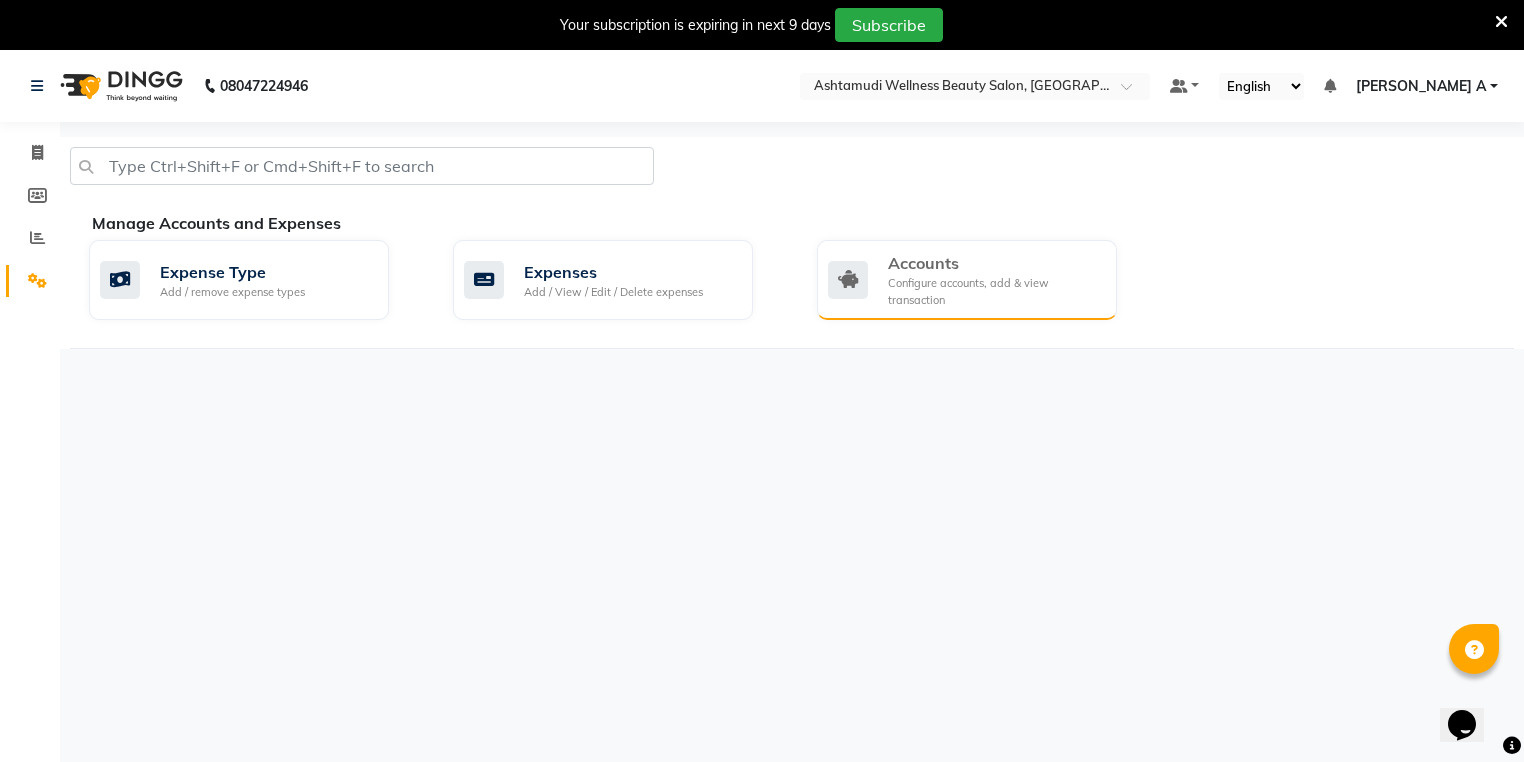 click on "Configure accounts, add & view transaction" 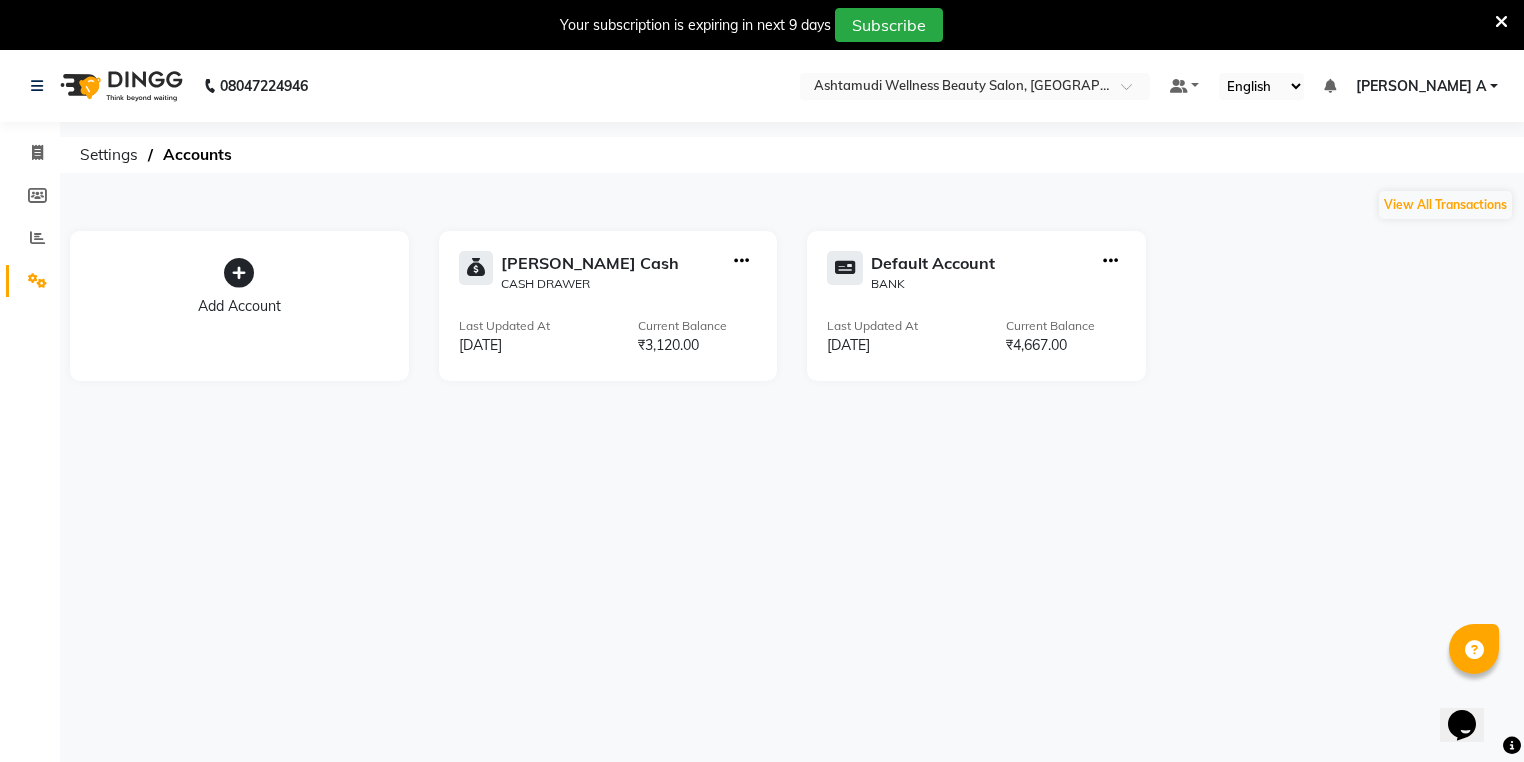 click 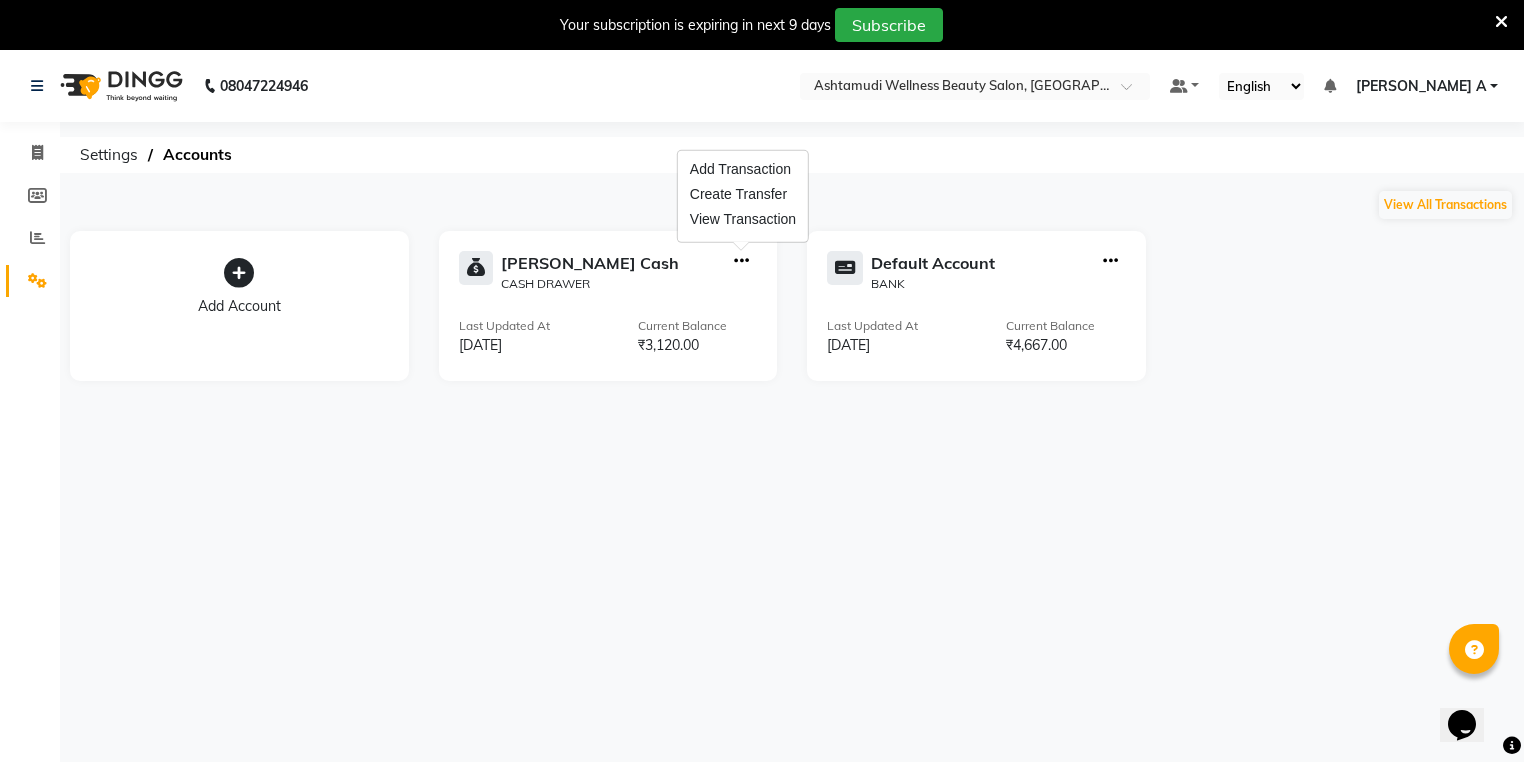 click 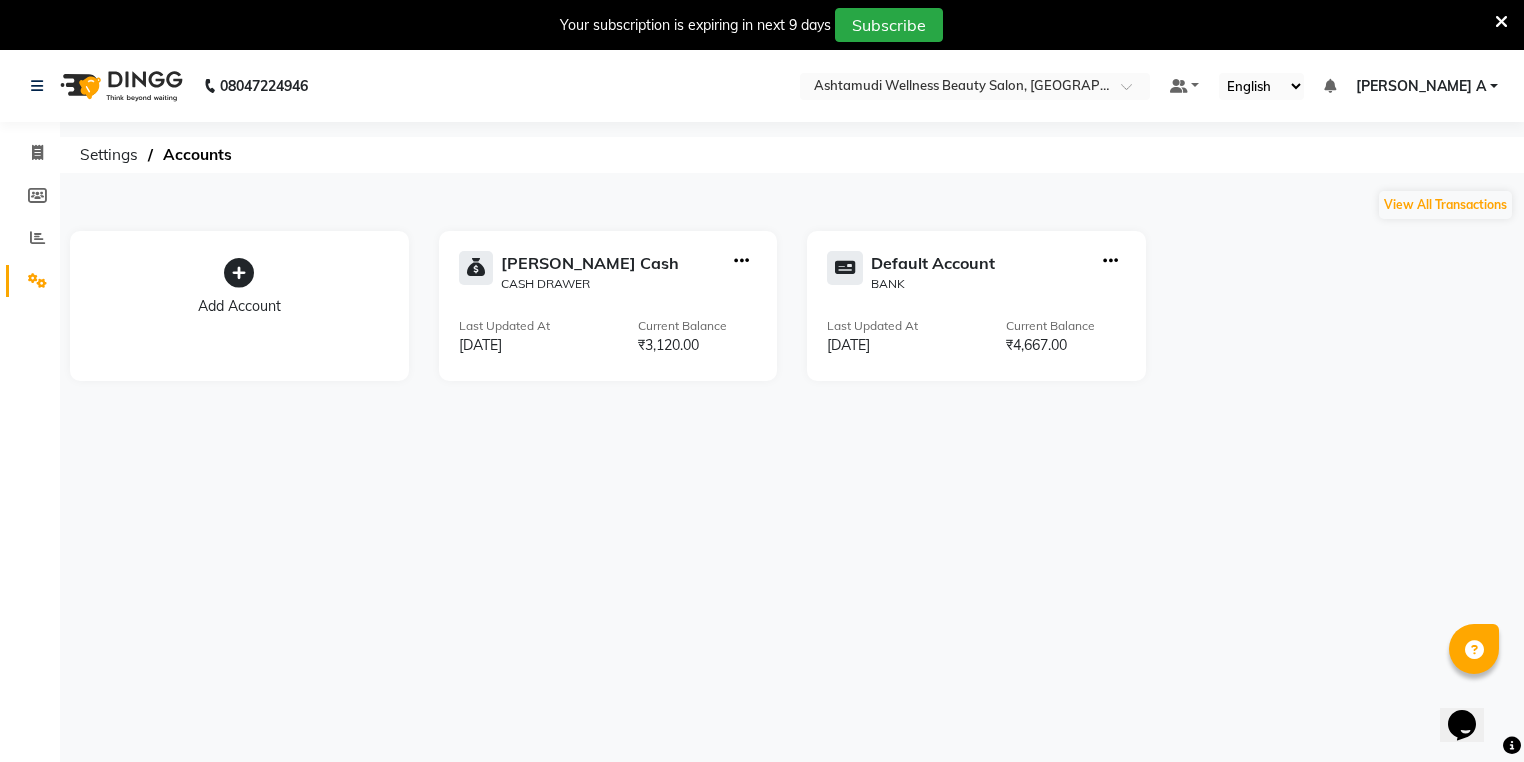 click 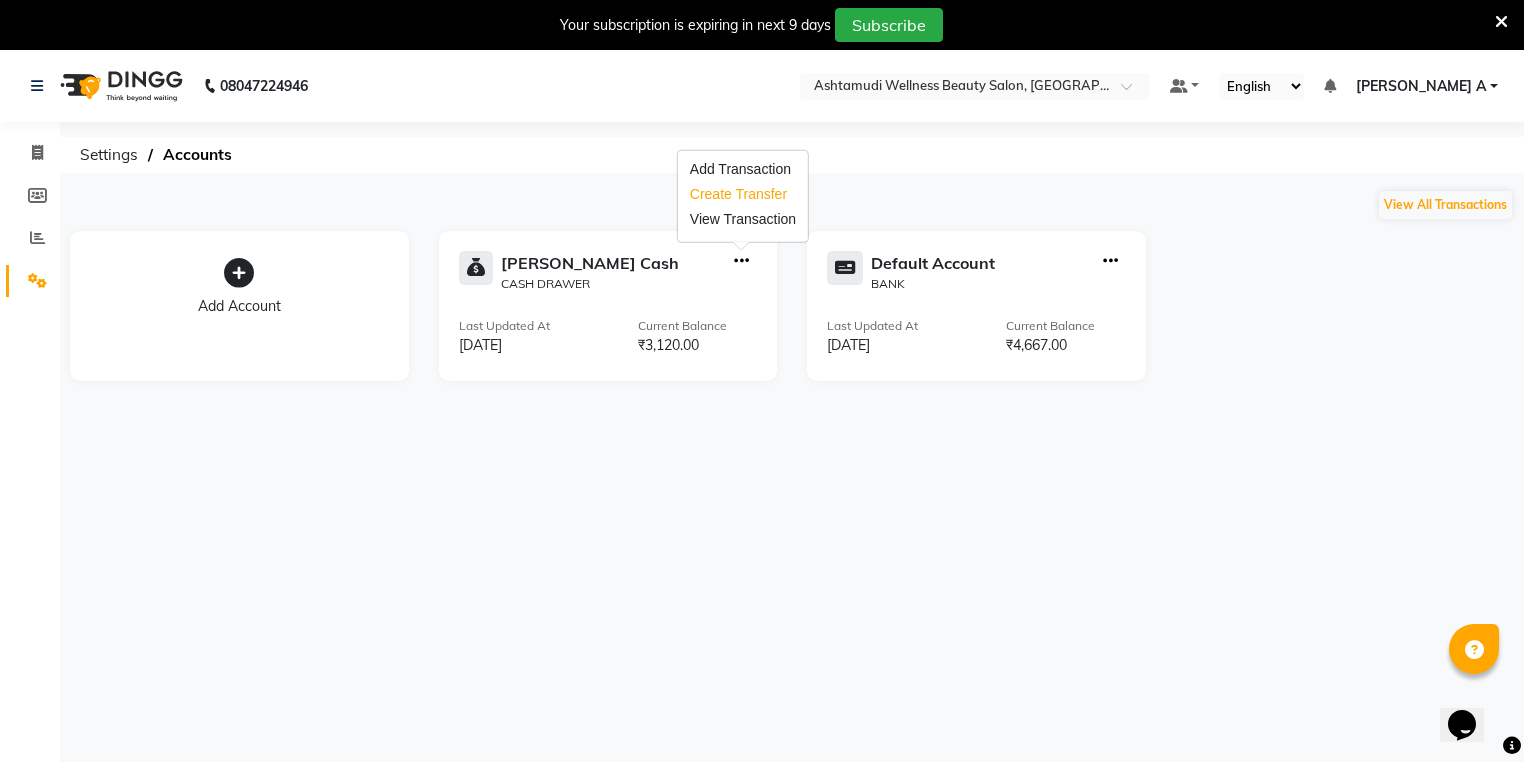 click on "Create Transfer" at bounding box center (743, 194) 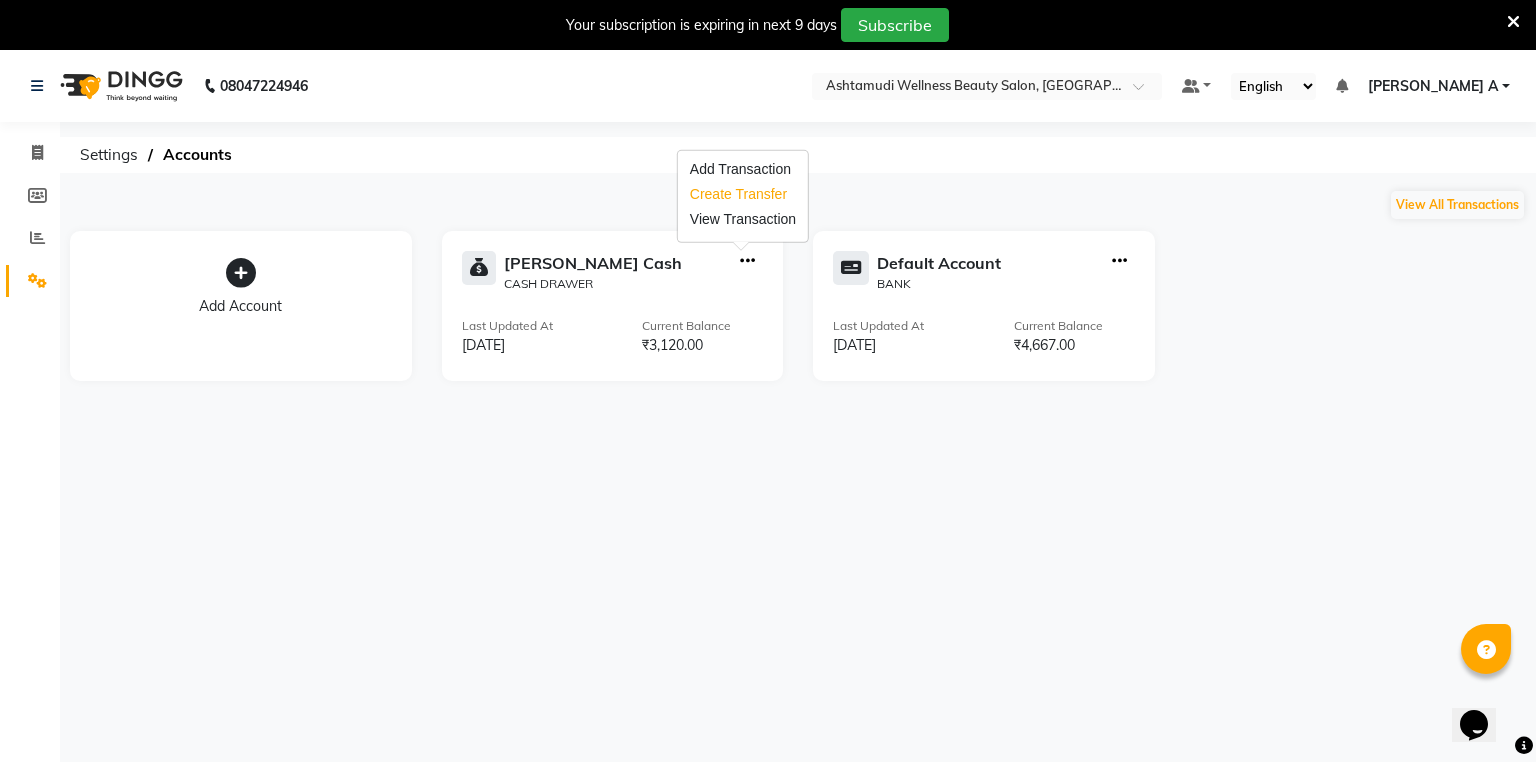 select on "internal transfer" 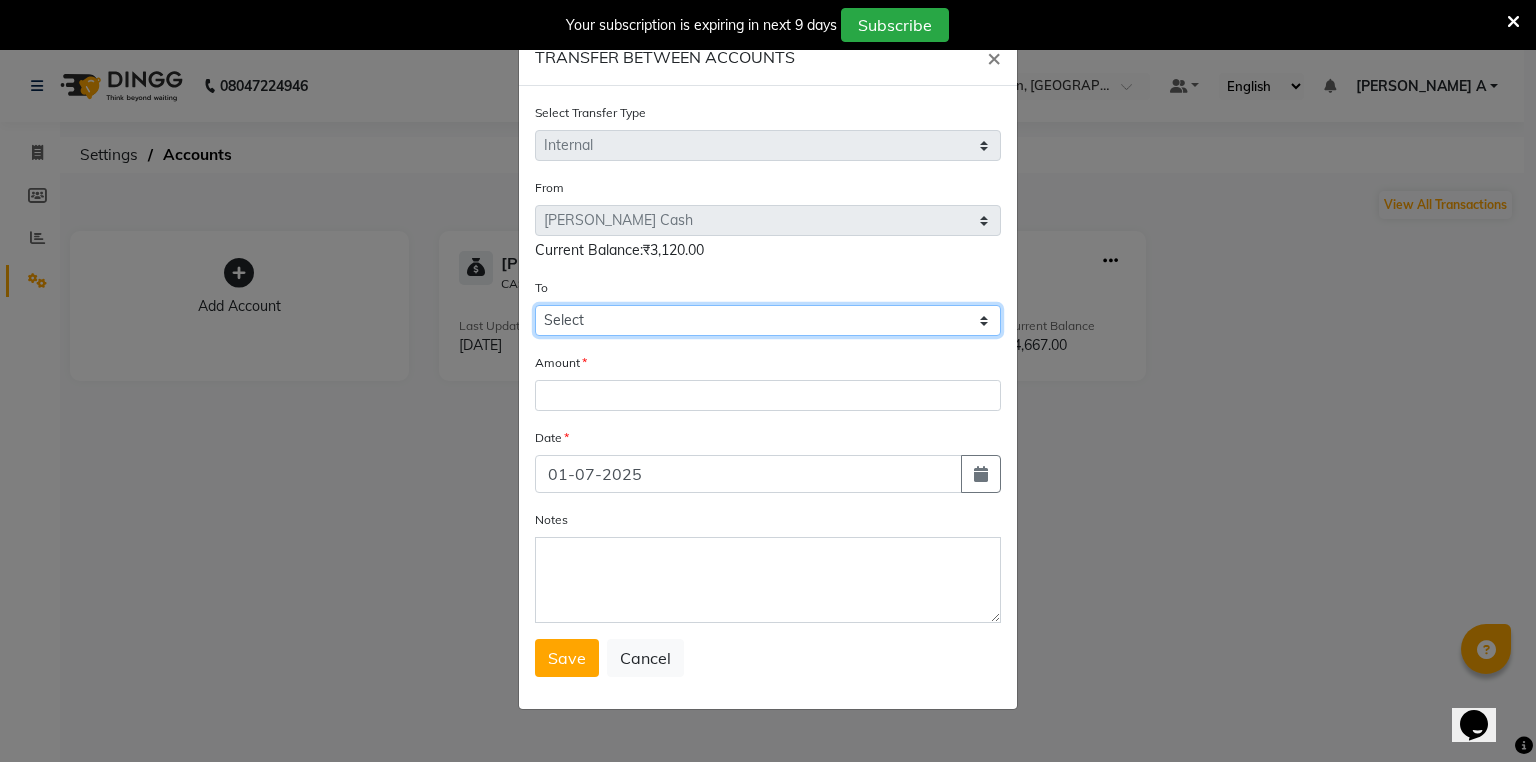 click on "Select Petty Cash Default Account" 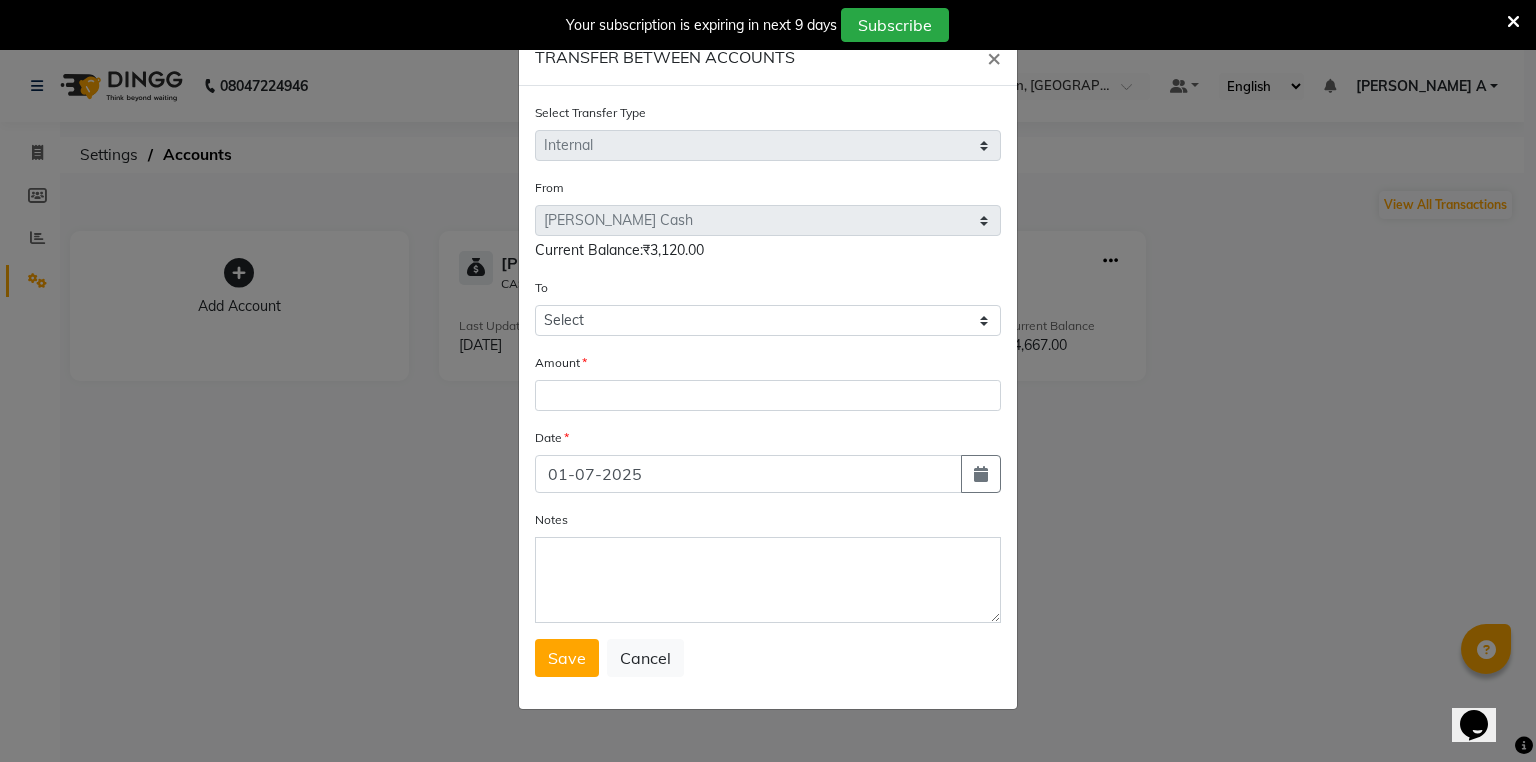 click on "Select Transfer Type Select Direct Internal From Select Petty Cash Default Account  Current Balance:₹3,120.00 To Select Petty Cash Default Account Amount Date 01-07-2025 Notes  Save   Cancel" 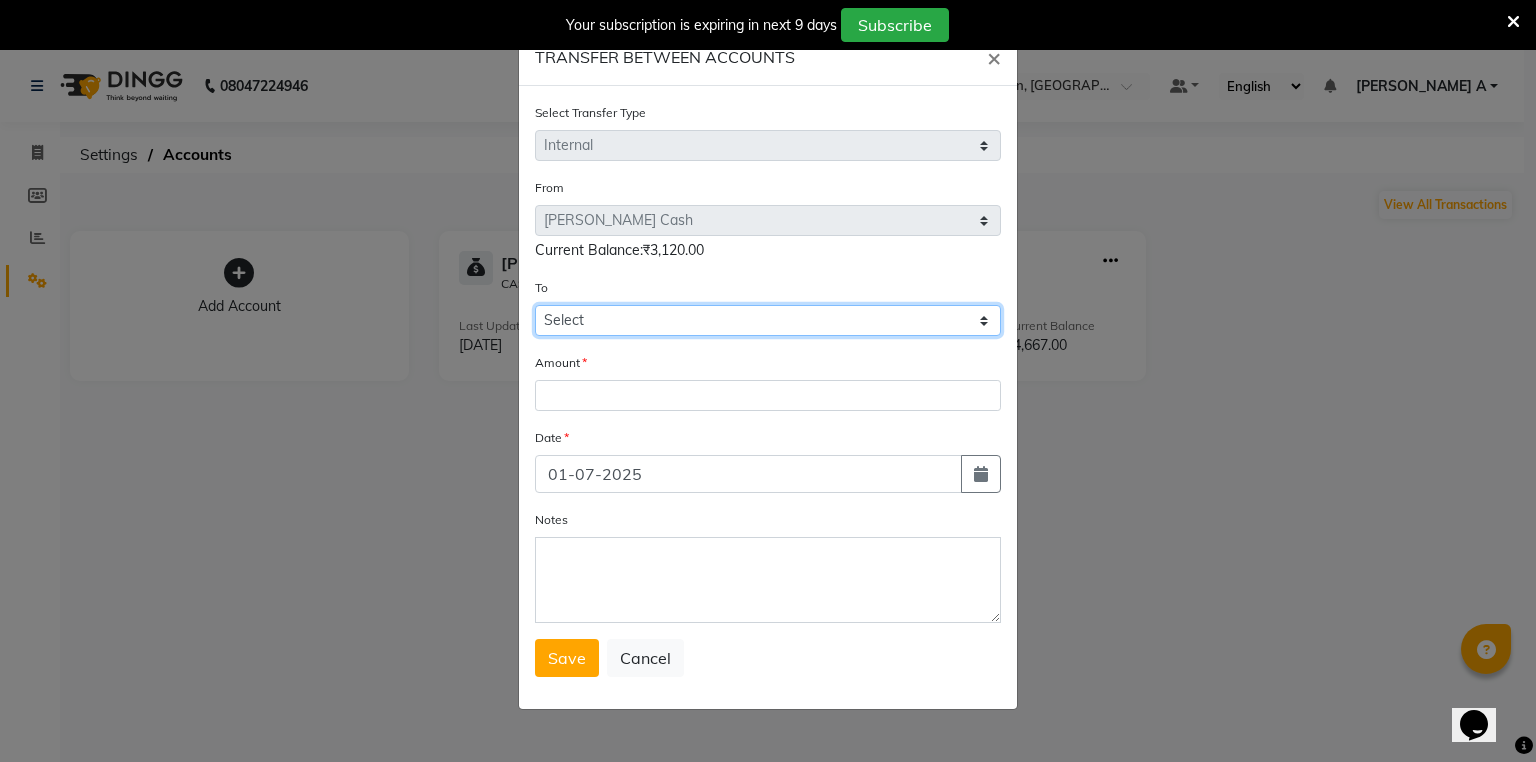 click on "Select Transfer Type Select Direct Internal From Select Petty Cash Default Account  Current Balance:₹3,120.00 To Select Petty Cash Default Account Amount Date 01-07-2025 Notes  Save   Cancel" 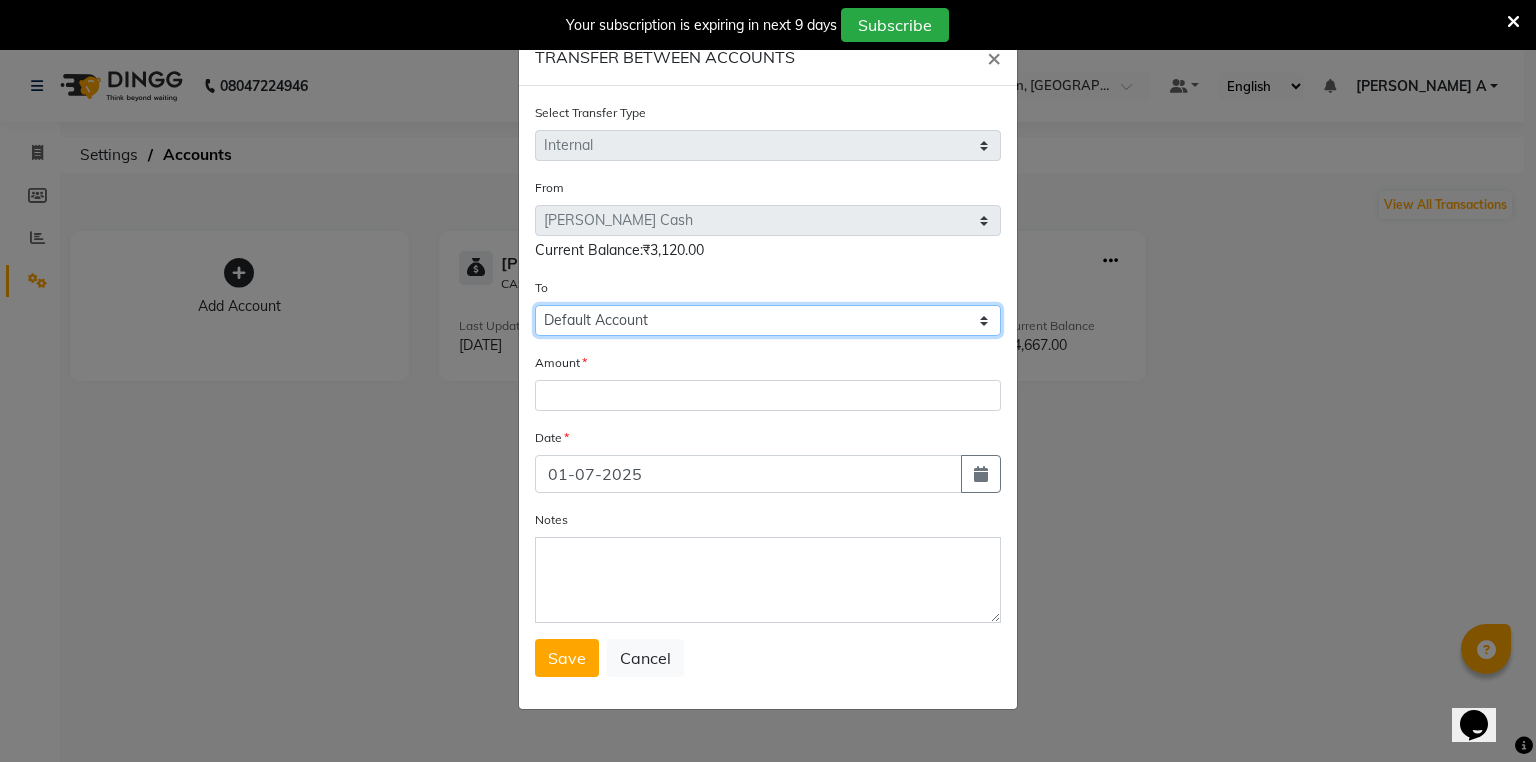 click on "Select Petty Cash Default Account" 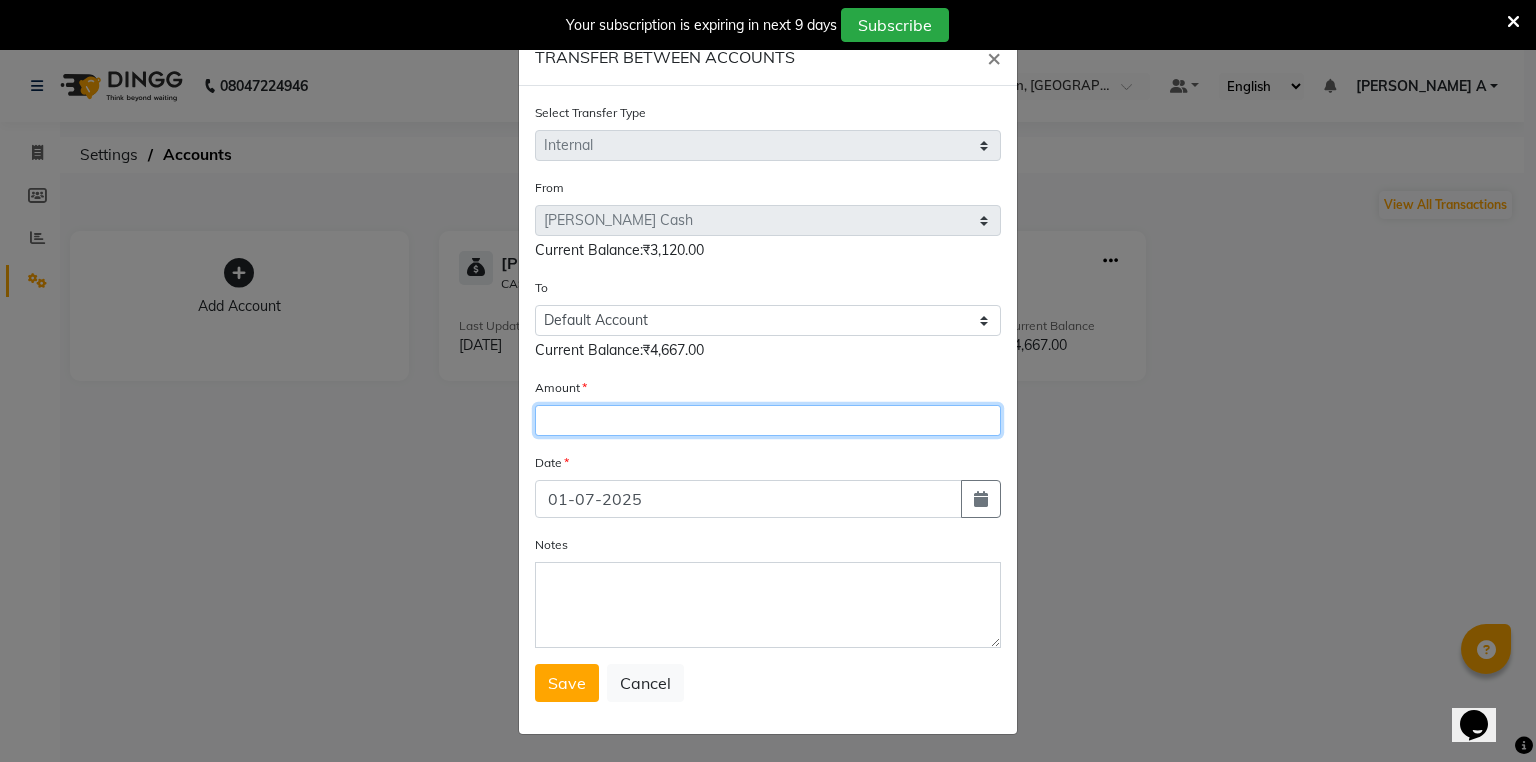 click 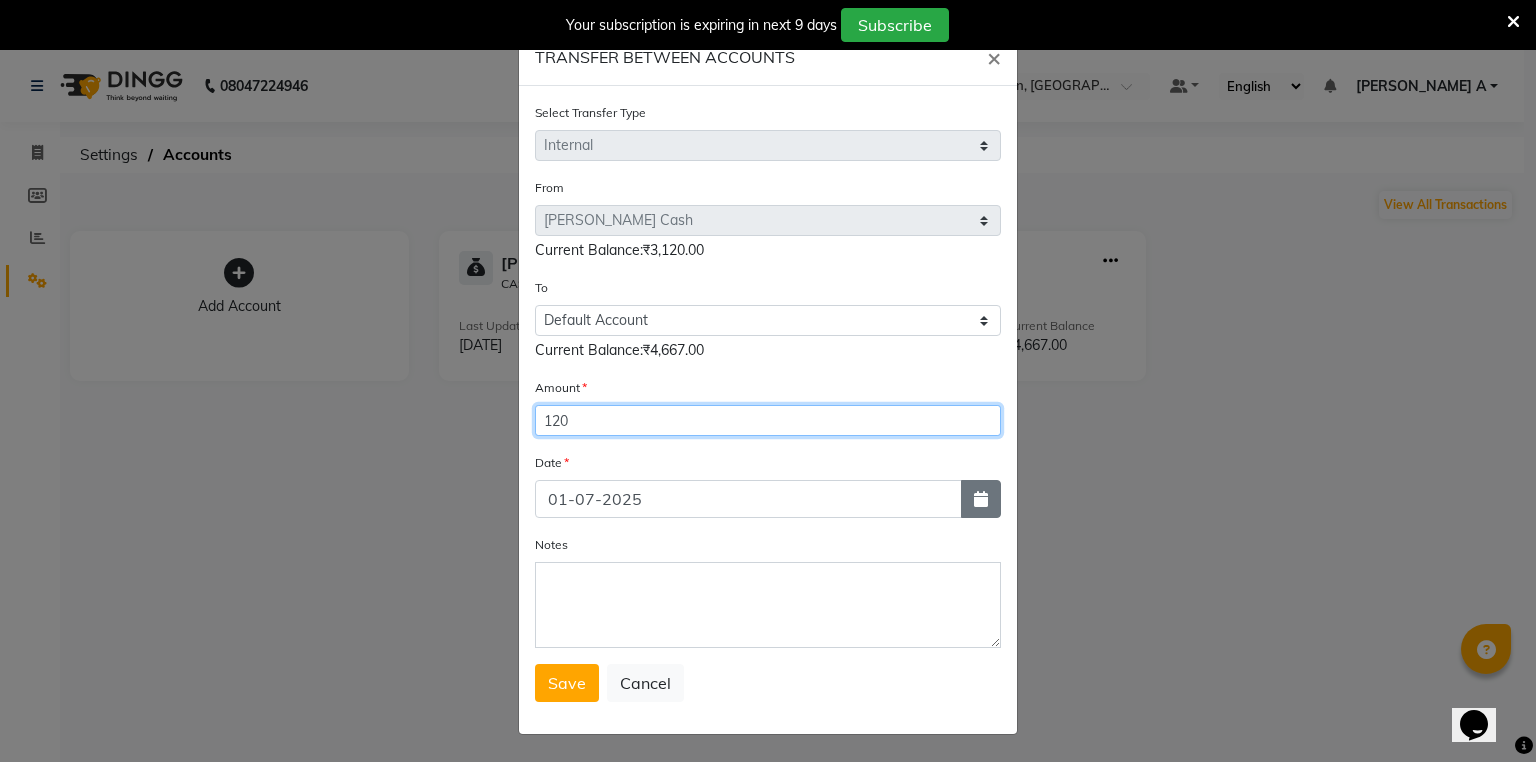 type on "120" 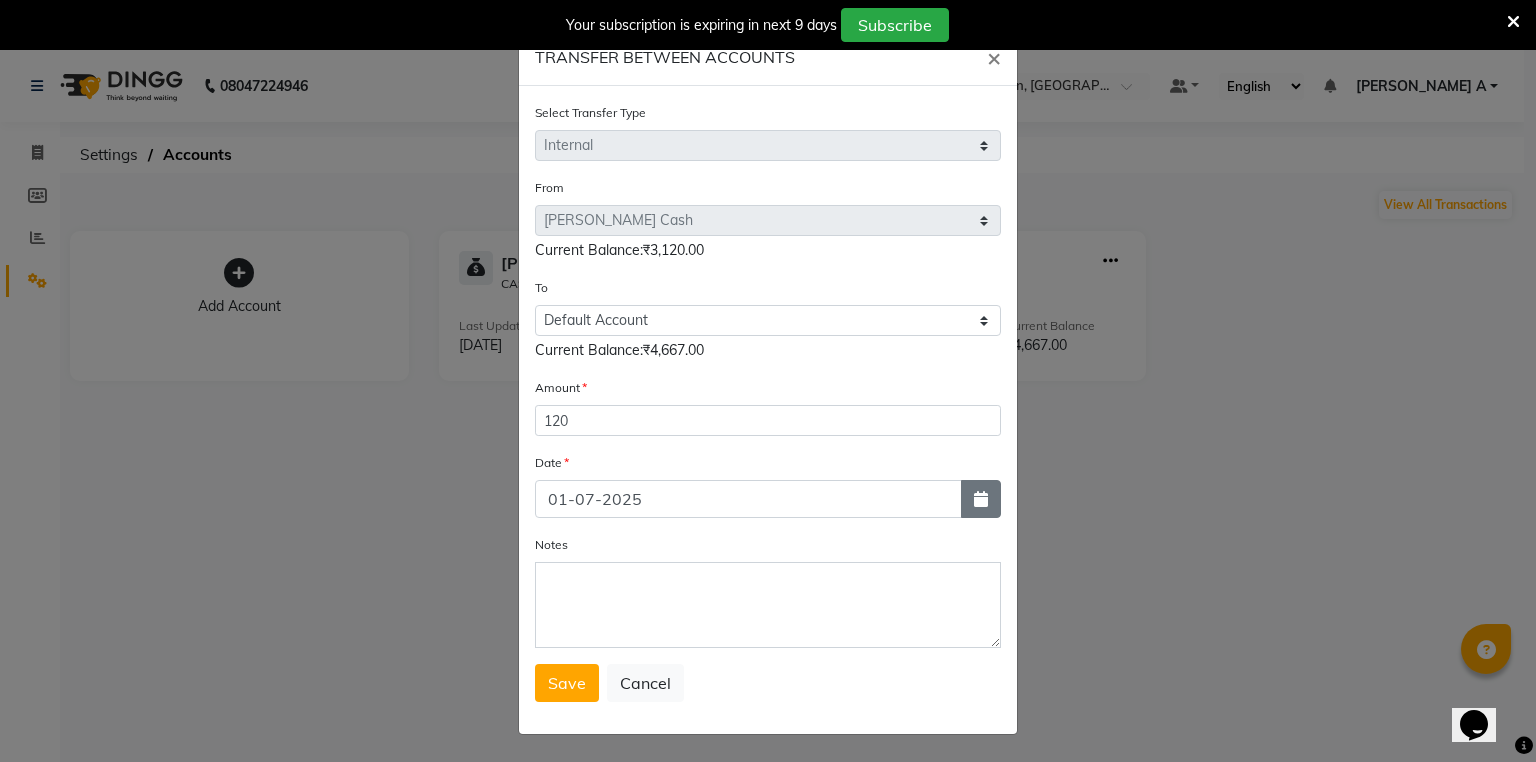 click 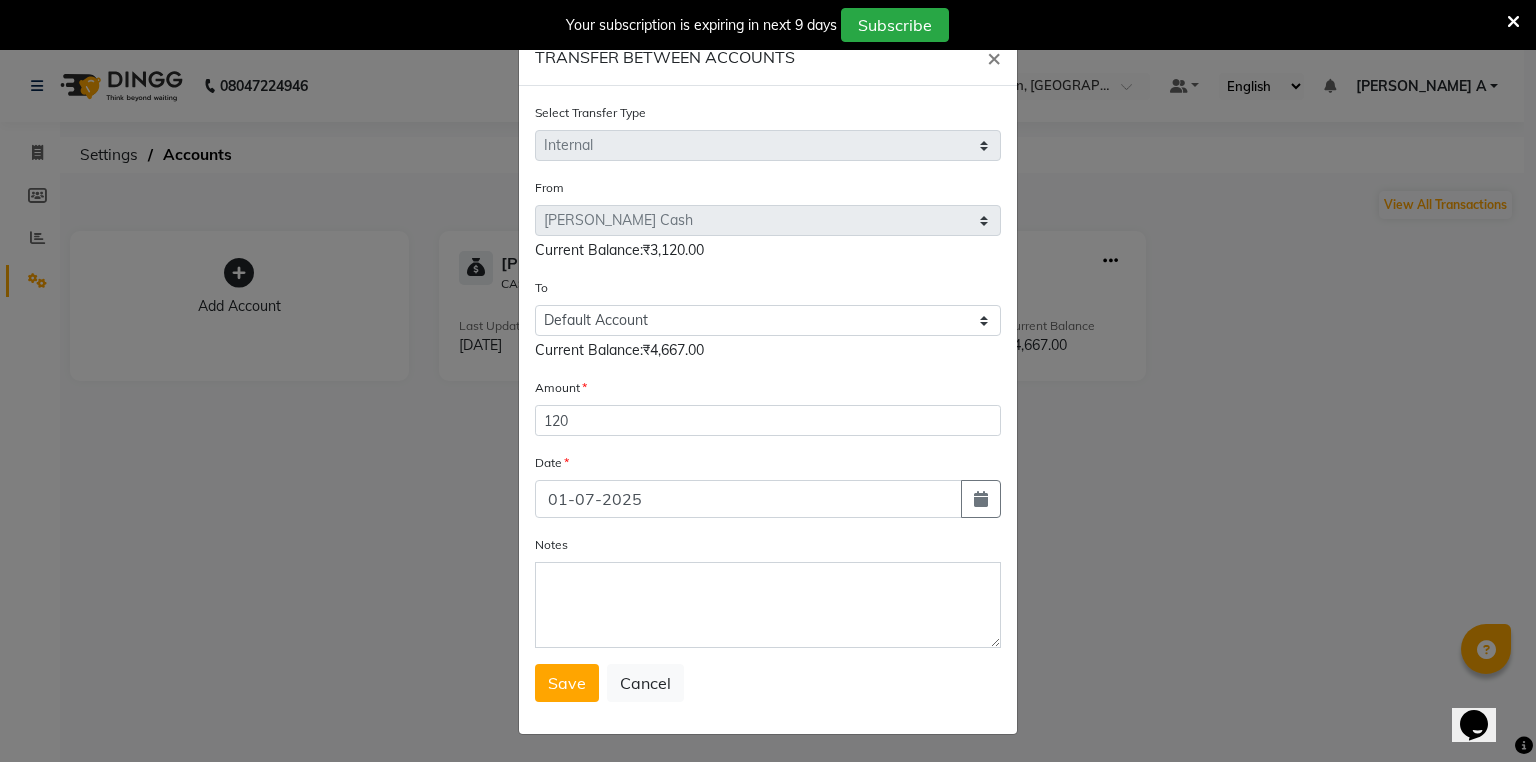 select on "7" 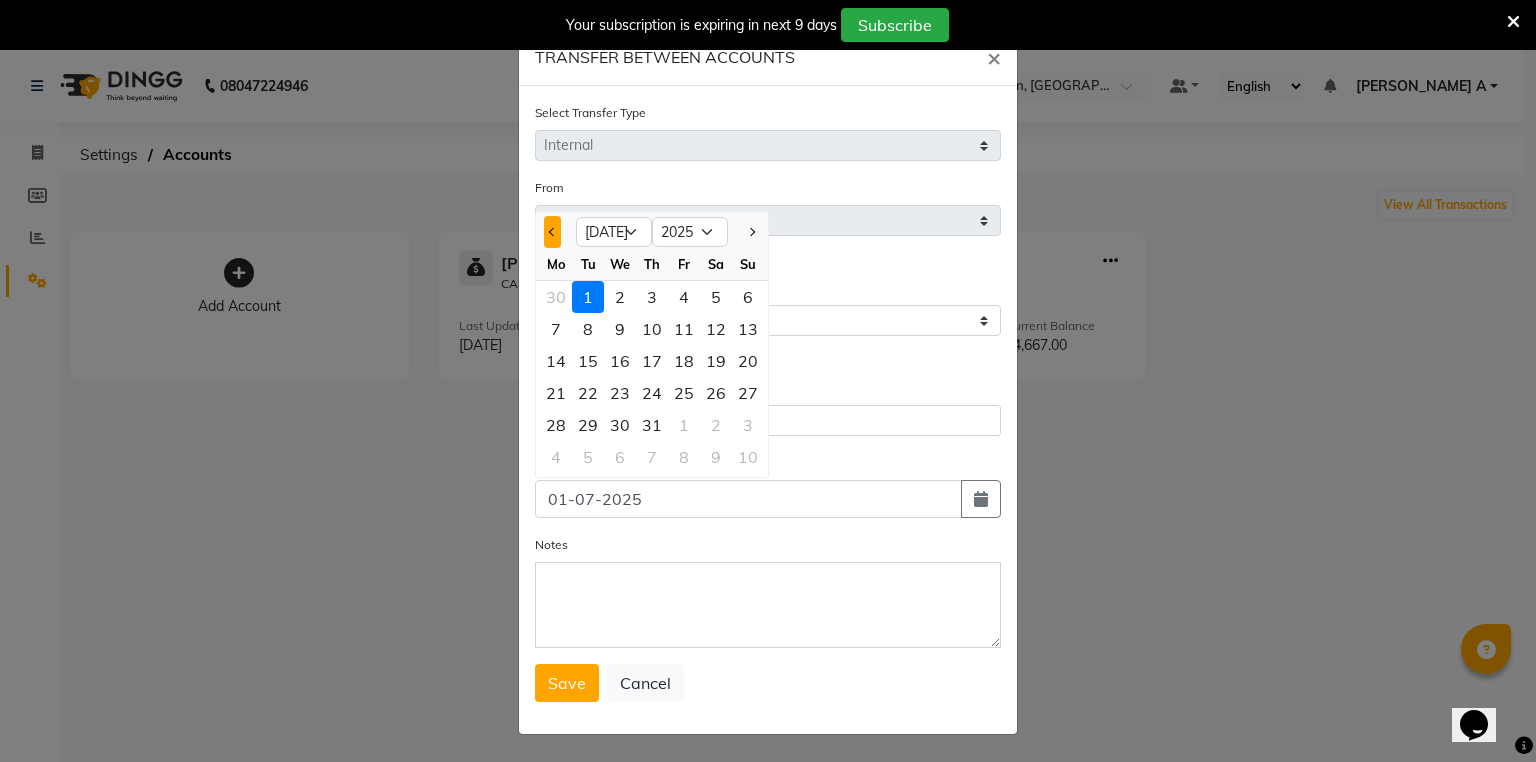 click 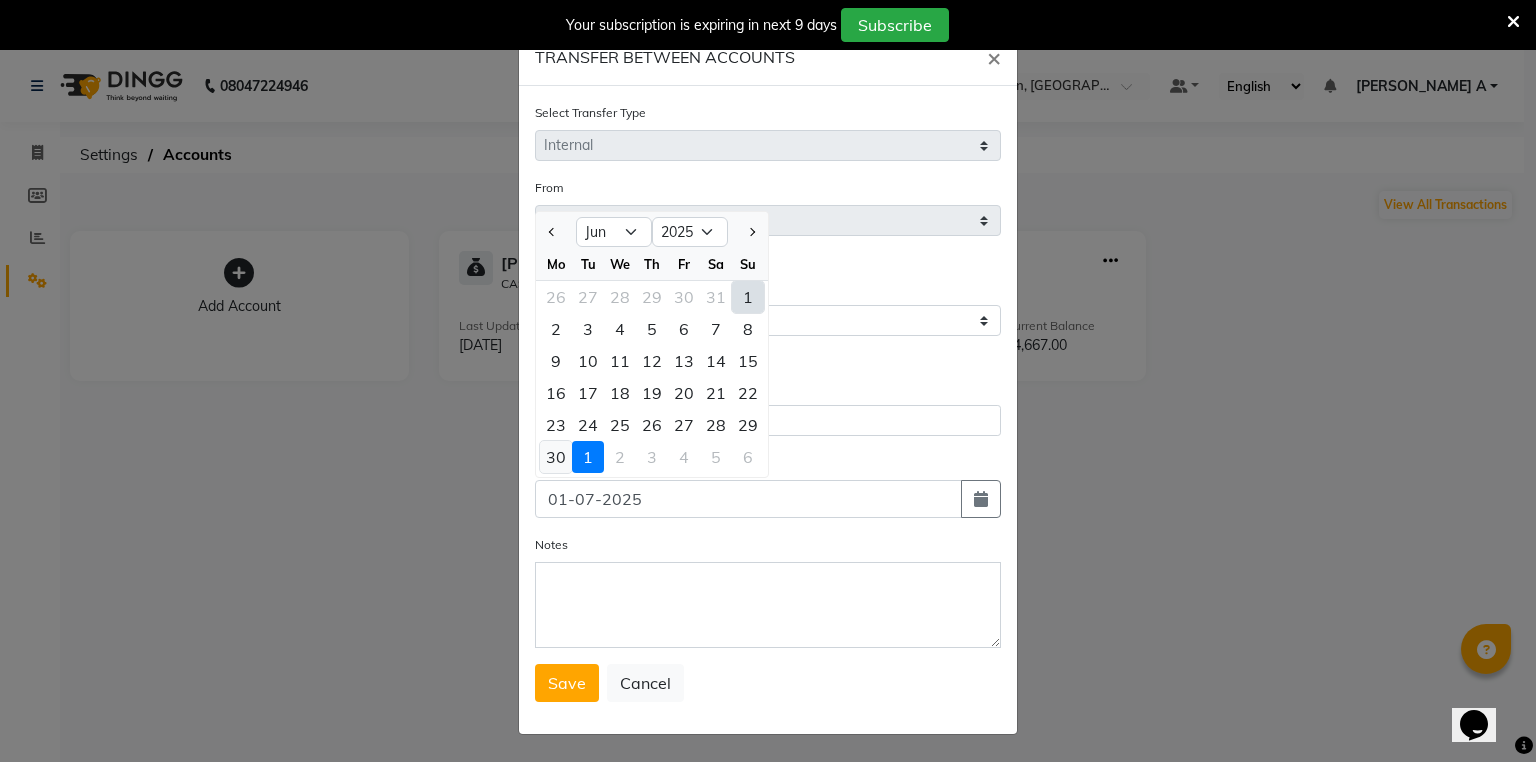 click on "30" 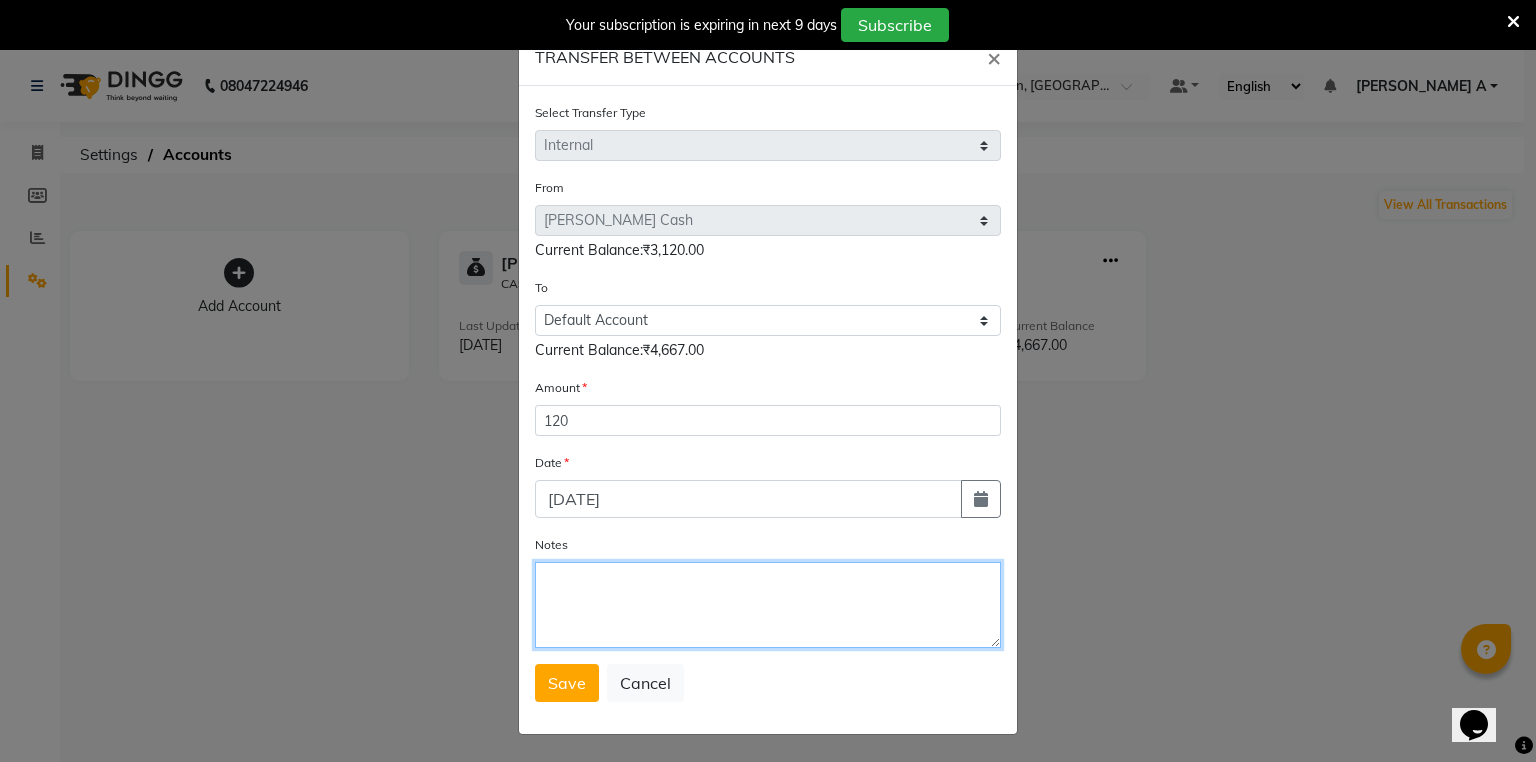 click on "Notes" at bounding box center (768, 605) 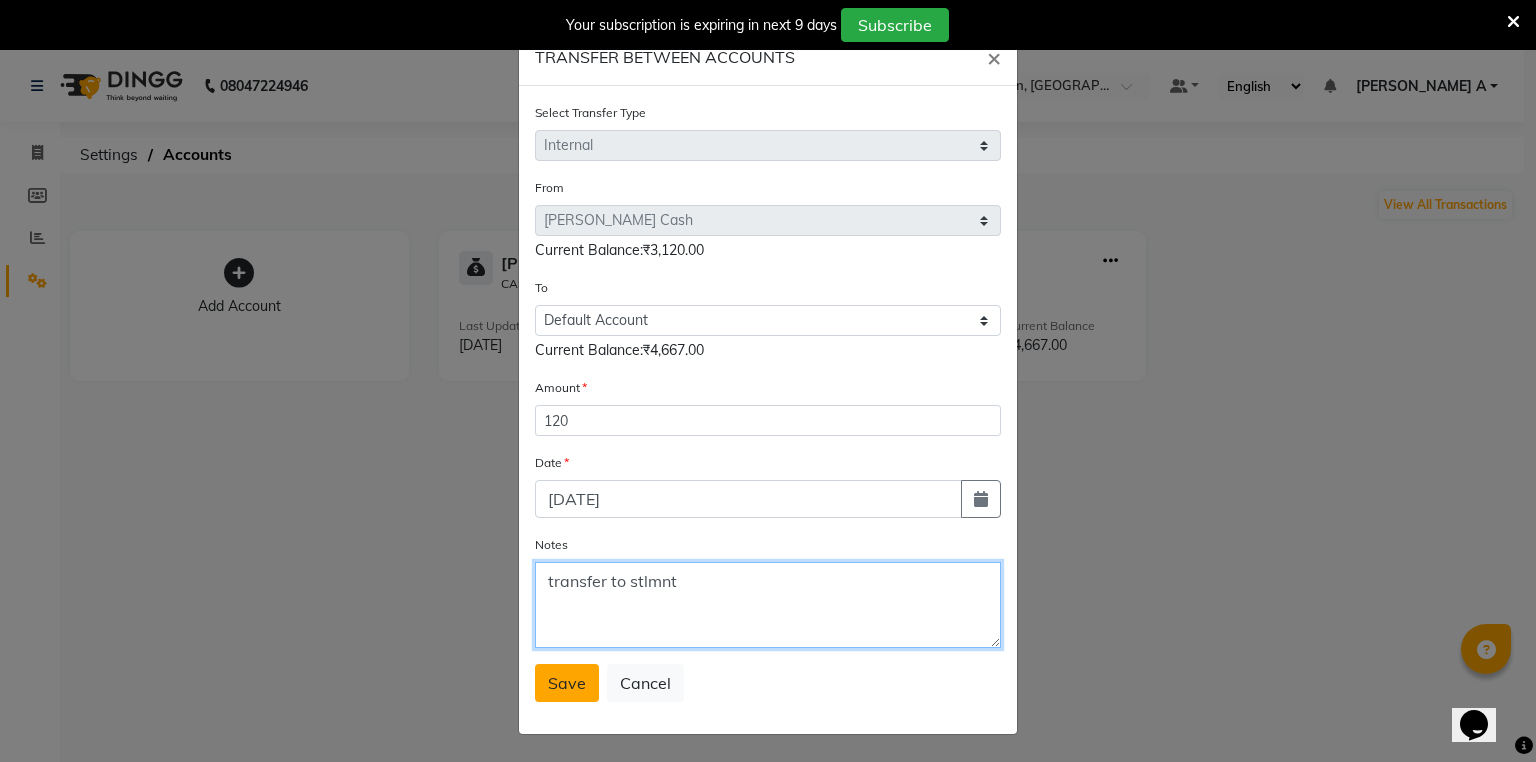 type on "transfer to stlmnt" 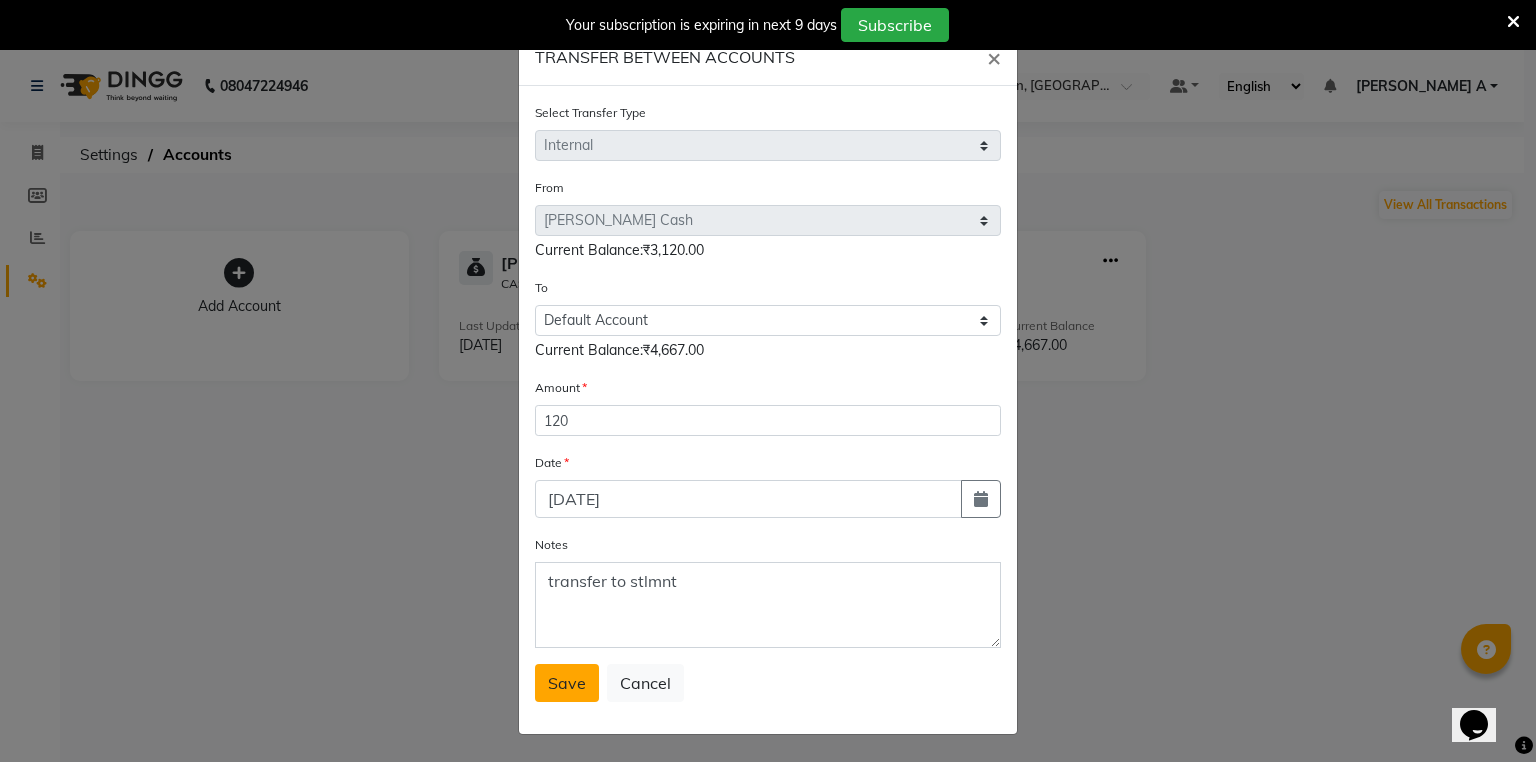 click on "Save" at bounding box center (567, 683) 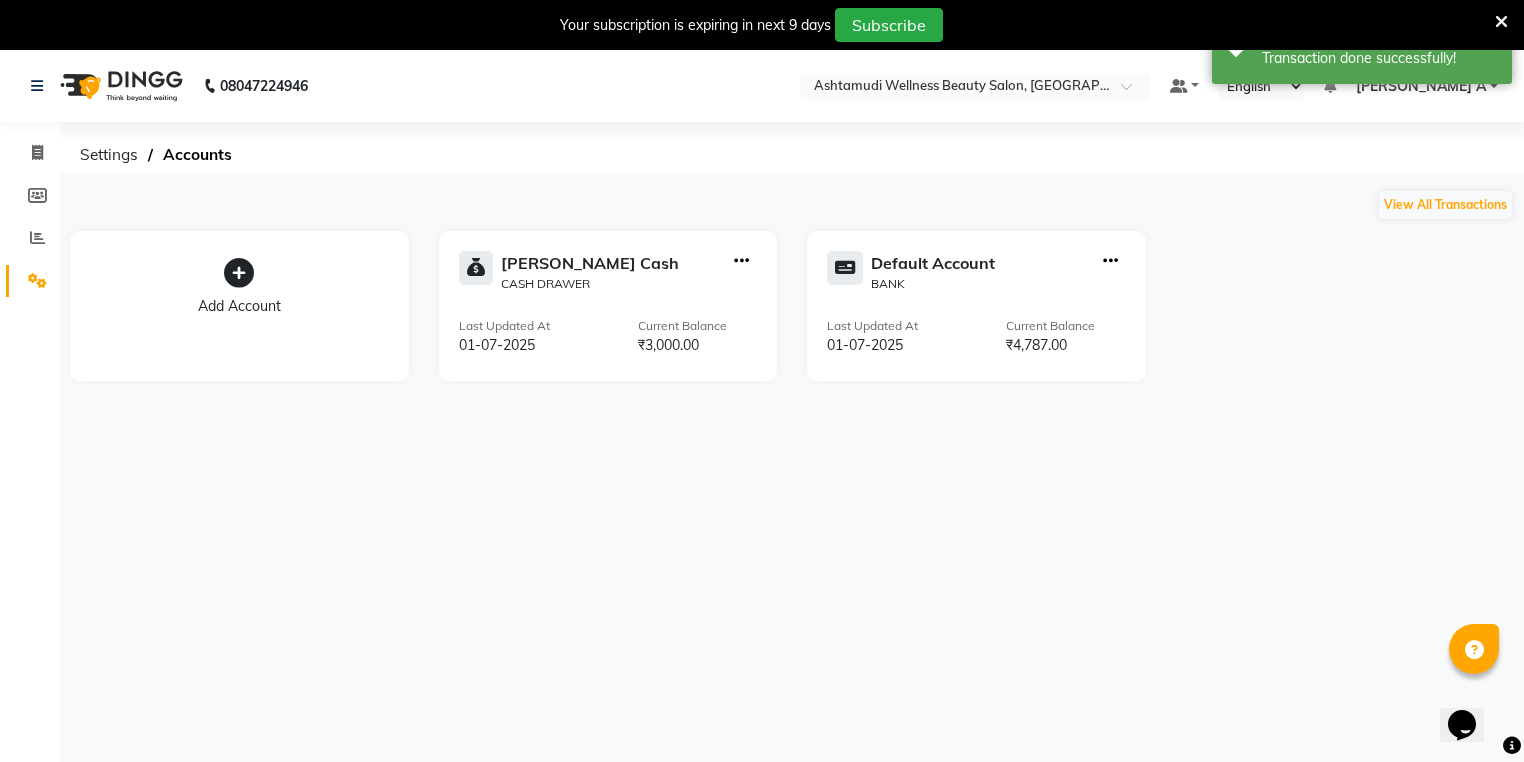 click on "08047224946 Select Location × Ashtamudi Wellness Beauty Salon, Alappuzha Default Panel My Panel English ENGLISH Español العربية मराठी हिंदी ગુજરાતી தமிழ் 中文 Notifications nothing to show ATHIRA A Manage Profile Change Password Sign out  Version:3.14.0" 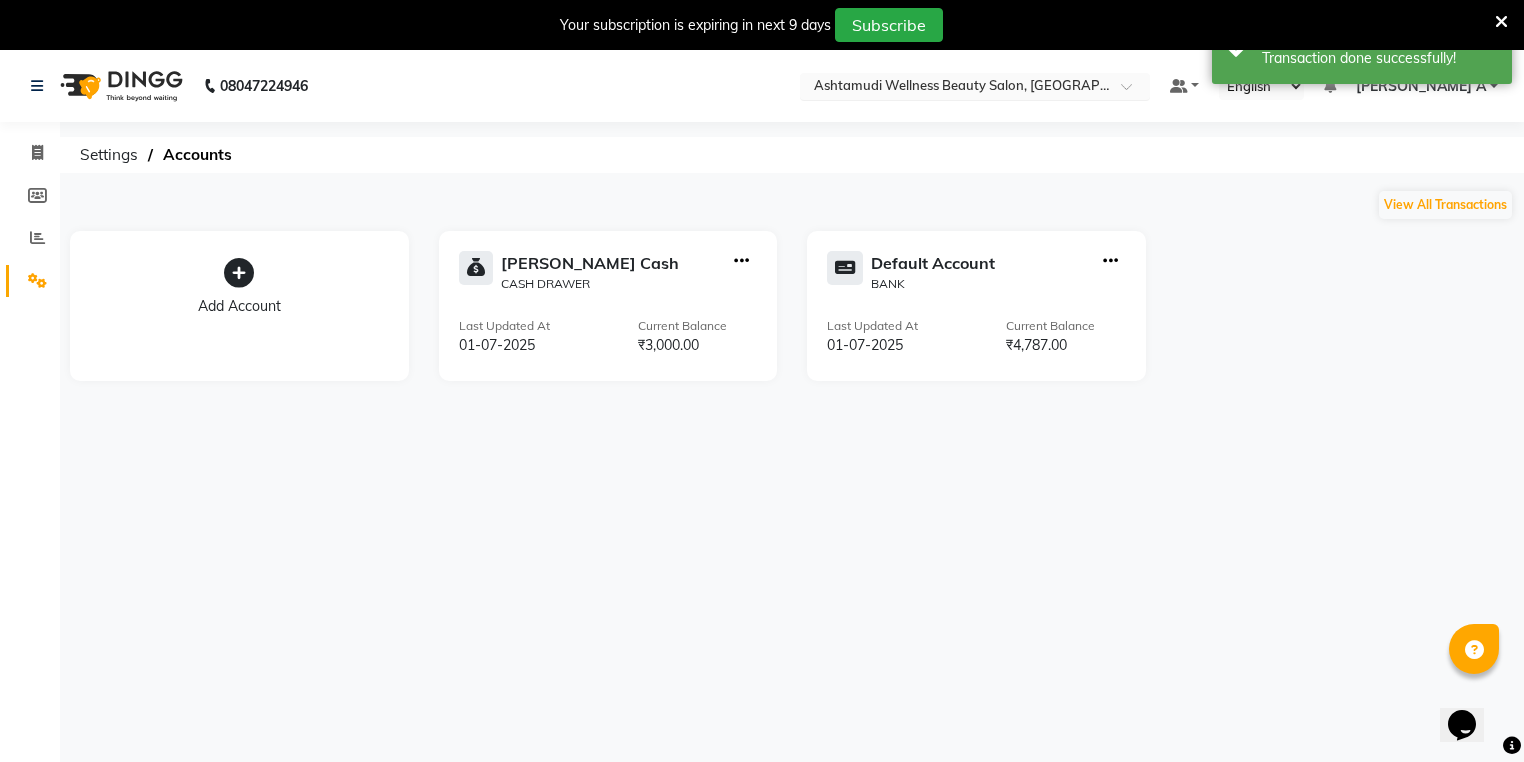 click at bounding box center (955, 88) 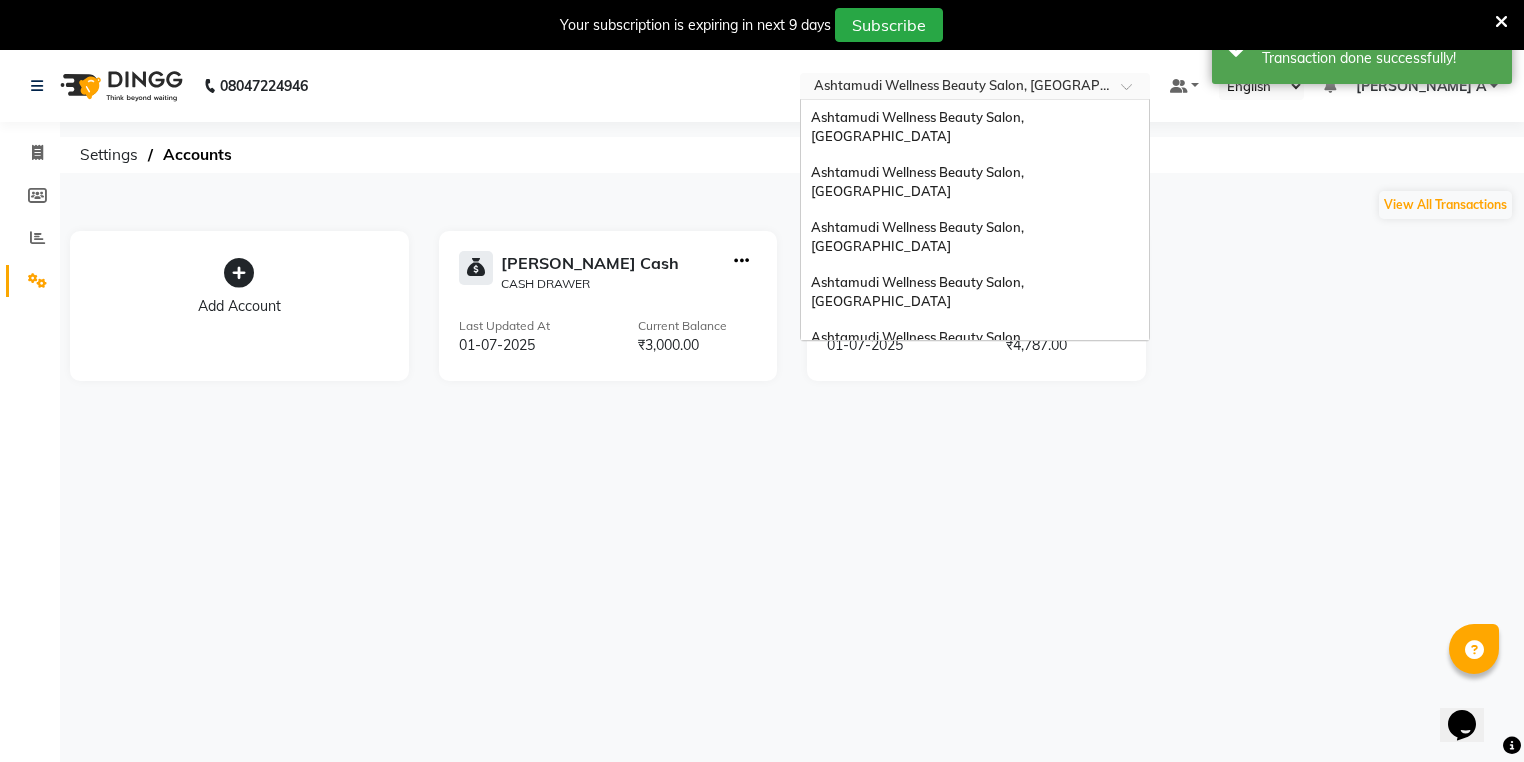 scroll, scrollTop: 312, scrollLeft: 0, axis: vertical 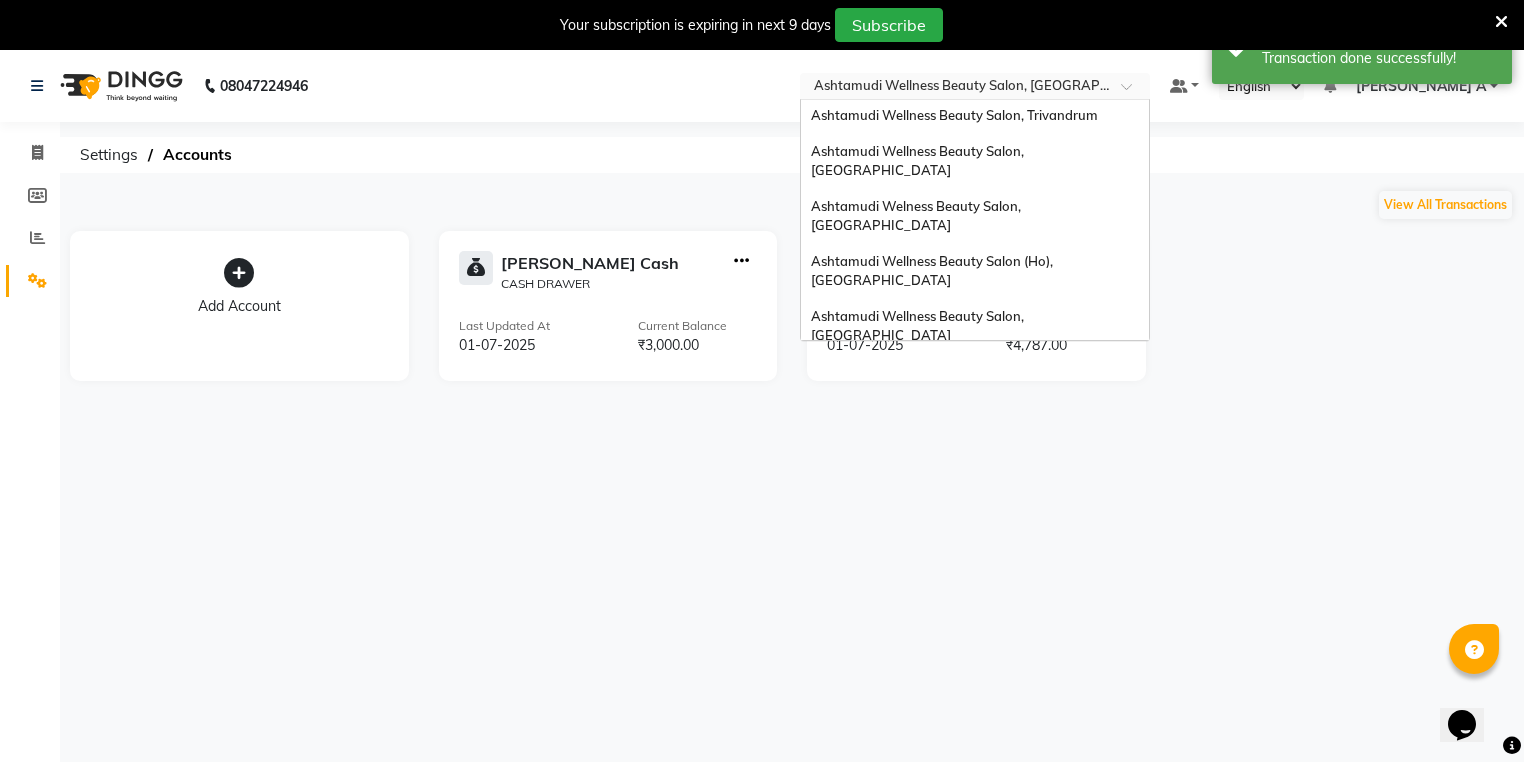 click on "Ashtamudi Beauty Lounge, [GEOGRAPHIC_DATA]" at bounding box center [975, 427] 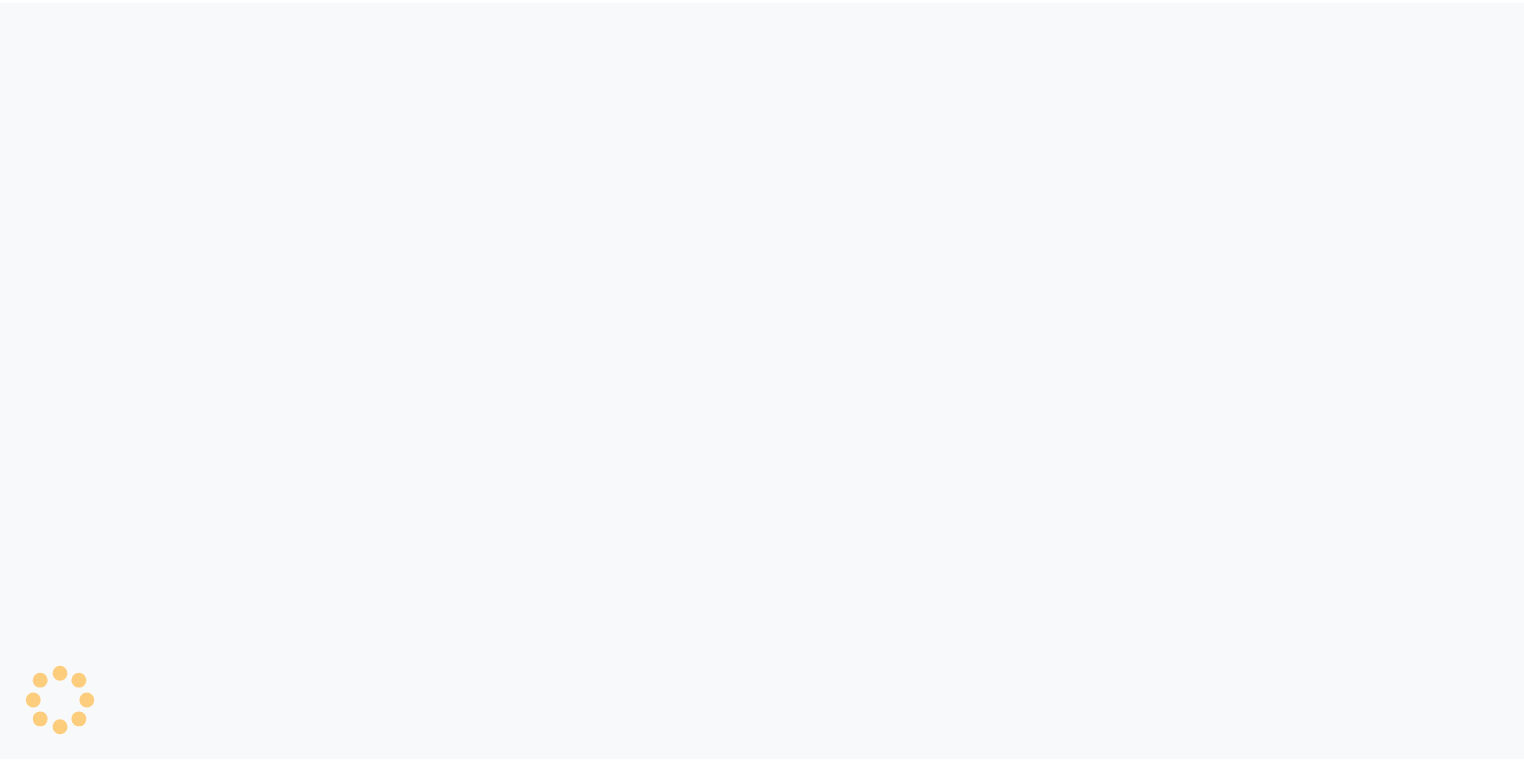 scroll, scrollTop: 0, scrollLeft: 0, axis: both 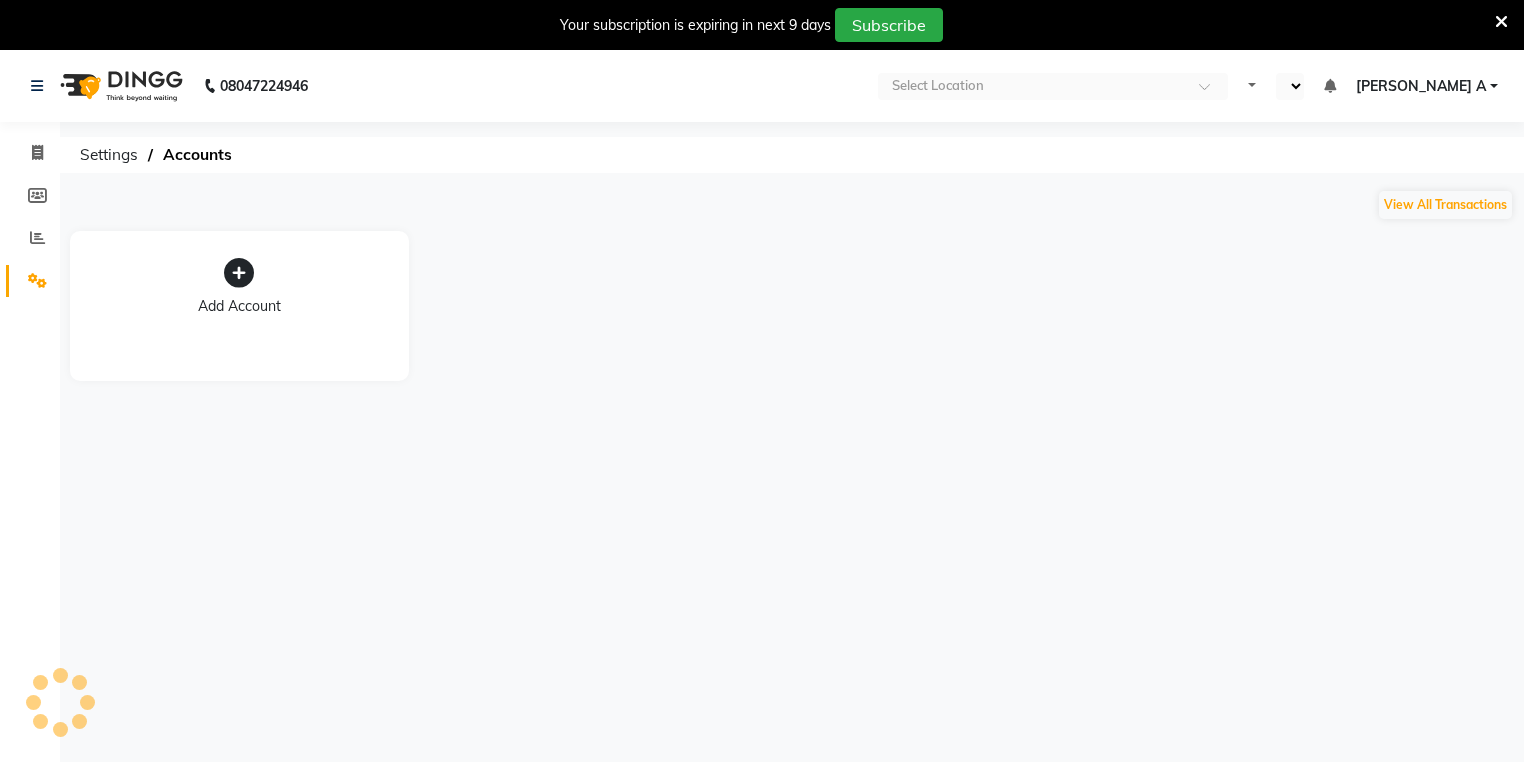 select on "en" 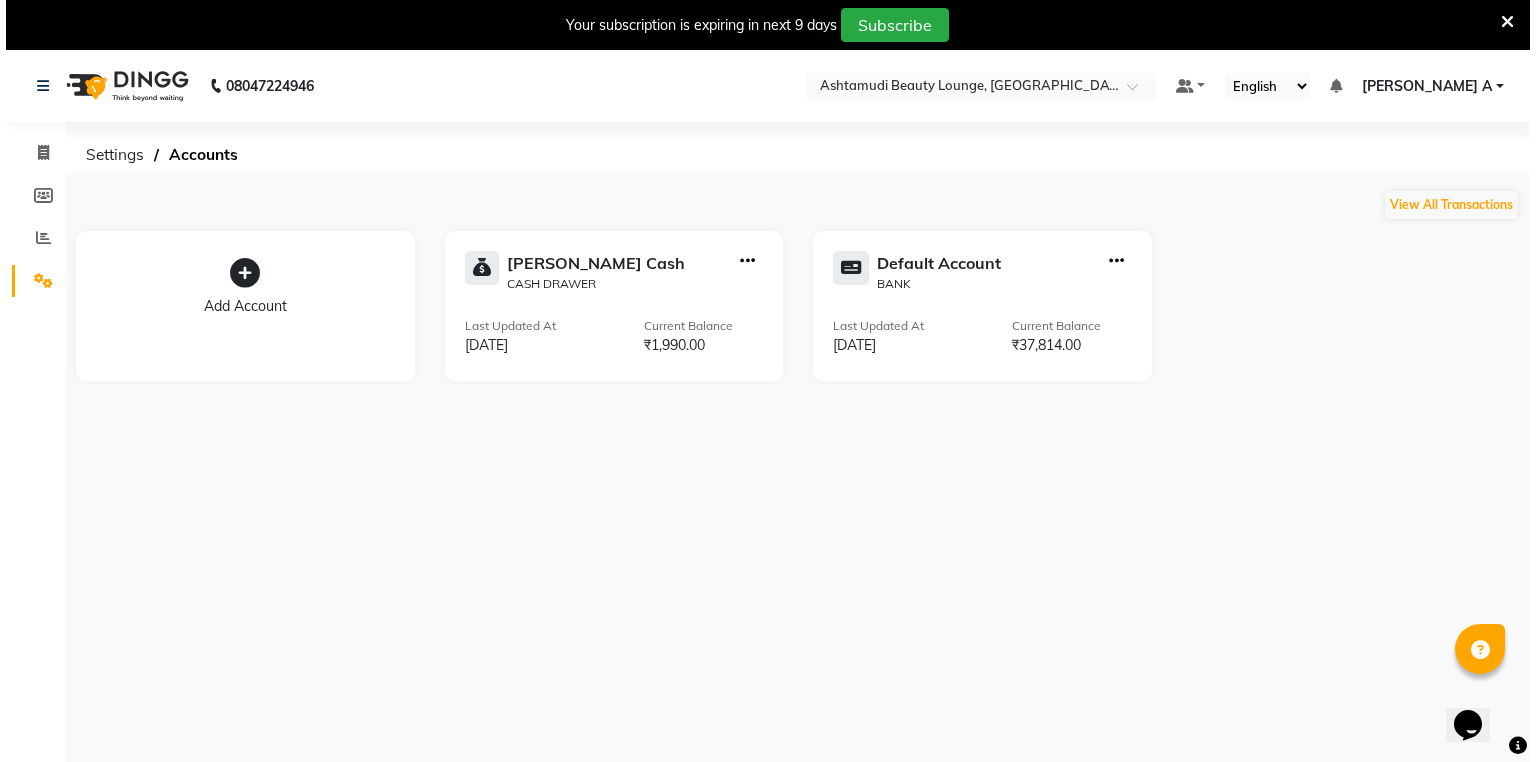 scroll, scrollTop: 0, scrollLeft: 0, axis: both 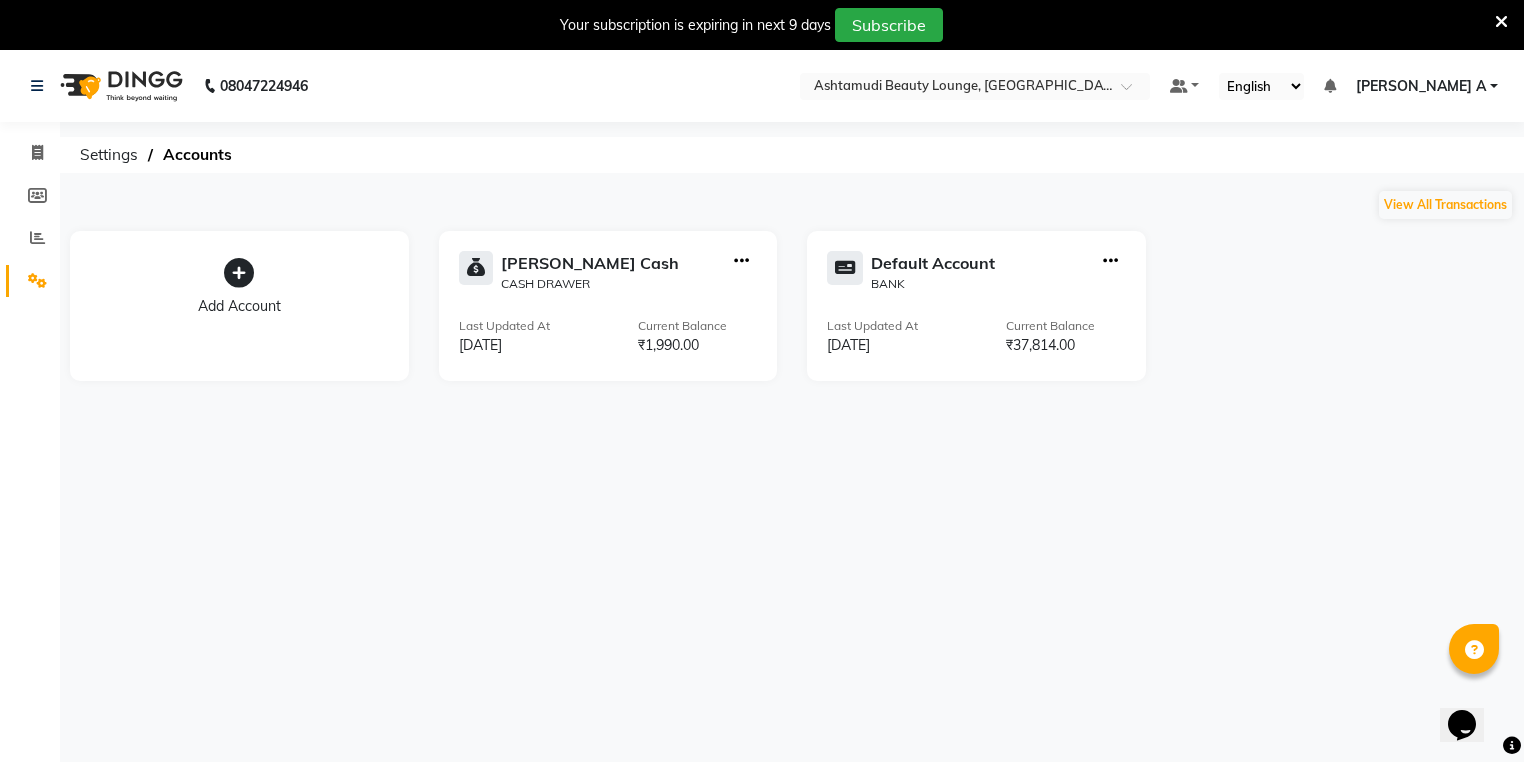 click at bounding box center (1501, 22) 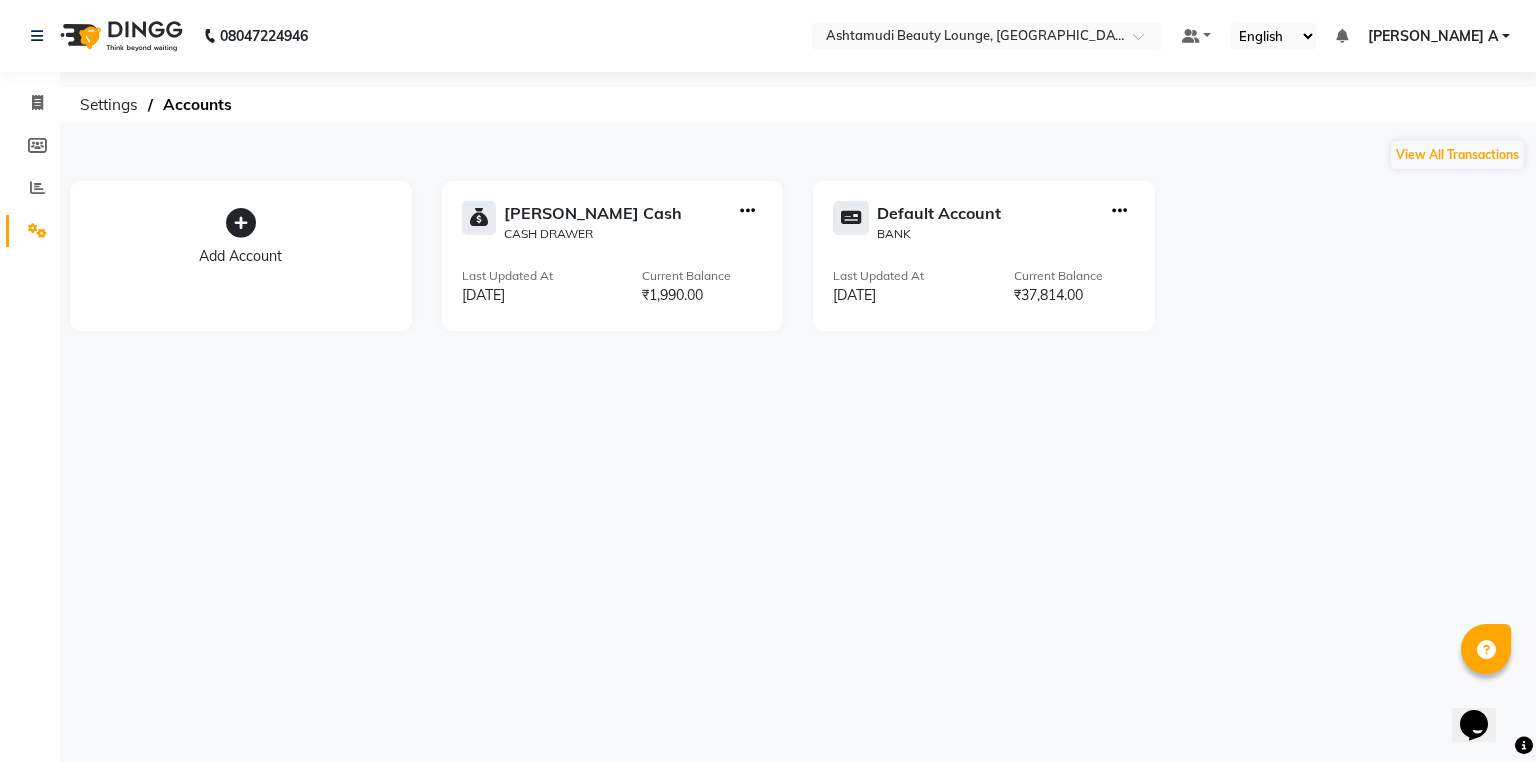 click 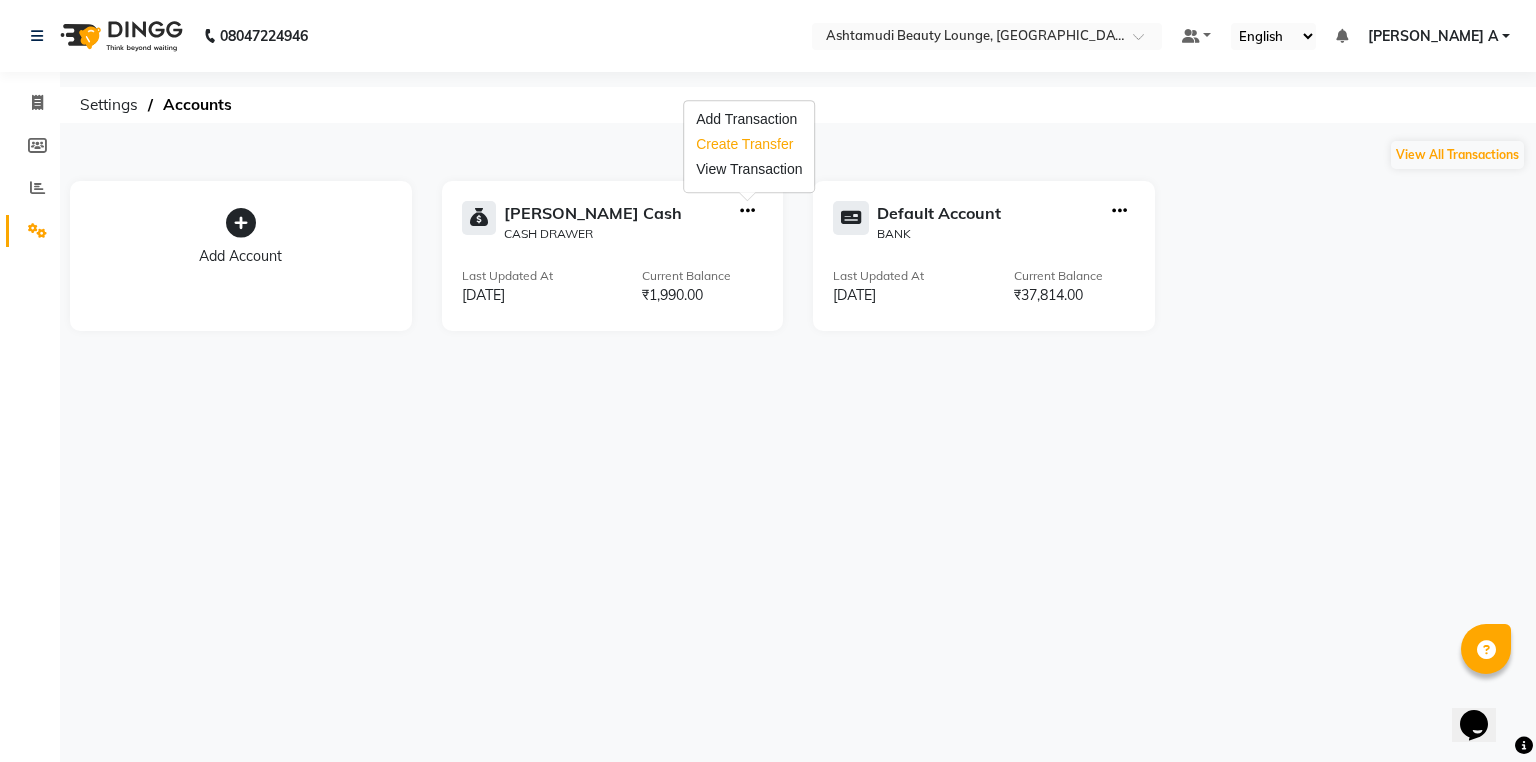 click on "Create Transfer" at bounding box center (749, 144) 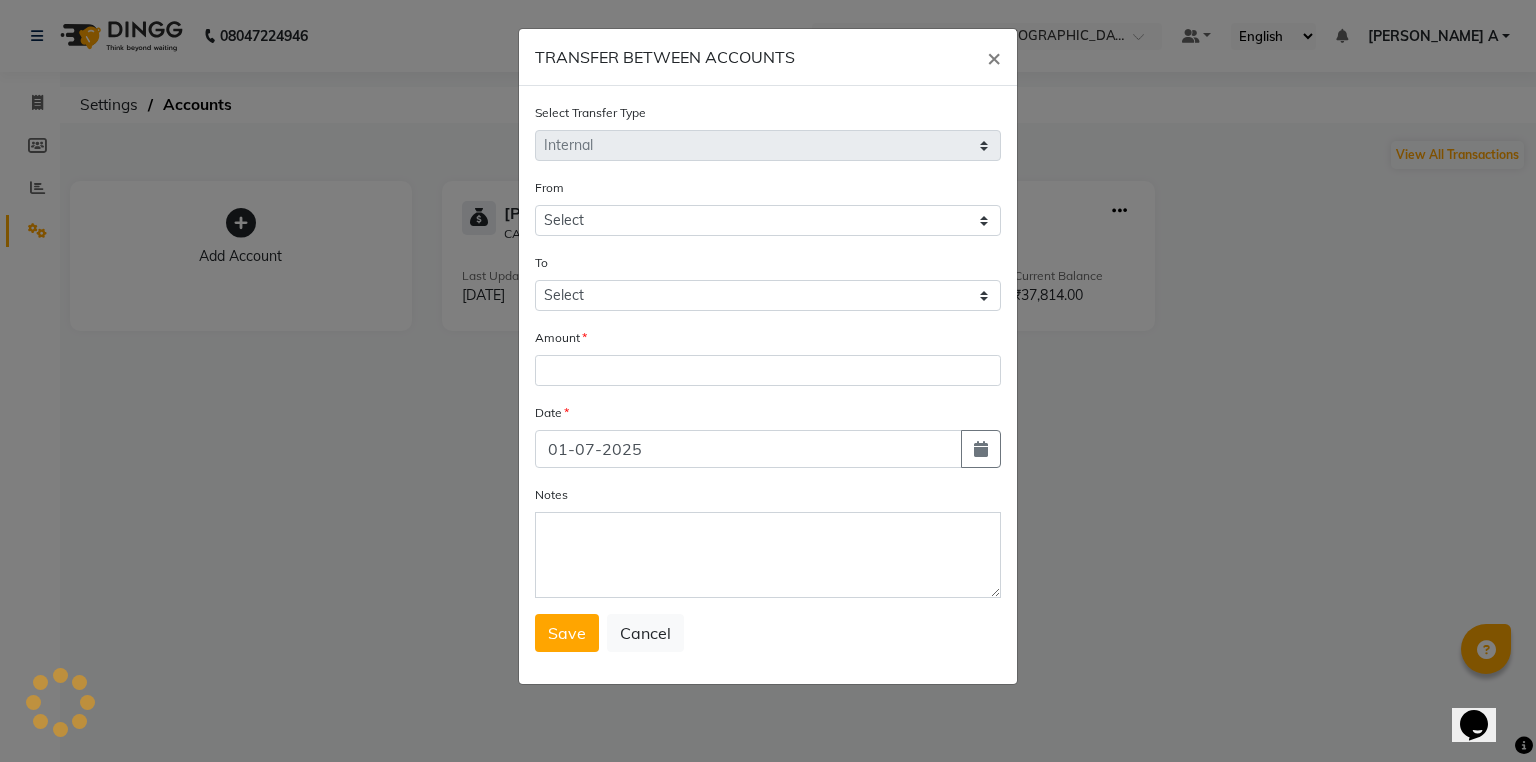 select on "3459" 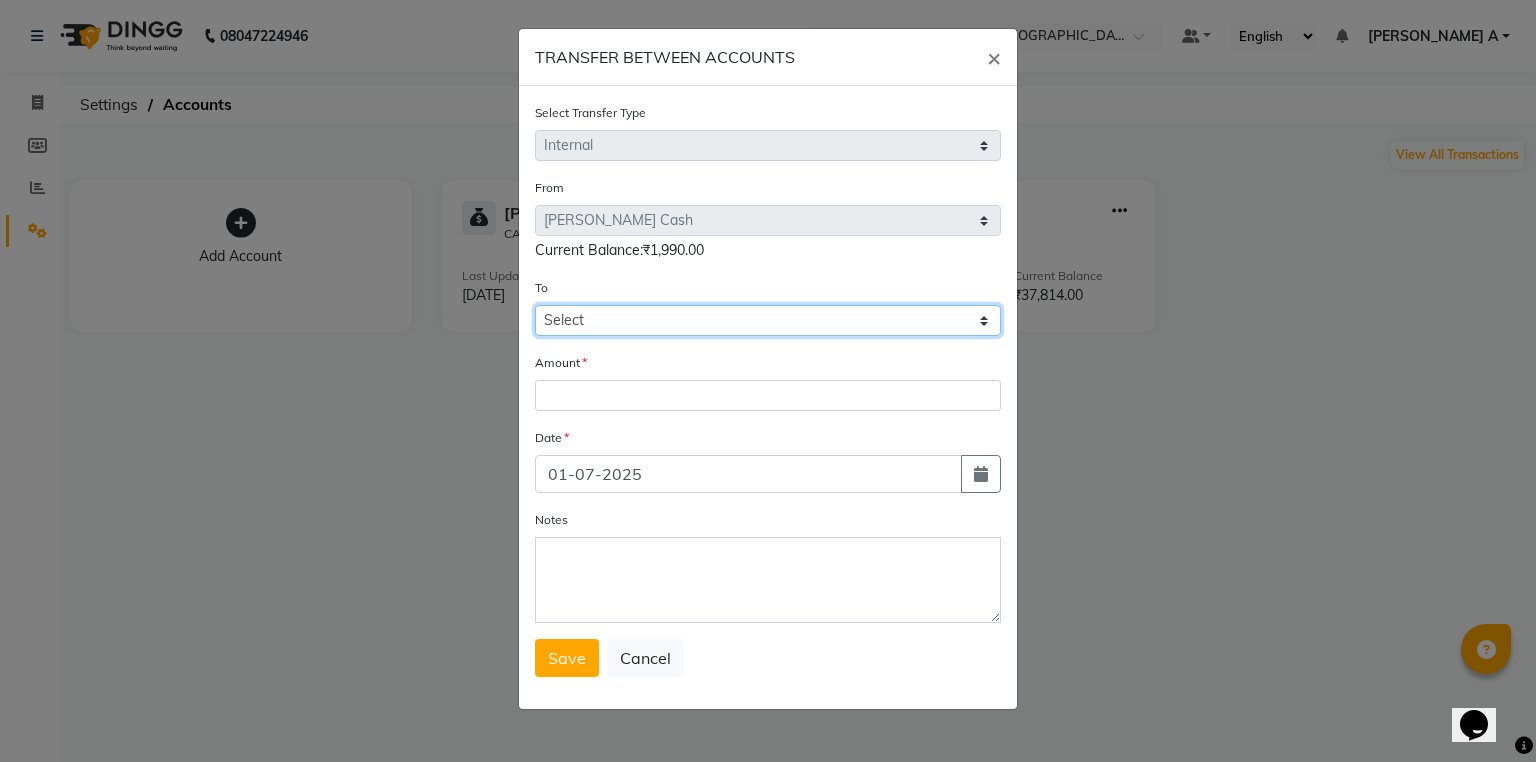 drag, startPoint x: 660, startPoint y: 320, endPoint x: 660, endPoint y: 335, distance: 15 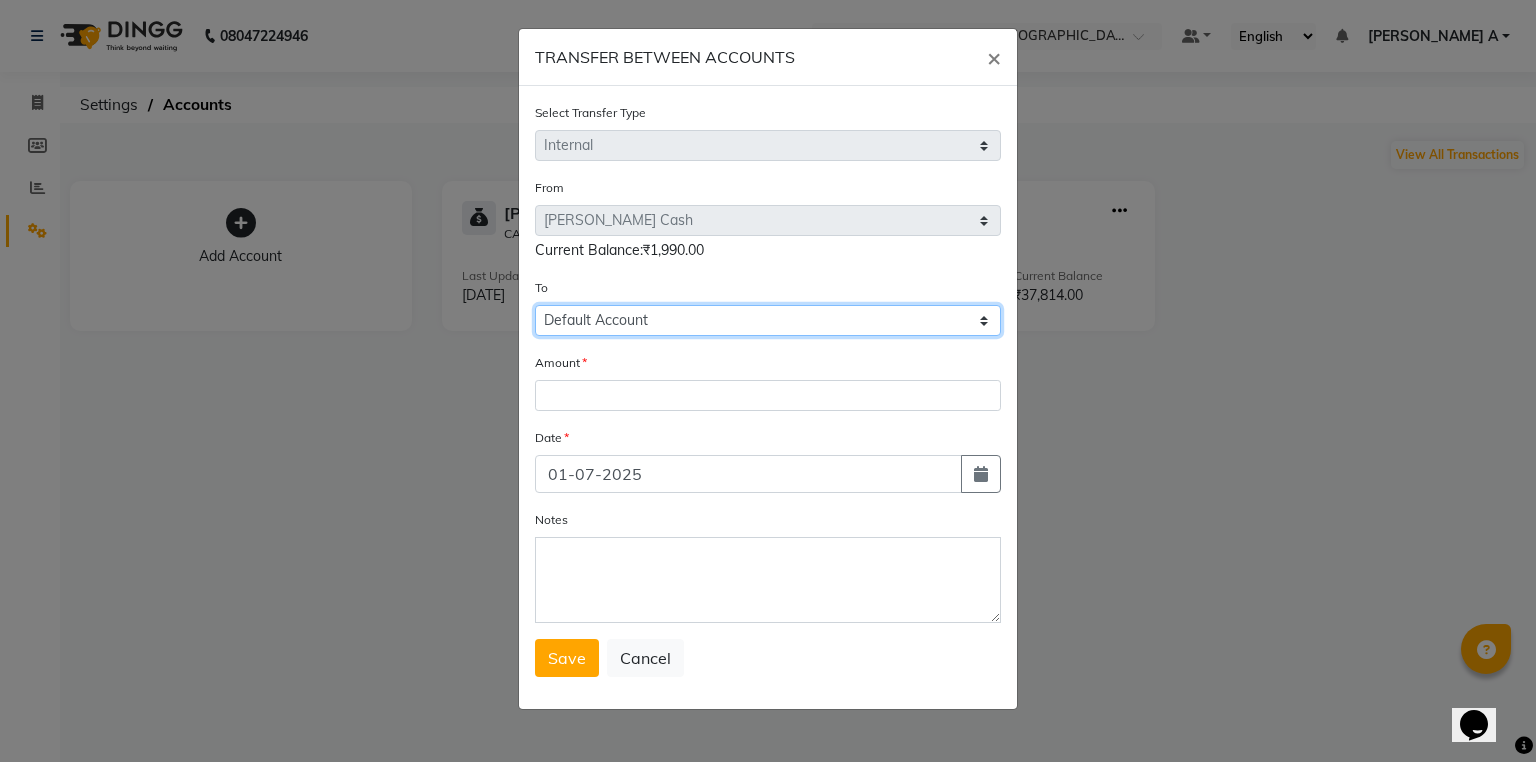 click on "Select Petty Cash Default Account" 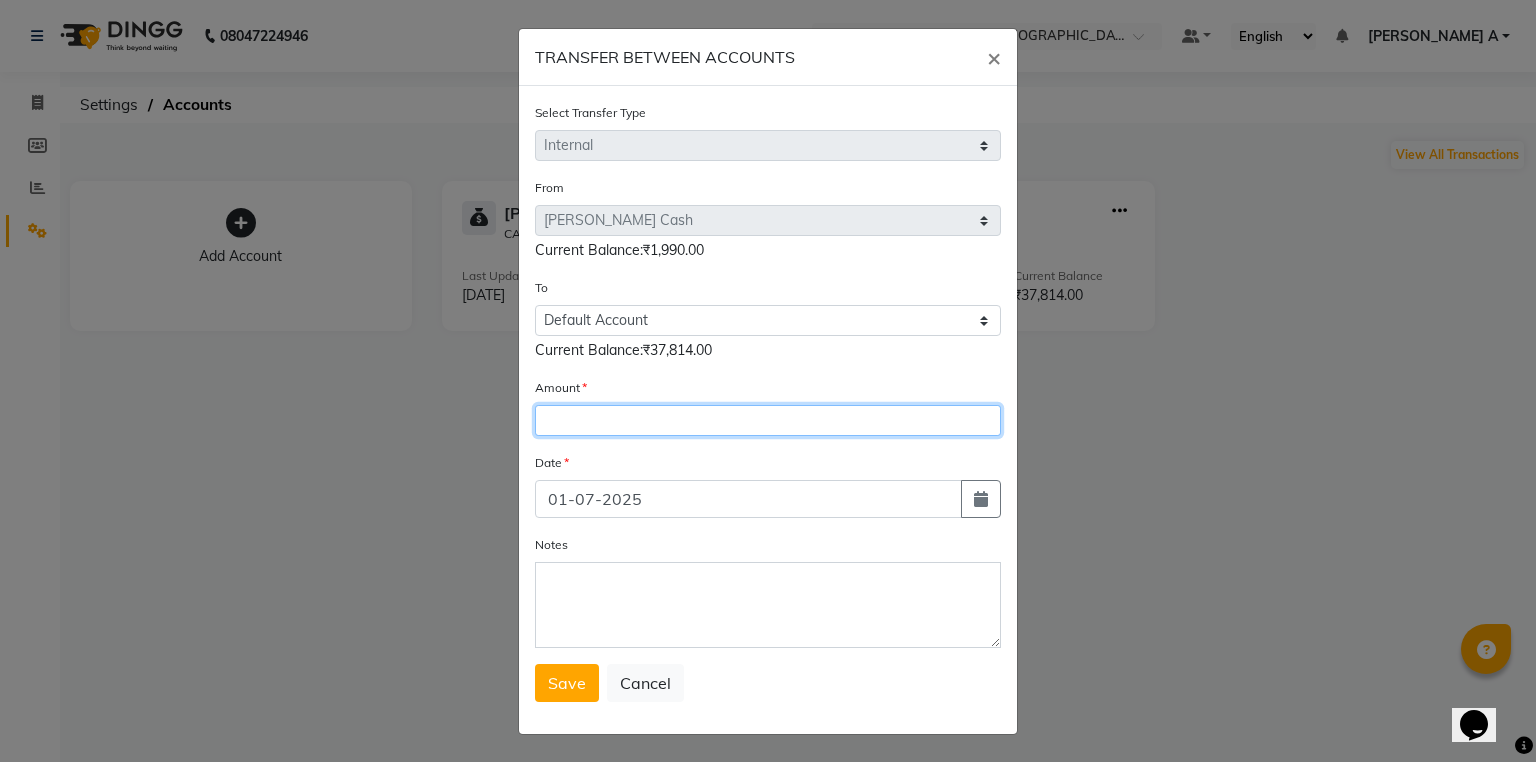 click 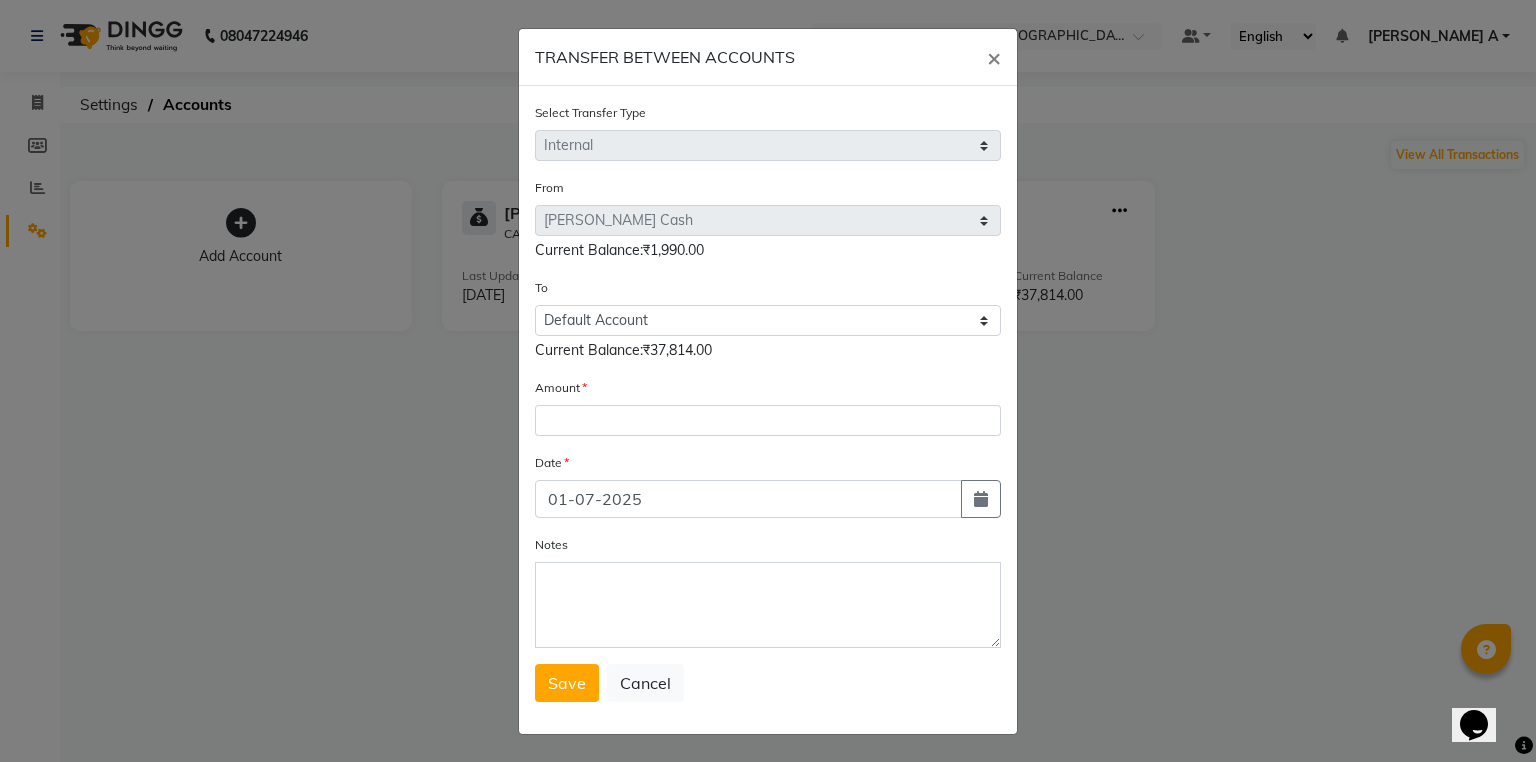 click on "TRANSFER BETWEEN ACCOUNTS × Select Transfer Type Select Direct Internal From Select Petty Cash Default Account  Current Balance:₹1,990.00 To Select Petty Cash Default Account Current Balance:₹37,814.00 Amount Date 01-07-2025 Notes  Save   Cancel" 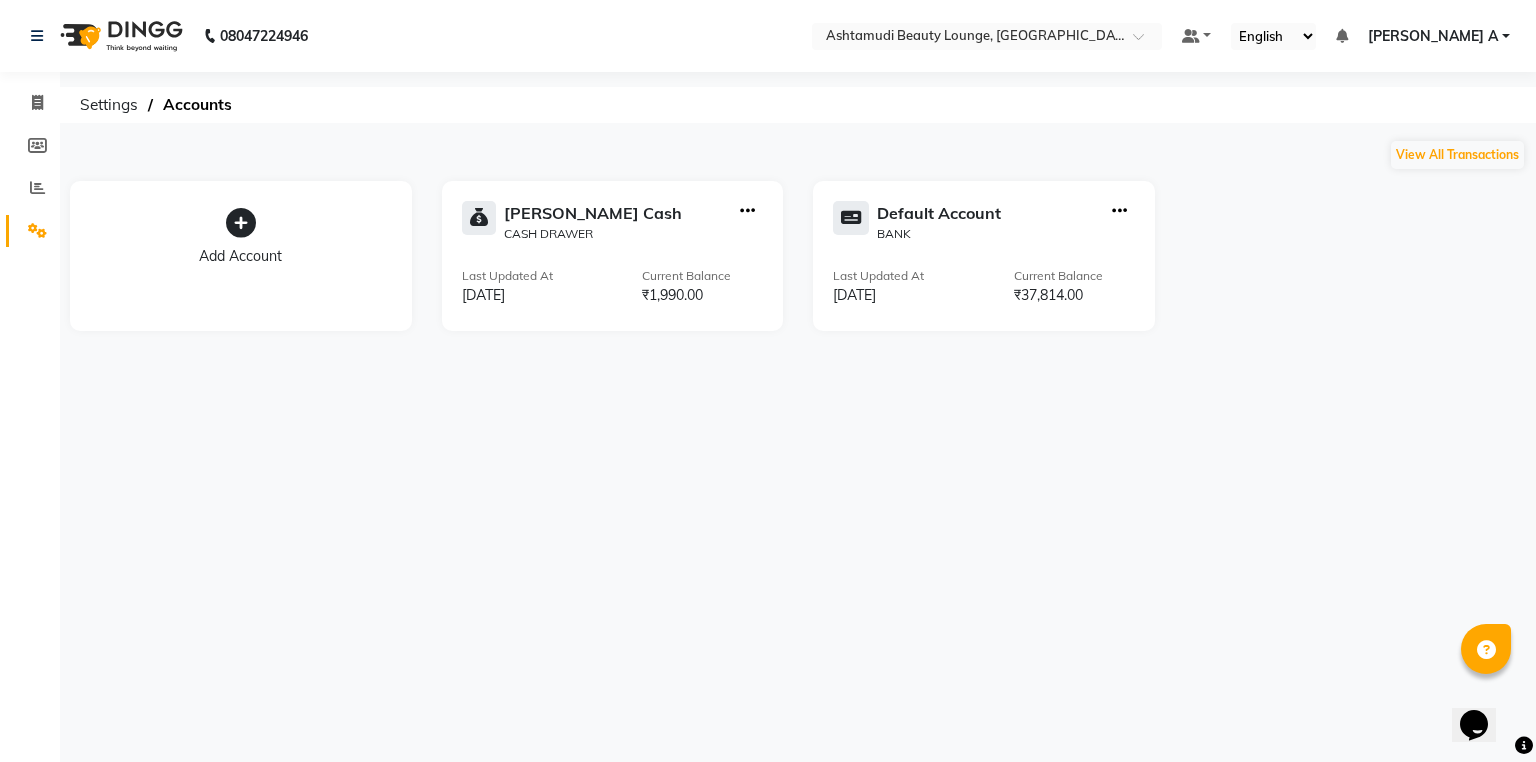 click 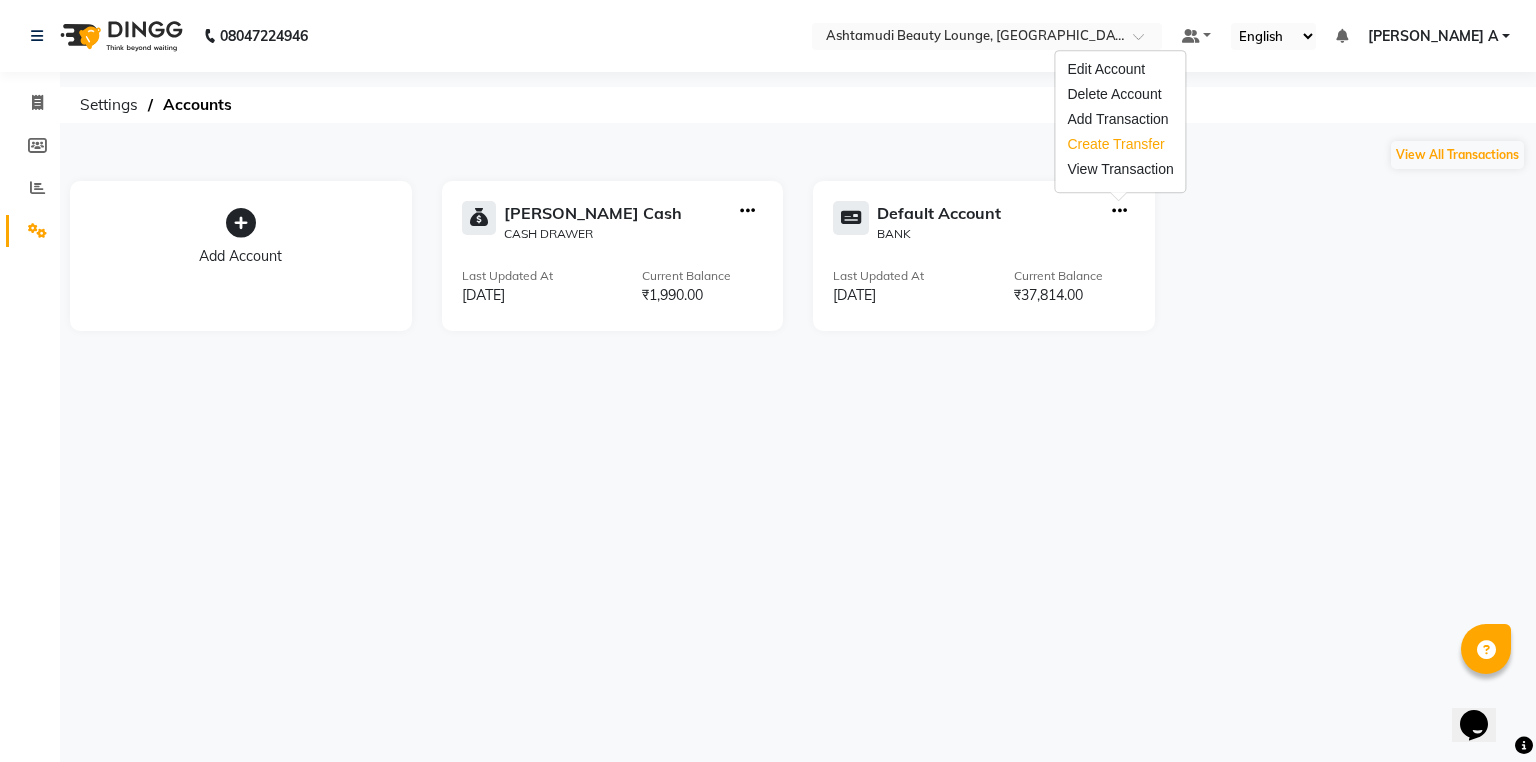 click on "Create Transfer" at bounding box center [1120, 144] 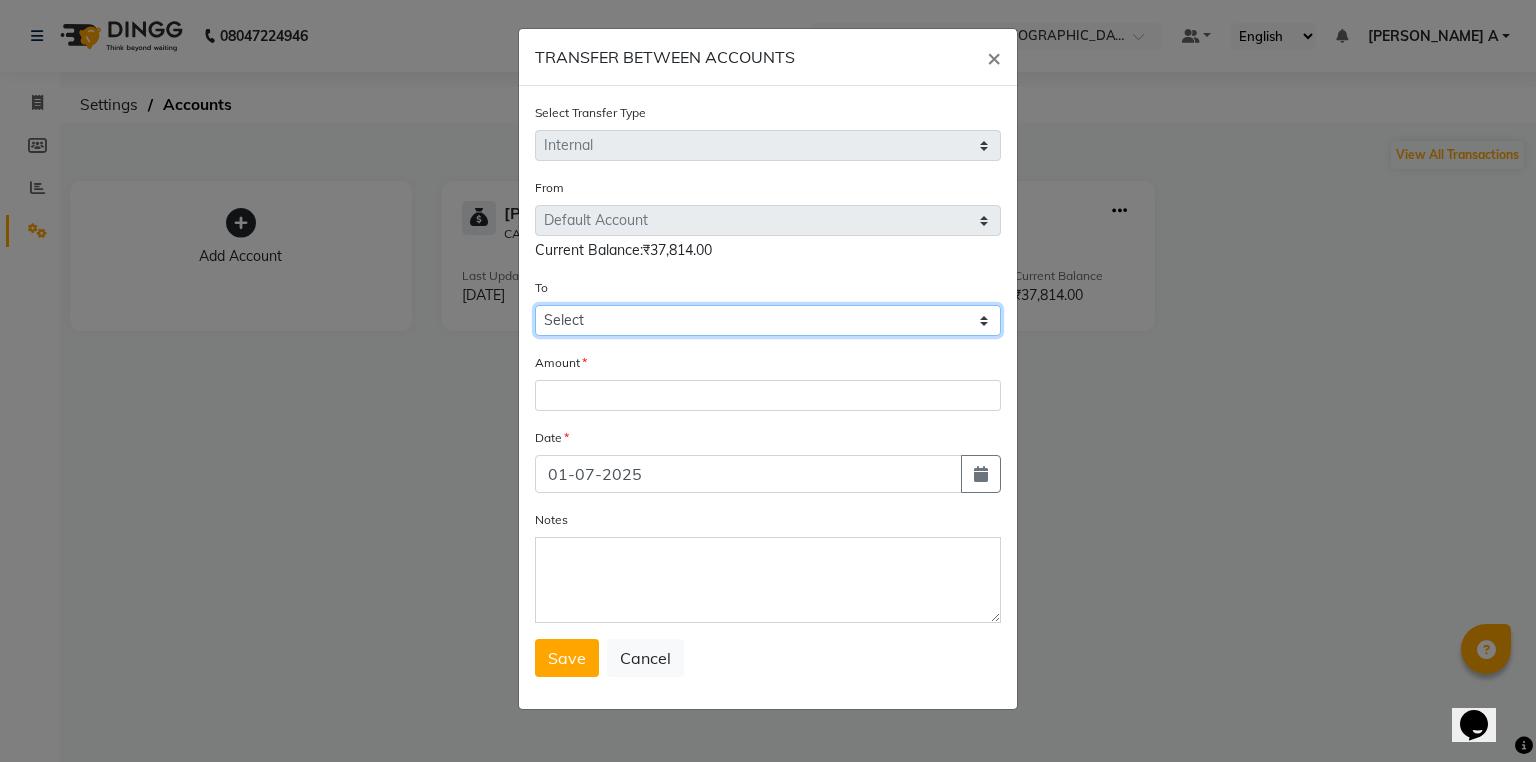 drag, startPoint x: 634, startPoint y: 333, endPoint x: 637, endPoint y: 343, distance: 10.440307 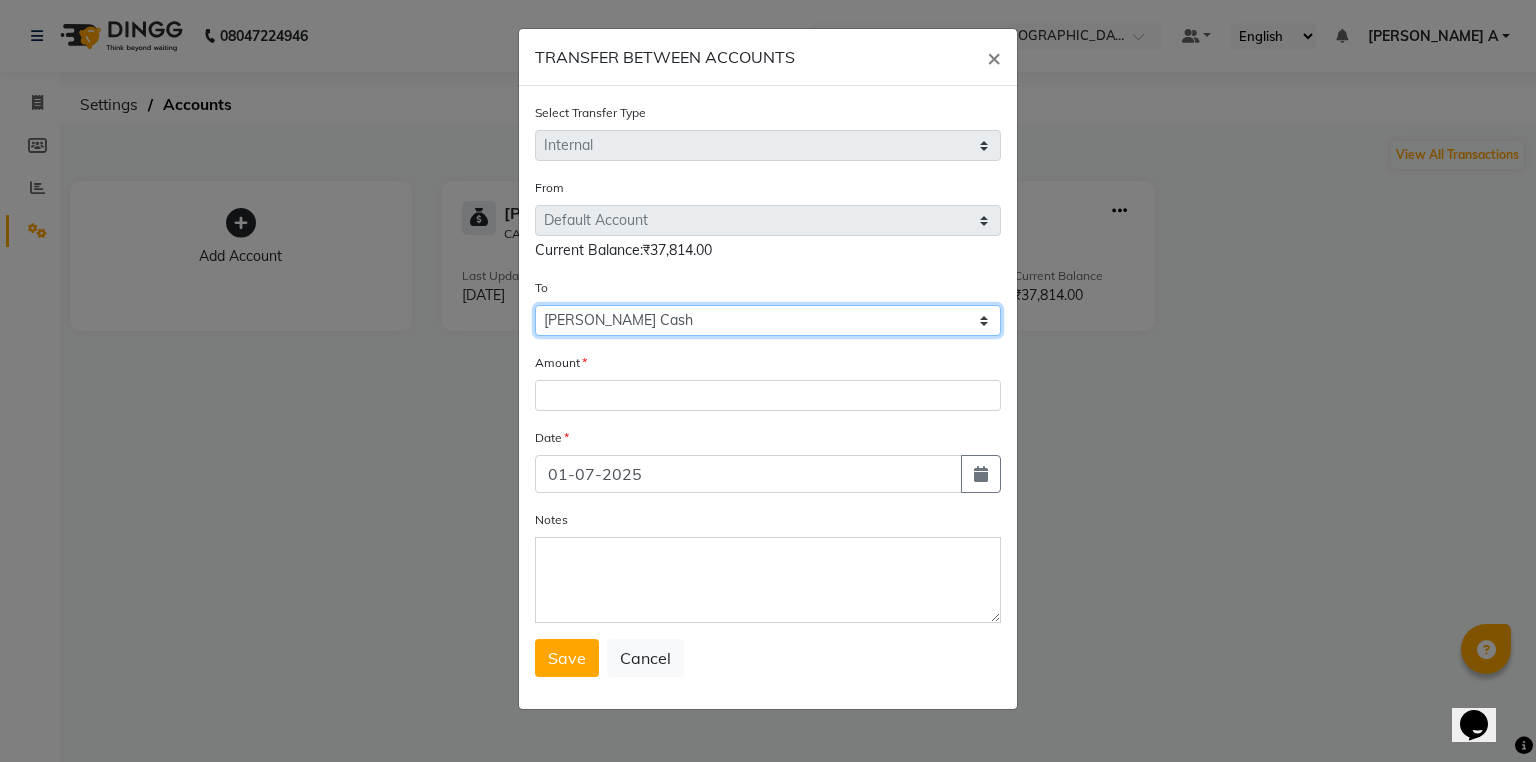 click on "Select Petty Cash Default Account" 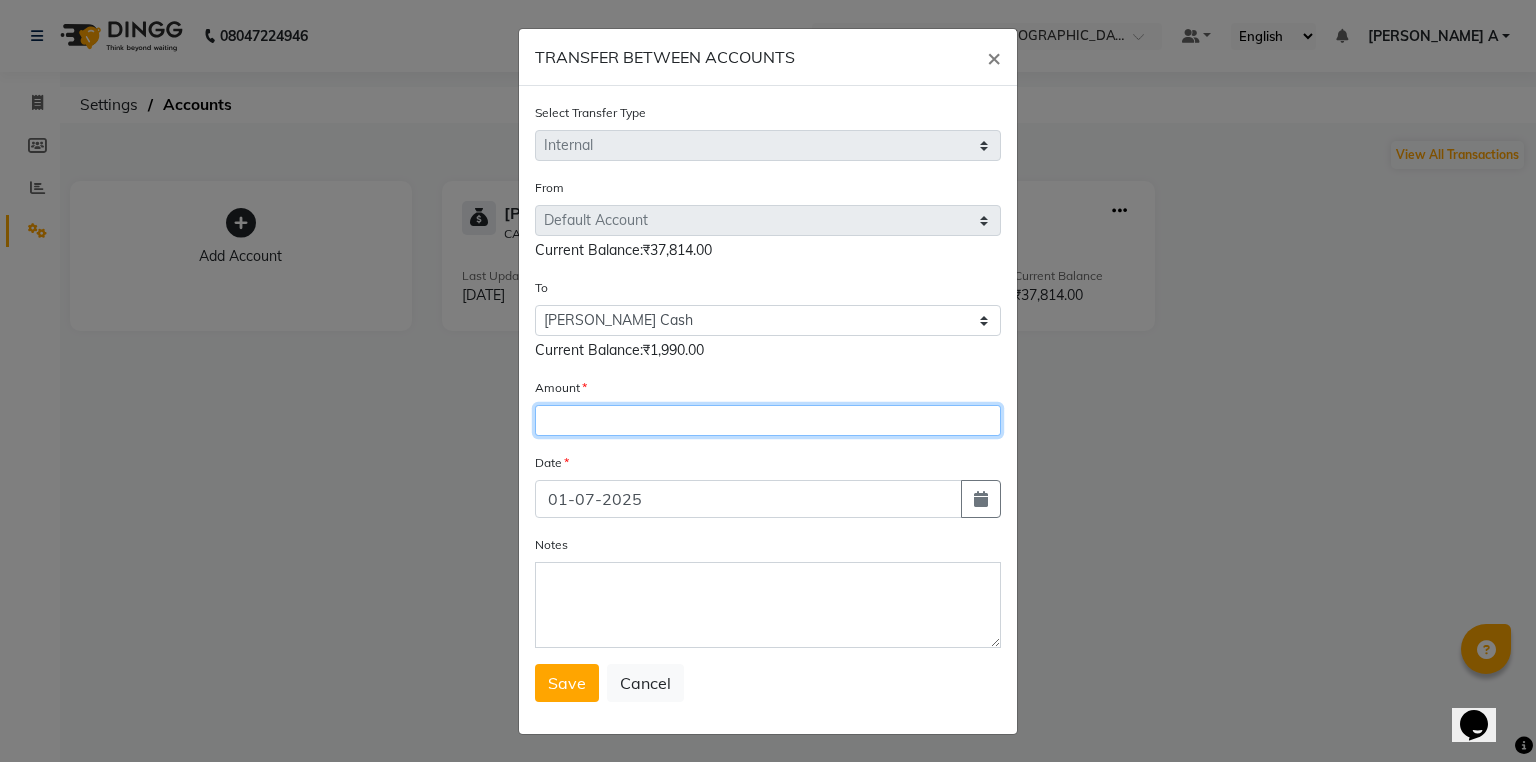 click 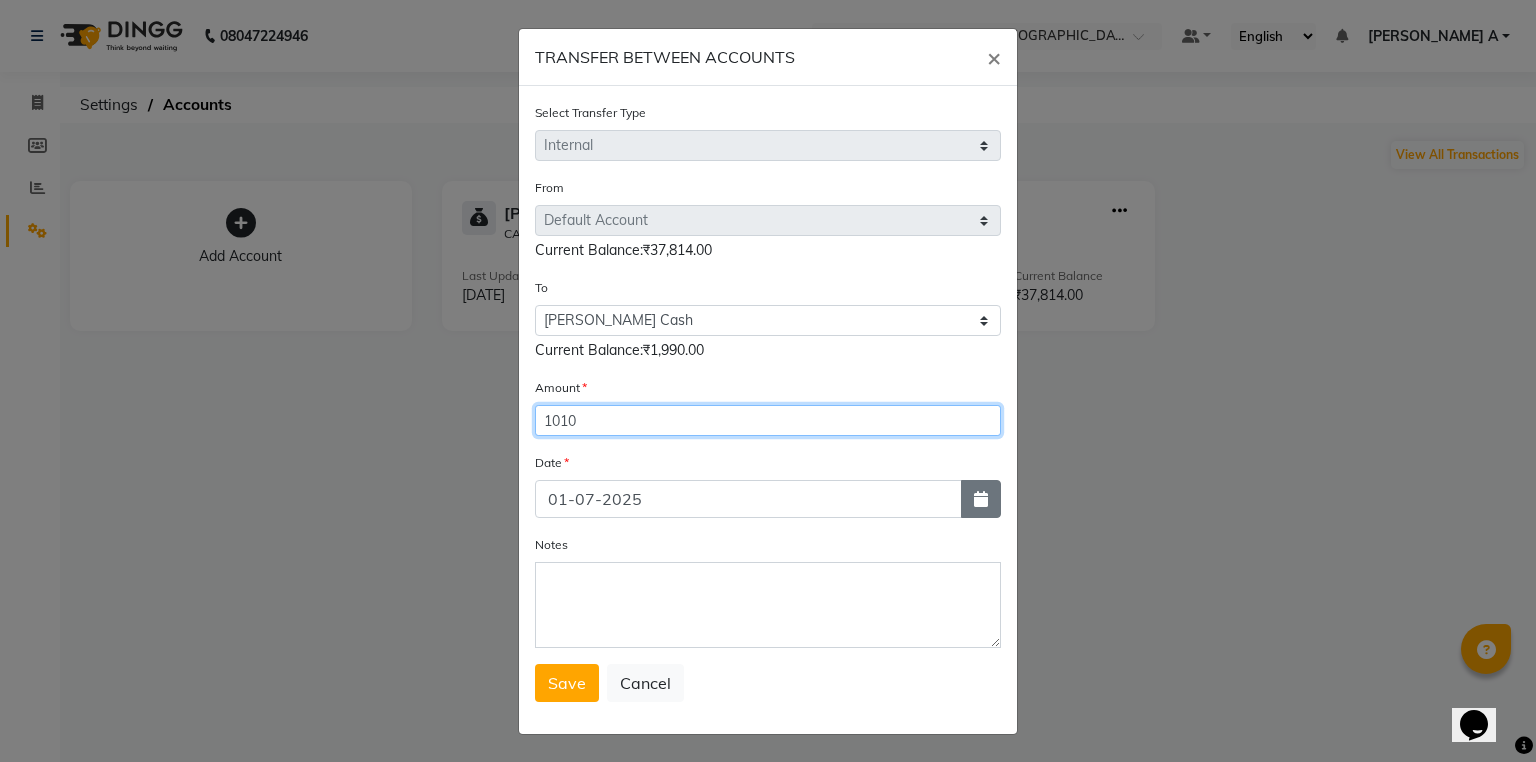 type on "1010" 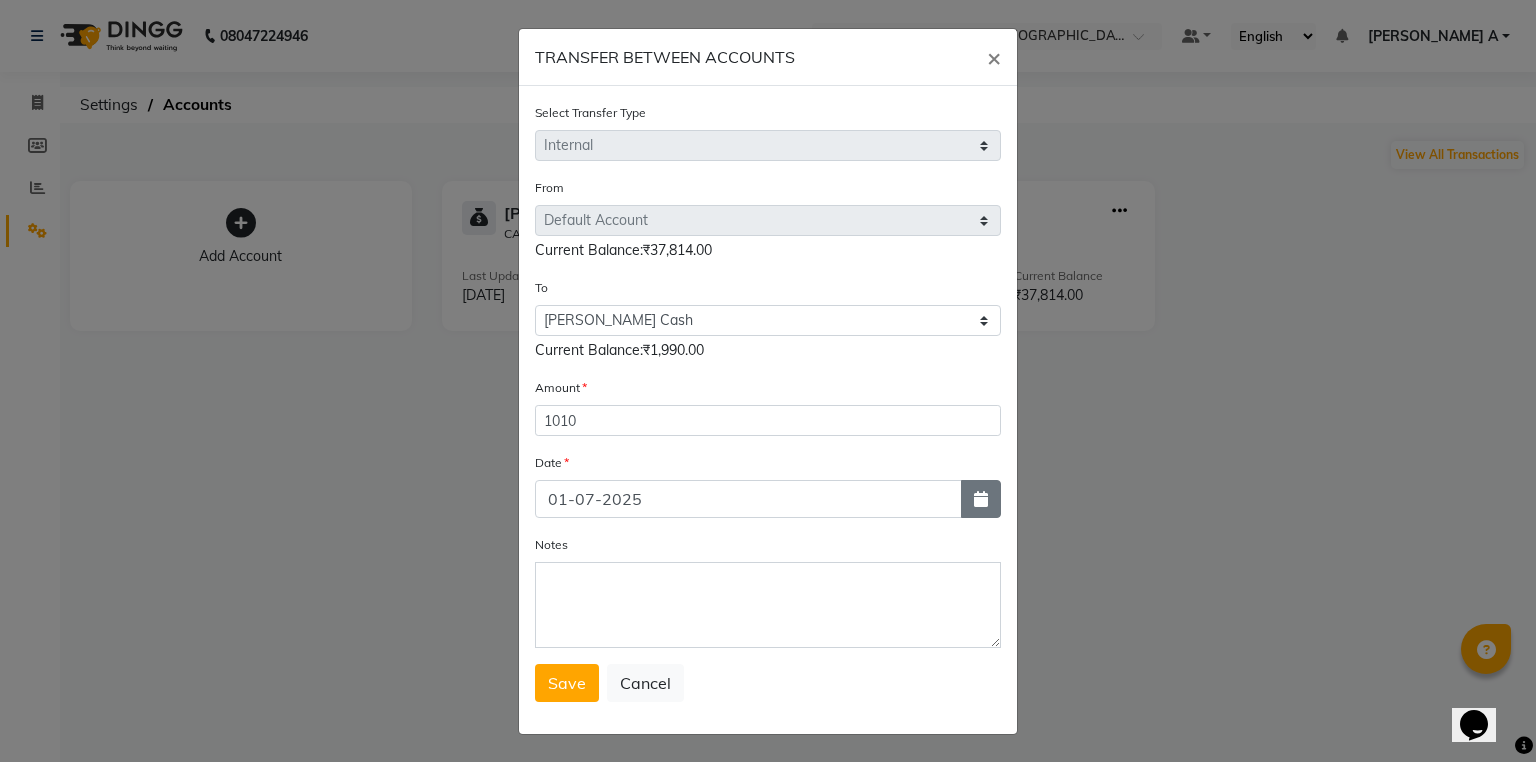click 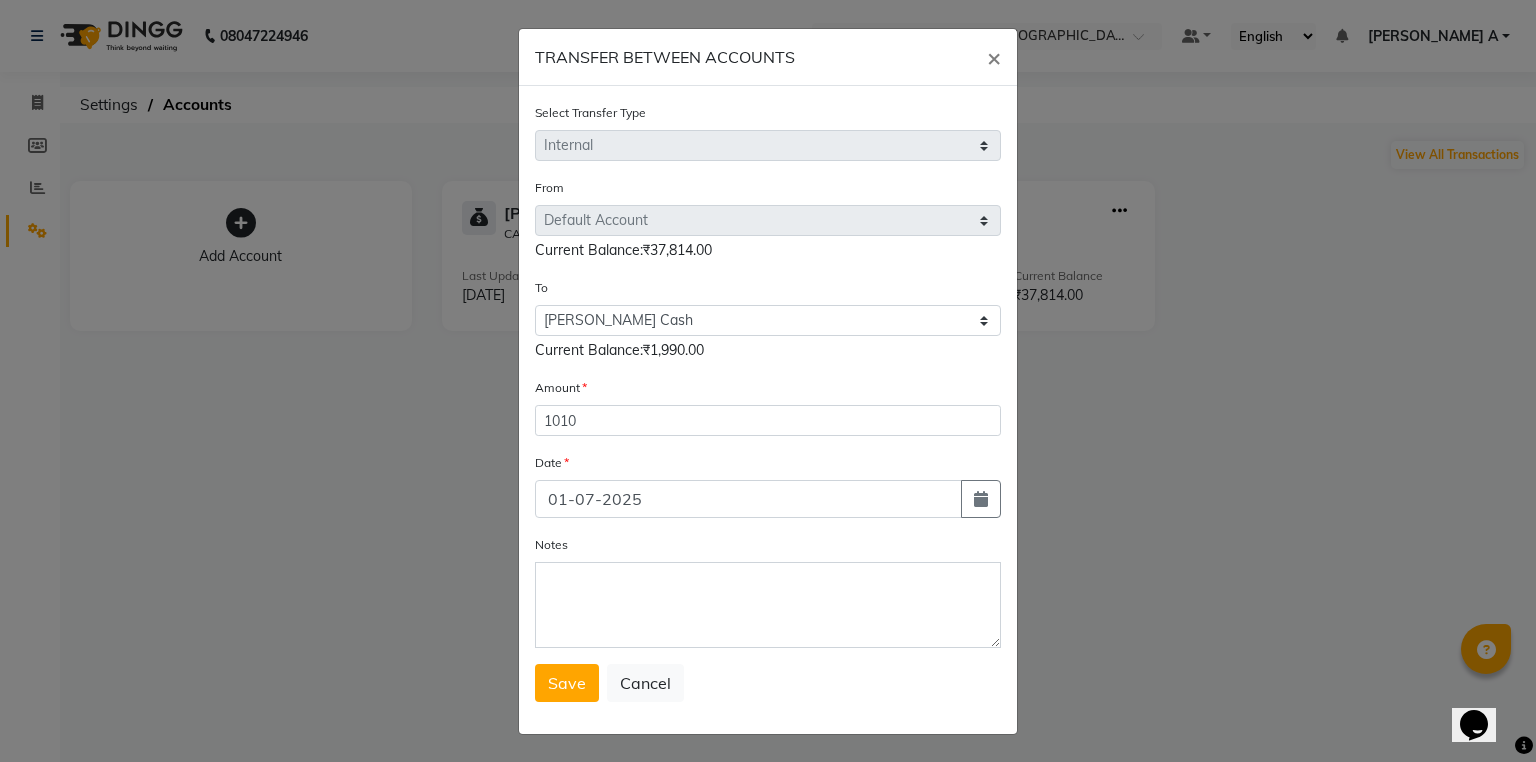 select on "7" 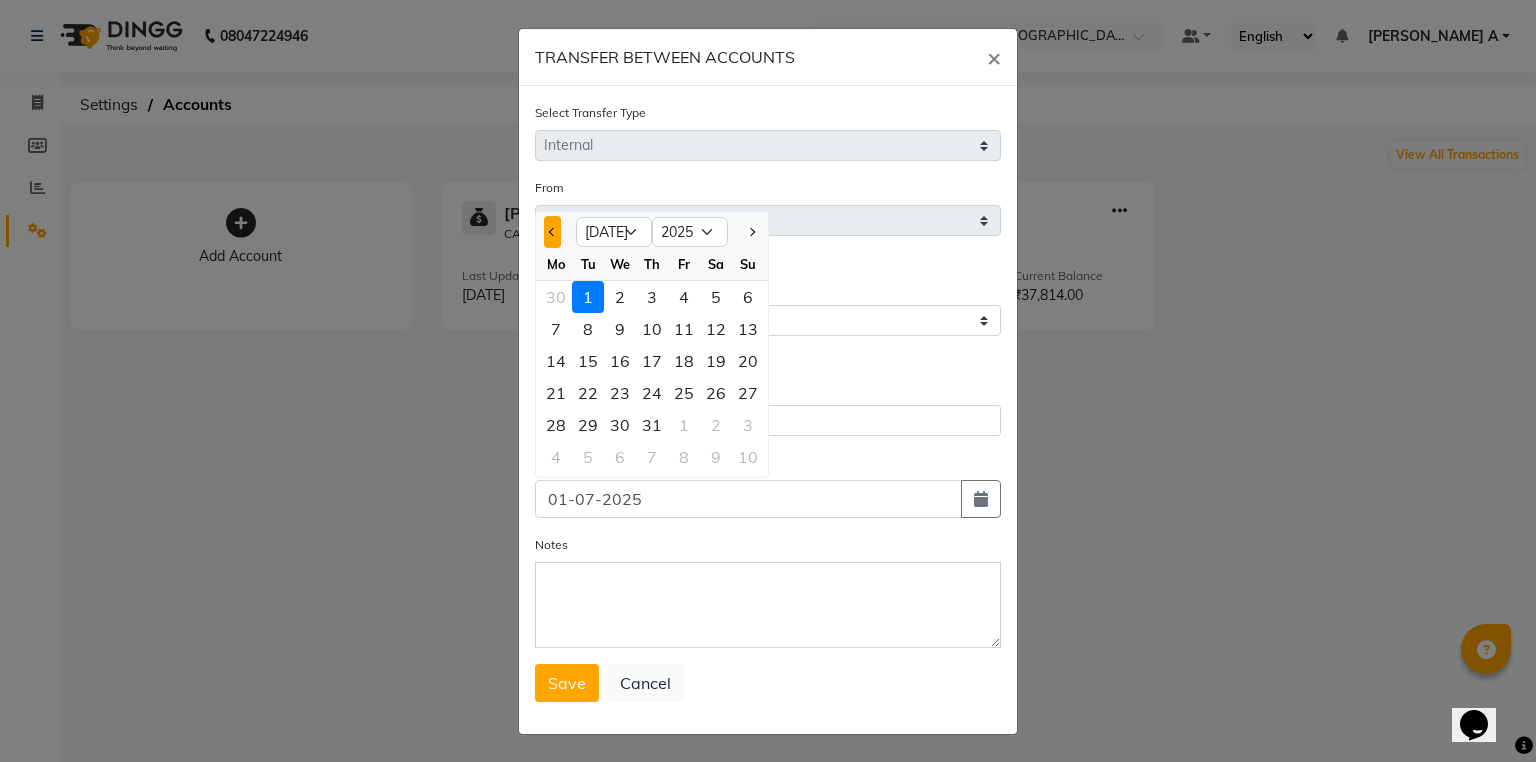 click 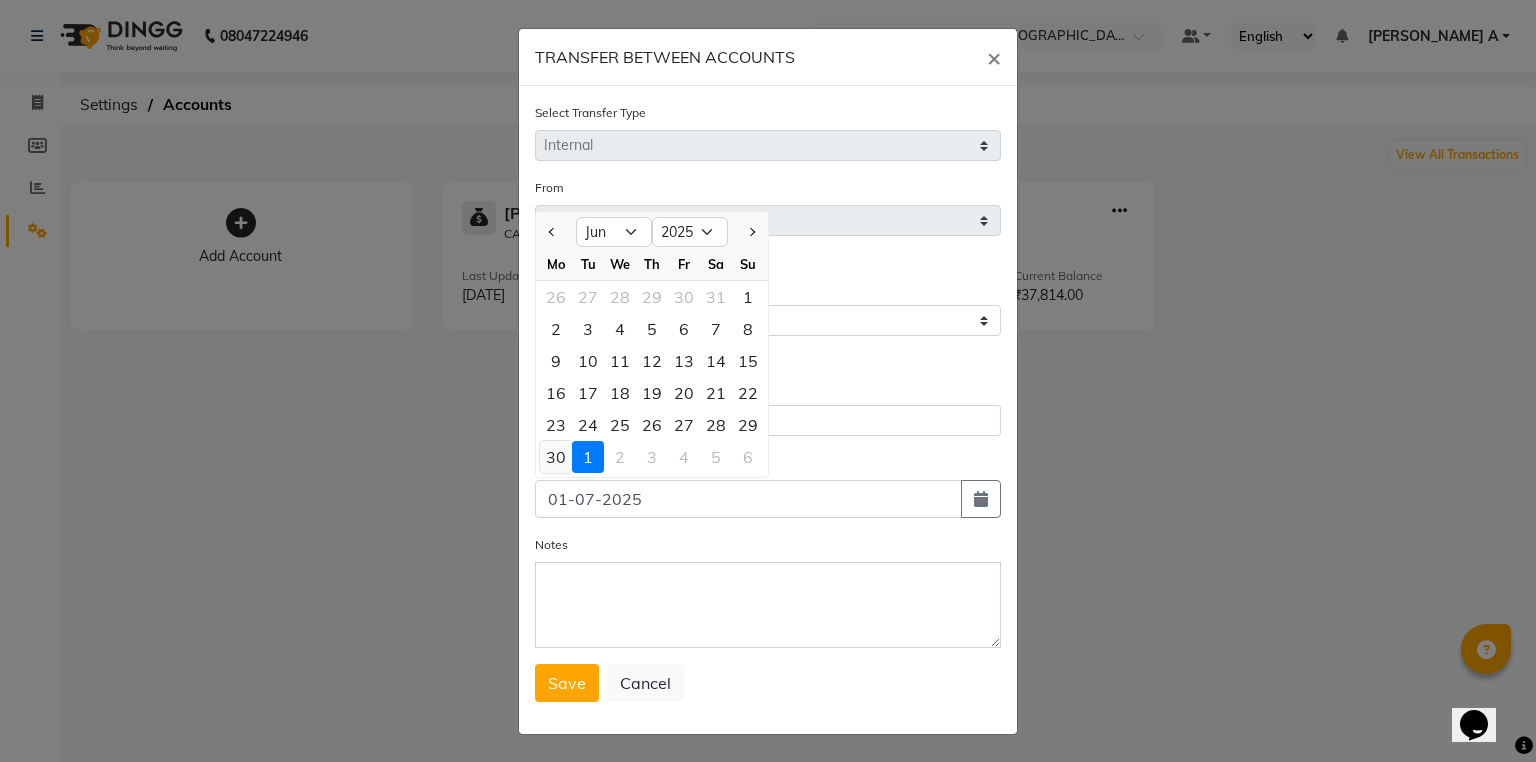 click on "30" 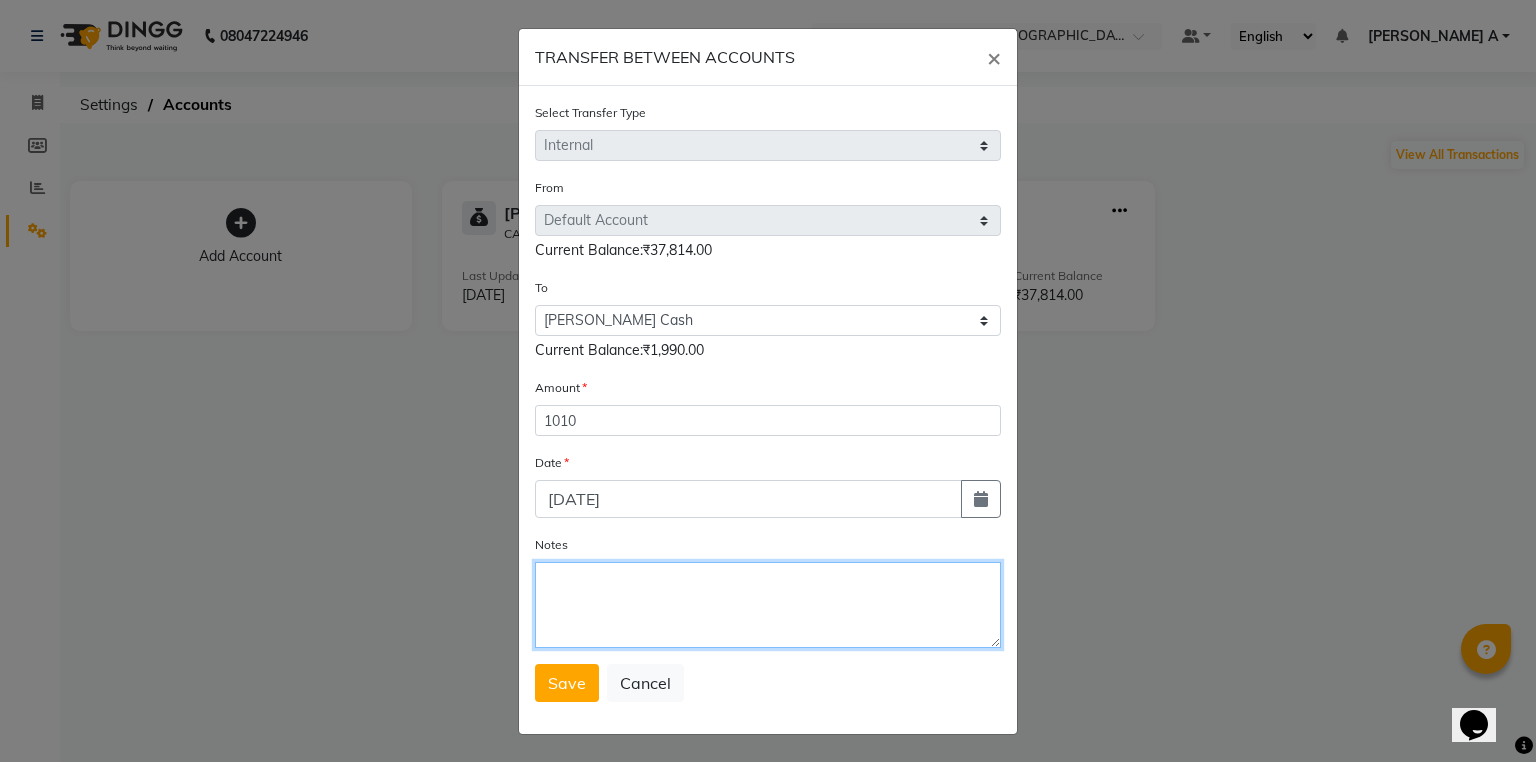click on "Notes" at bounding box center (768, 605) 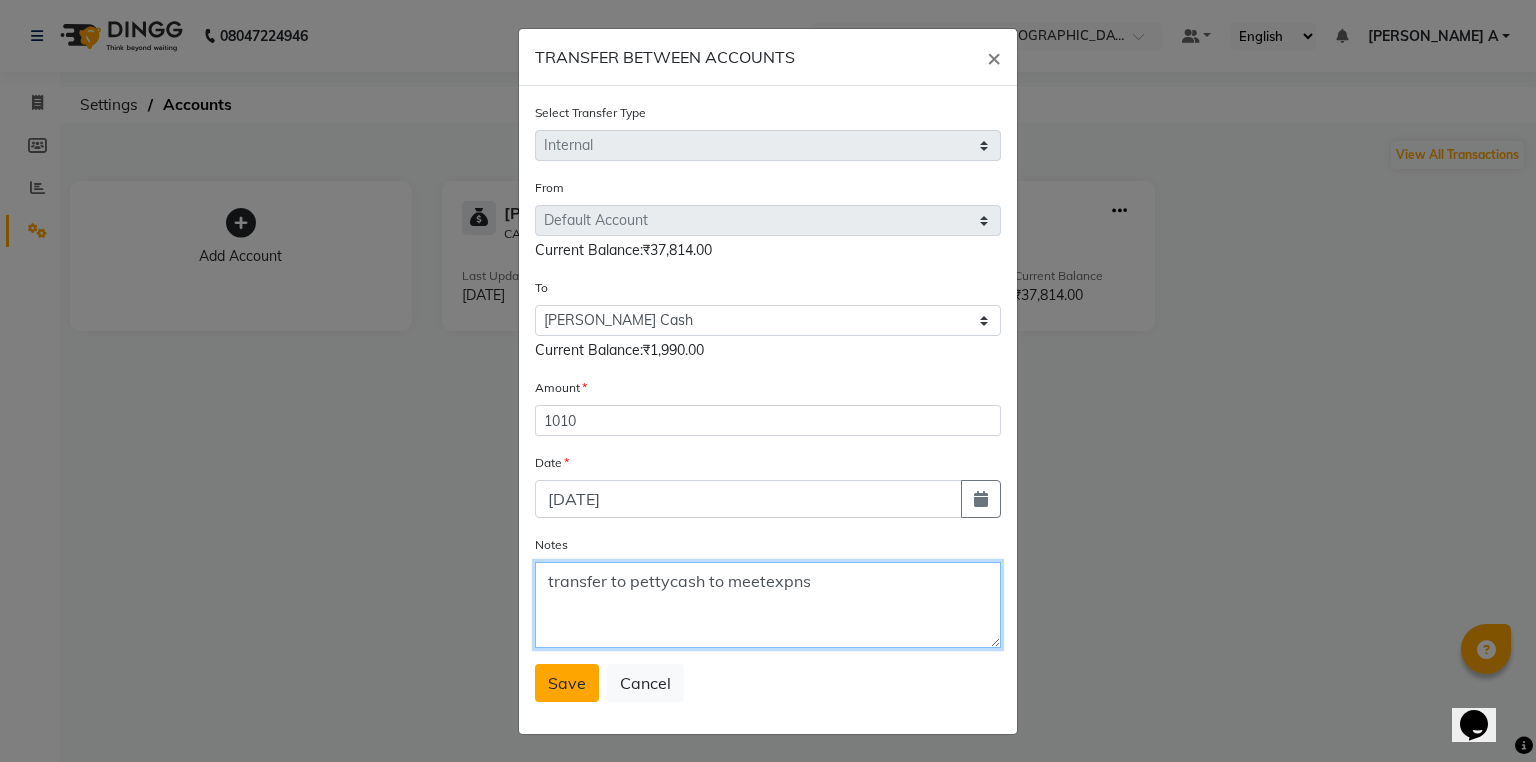 type on "transfer to pettycash to meetexpns" 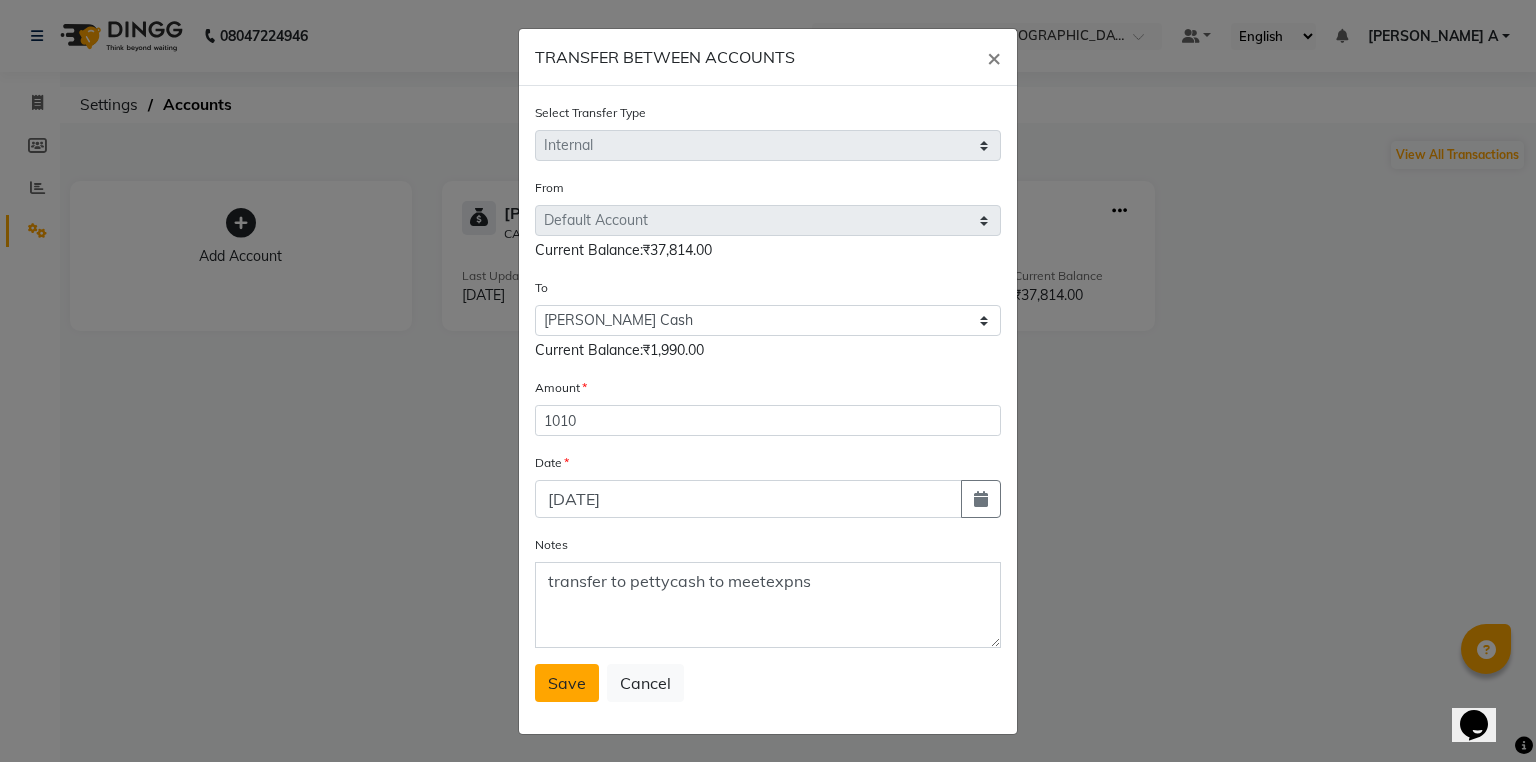 click on "Save" at bounding box center (567, 683) 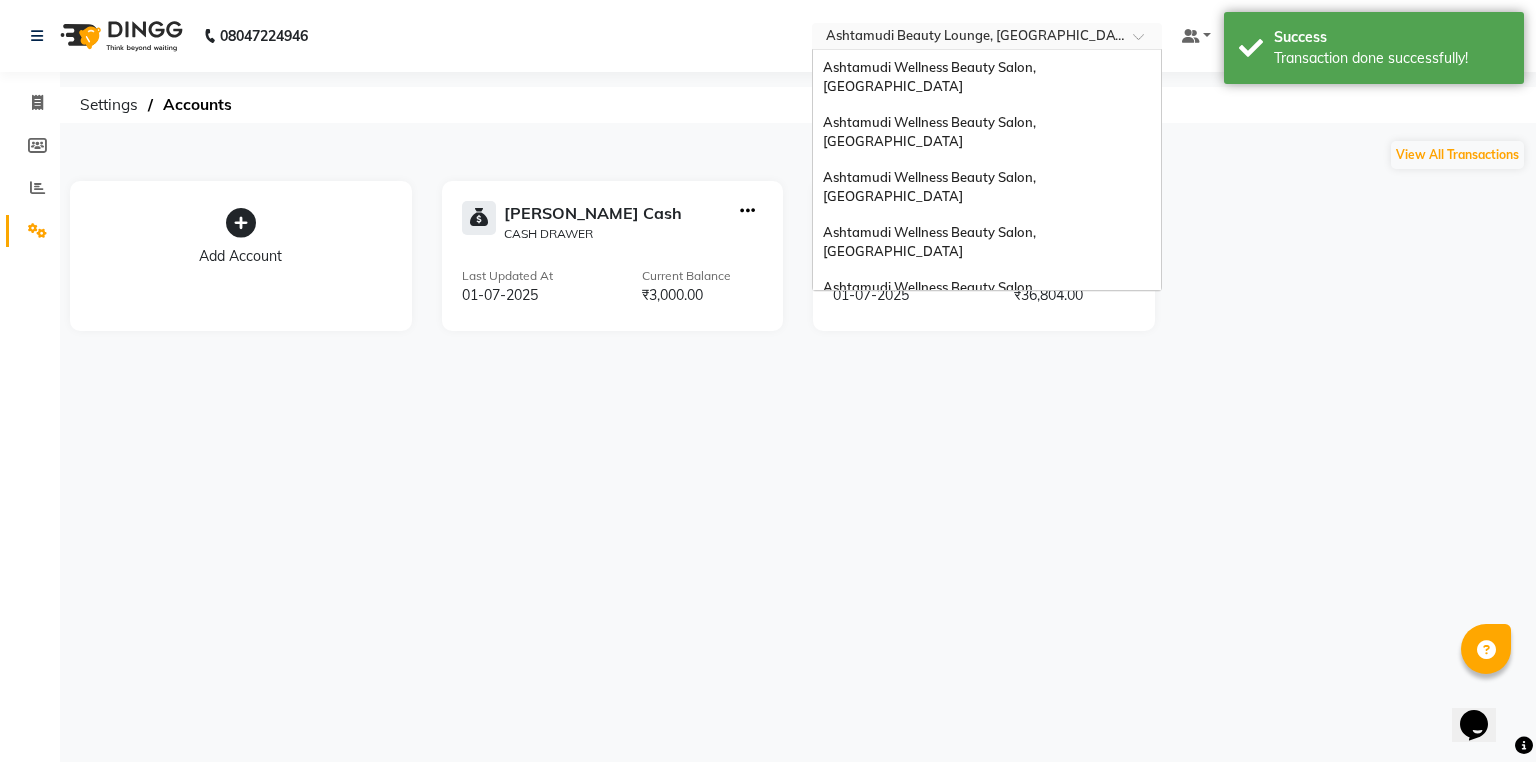 click at bounding box center (967, 38) 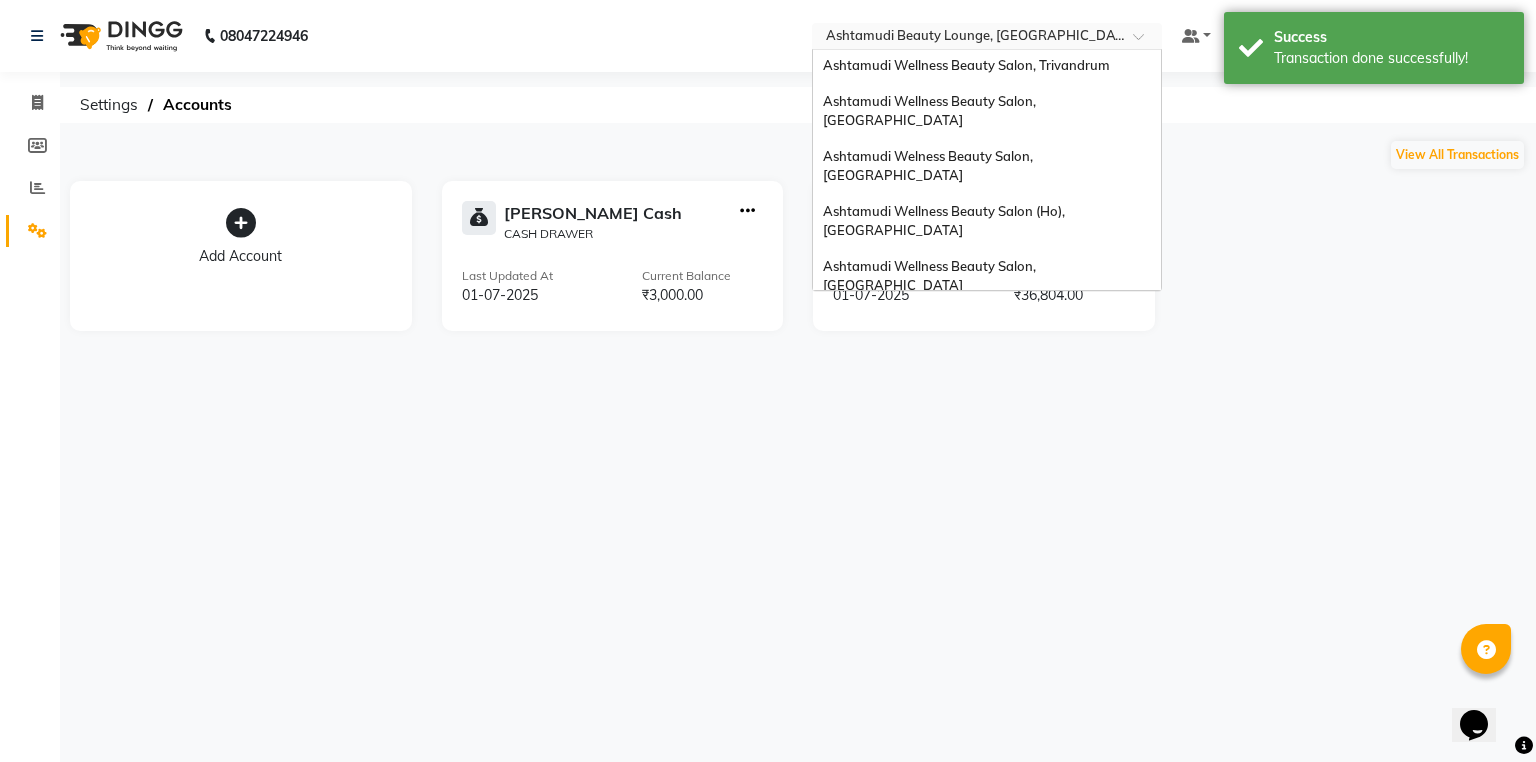 click on "Ashtamudi Wellness Beauty Salon, [GEOGRAPHIC_DATA]" at bounding box center [931, 331] 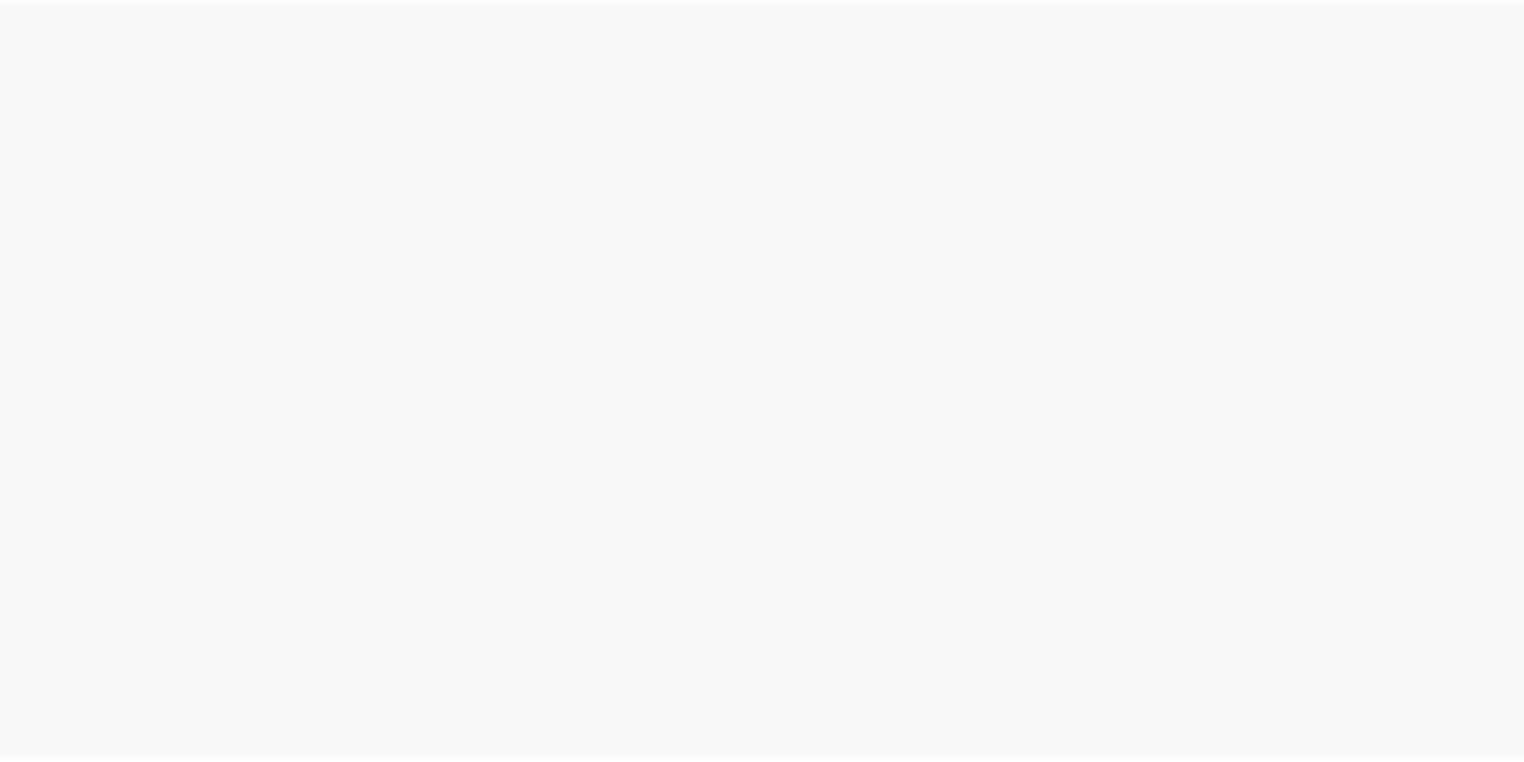 scroll, scrollTop: 0, scrollLeft: 0, axis: both 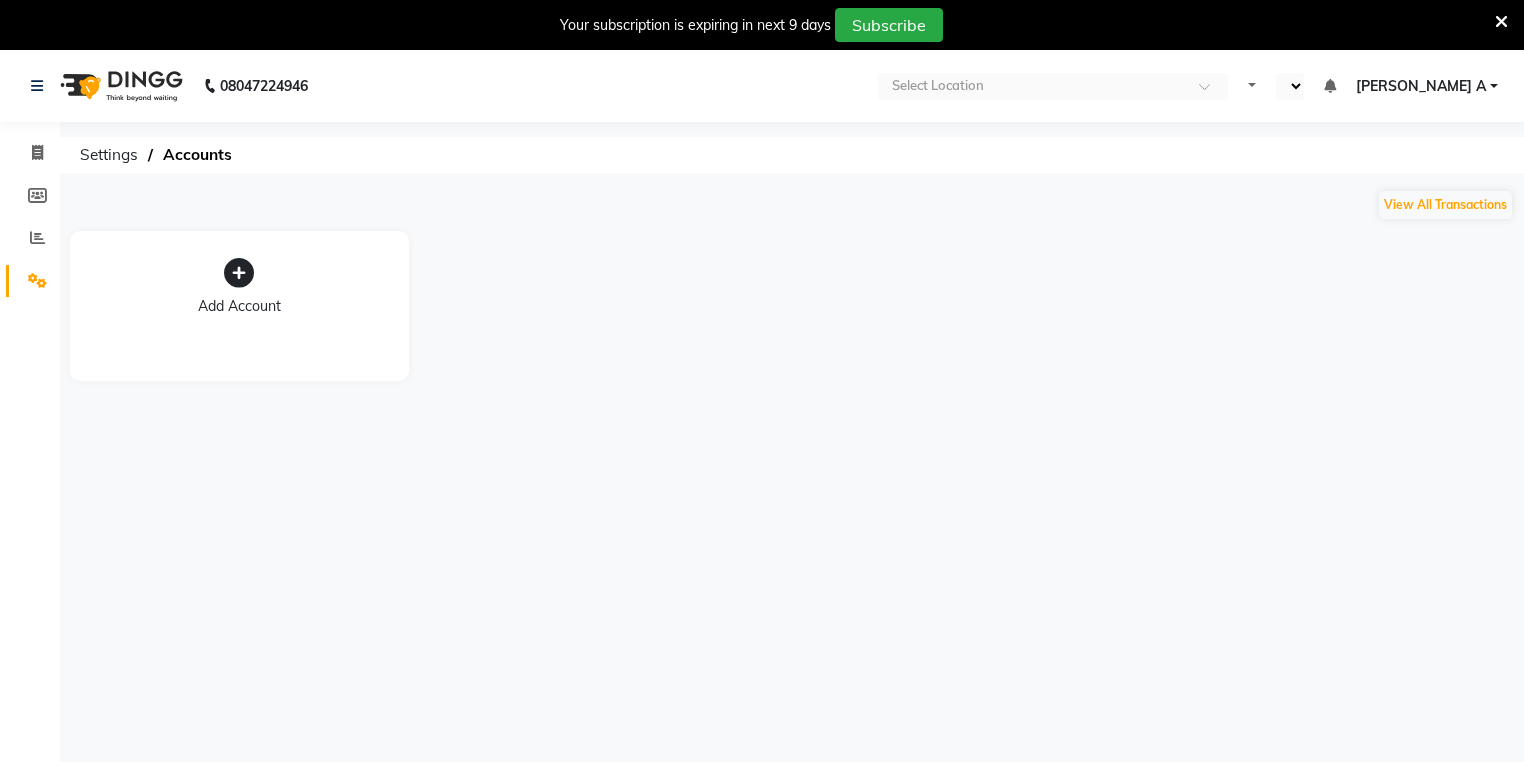 select on "en" 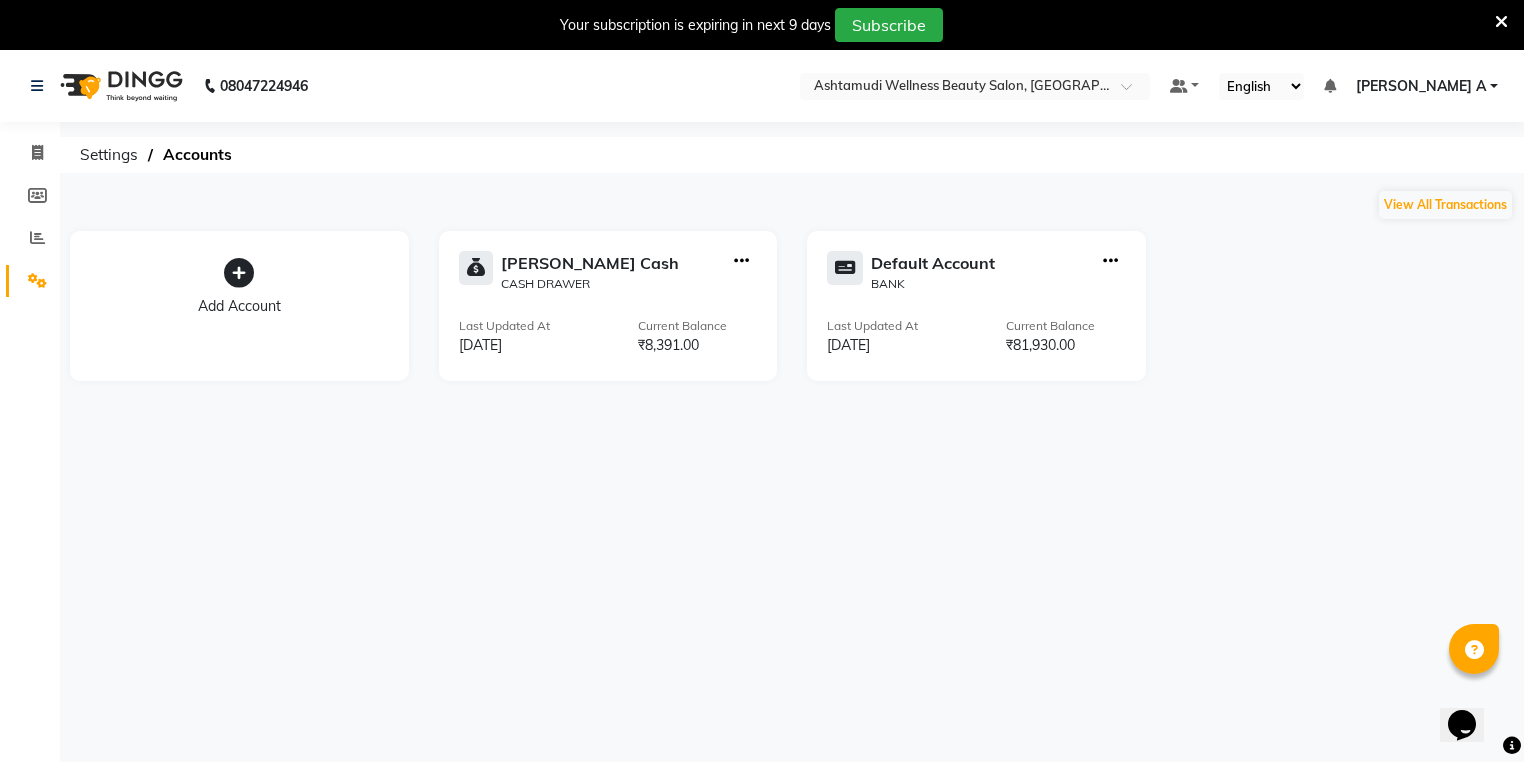 scroll, scrollTop: 0, scrollLeft: 0, axis: both 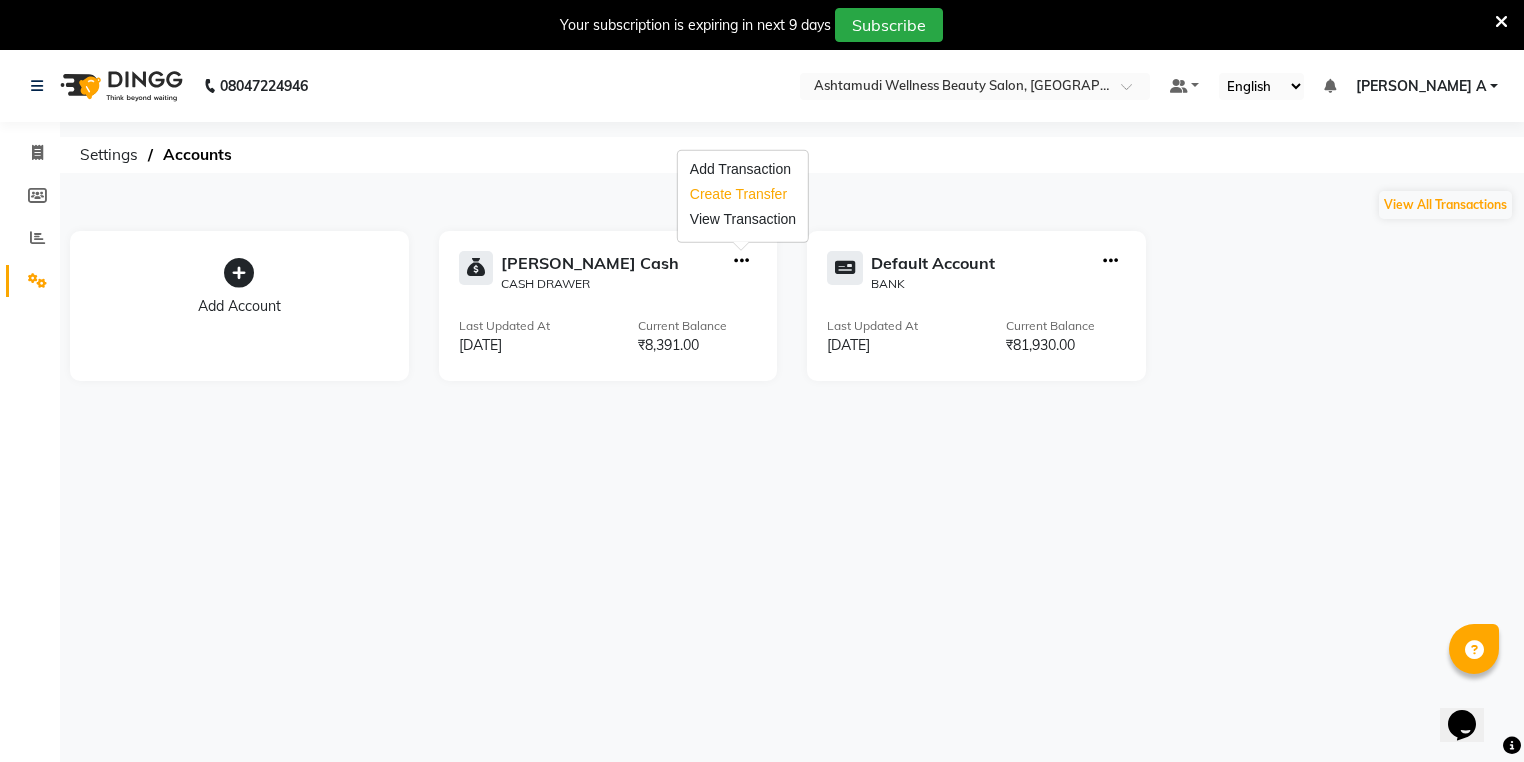 click on "Create Transfer" at bounding box center [743, 194] 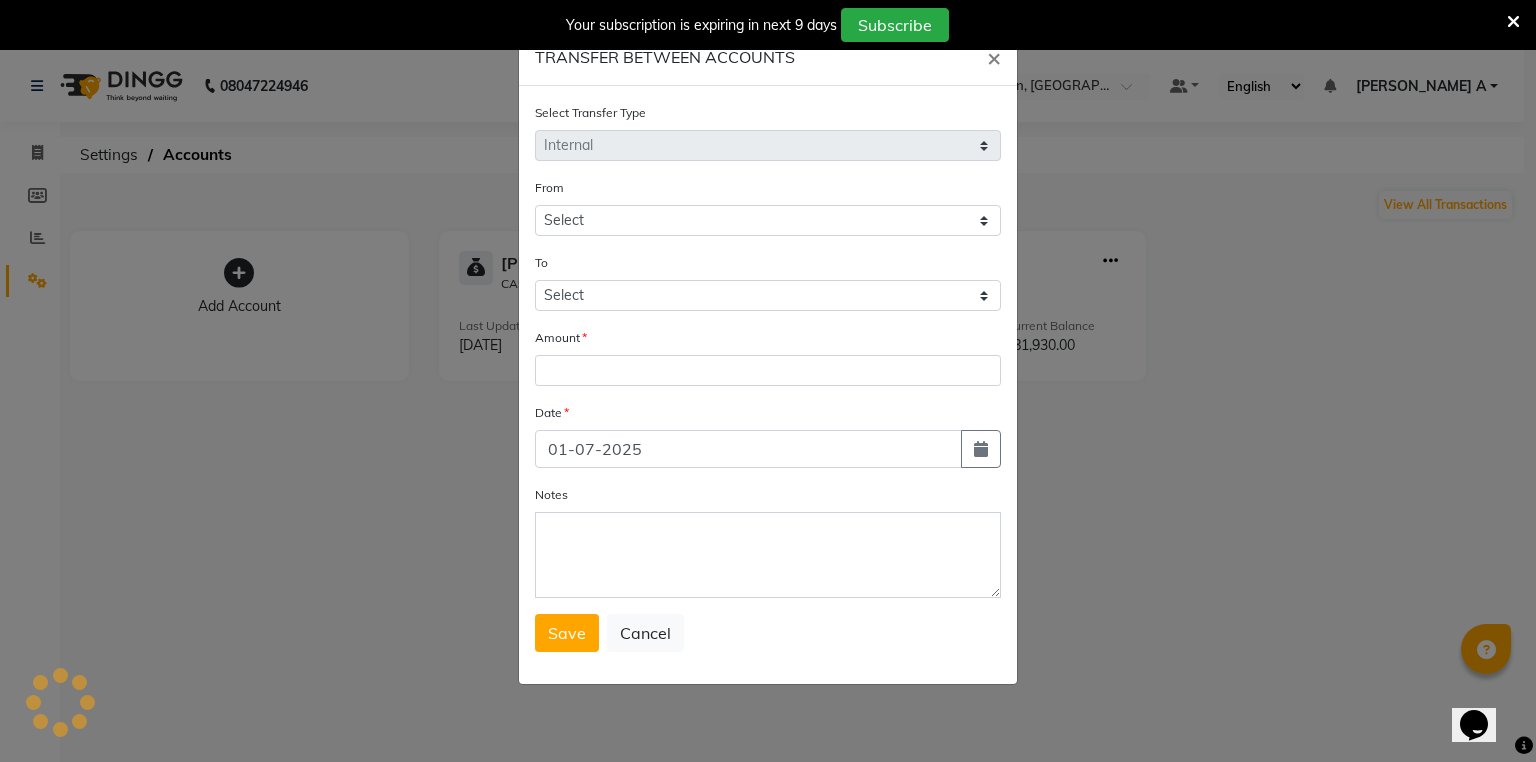 select on "3461" 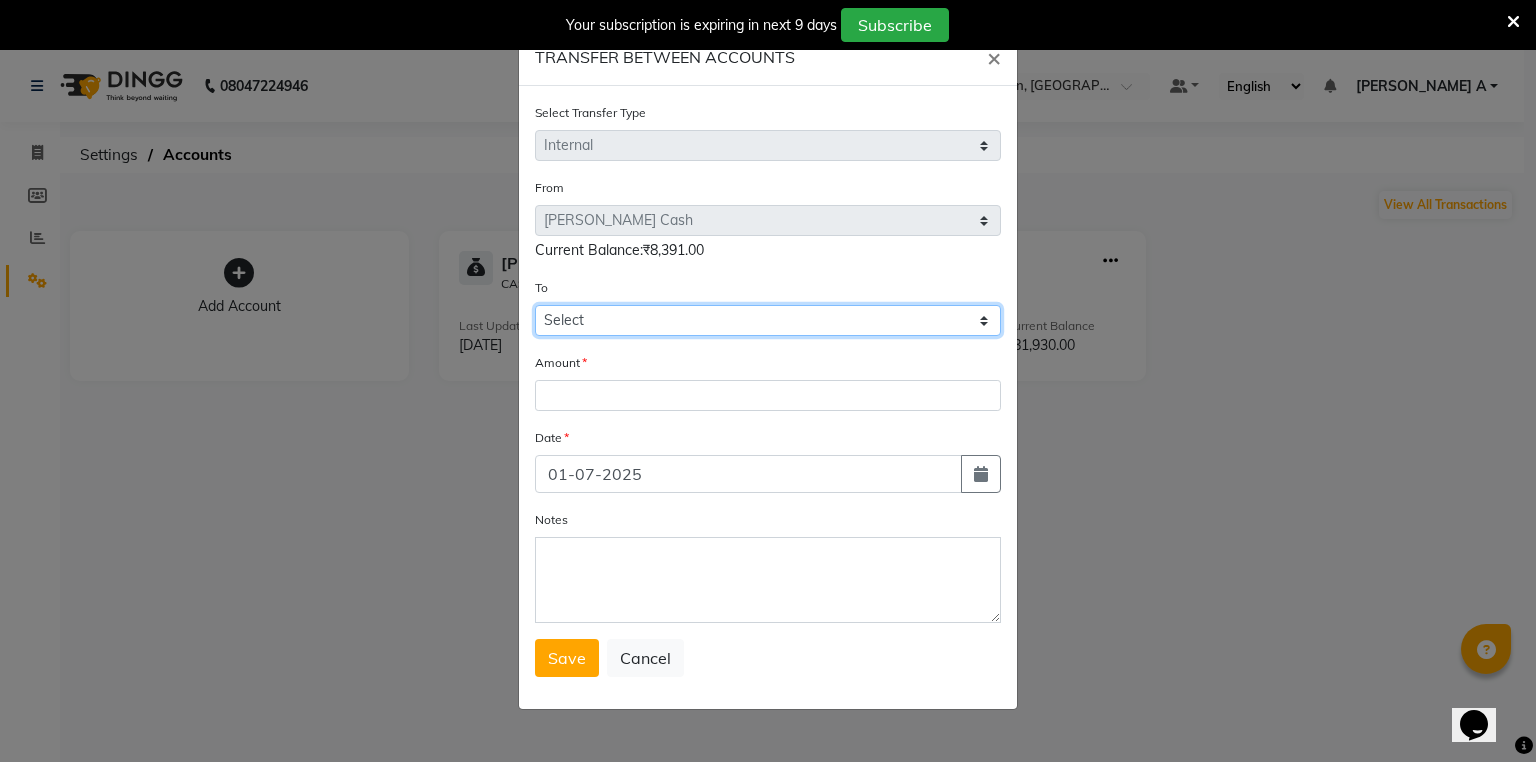 drag, startPoint x: 622, startPoint y: 323, endPoint x: 618, endPoint y: 336, distance: 13.601471 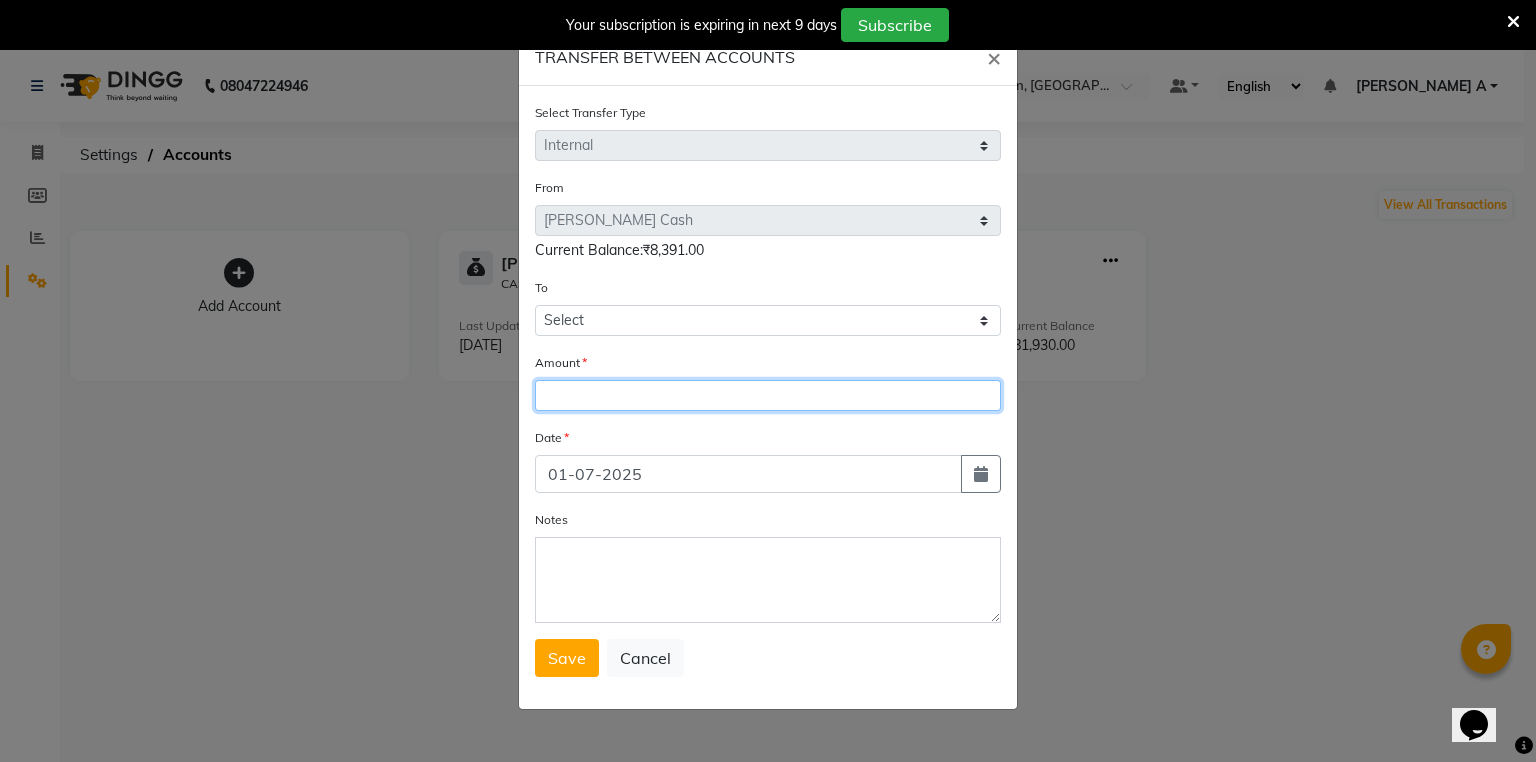 click 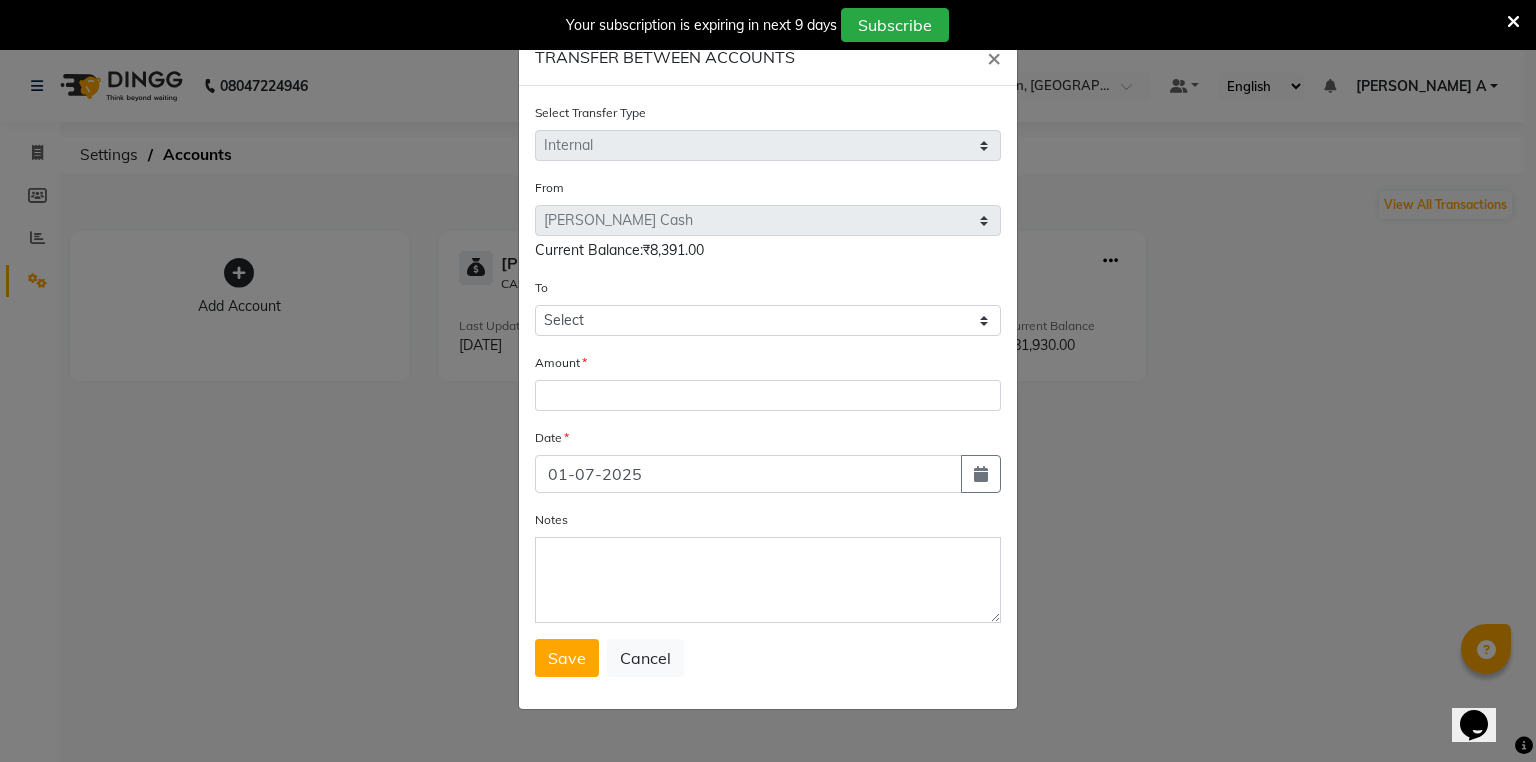 click on "Select Transfer Type Select Direct Internal From Select Petty Cash Default Account  Current Balance:₹8,391.00 To Select Petty Cash Default Account Amount Date 01-07-2025 Notes  Save   Cancel" 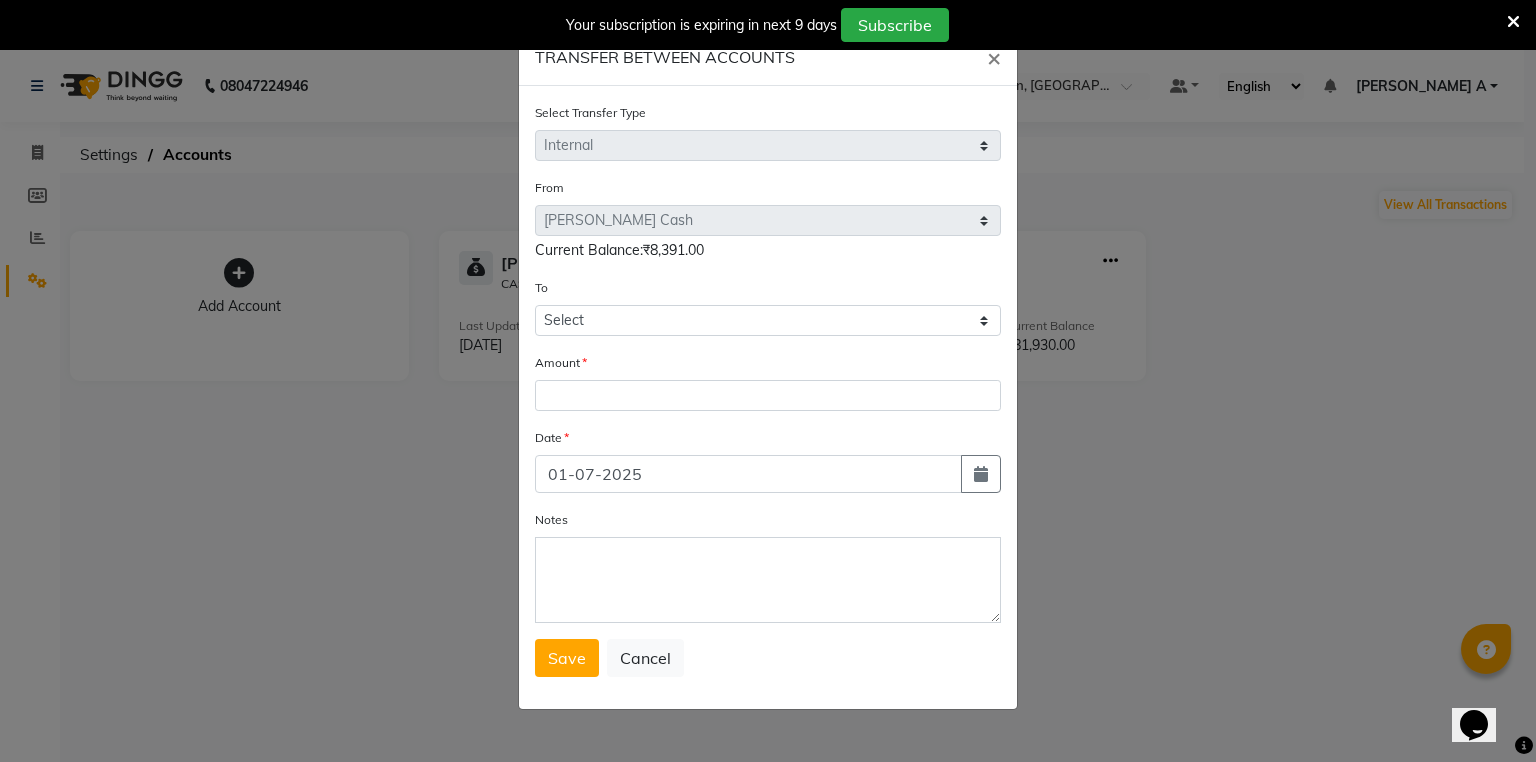 click on "To Select Petty Cash Default Account" 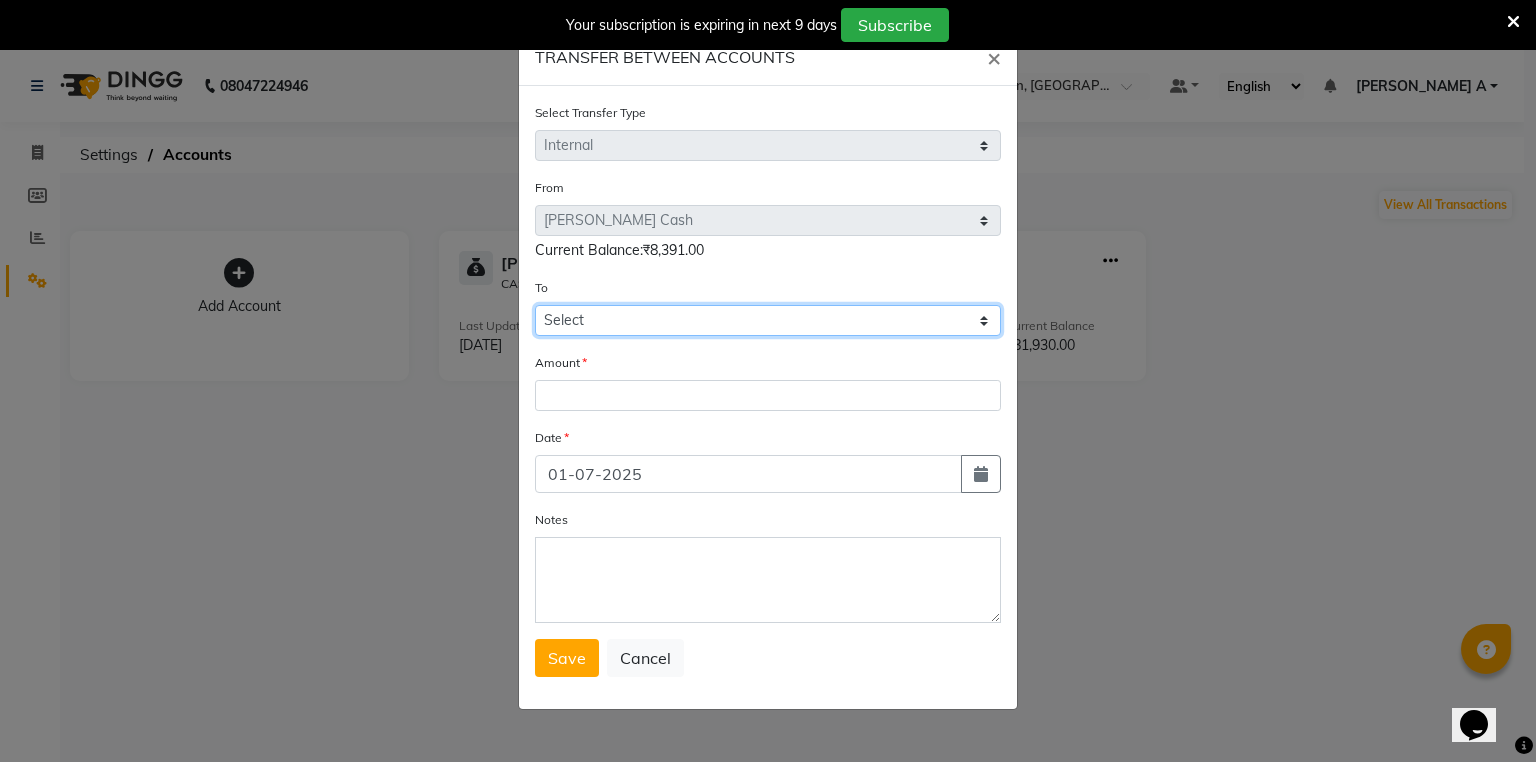 click on "Select Petty Cash Default Account" 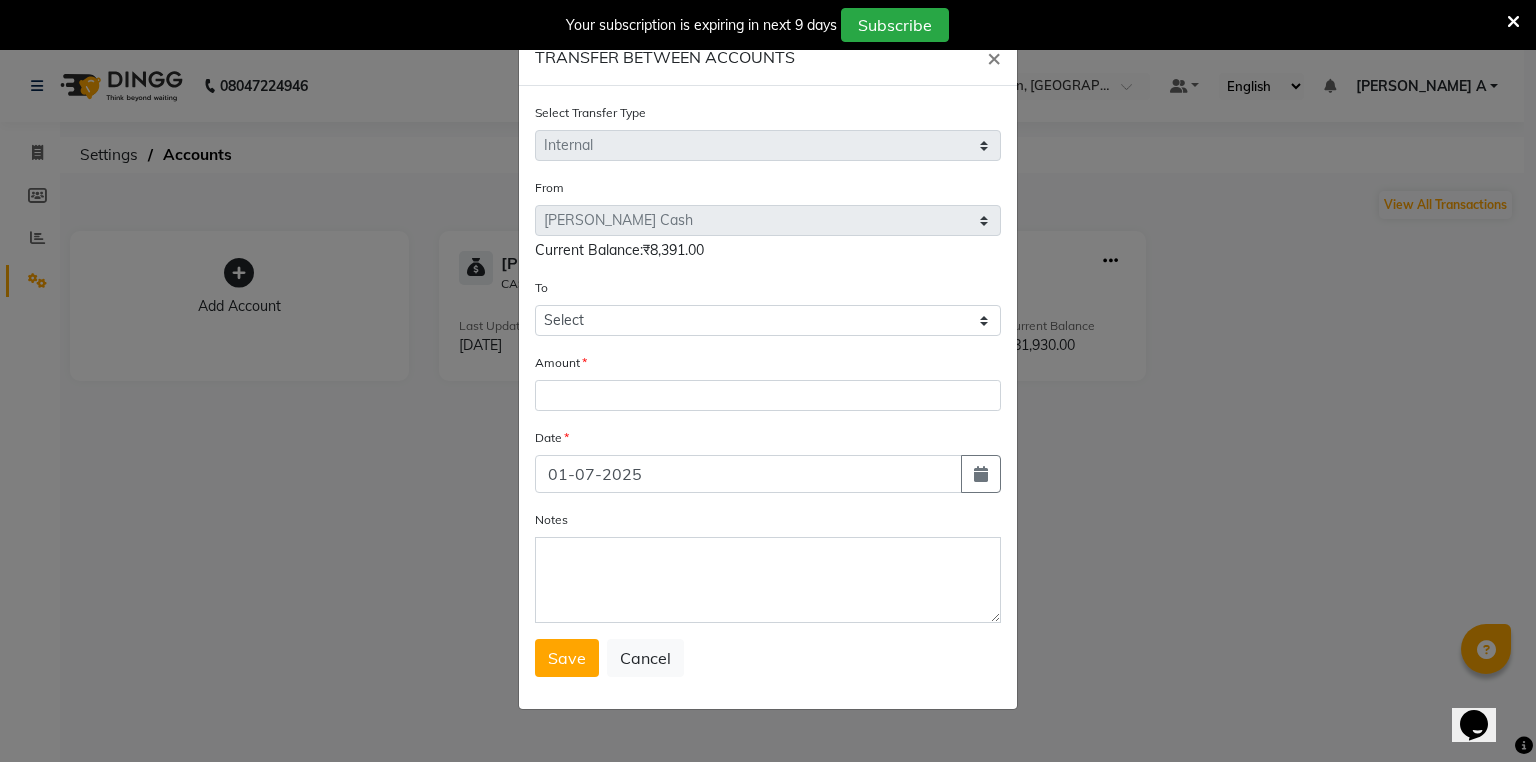 click on "Select Transfer Type Select Direct Internal From Select Petty Cash Default Account  Current Balance:₹8,391.00 To Select Petty Cash Default Account Amount Date 01-07-2025 Notes  Save   Cancel" 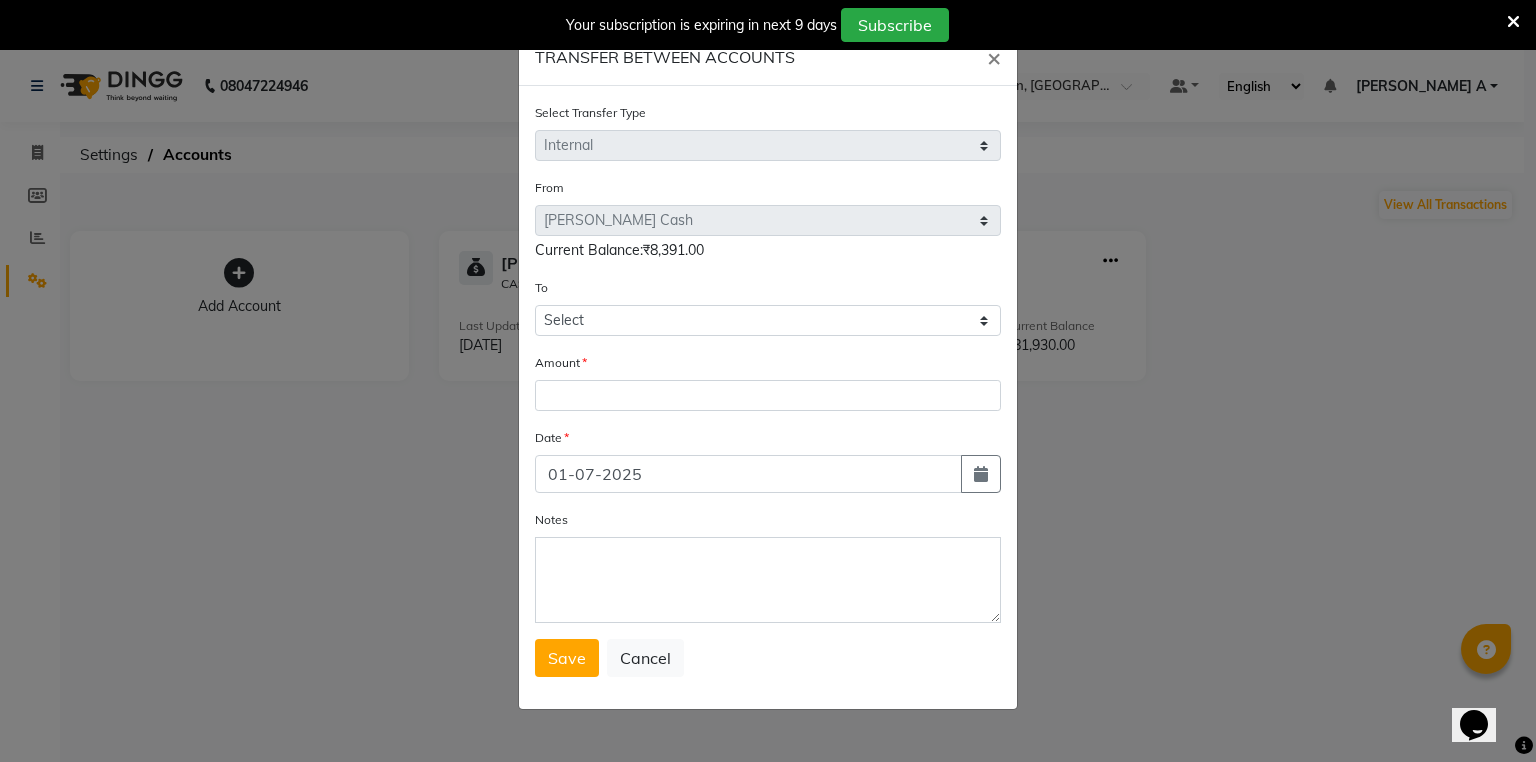 drag, startPoint x: 585, startPoint y: 304, endPoint x: 579, endPoint y: 332, distance: 28.635643 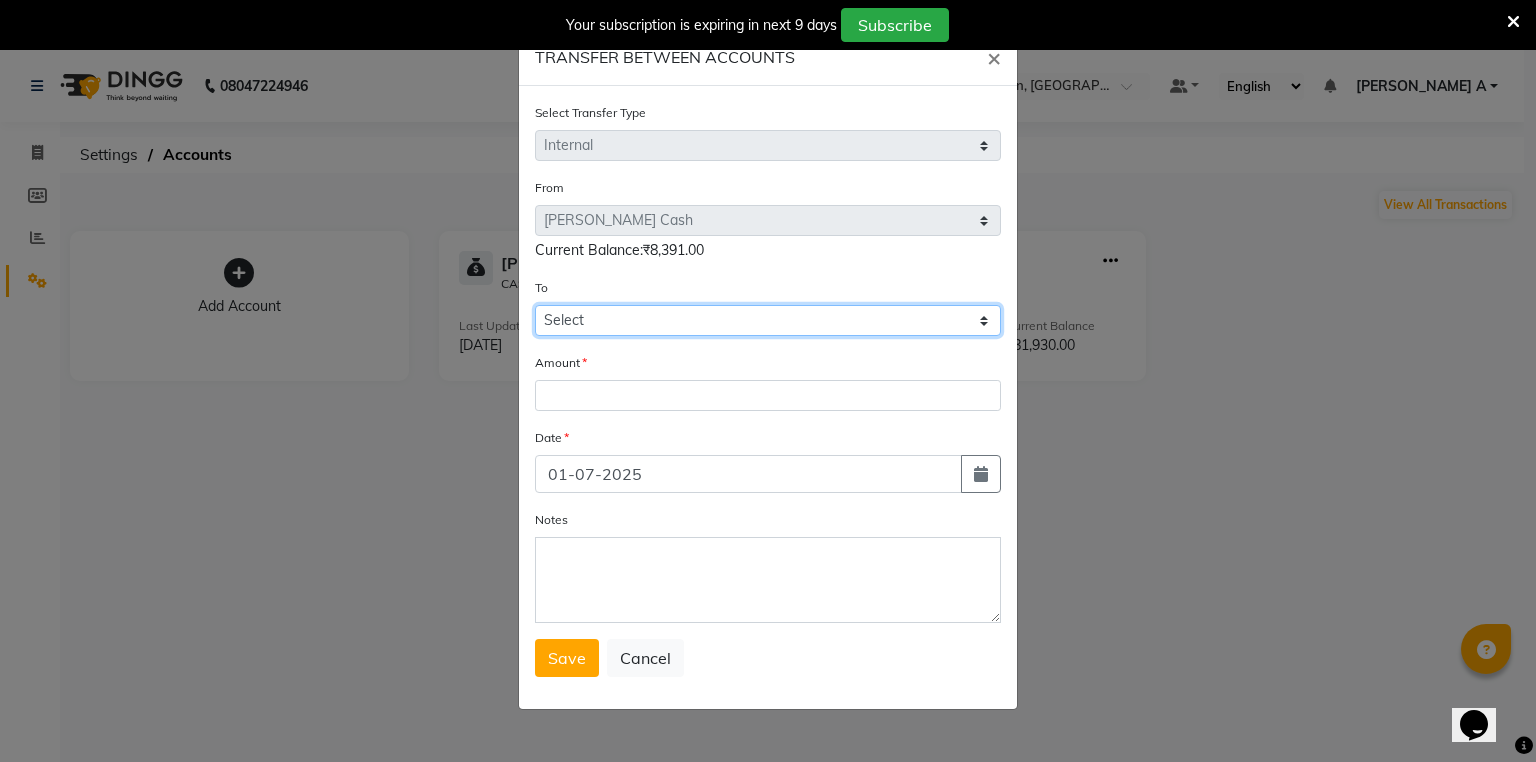 drag, startPoint x: 584, startPoint y: 324, endPoint x: 579, endPoint y: 336, distance: 13 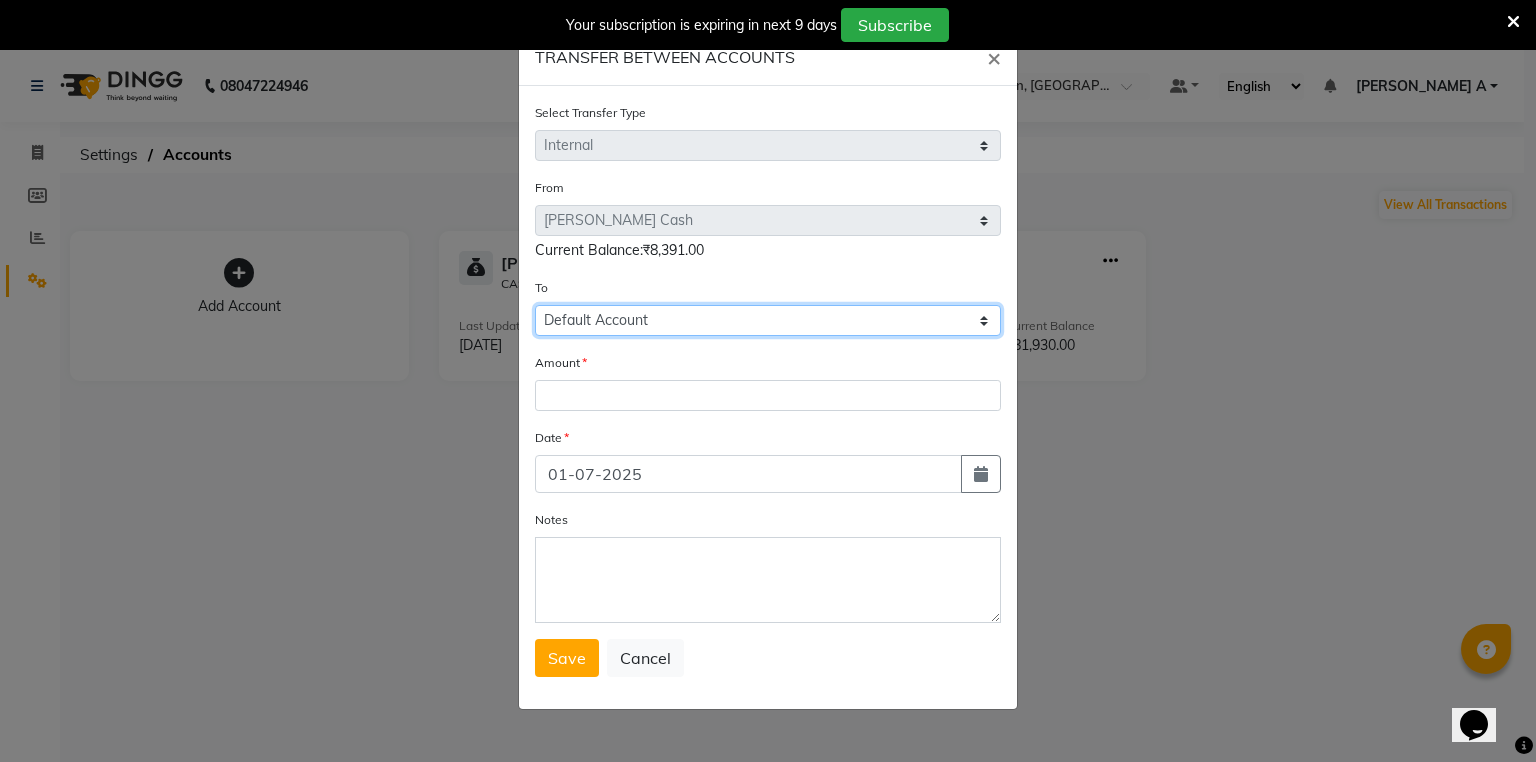 click on "Select Petty Cash Default Account" 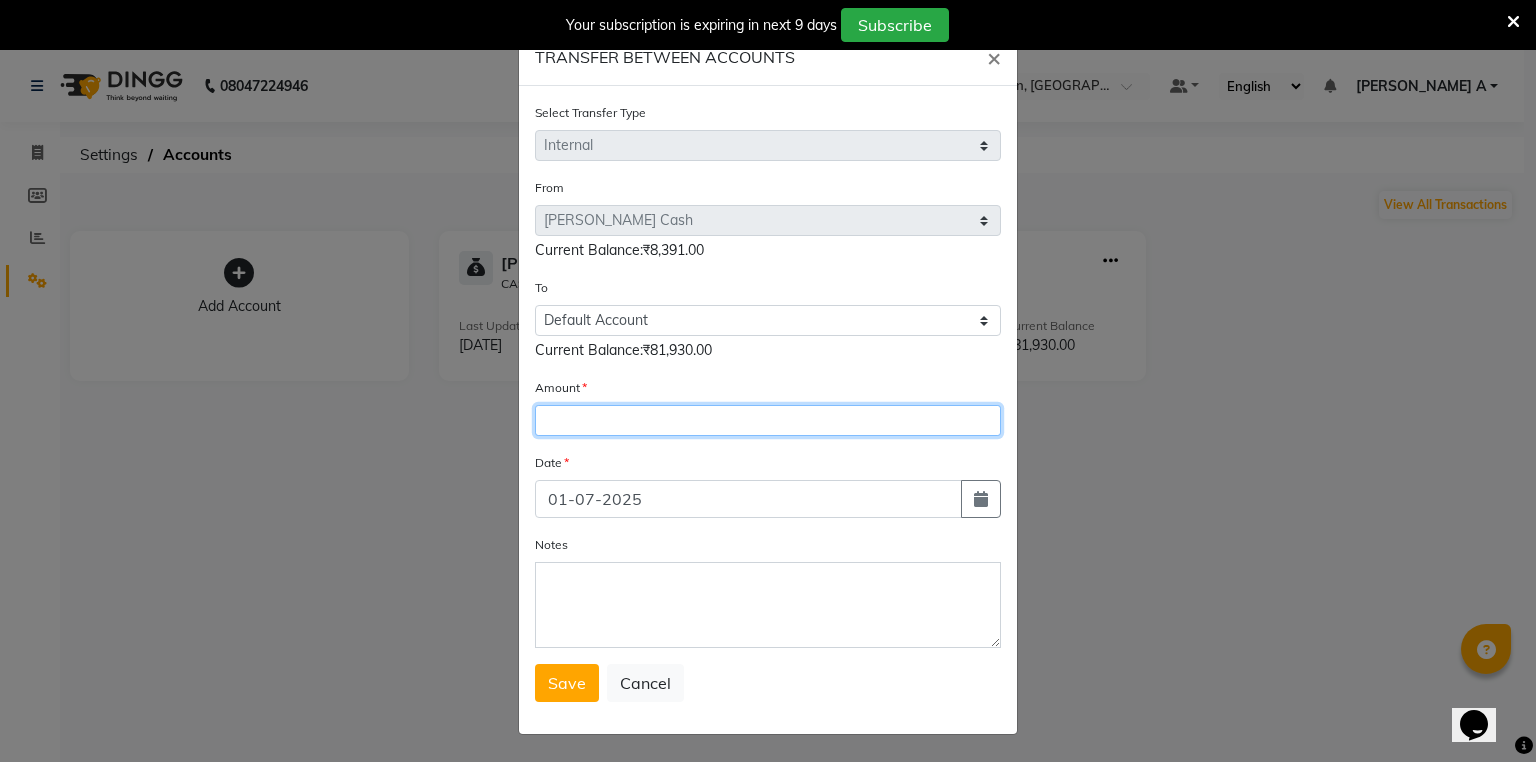 click 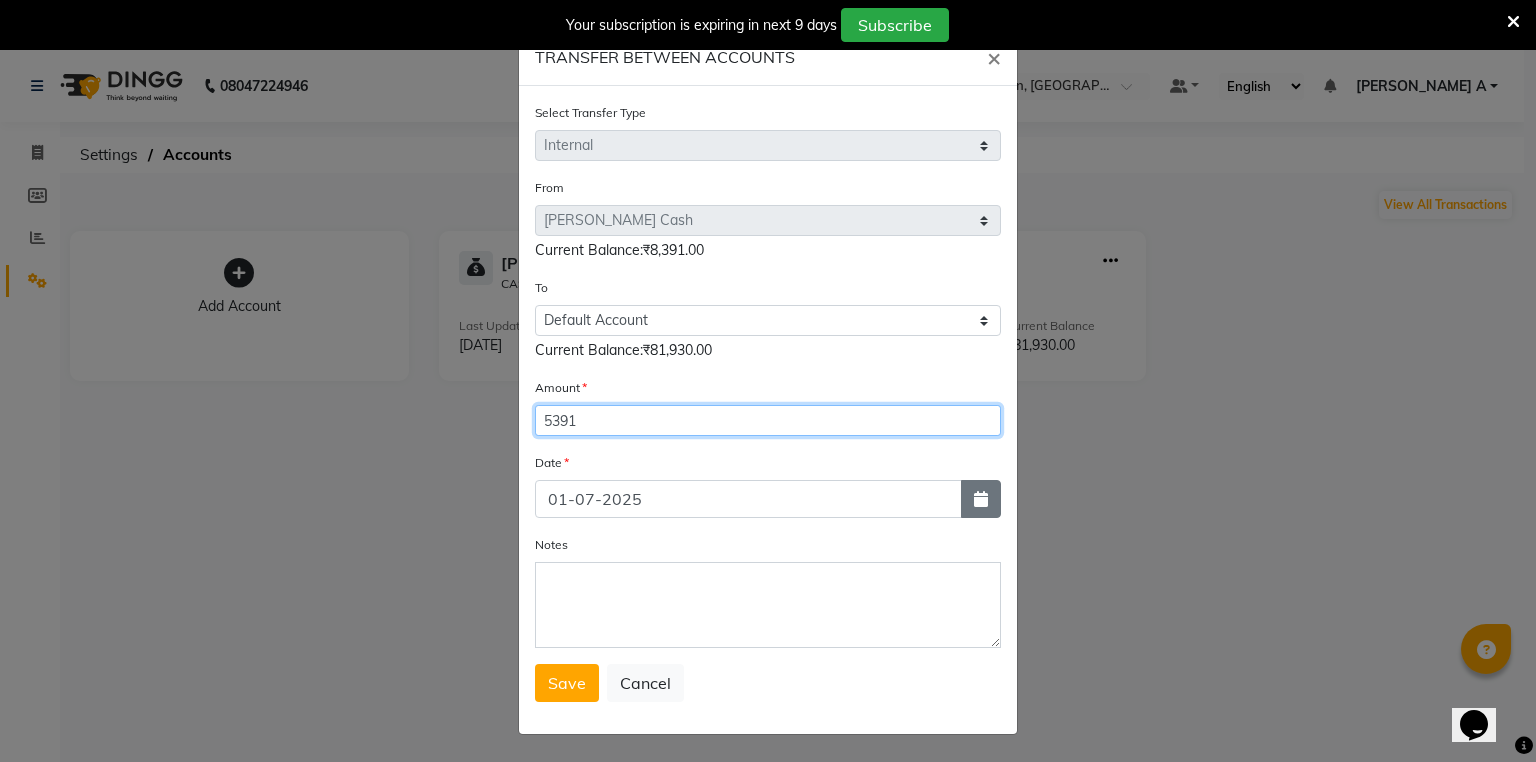 type on "5391" 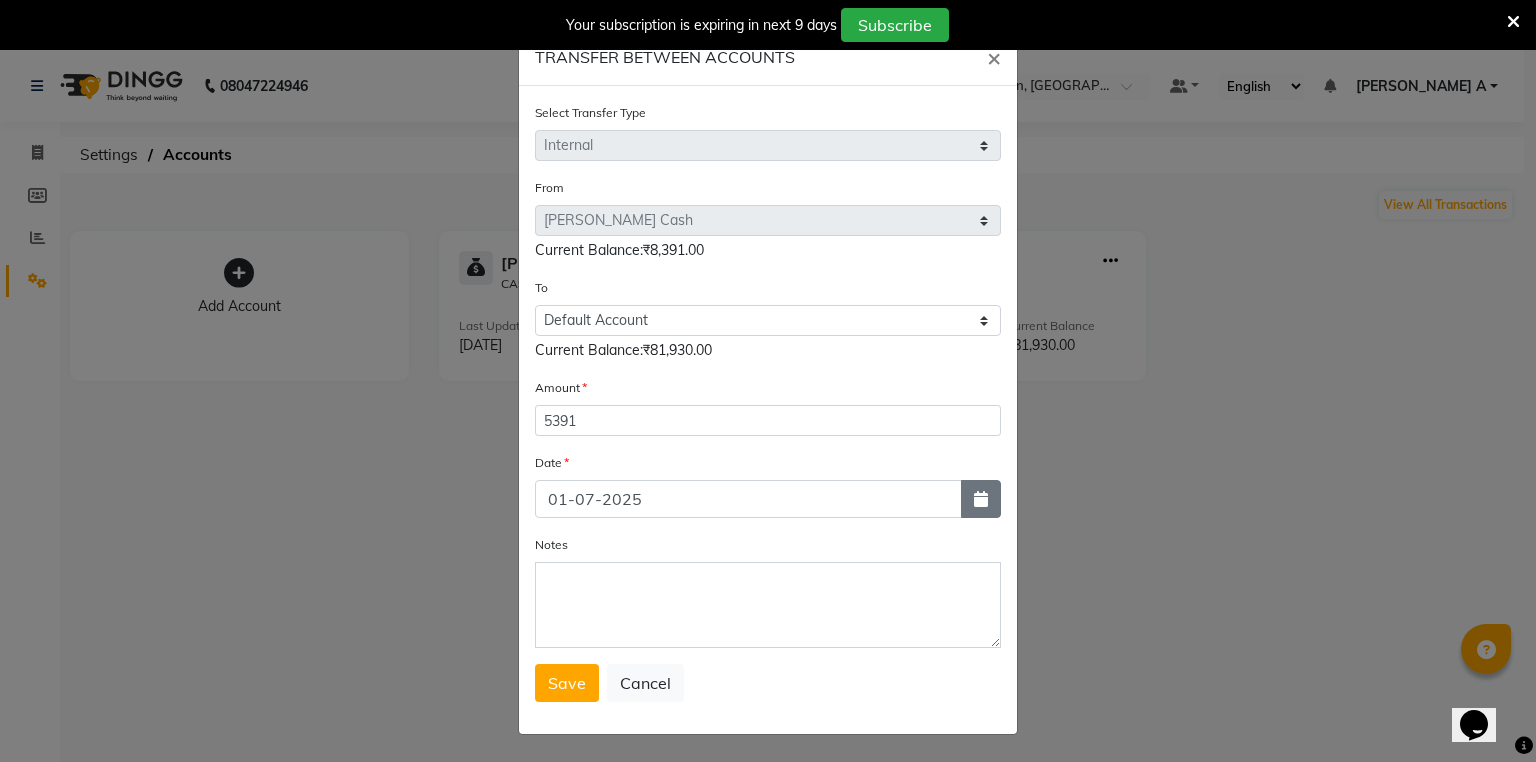 click 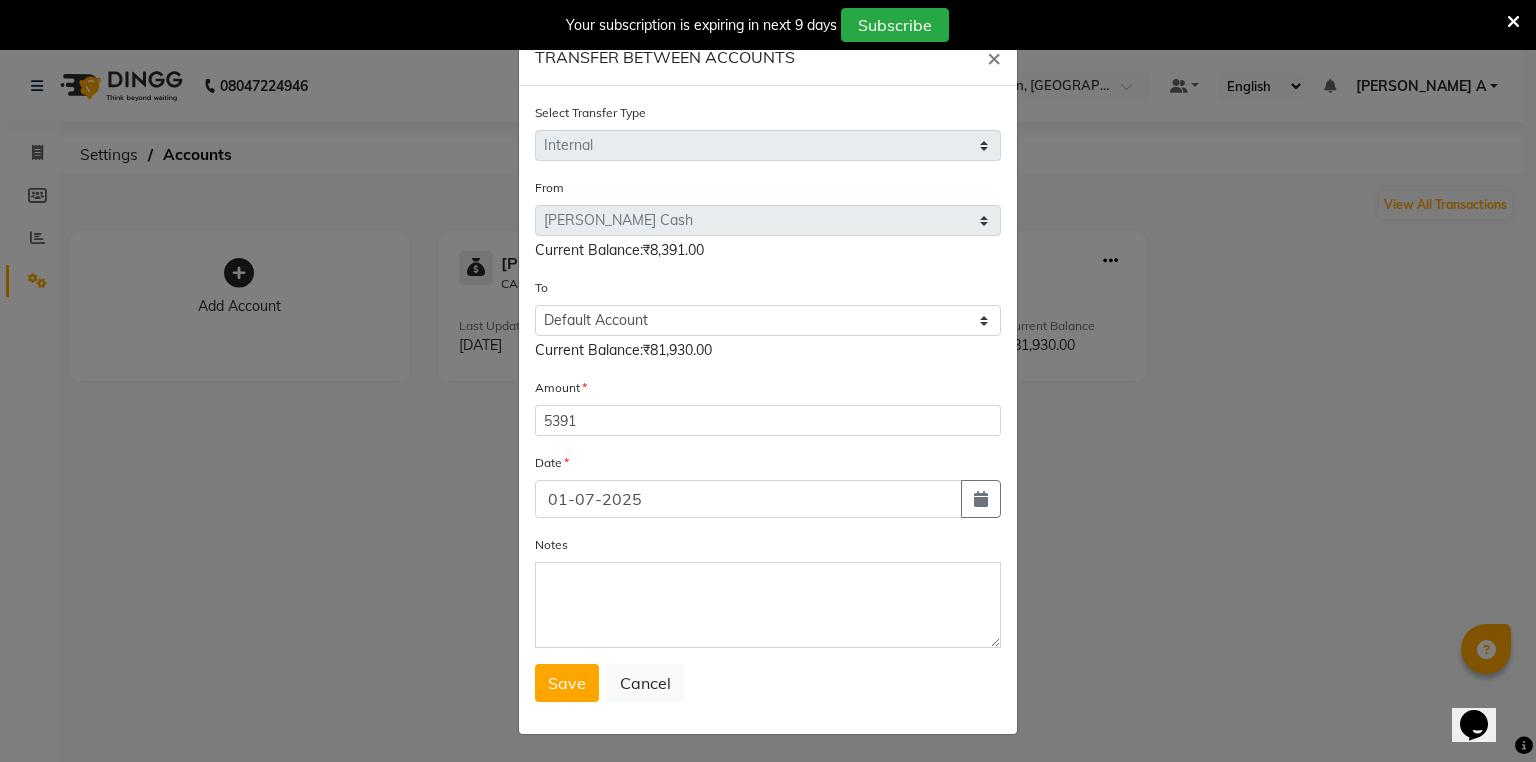 select on "7" 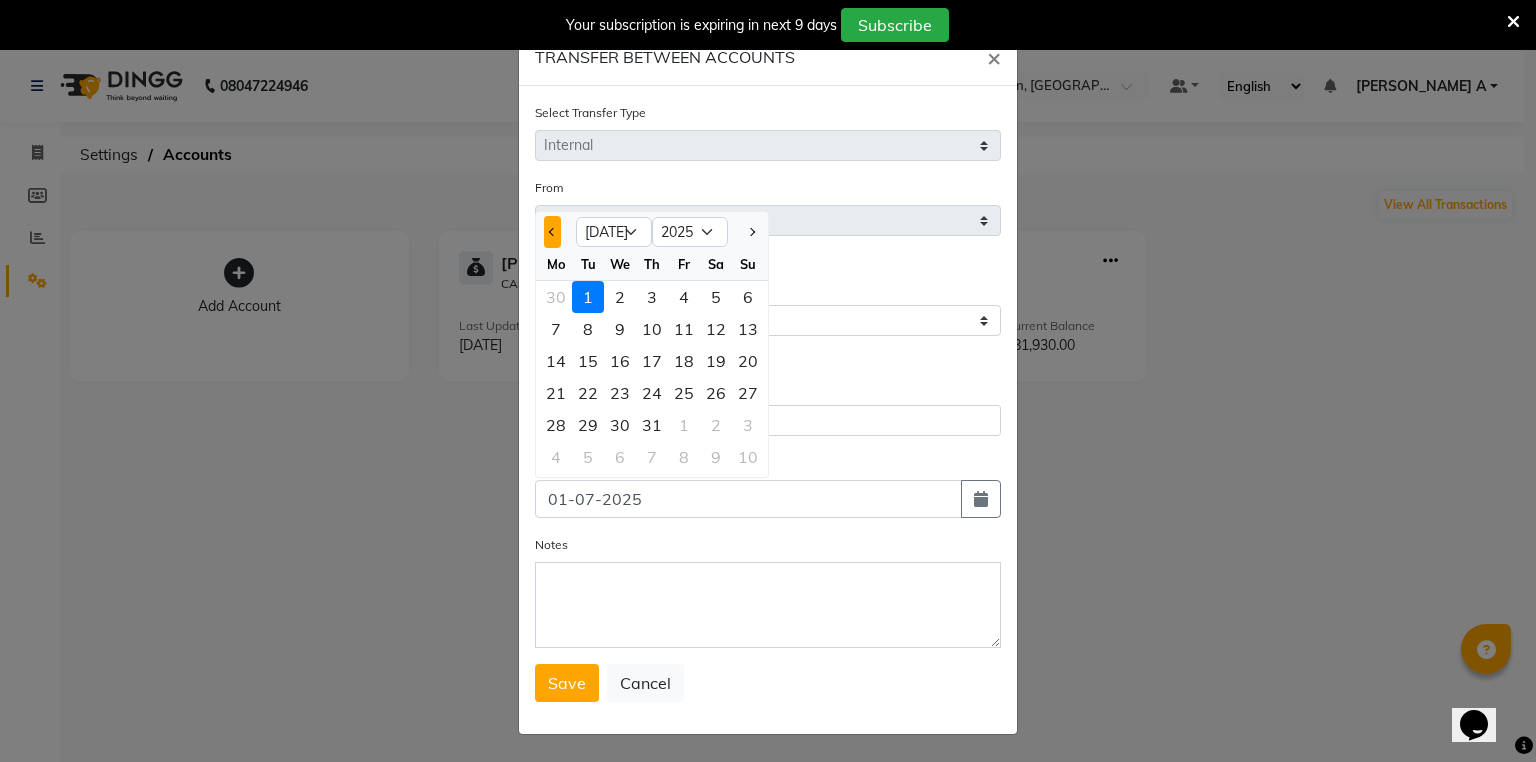 click 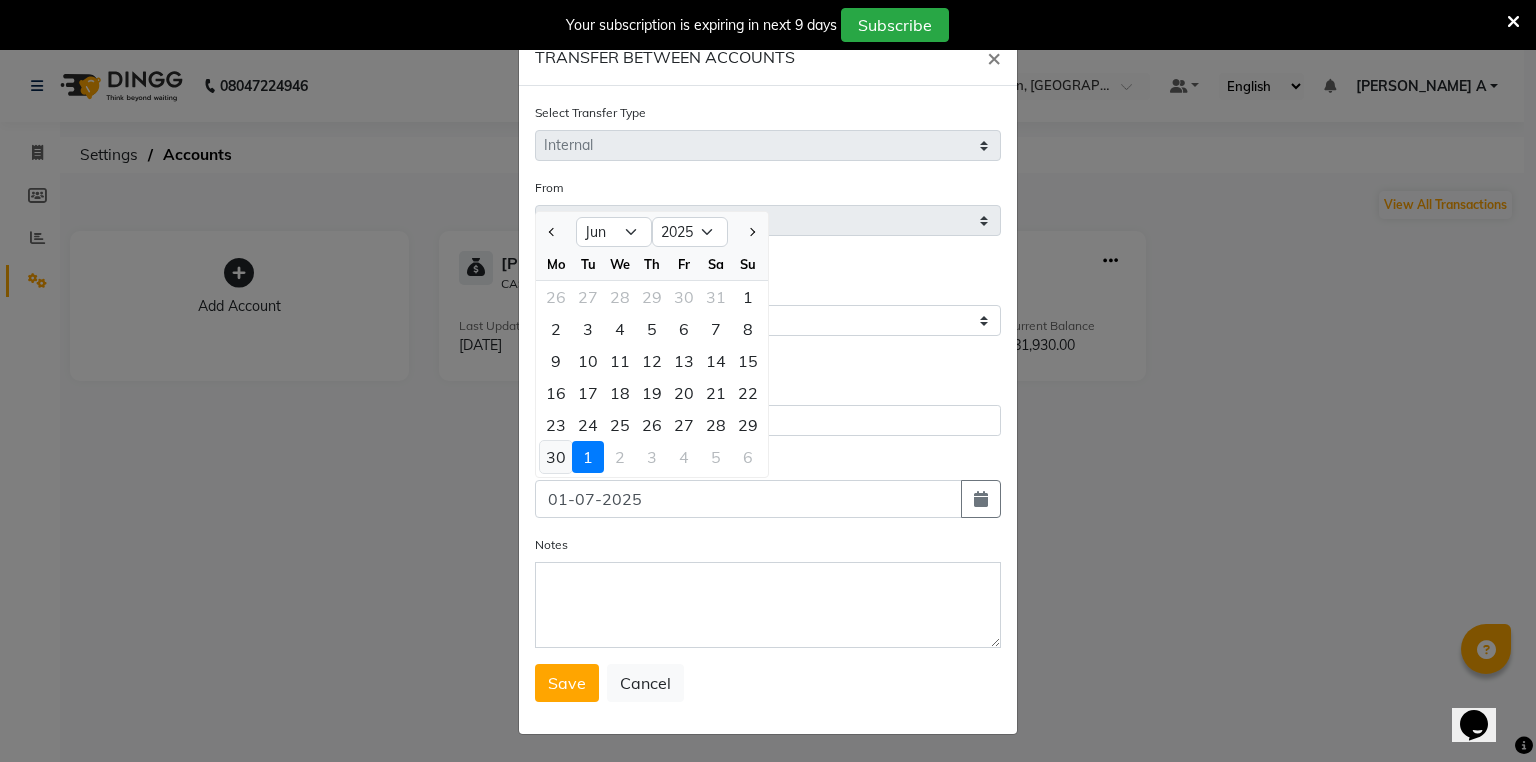 click on "30" 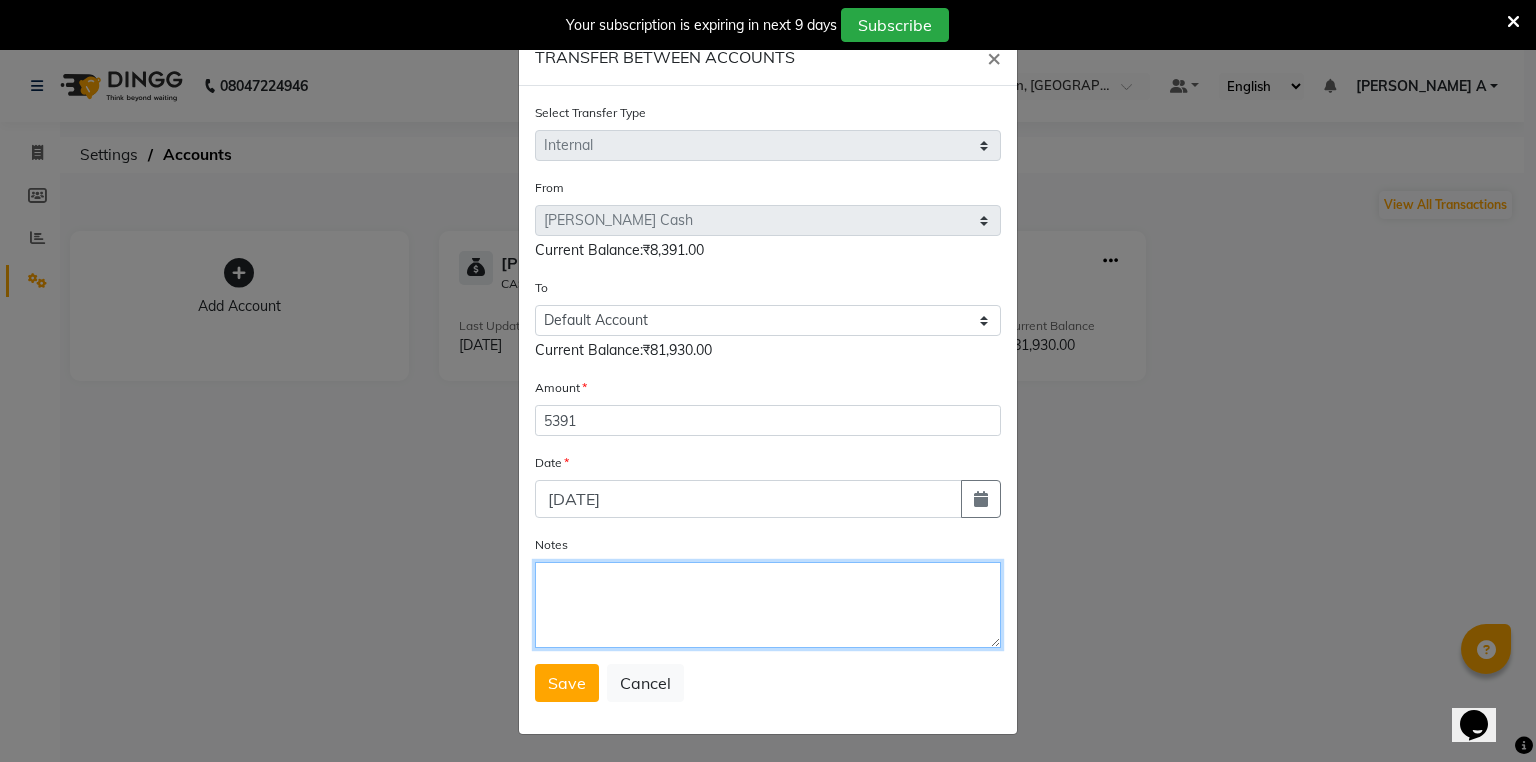 click on "Notes" at bounding box center [768, 605] 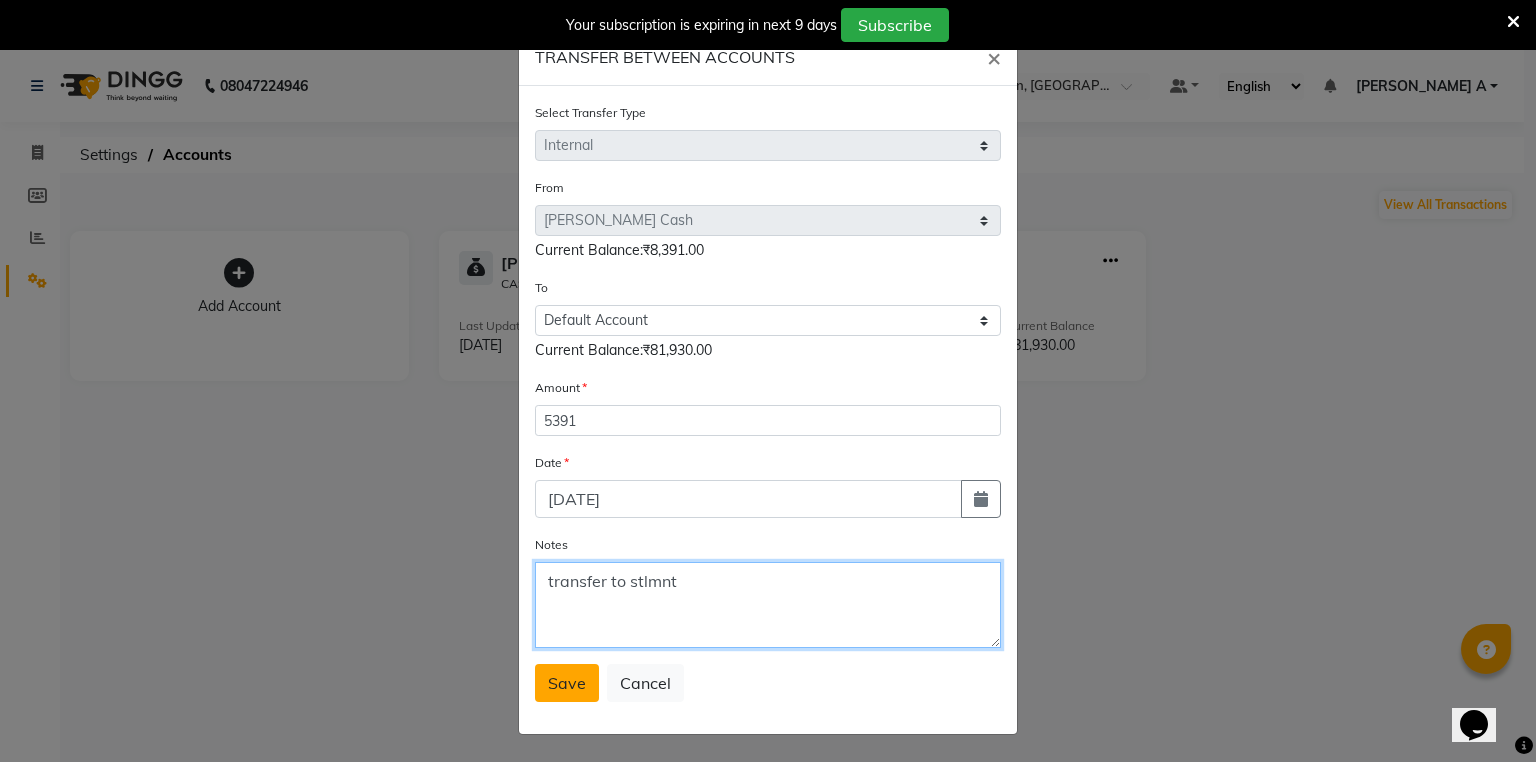 type on "transfer to stlmnt" 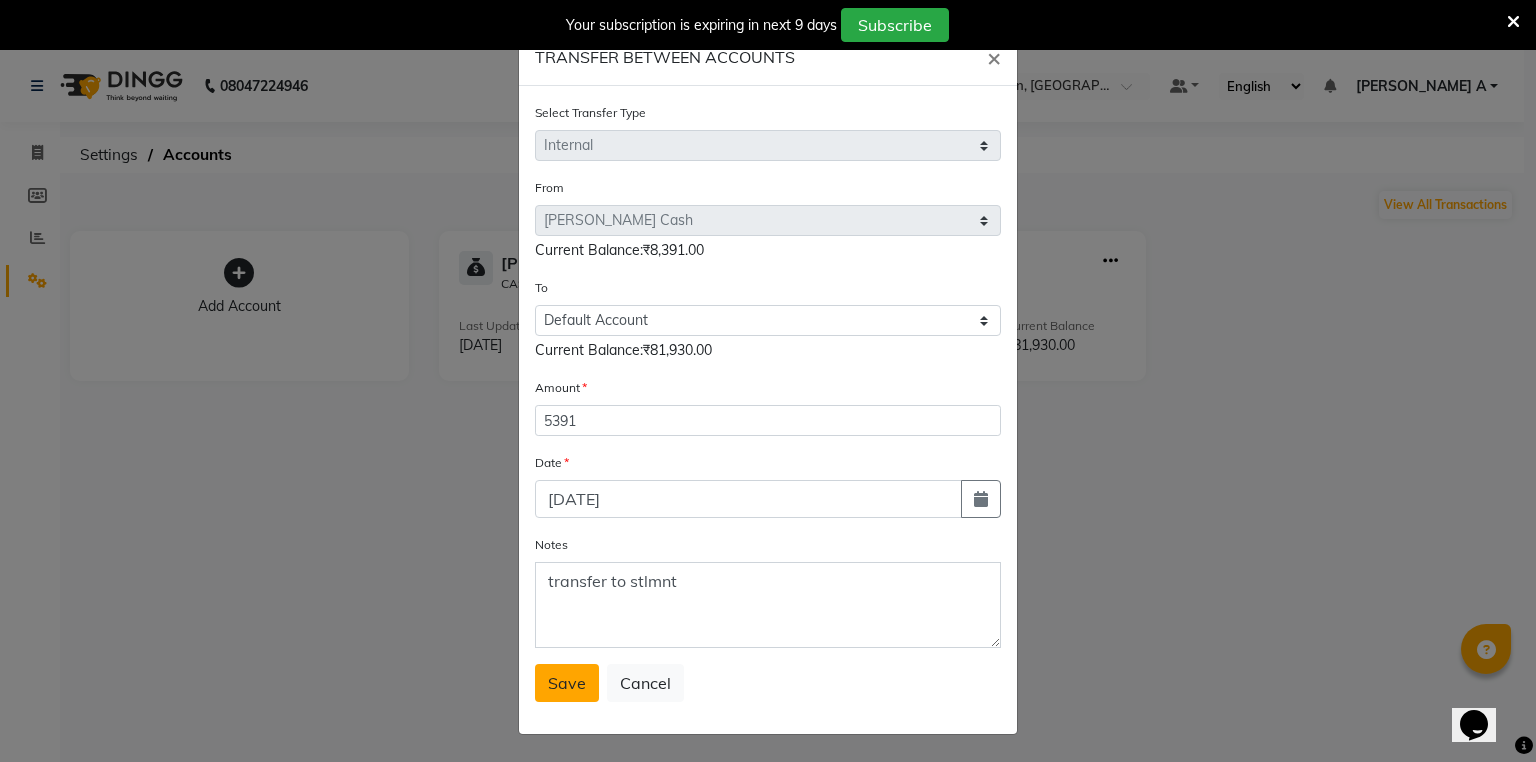 click on "Save" at bounding box center [567, 683] 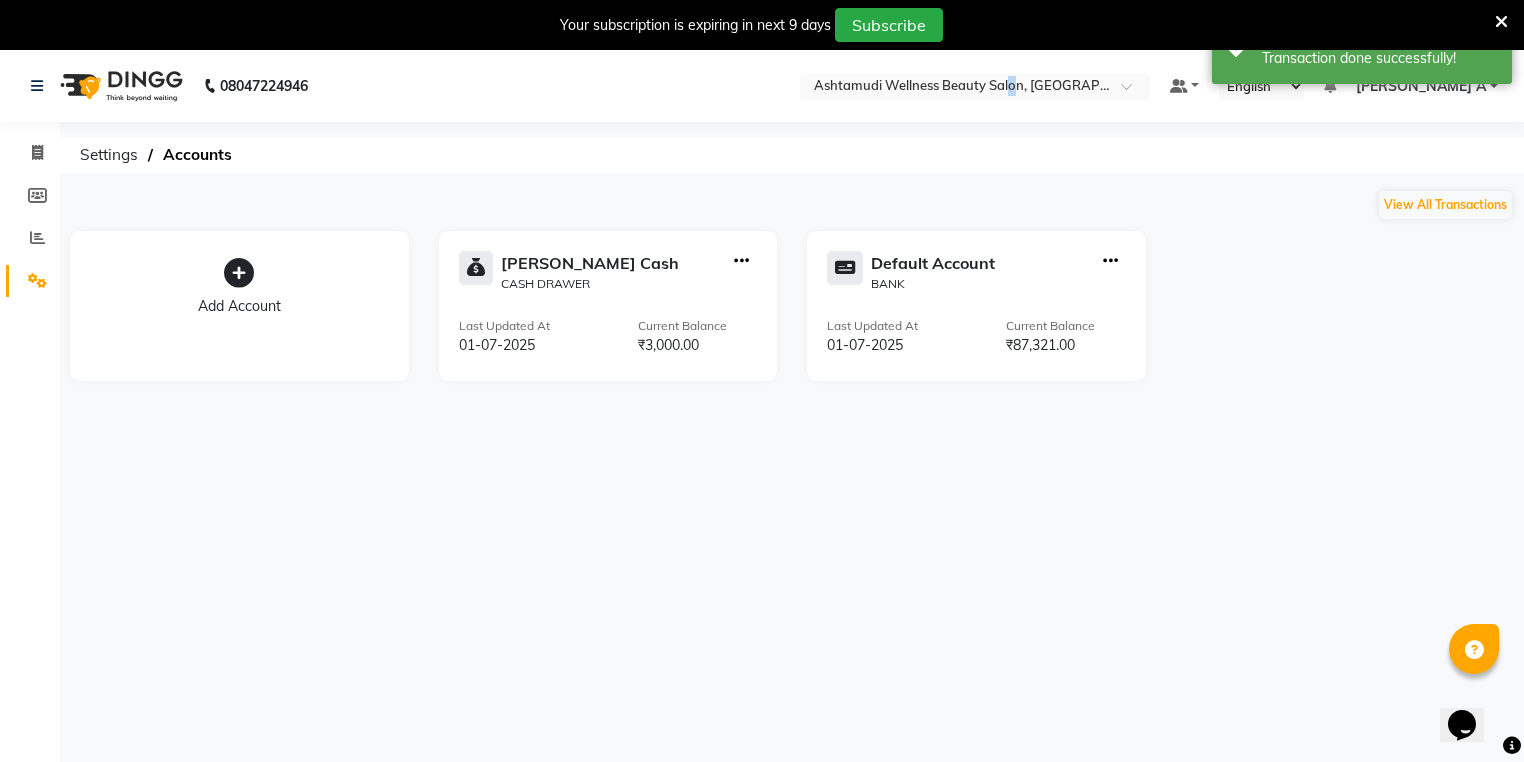 click on "08047224946 Select Location × Ashtamudi Wellness Beauty Salon, Calicut Default Panel My Panel English ENGLISH Español العربية मराठी हिंदी ગુજરાતી தமிழ் 中文 Notifications nothing to show ATHIRA A Manage Profile Change Password Sign out  Version:3.14.0" 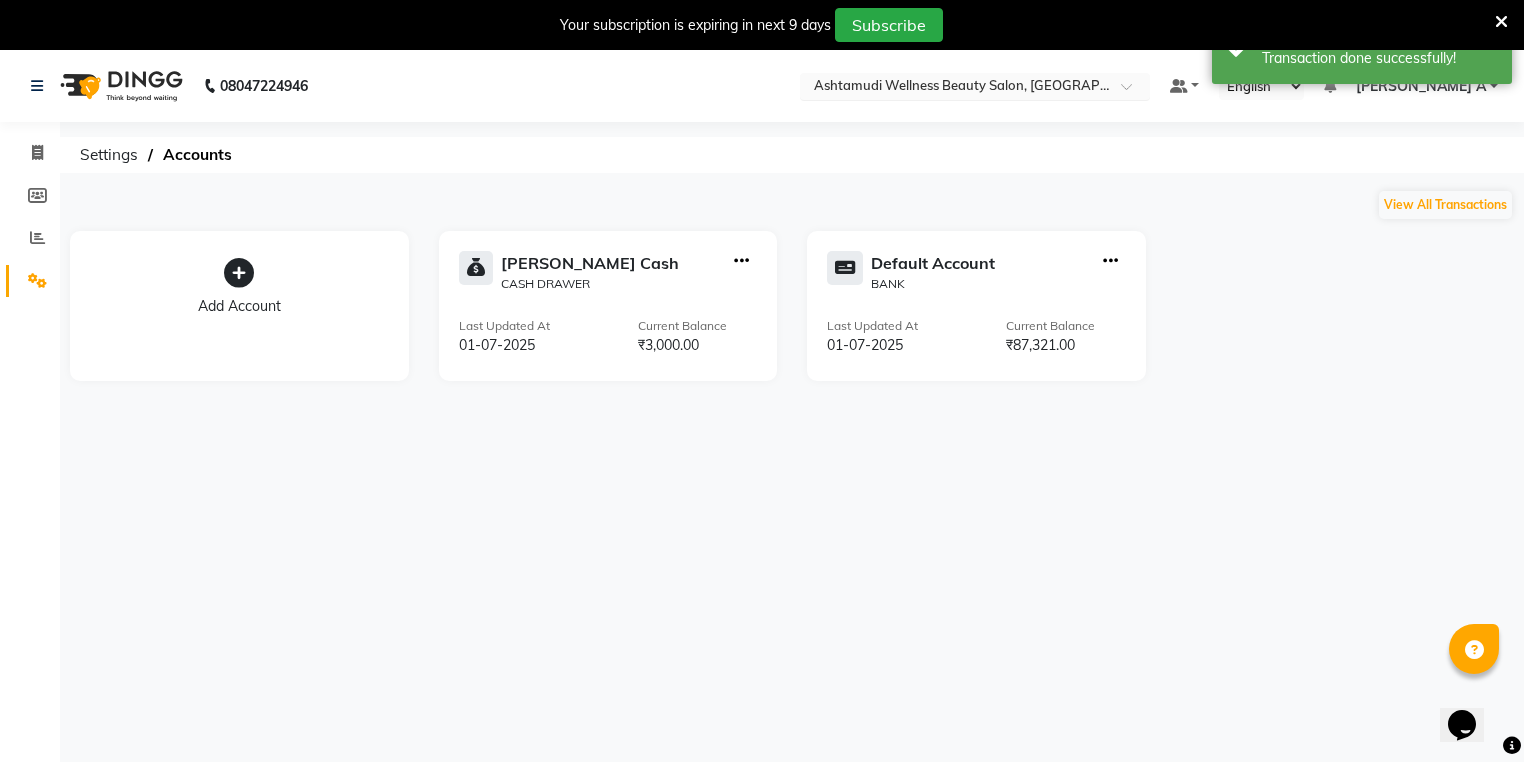 click at bounding box center [955, 88] 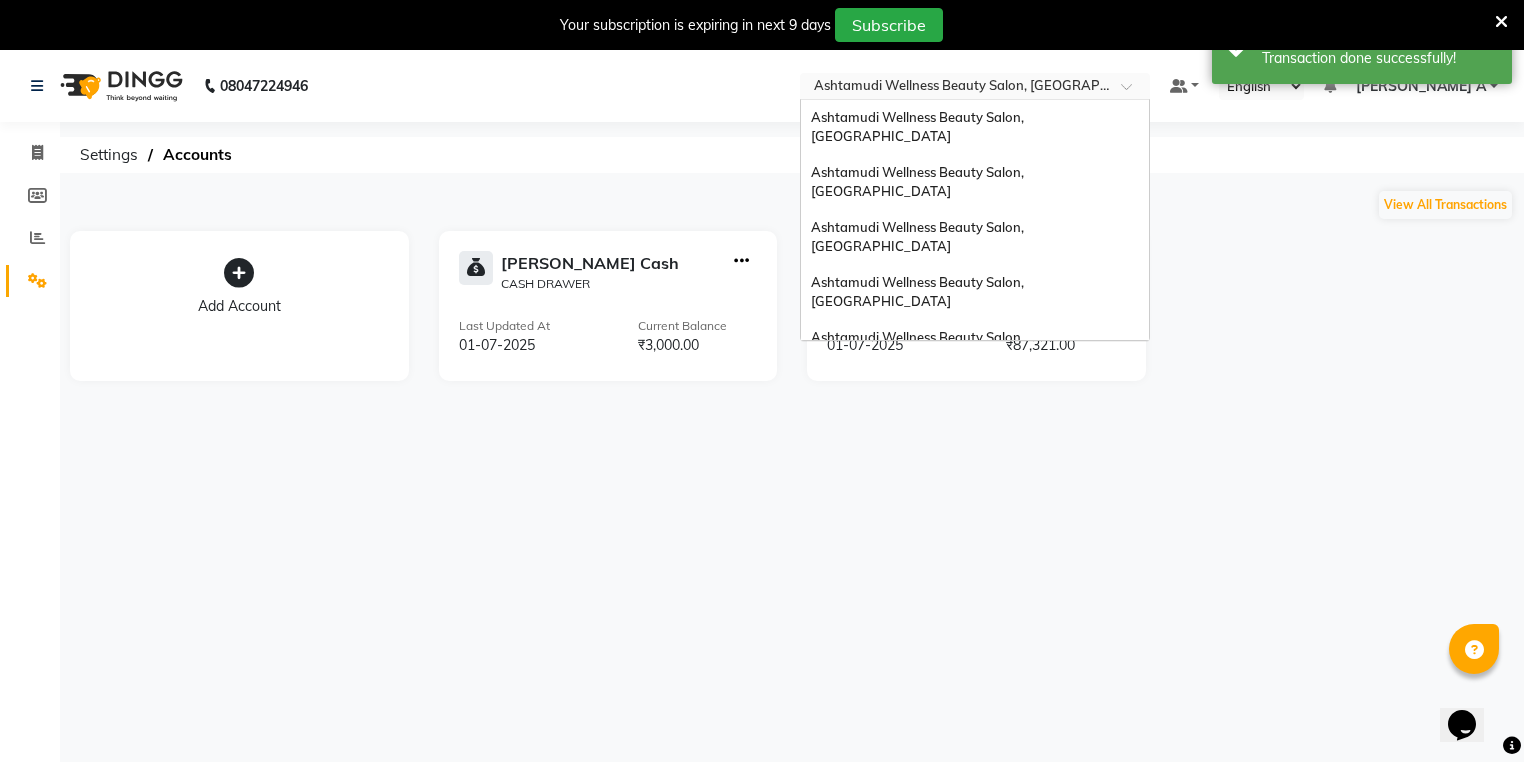 scroll, scrollTop: 312, scrollLeft: 0, axis: vertical 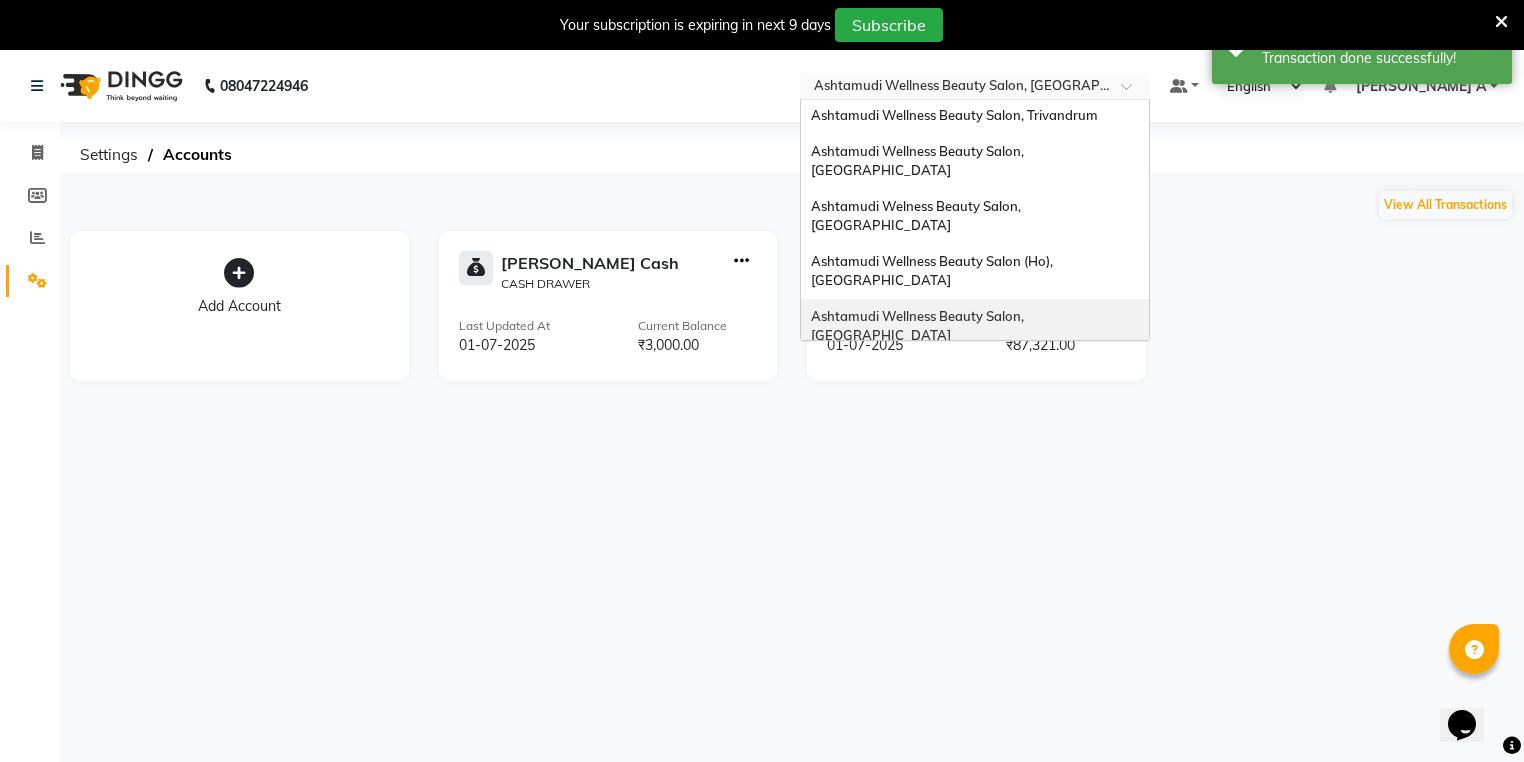 click on "Ashtamudi Wellness Beauty Salon, [GEOGRAPHIC_DATA]" at bounding box center (975, 326) 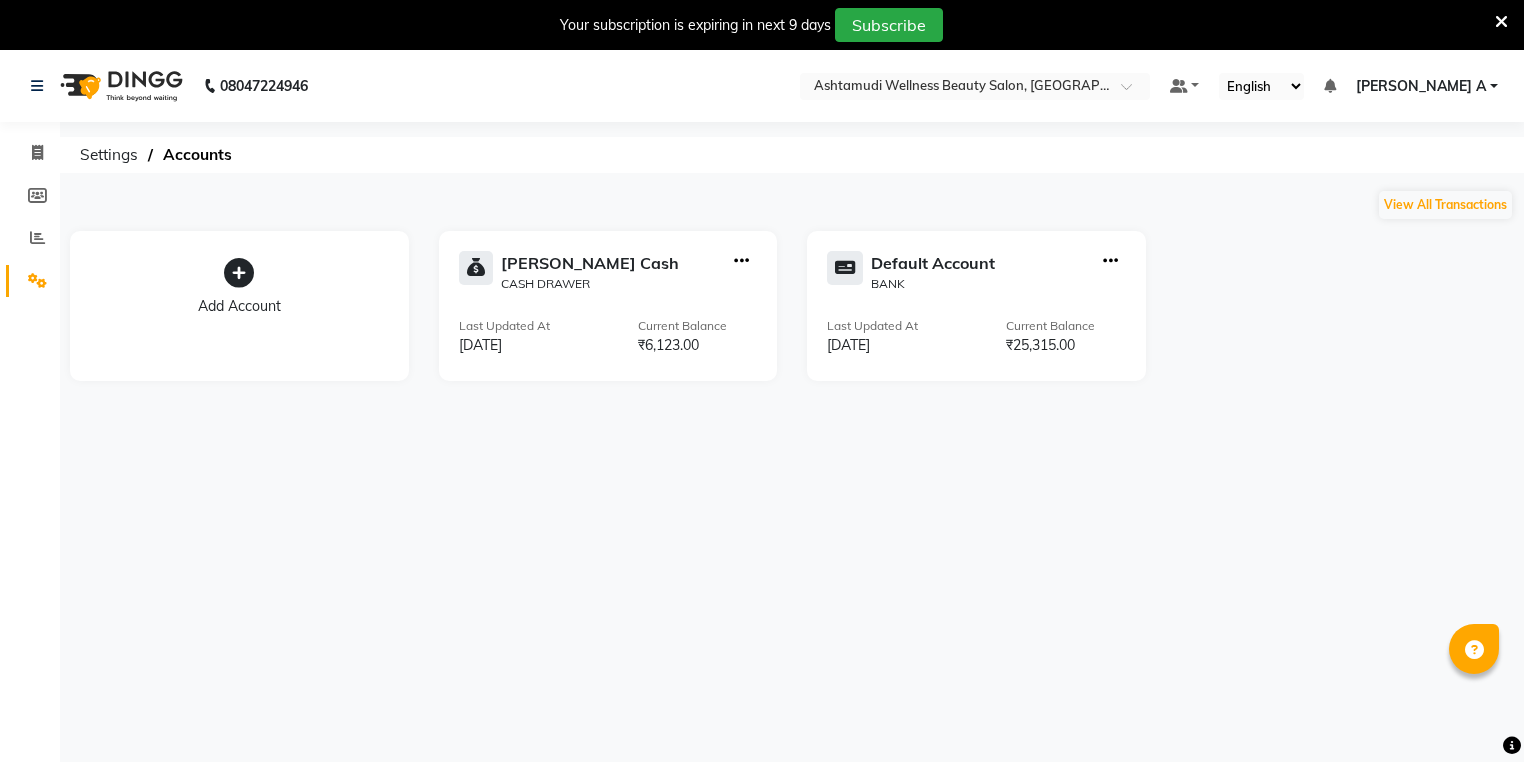 scroll, scrollTop: 0, scrollLeft: 0, axis: both 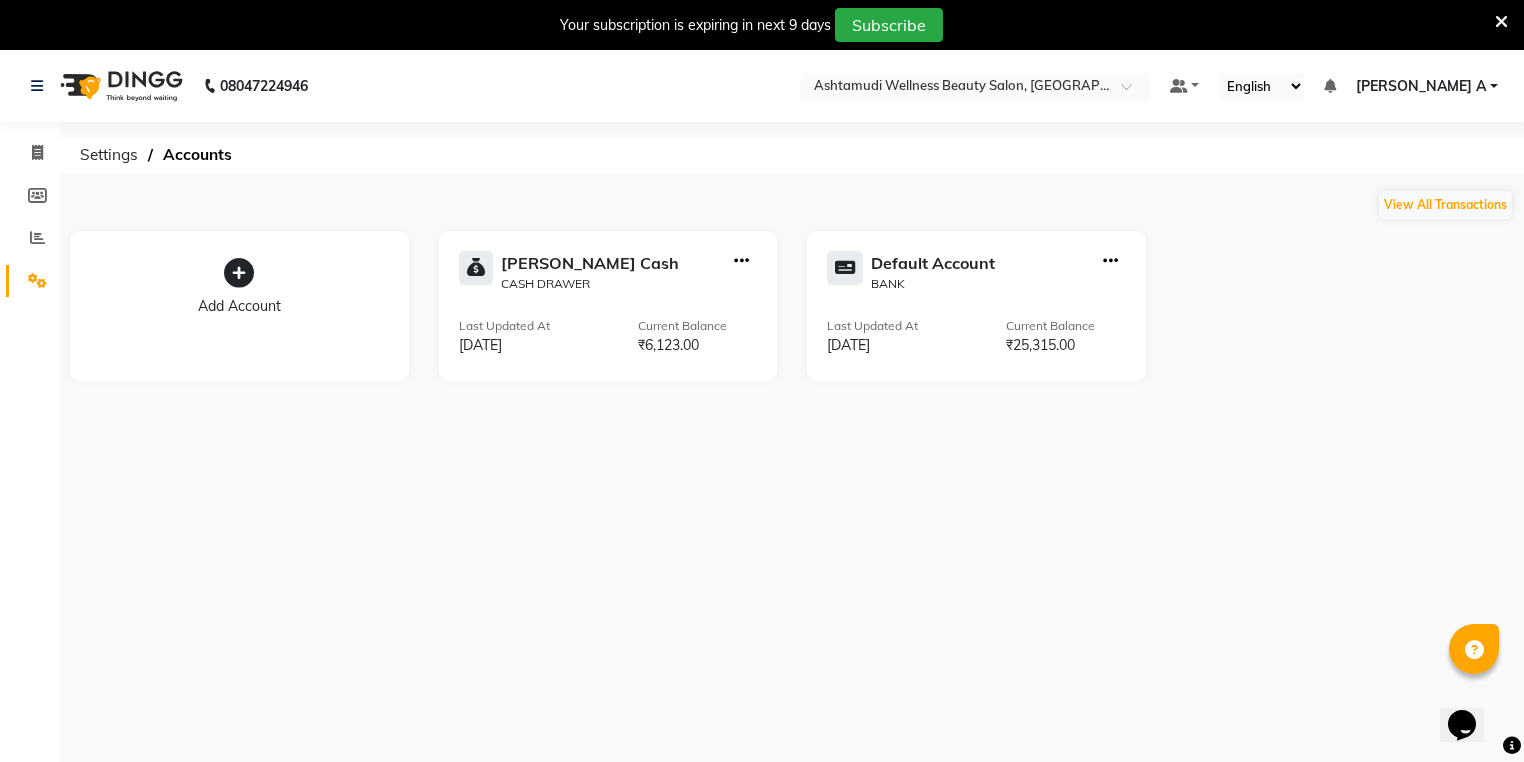 click on "Your subscription is expiring in next 9 days   Subscribe" at bounding box center (751, 25) 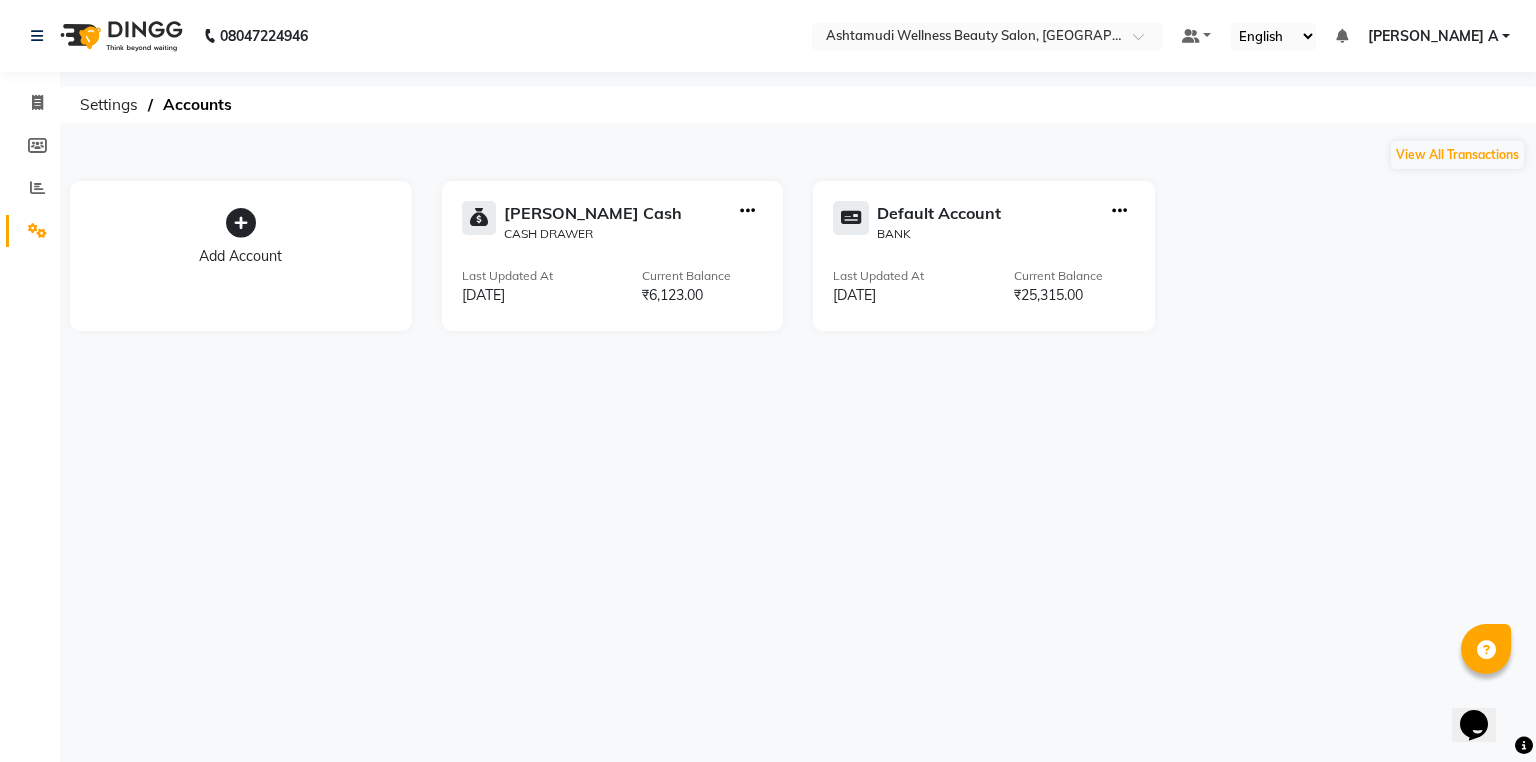 click 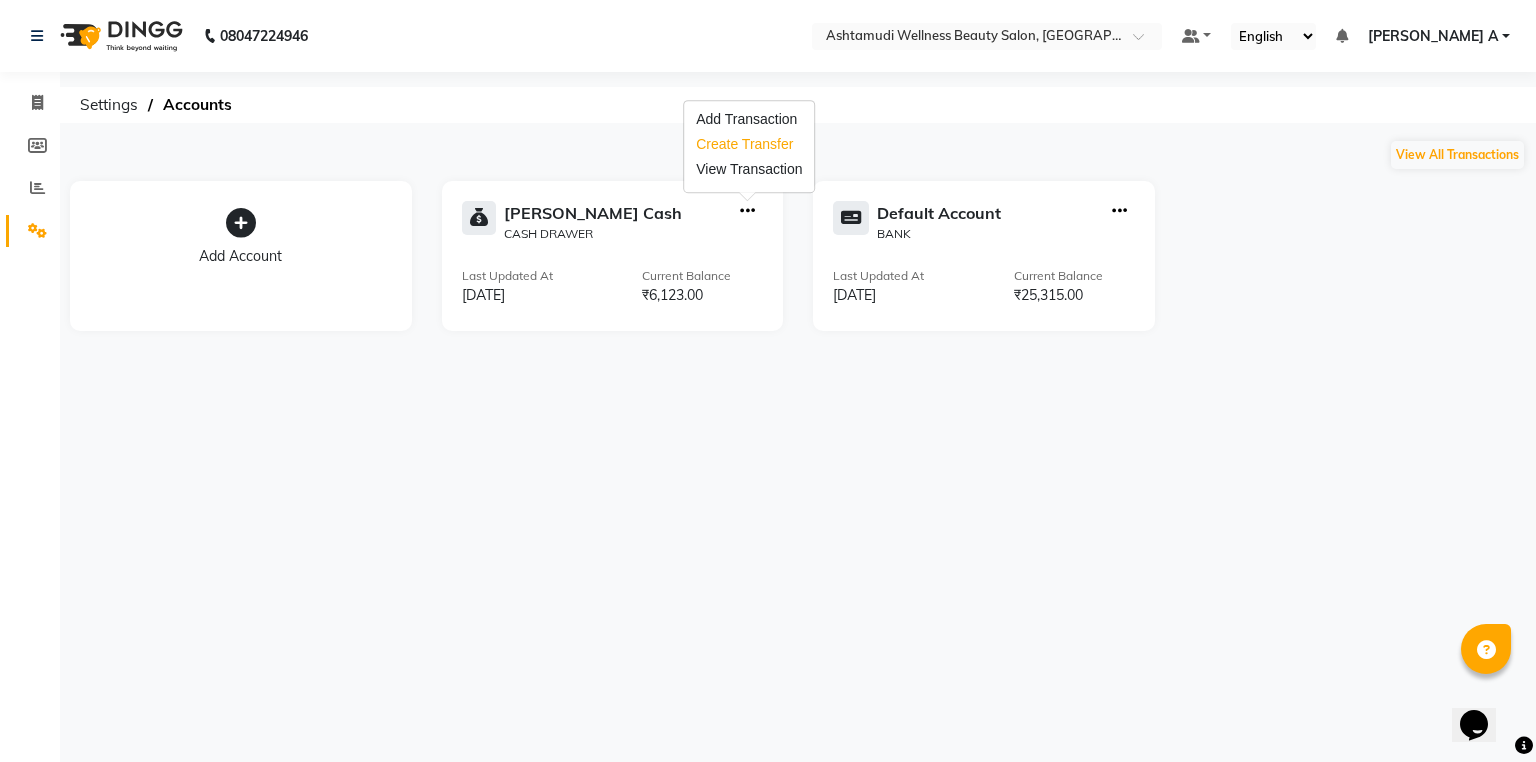 click on "Create Transfer" at bounding box center [749, 144] 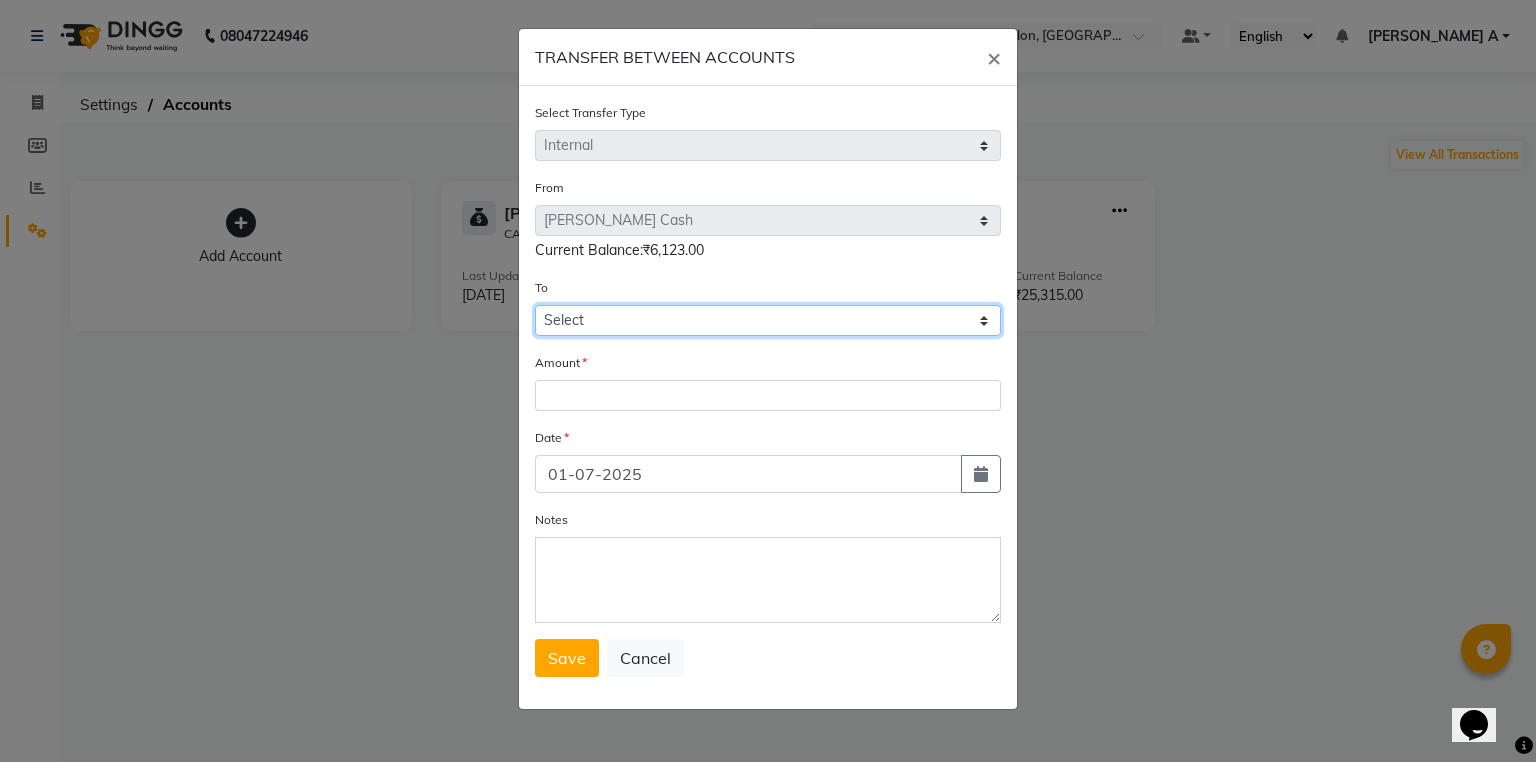 drag, startPoint x: 657, startPoint y: 323, endPoint x: 651, endPoint y: 338, distance: 16.155495 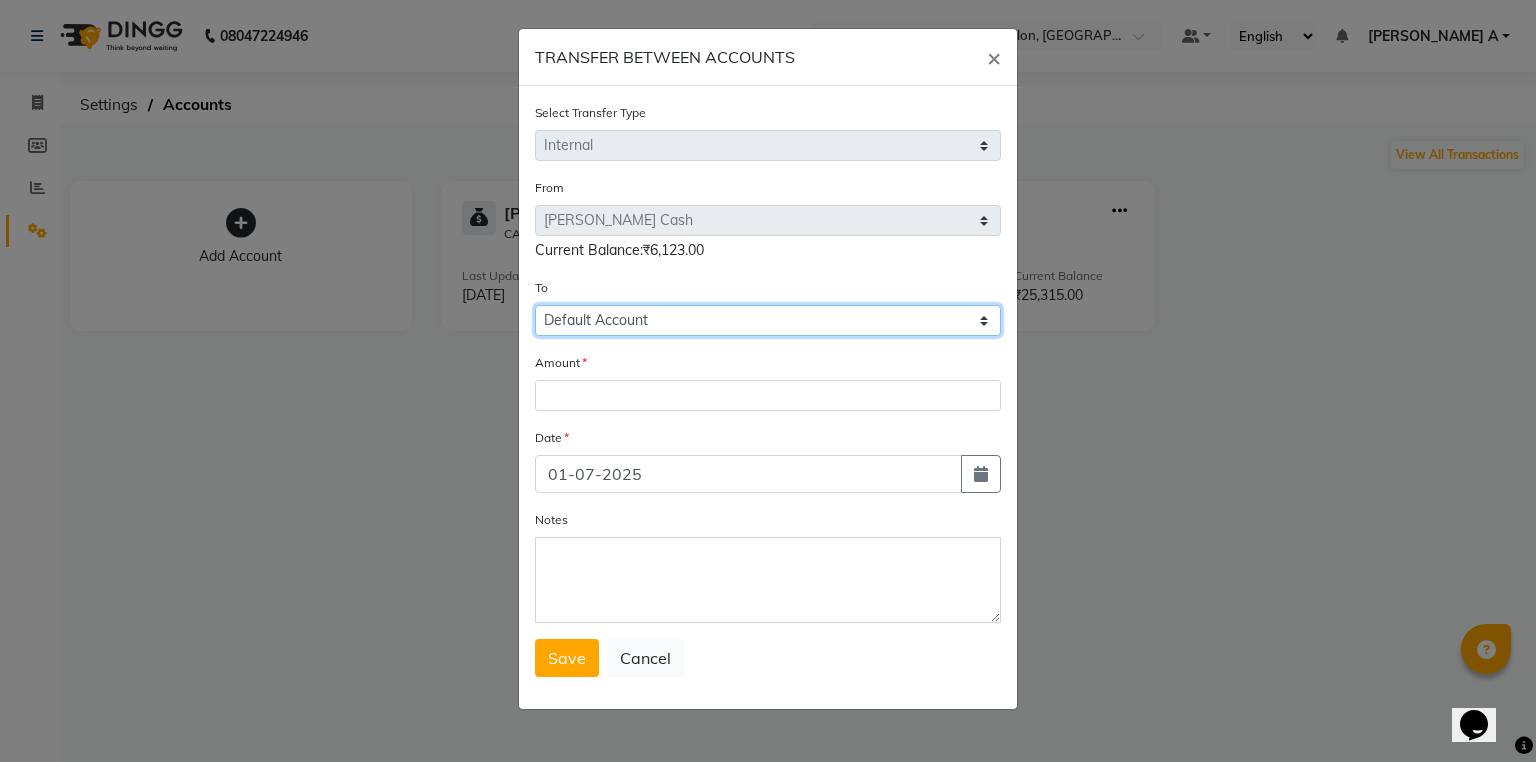 click on "Select [PERSON_NAME] Cash Default Account" 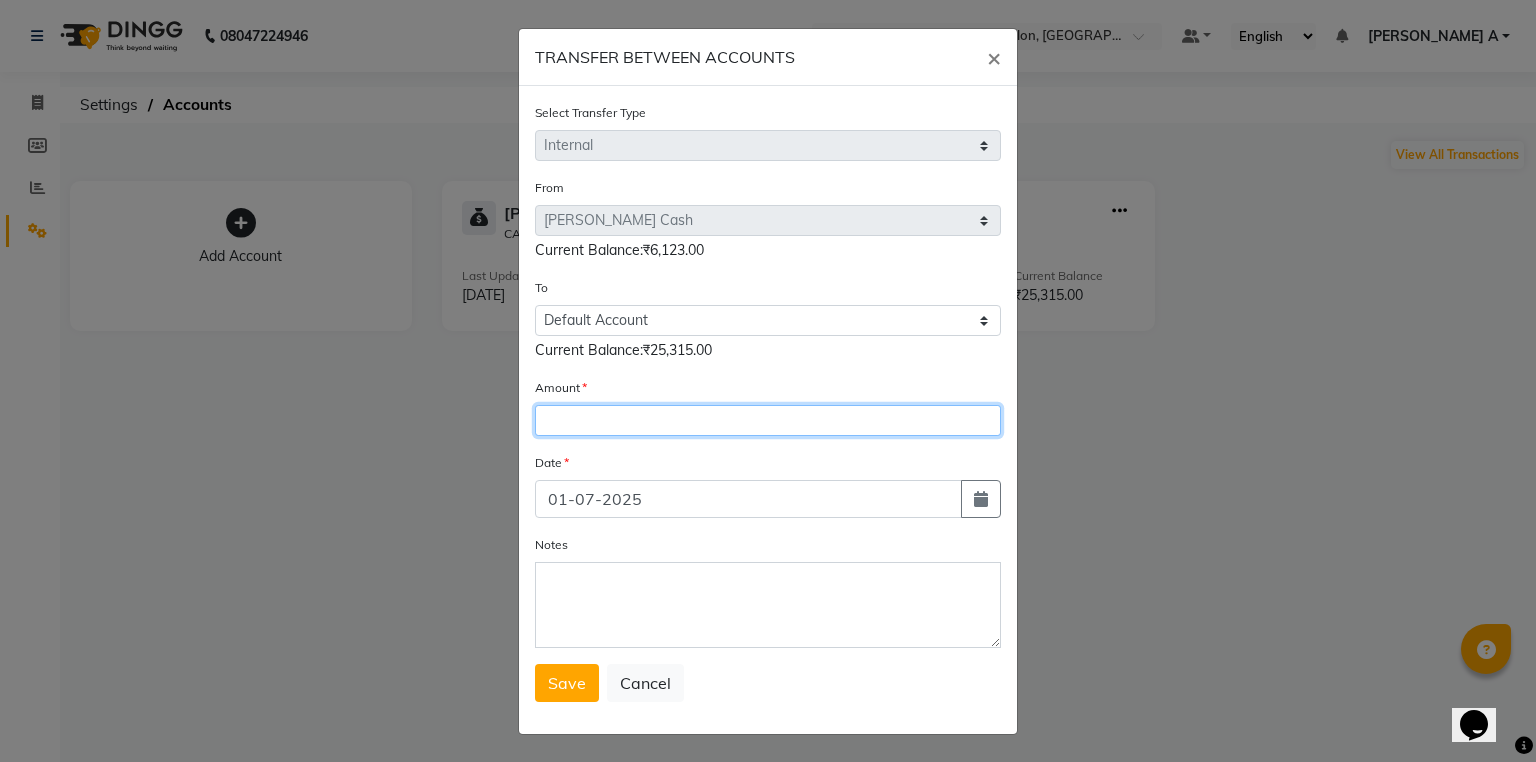 click 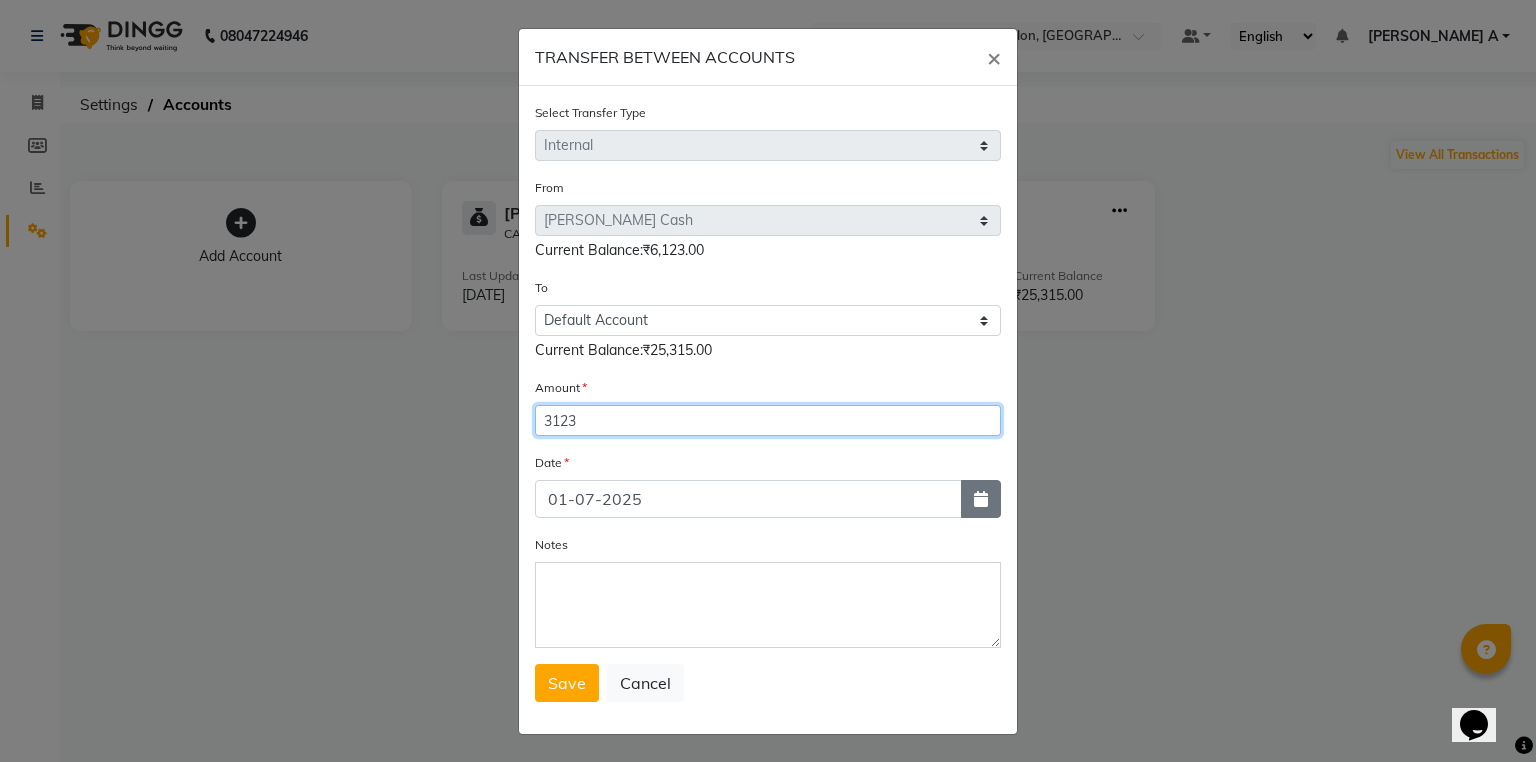 type on "3123" 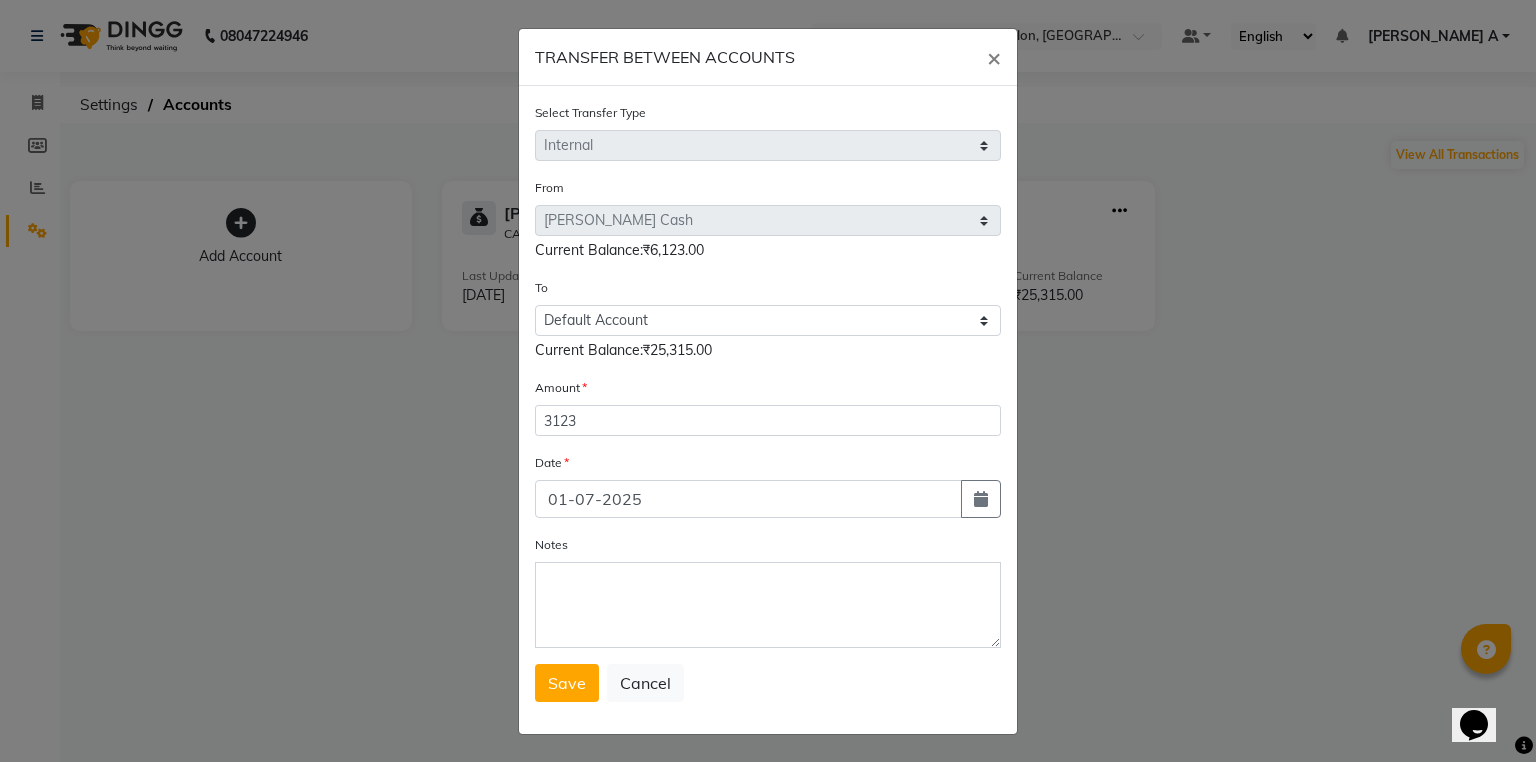 drag, startPoint x: 990, startPoint y: 505, endPoint x: 887, endPoint y: 450, distance: 116.76472 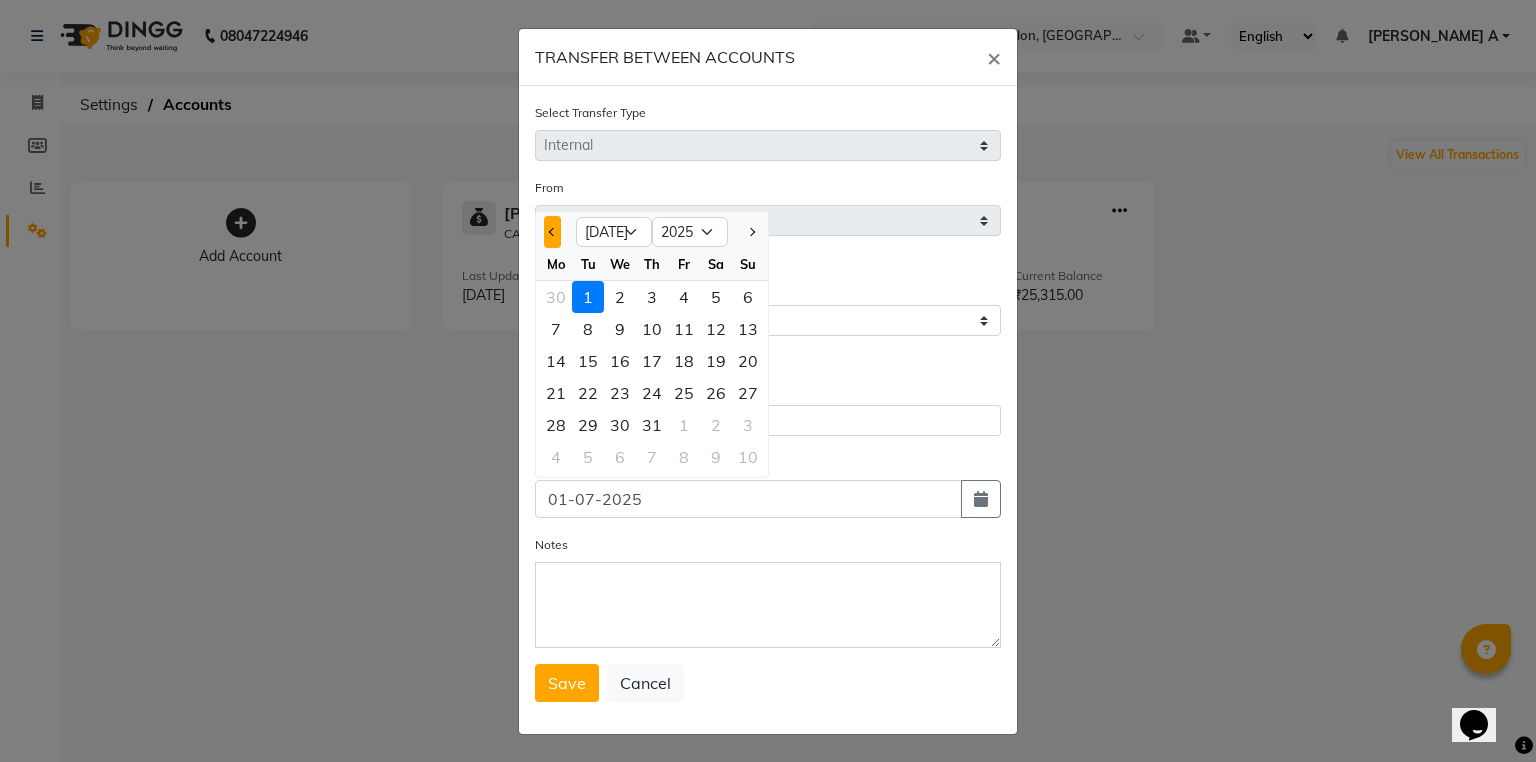 click 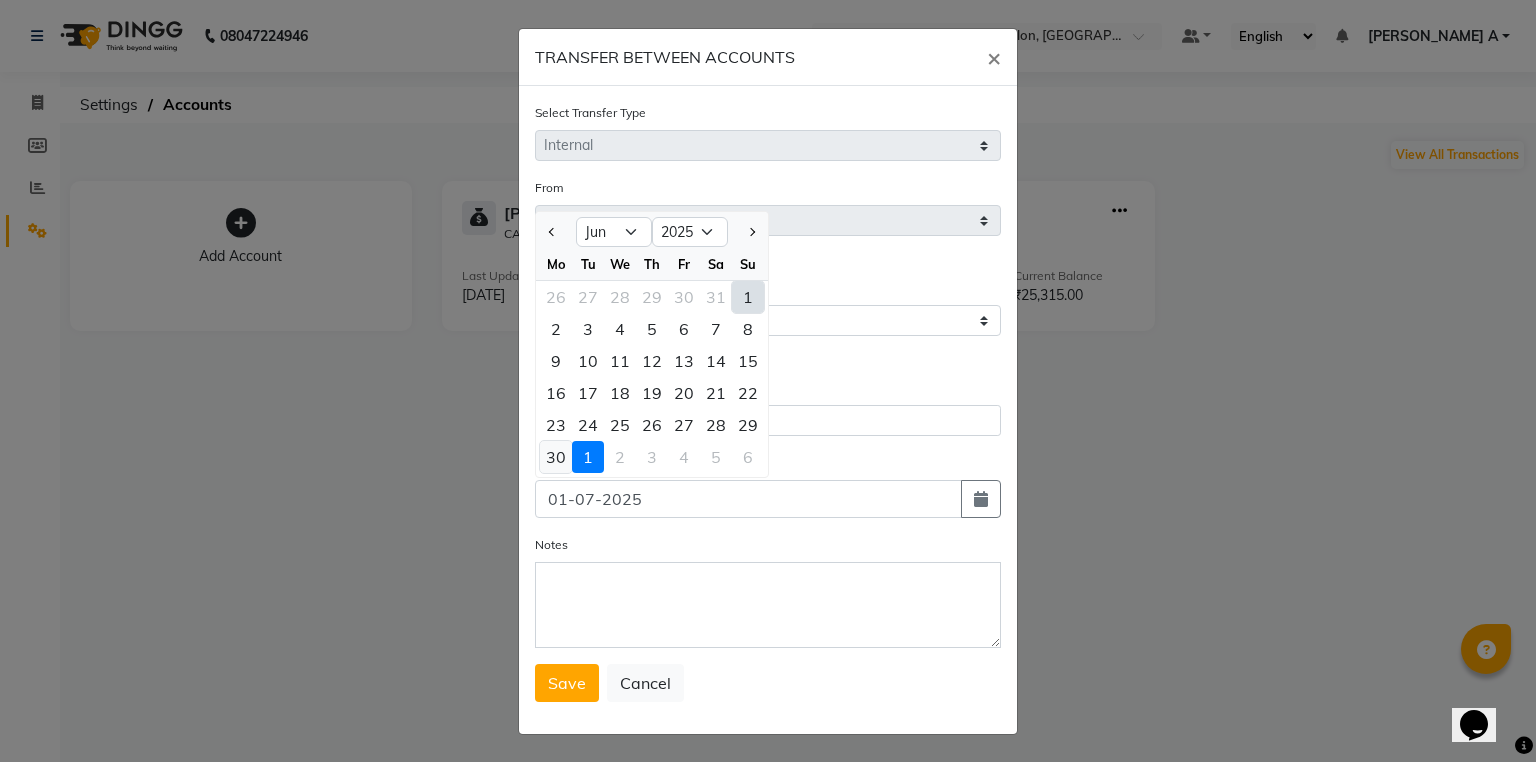 click on "30" 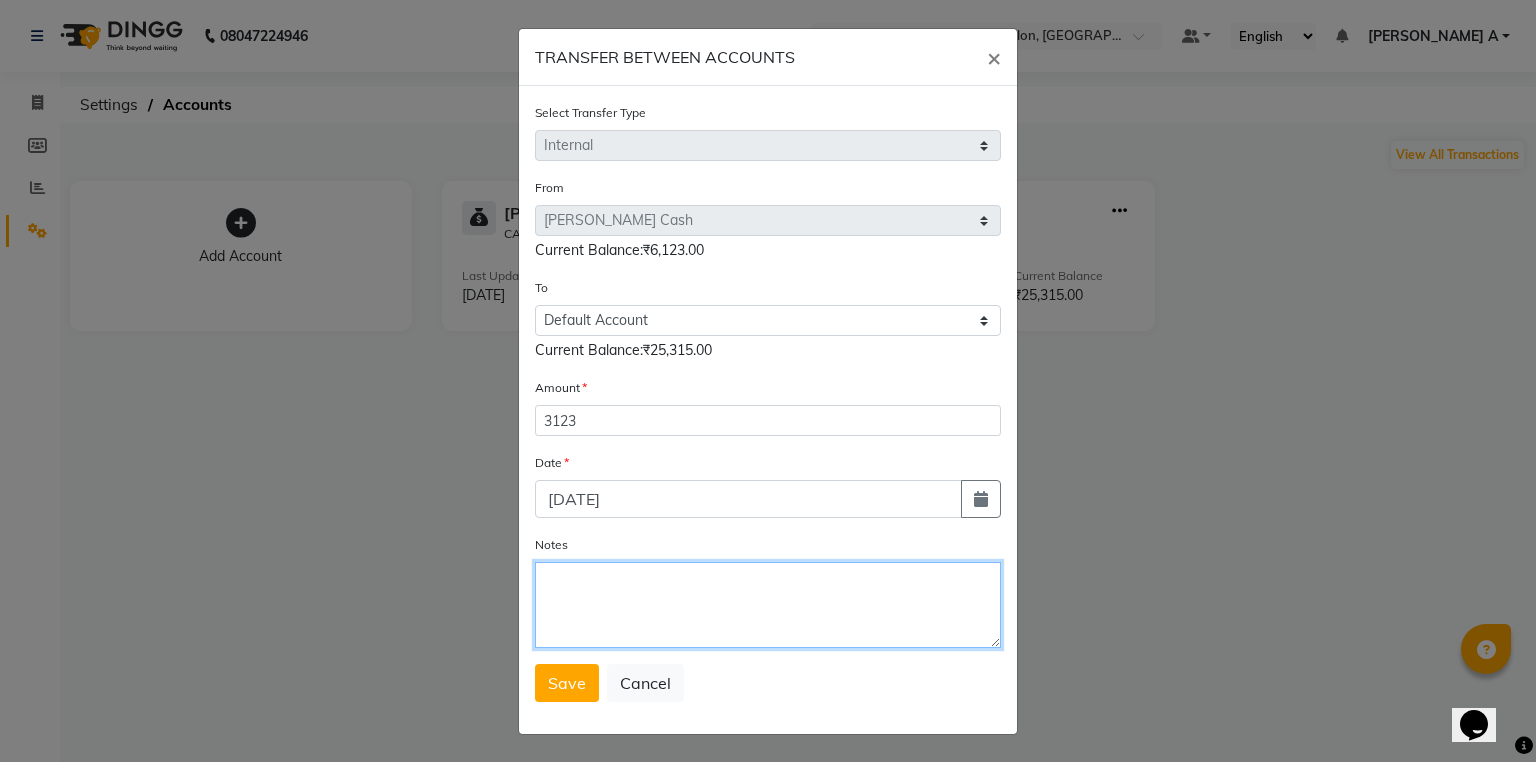 click on "Notes" at bounding box center (768, 605) 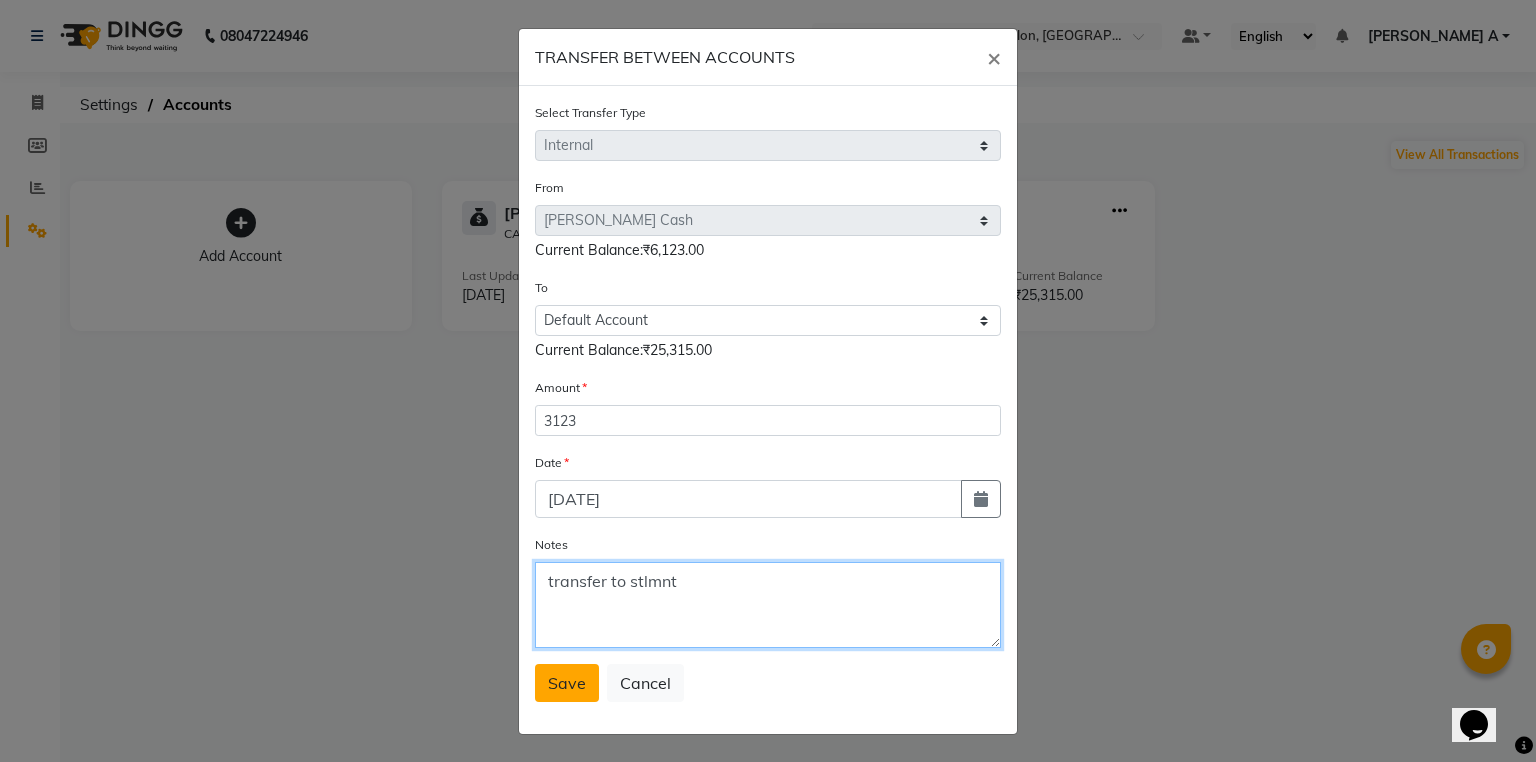 type on "transfer to stlmnt" 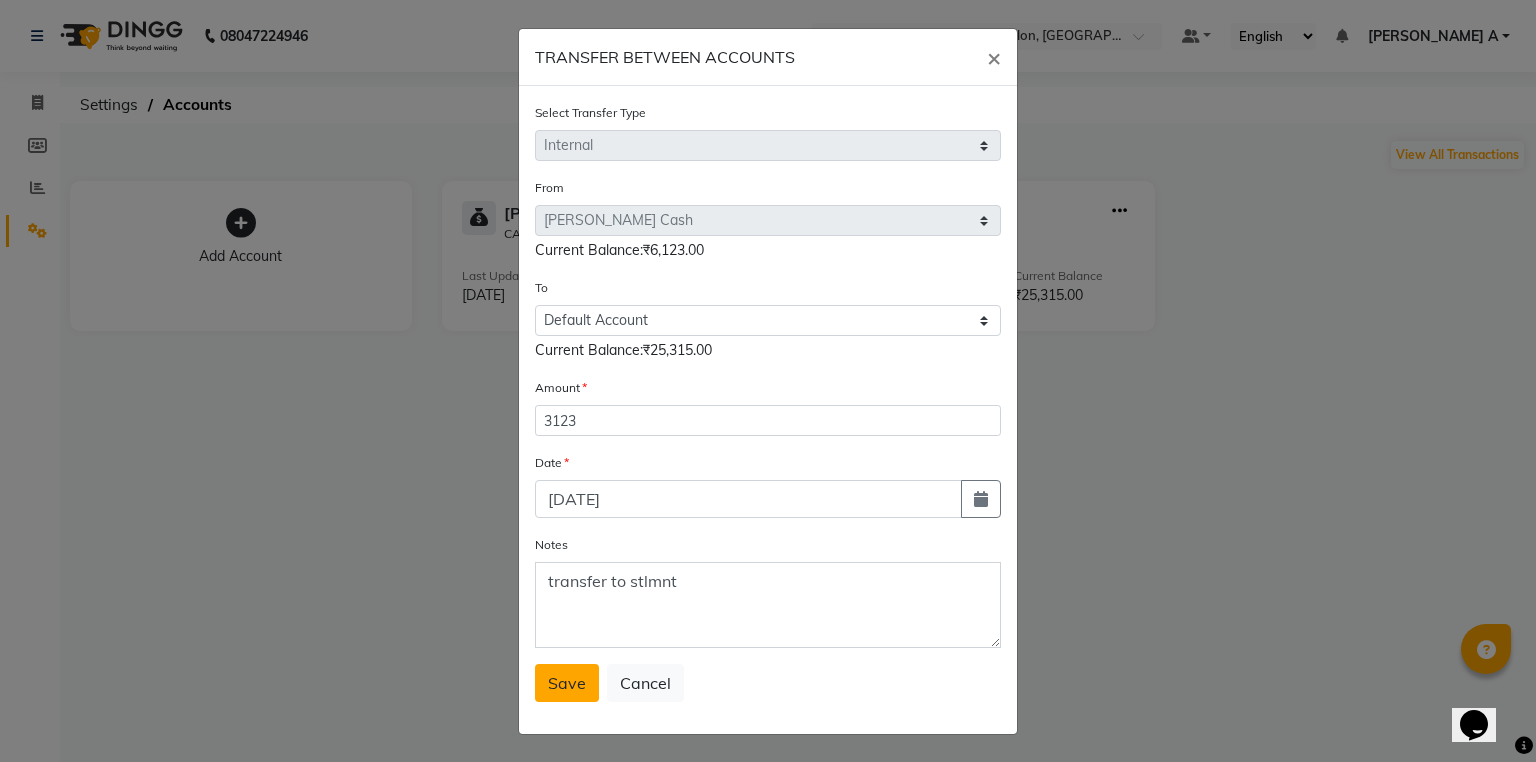 click on "Save" at bounding box center (567, 683) 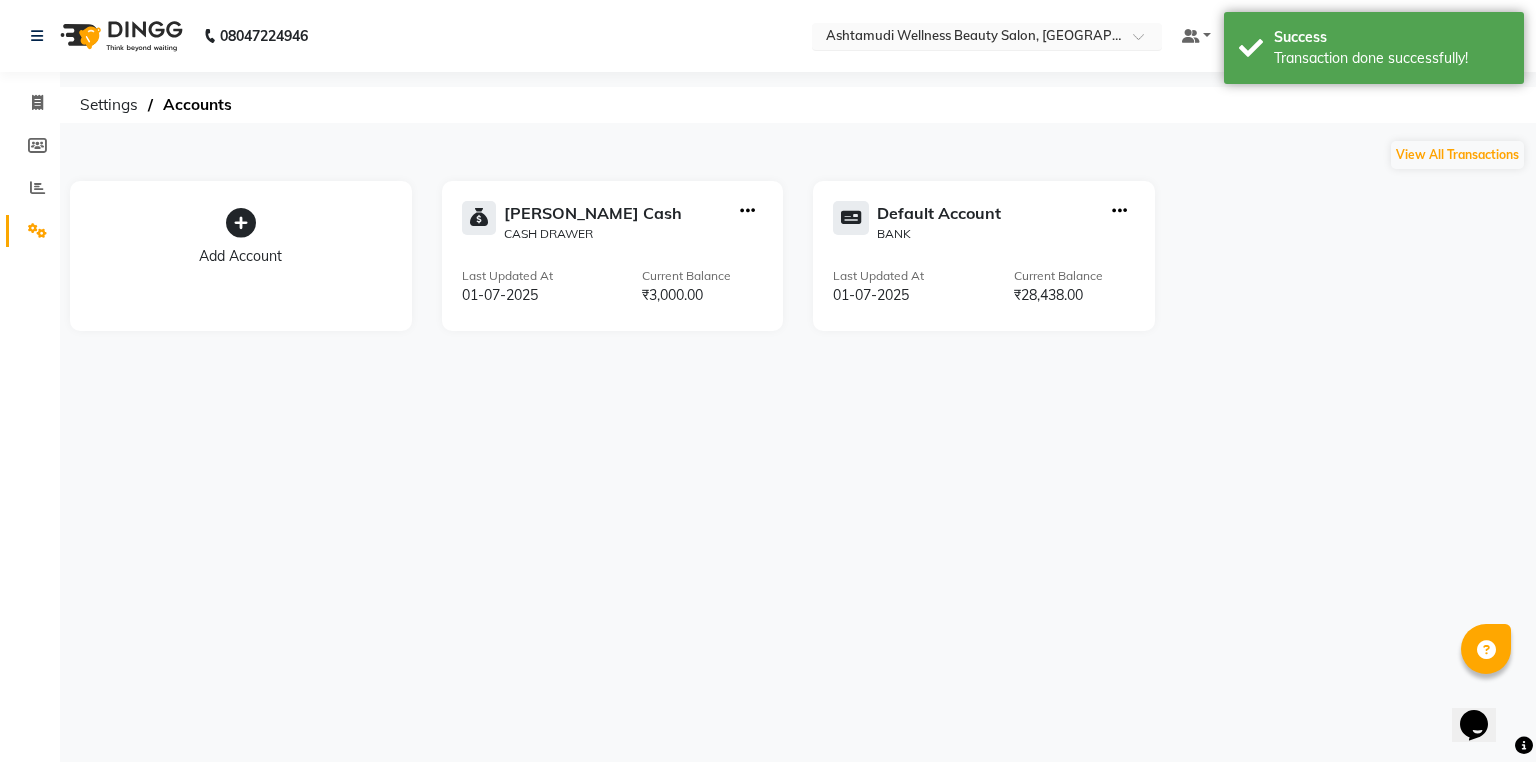 click on "Select Location × Ashtamudi Wellness Beauty Salon, Cochin" at bounding box center (987, 36) 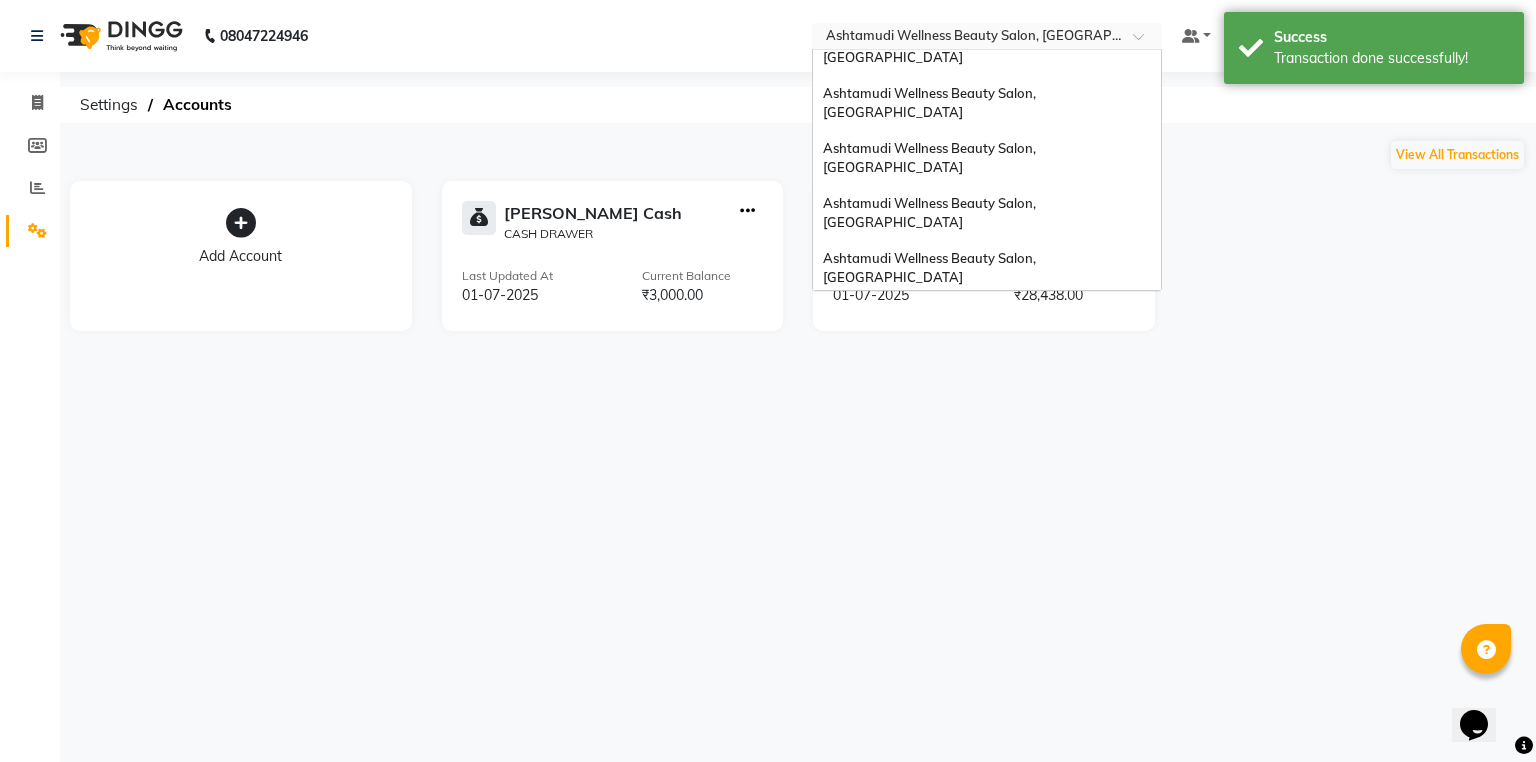 scroll, scrollTop: 0, scrollLeft: 0, axis: both 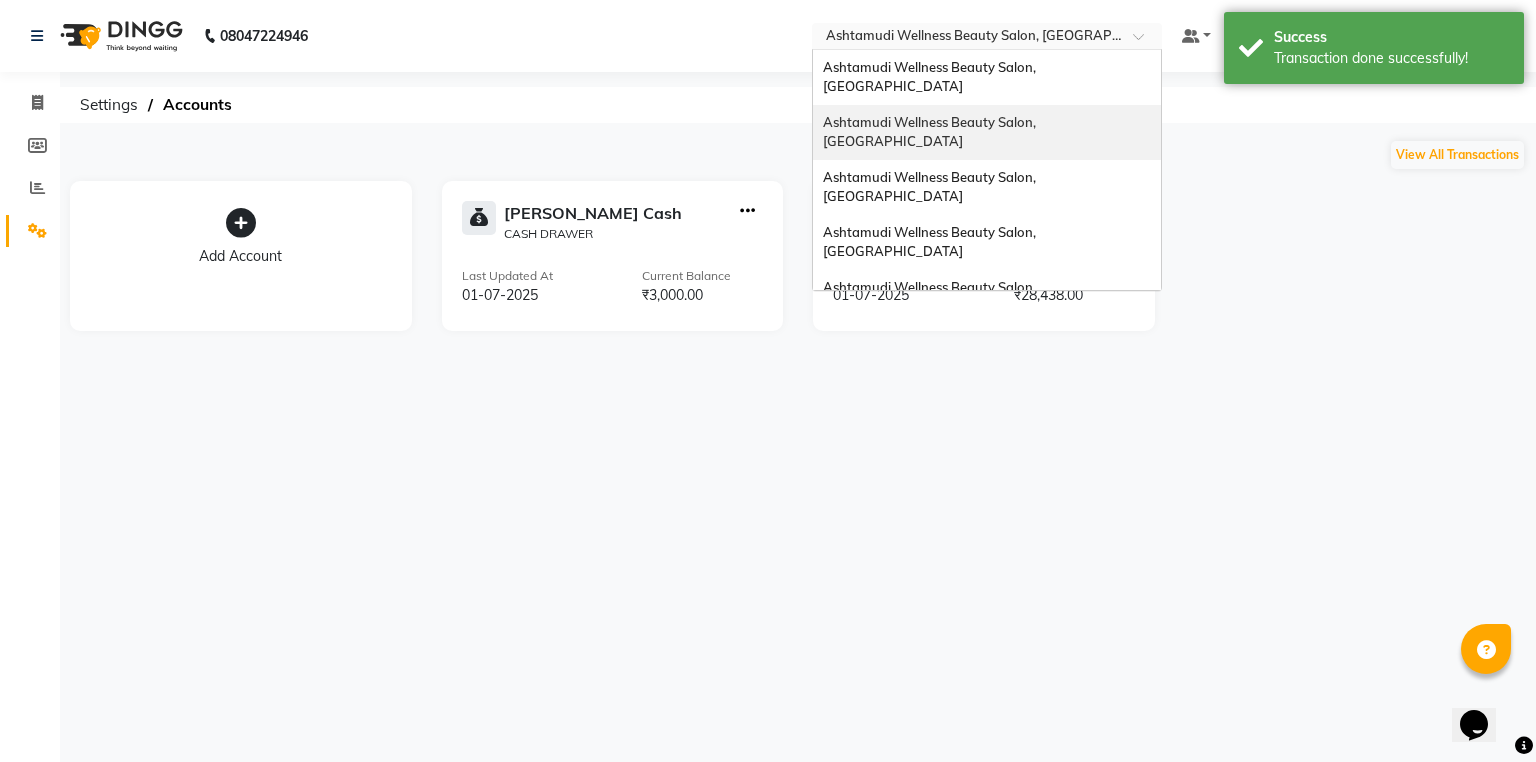 click on "Ashtamudi Wellness Beauty Salon, [GEOGRAPHIC_DATA]" at bounding box center (931, 132) 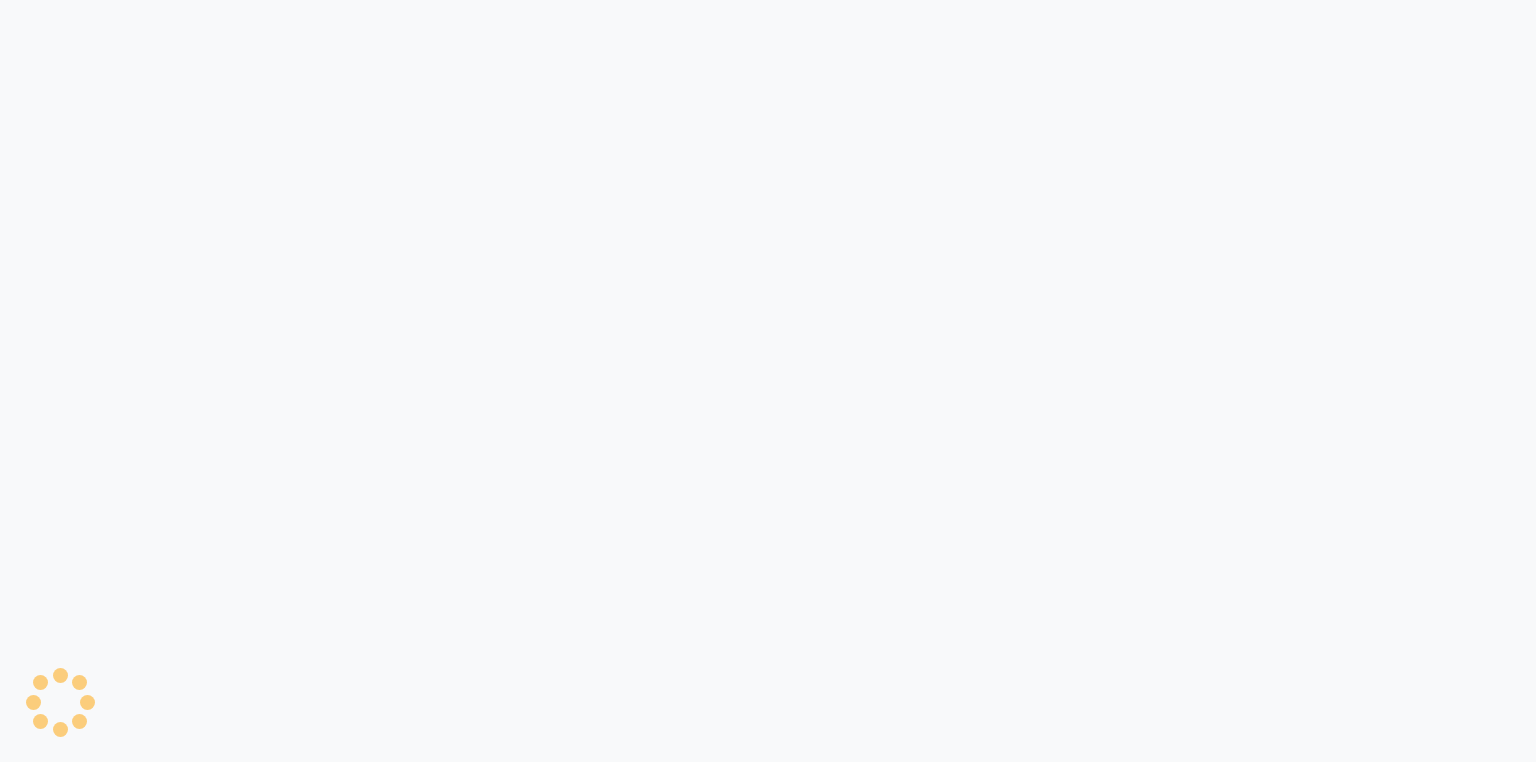 scroll, scrollTop: 0, scrollLeft: 0, axis: both 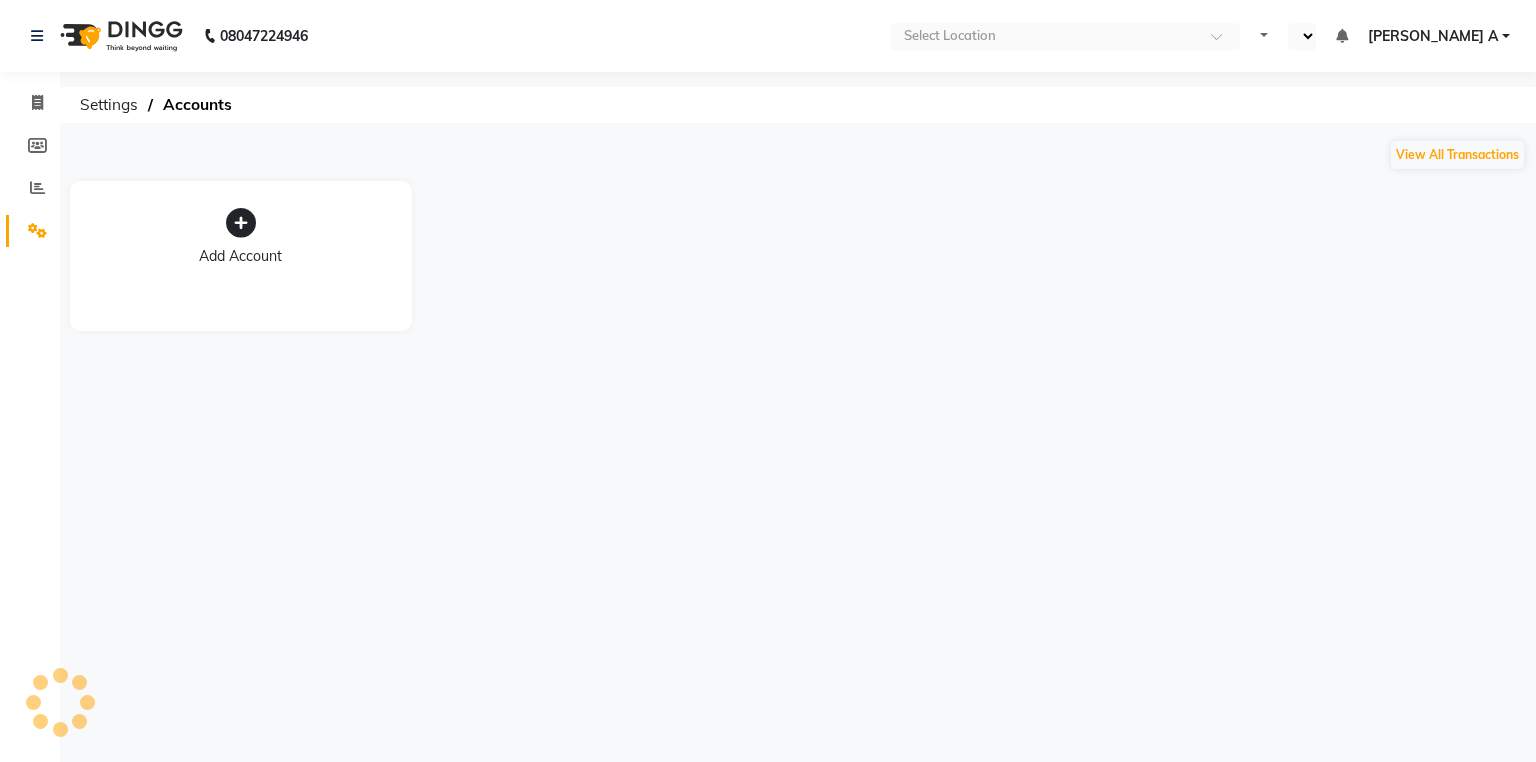 select on "en" 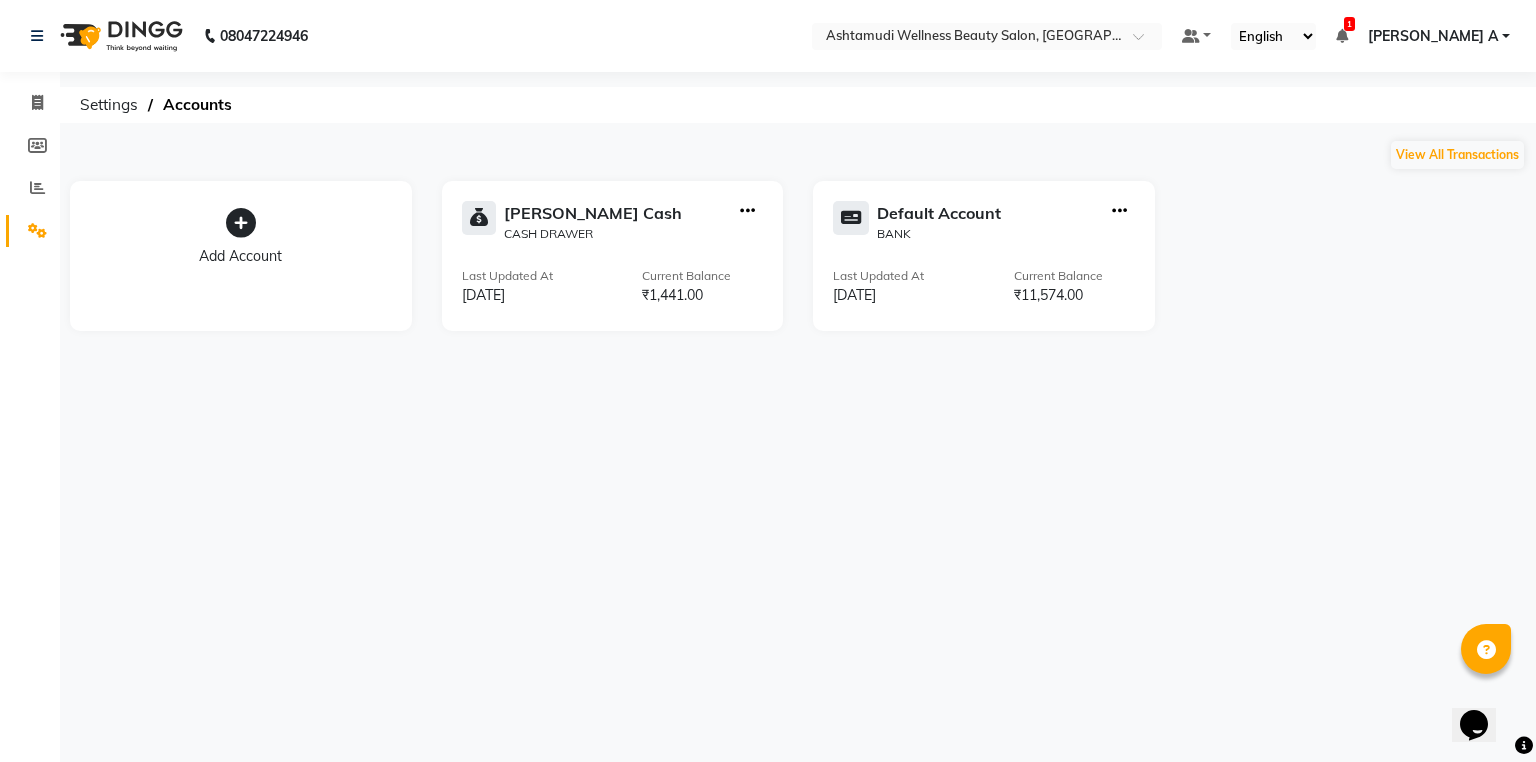 scroll, scrollTop: 0, scrollLeft: 0, axis: both 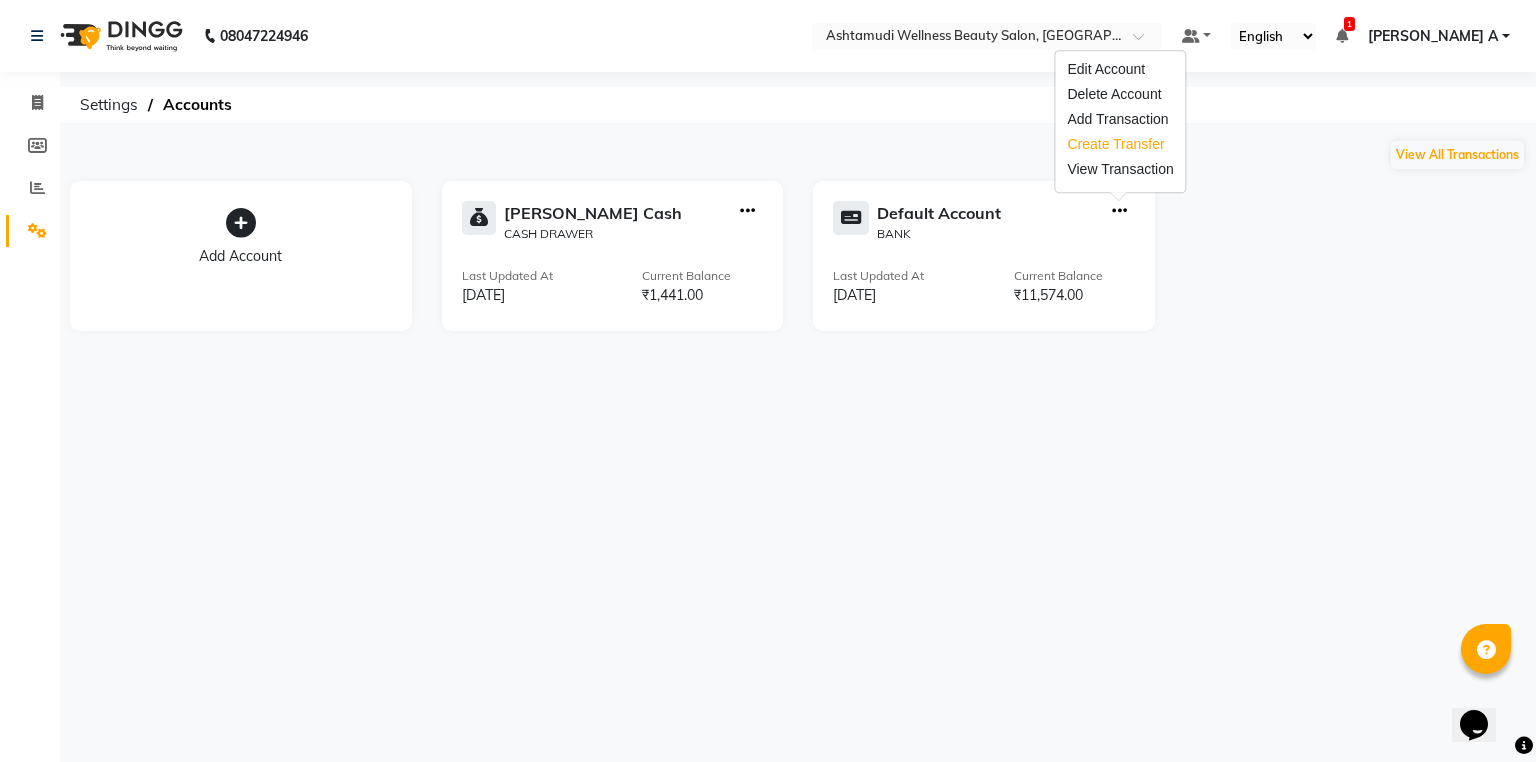 click on "Create Transfer" at bounding box center (1120, 144) 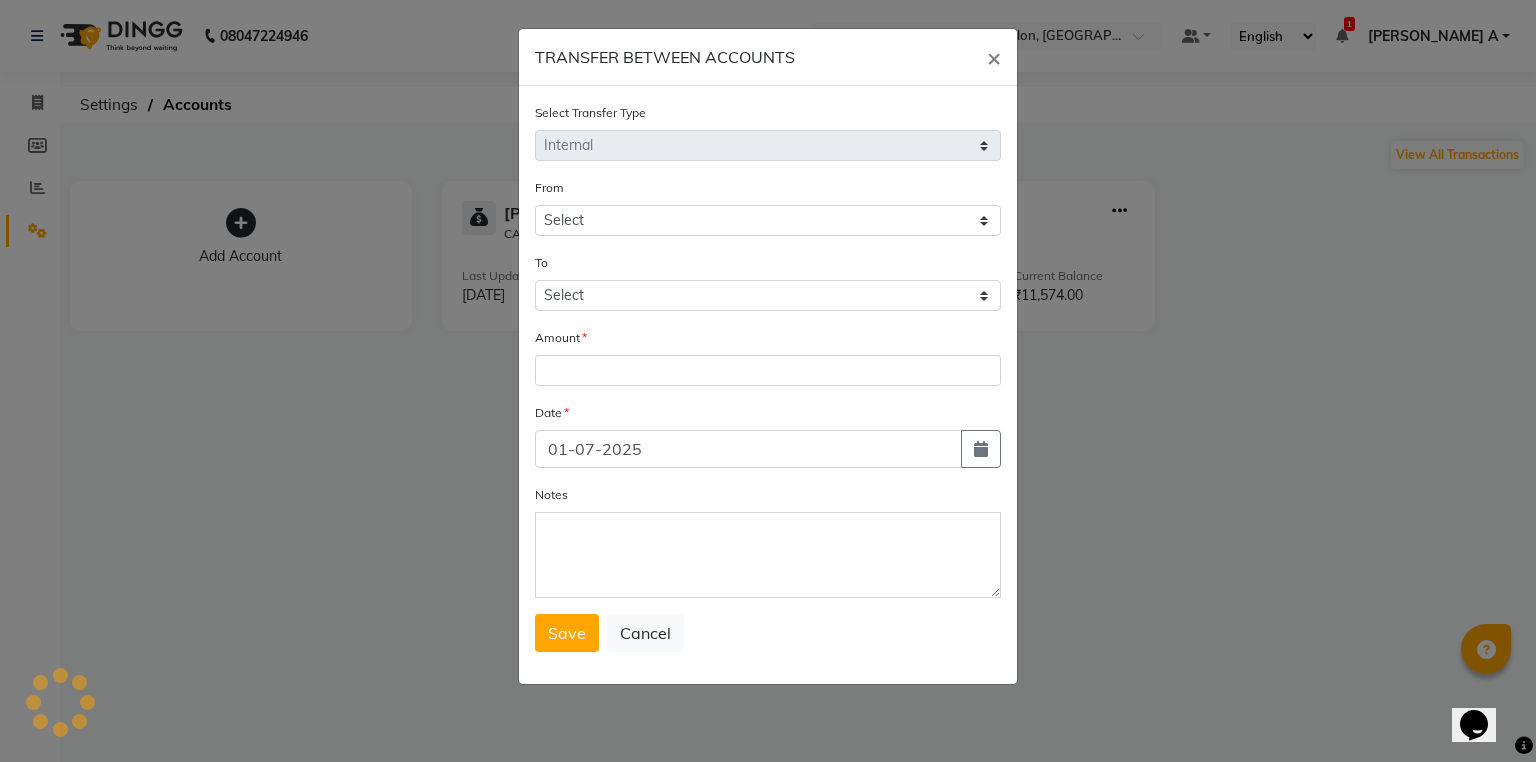 select on "3493" 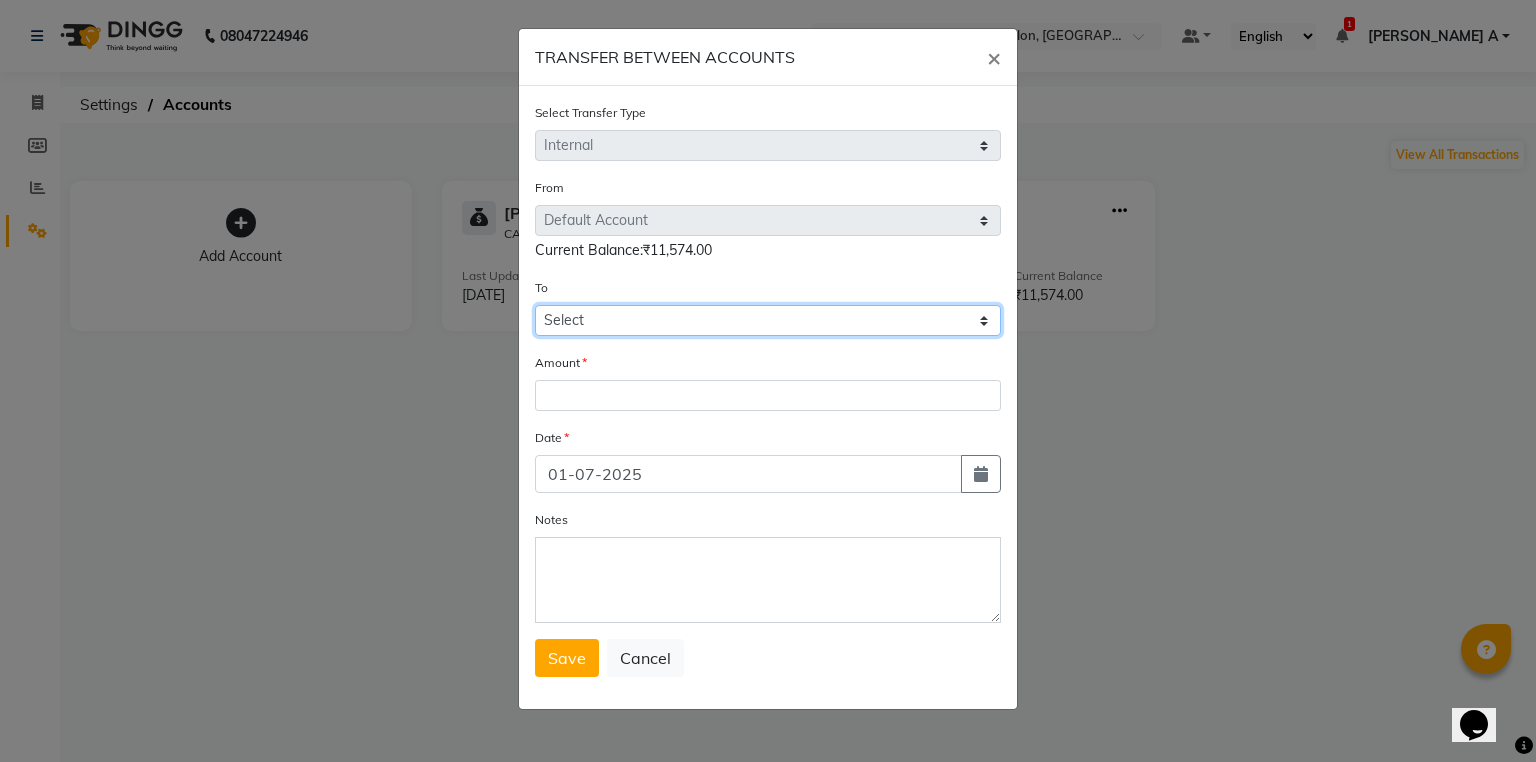 drag, startPoint x: 595, startPoint y: 320, endPoint x: 578, endPoint y: 336, distance: 23.345236 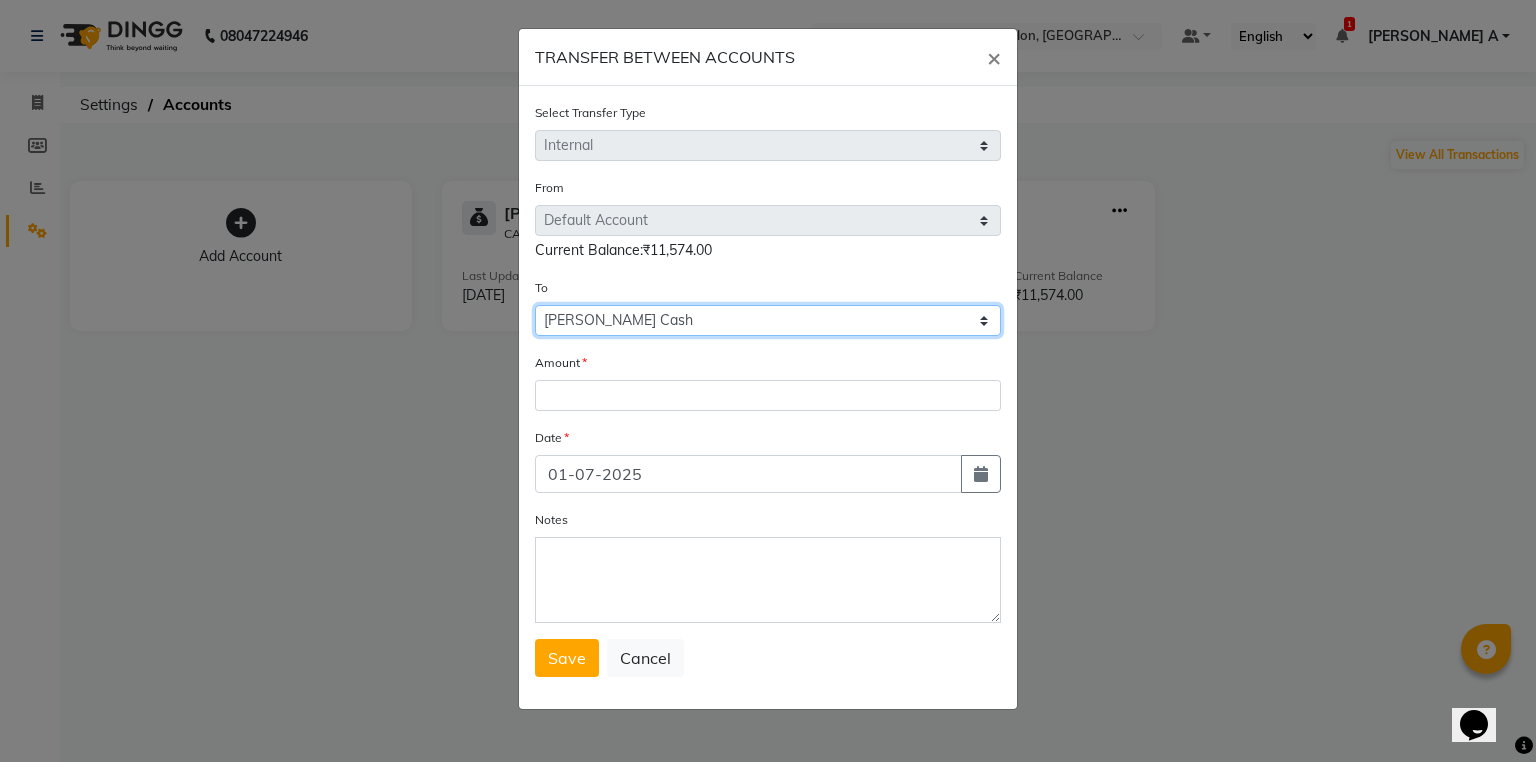 click on "Select [PERSON_NAME] Cash Default Account" 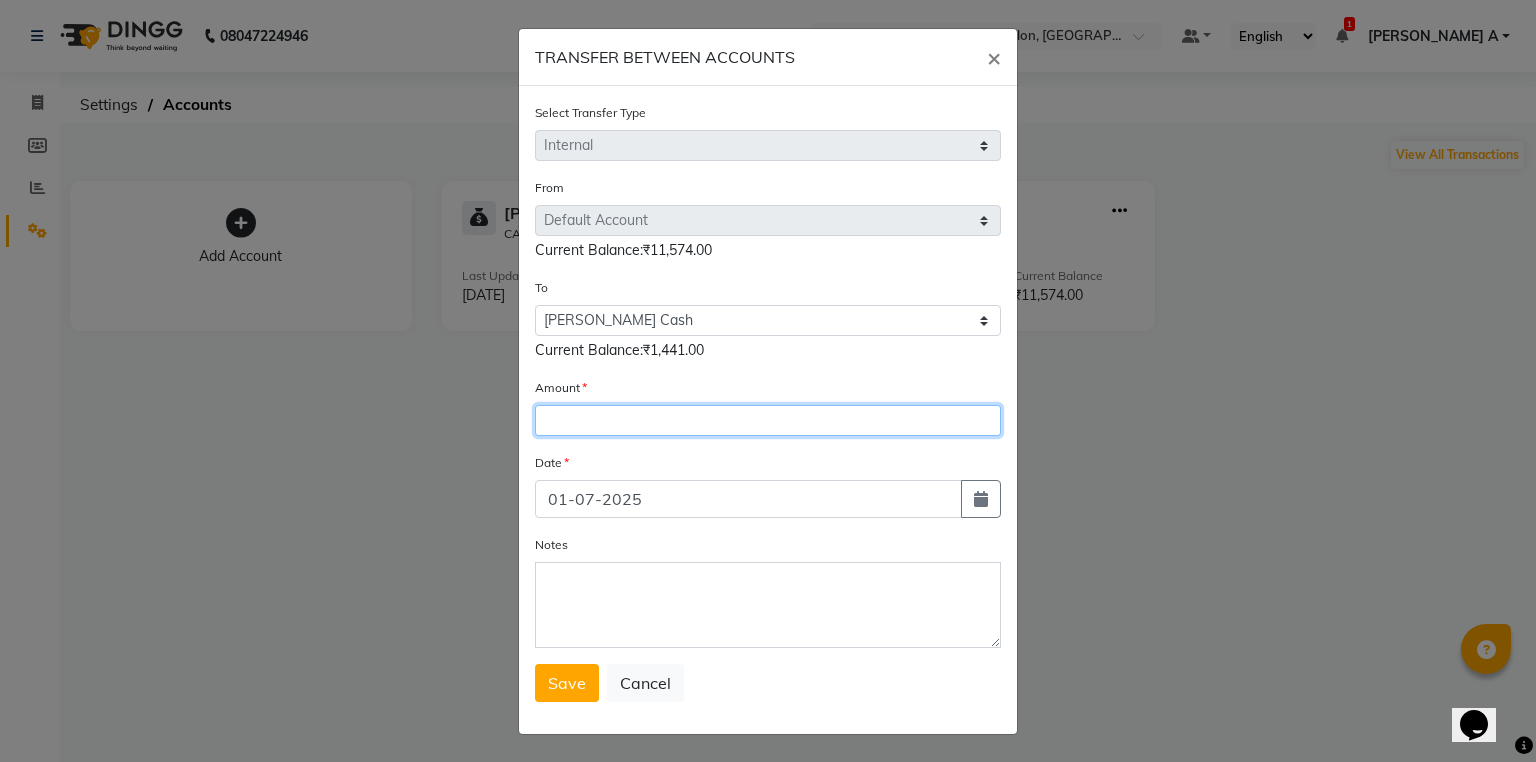 drag, startPoint x: 568, startPoint y: 416, endPoint x: 563, endPoint y: 439, distance: 23.537205 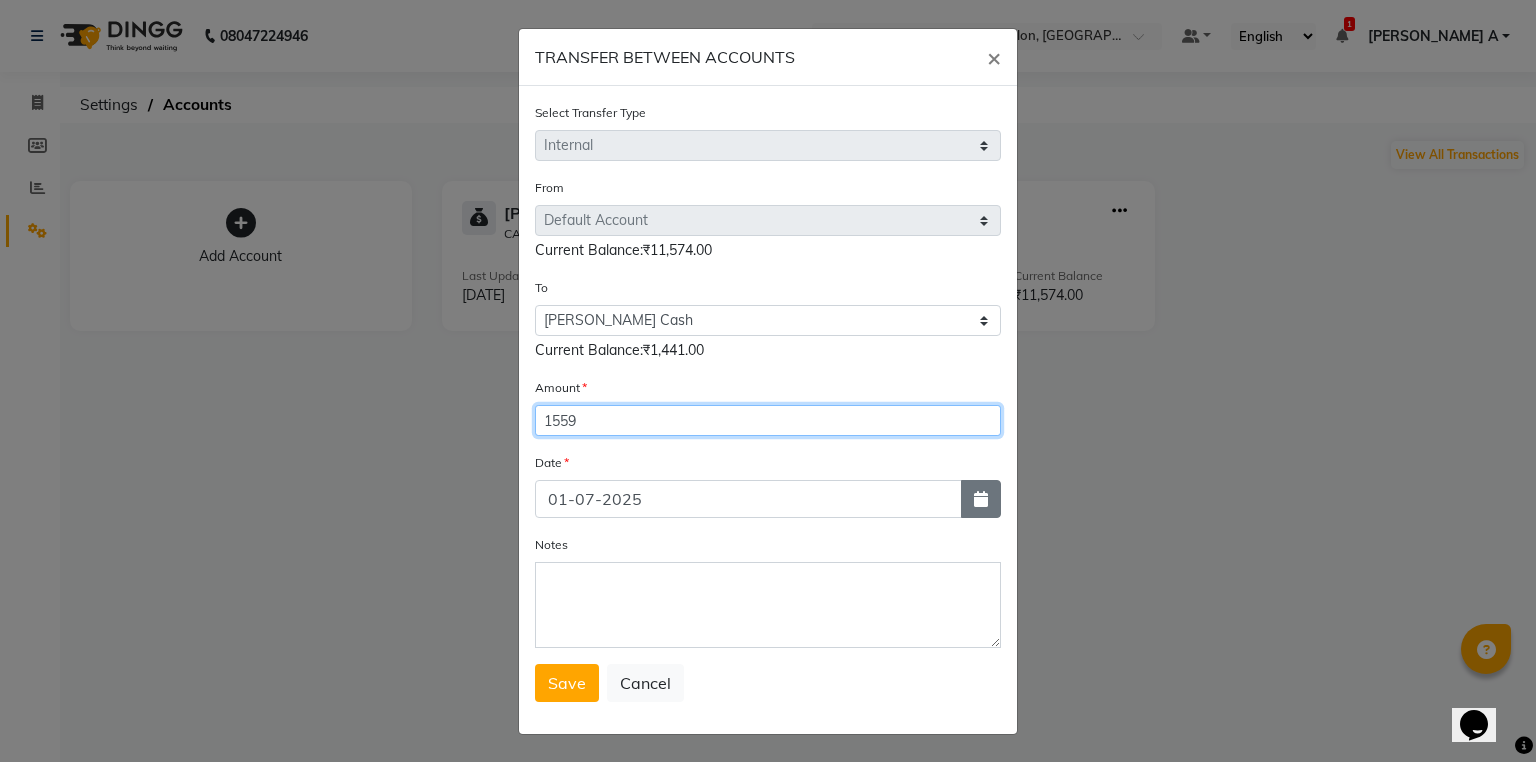 type on "1559" 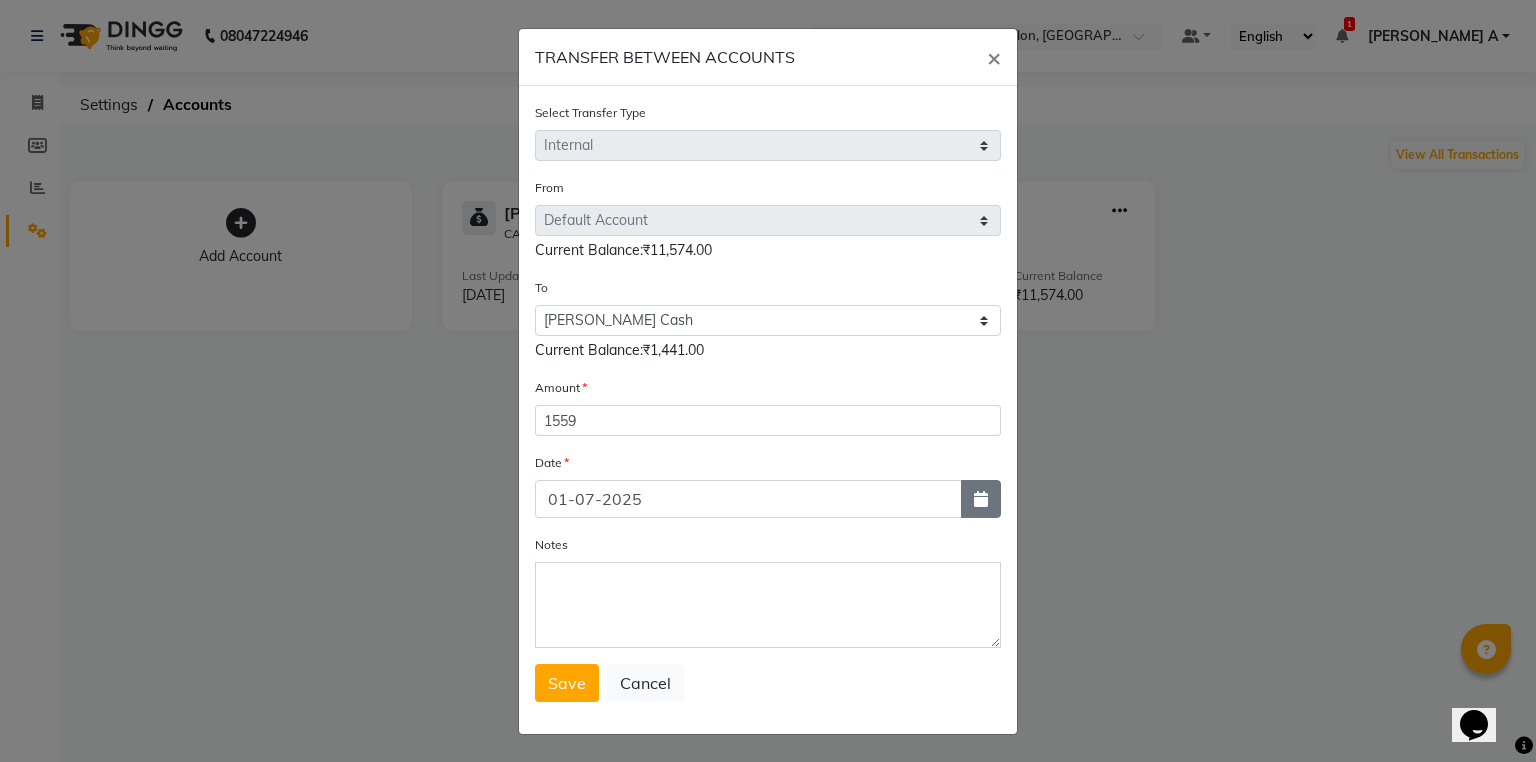 drag, startPoint x: 970, startPoint y: 502, endPoint x: 770, endPoint y: 422, distance: 215.40659 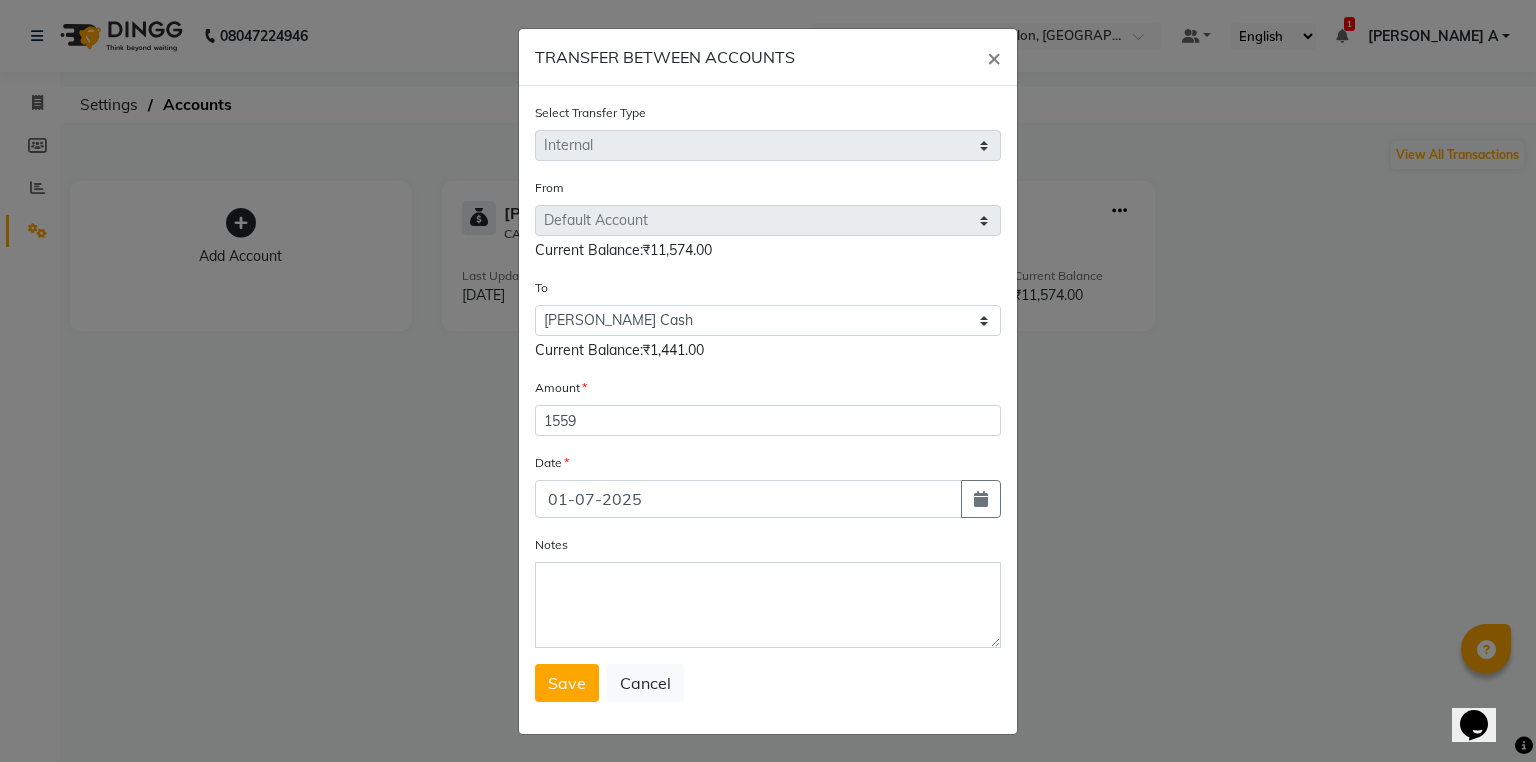 click 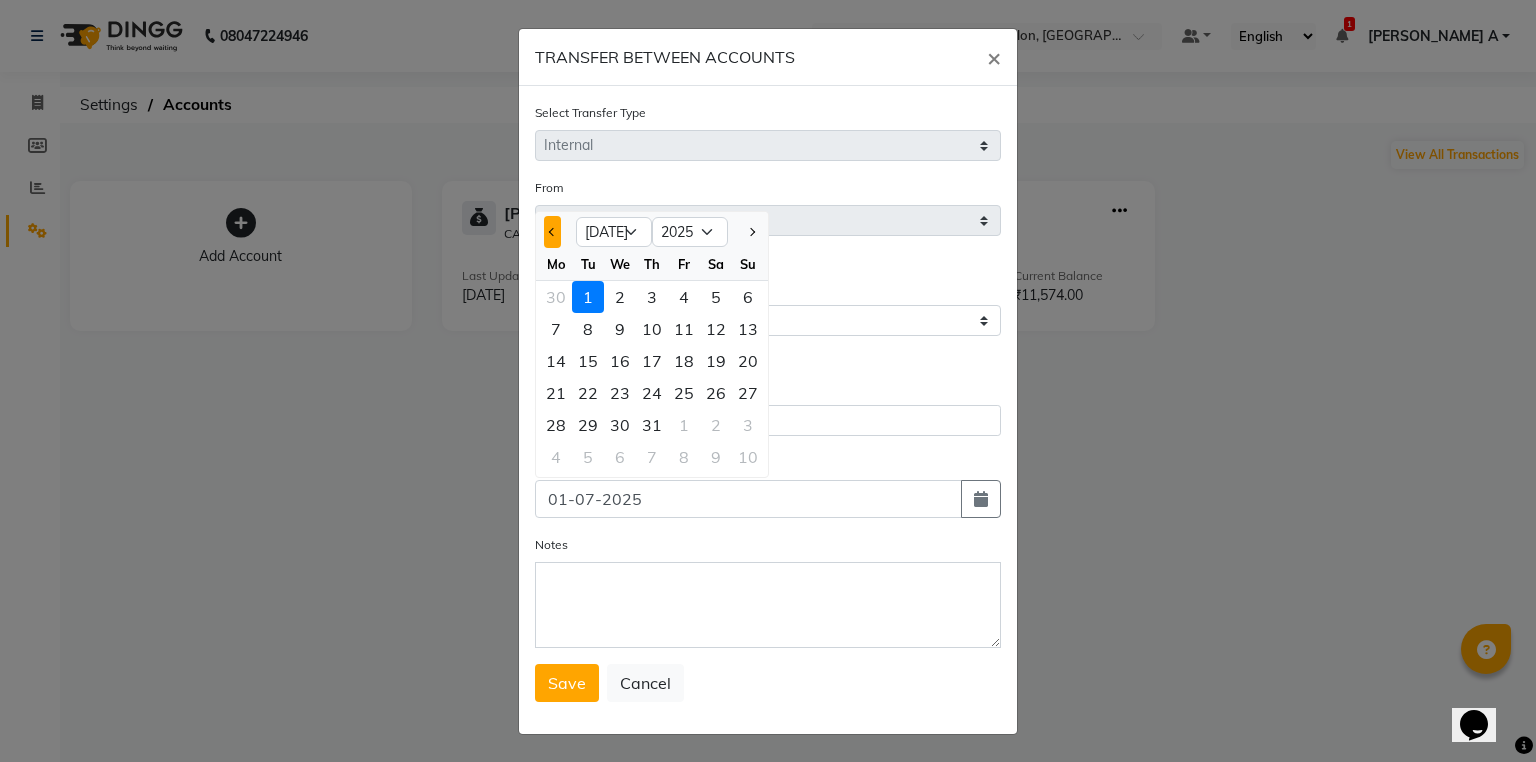 click 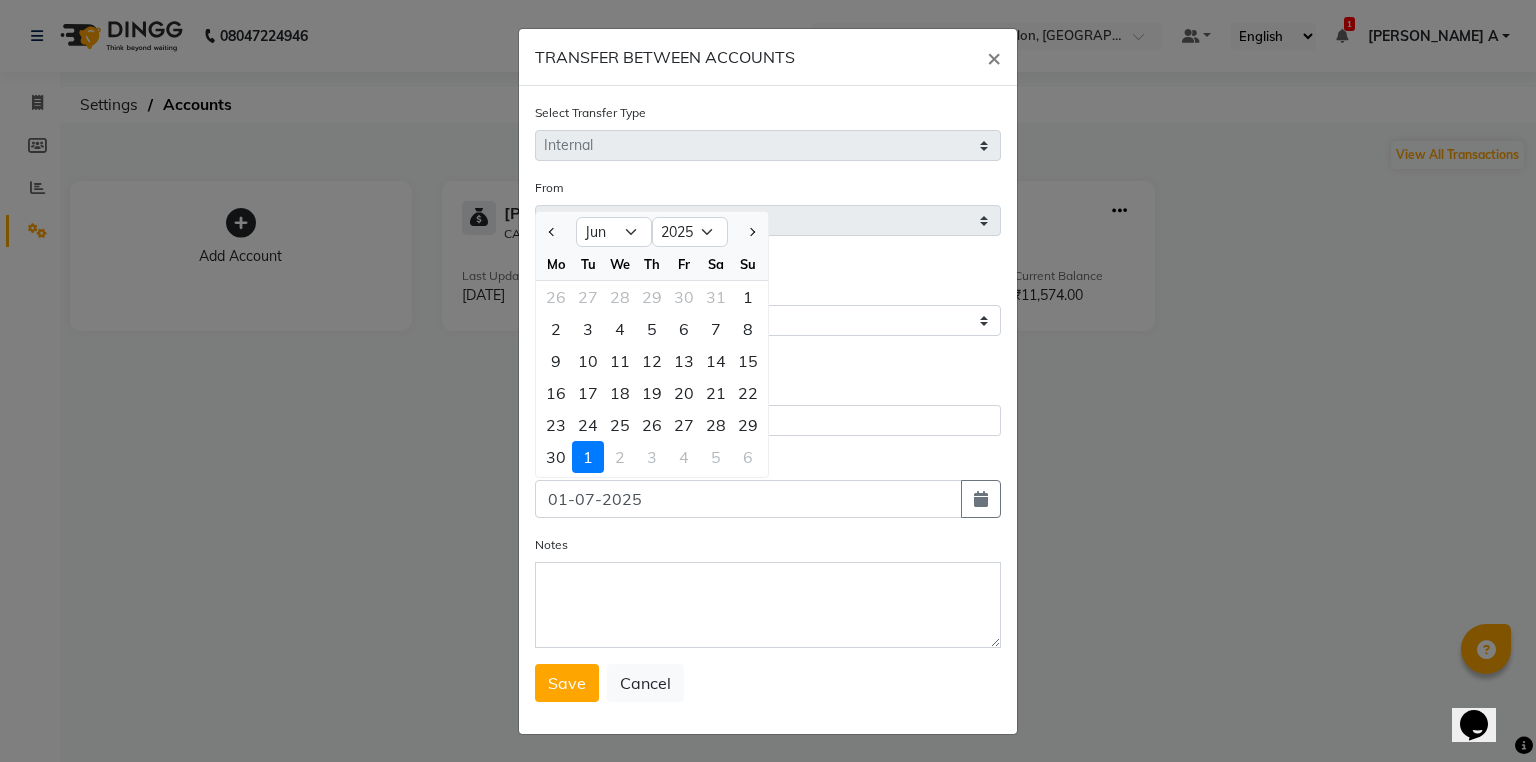 click on "30 1 2 3 4 5 6" 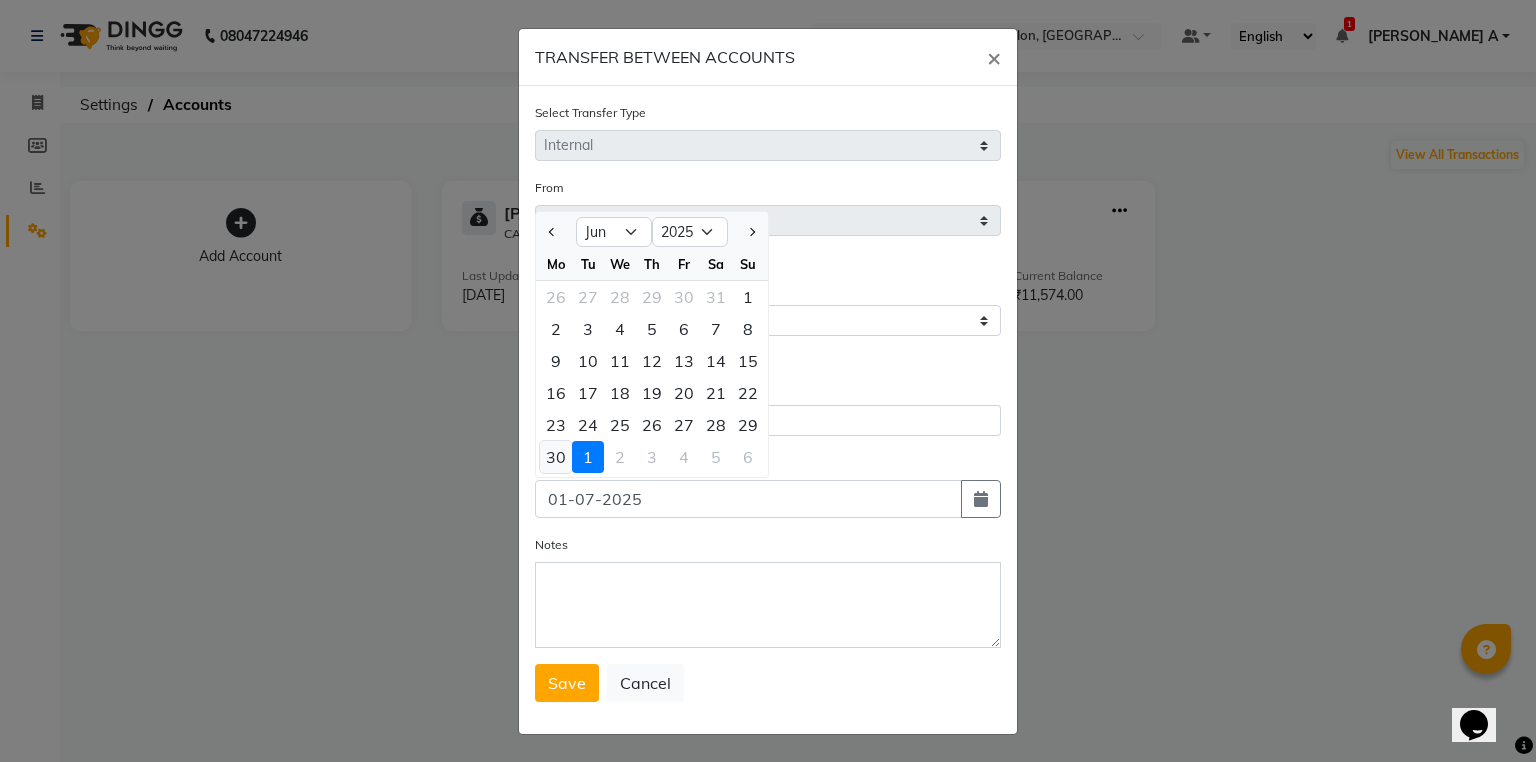 click on "30" 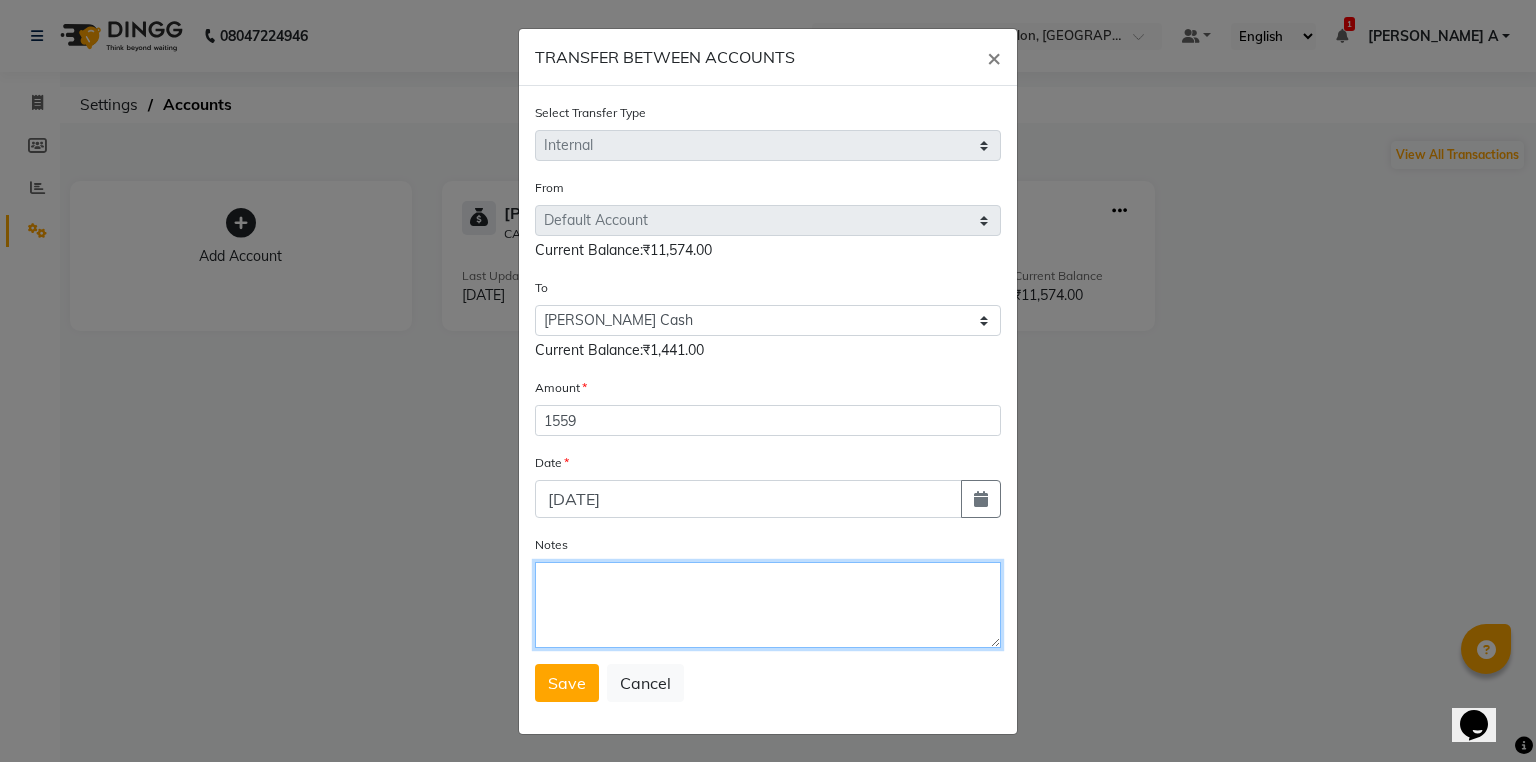 click on "Notes" at bounding box center (768, 605) 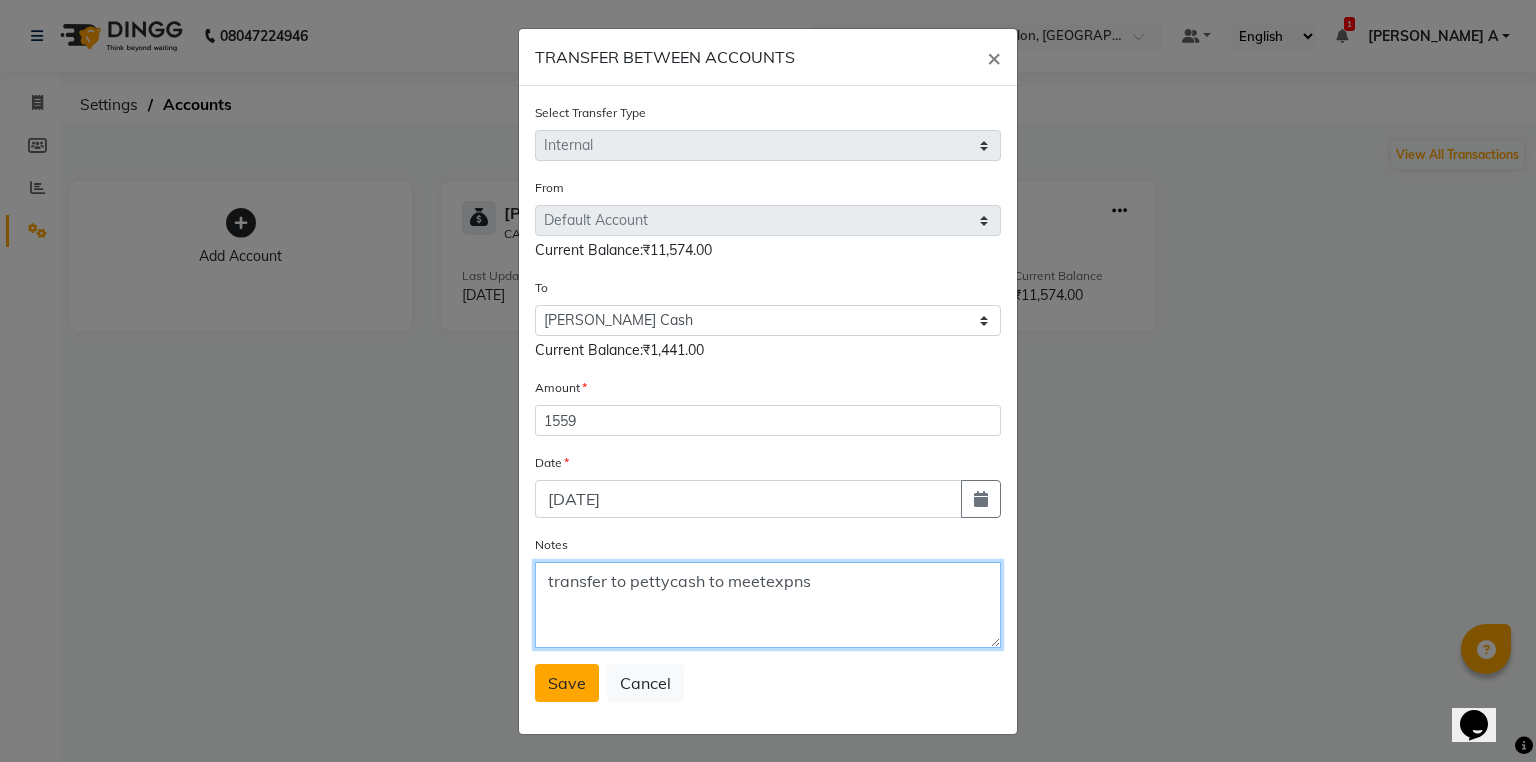 type on "transfer to pettycash to meetexpns" 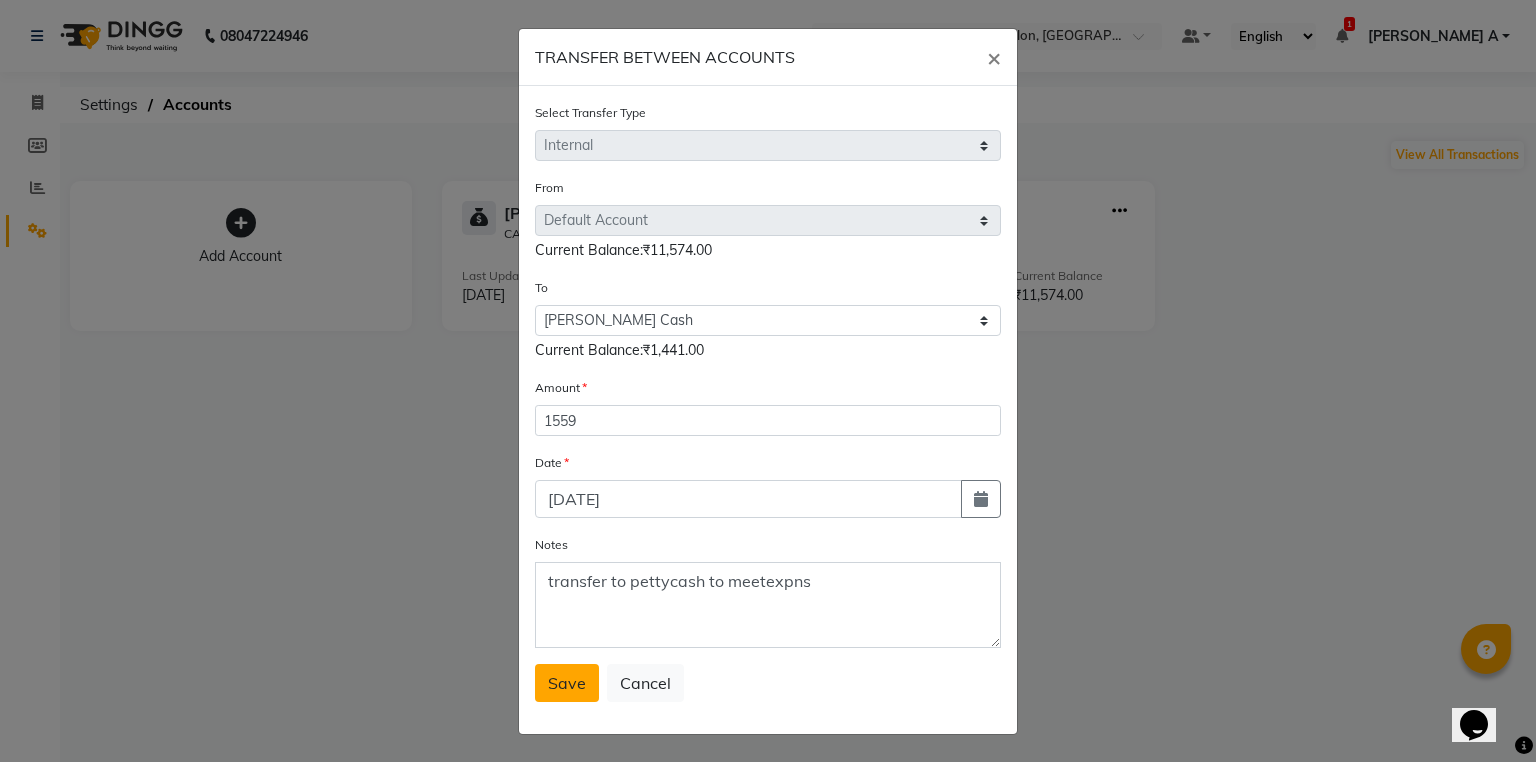 click on "Save" at bounding box center (567, 683) 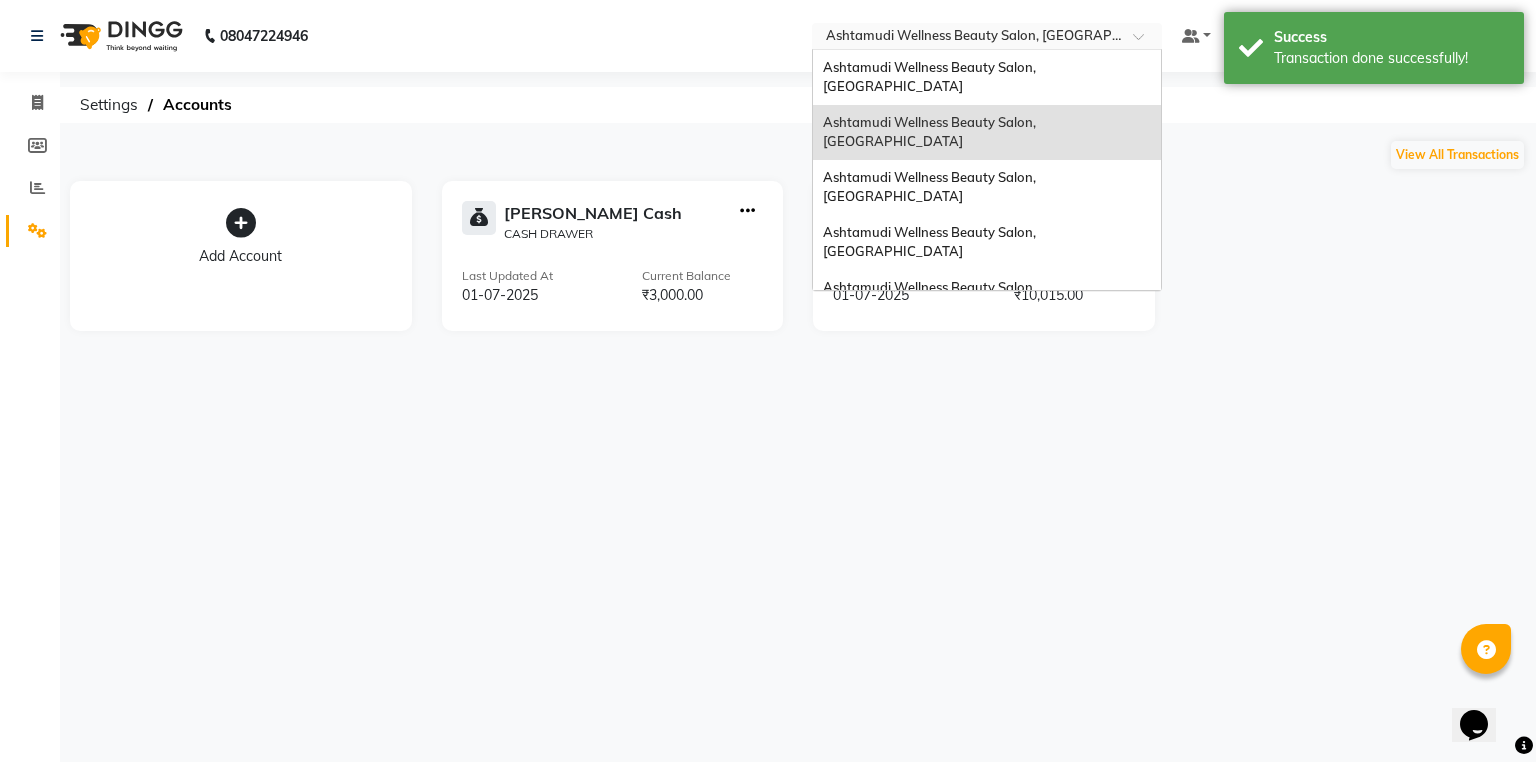 click at bounding box center (967, 38) 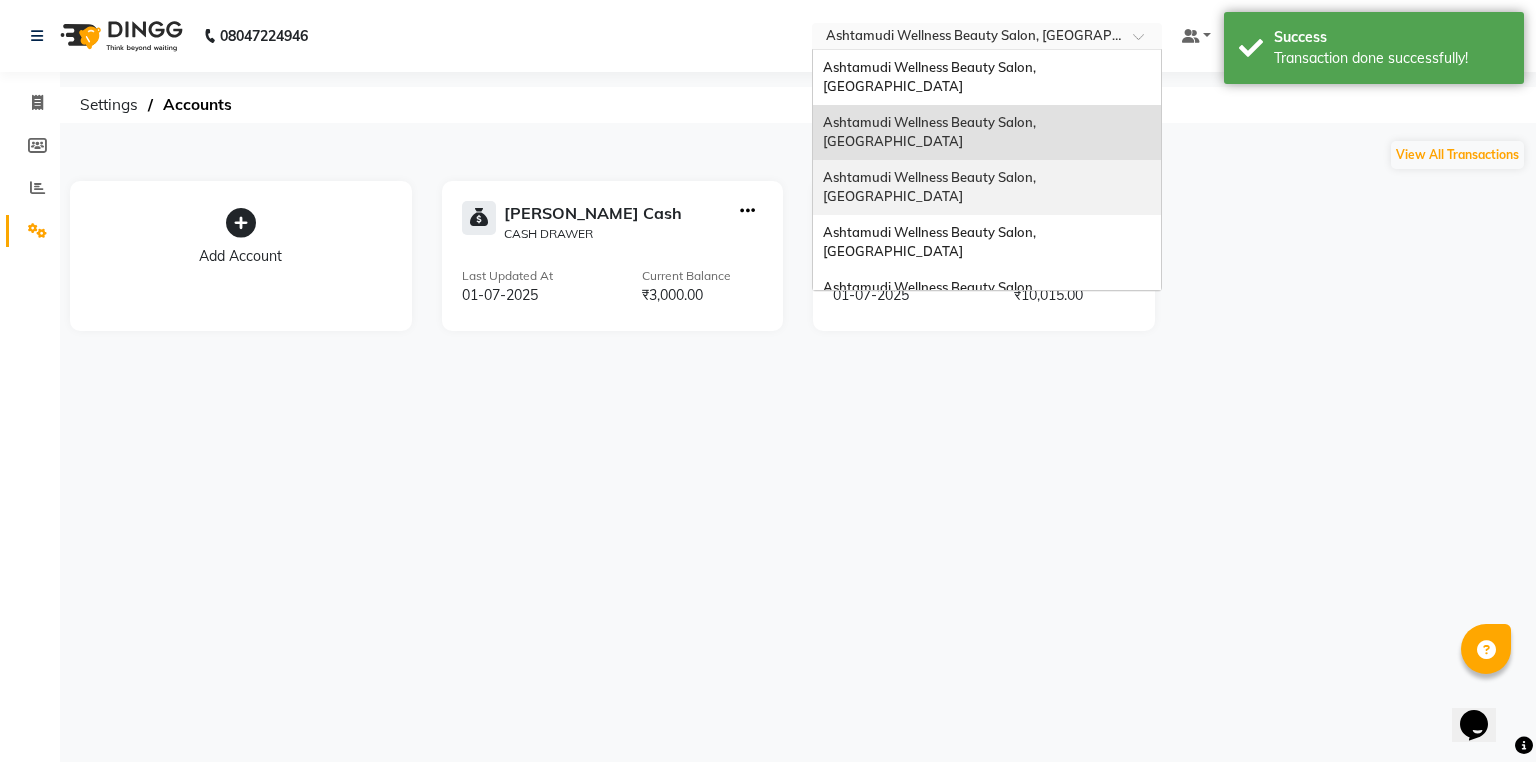 click on "Ashtamudi Wellness Beauty Salon, Kazakoottam" at bounding box center [931, 187] 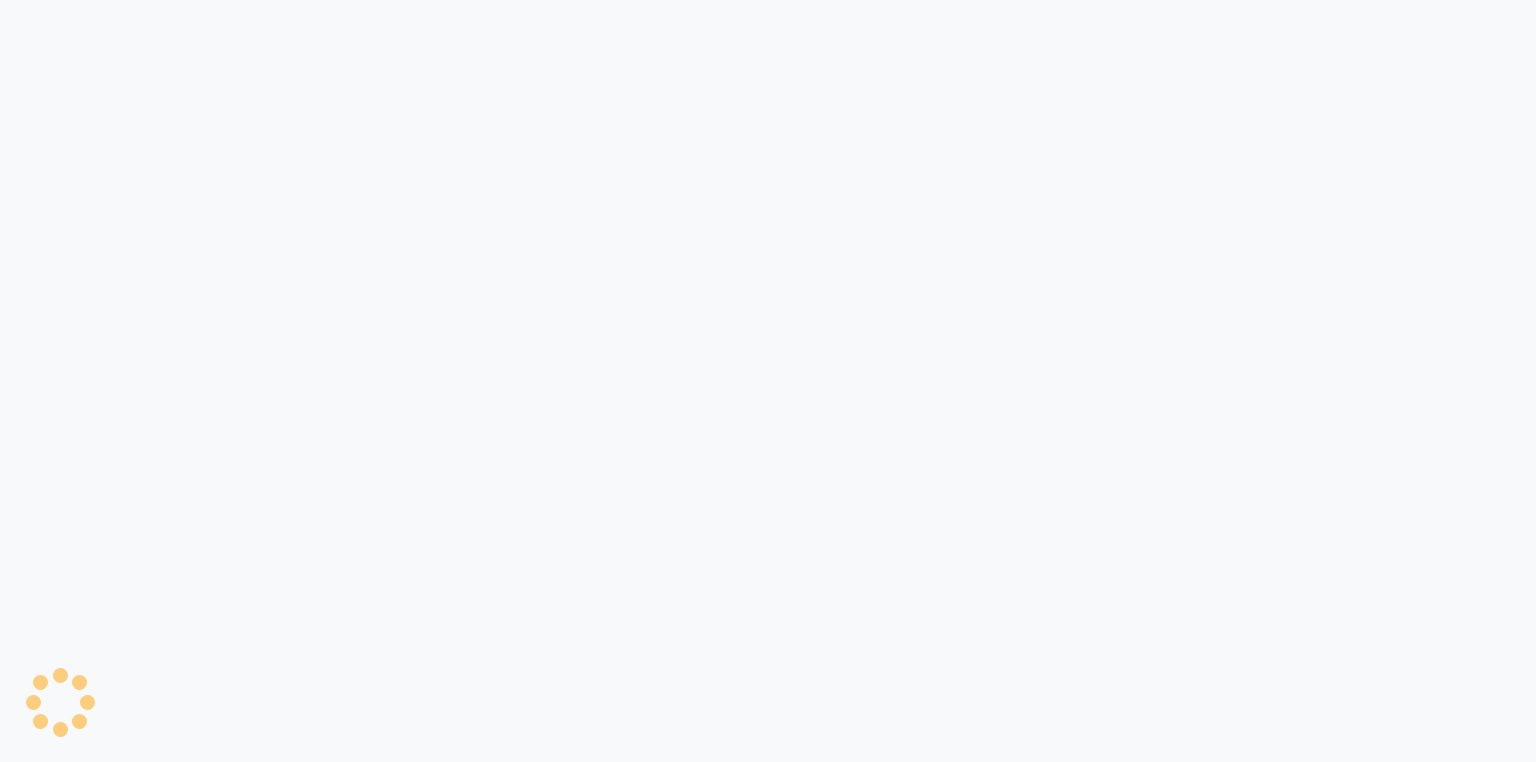 scroll, scrollTop: 0, scrollLeft: 0, axis: both 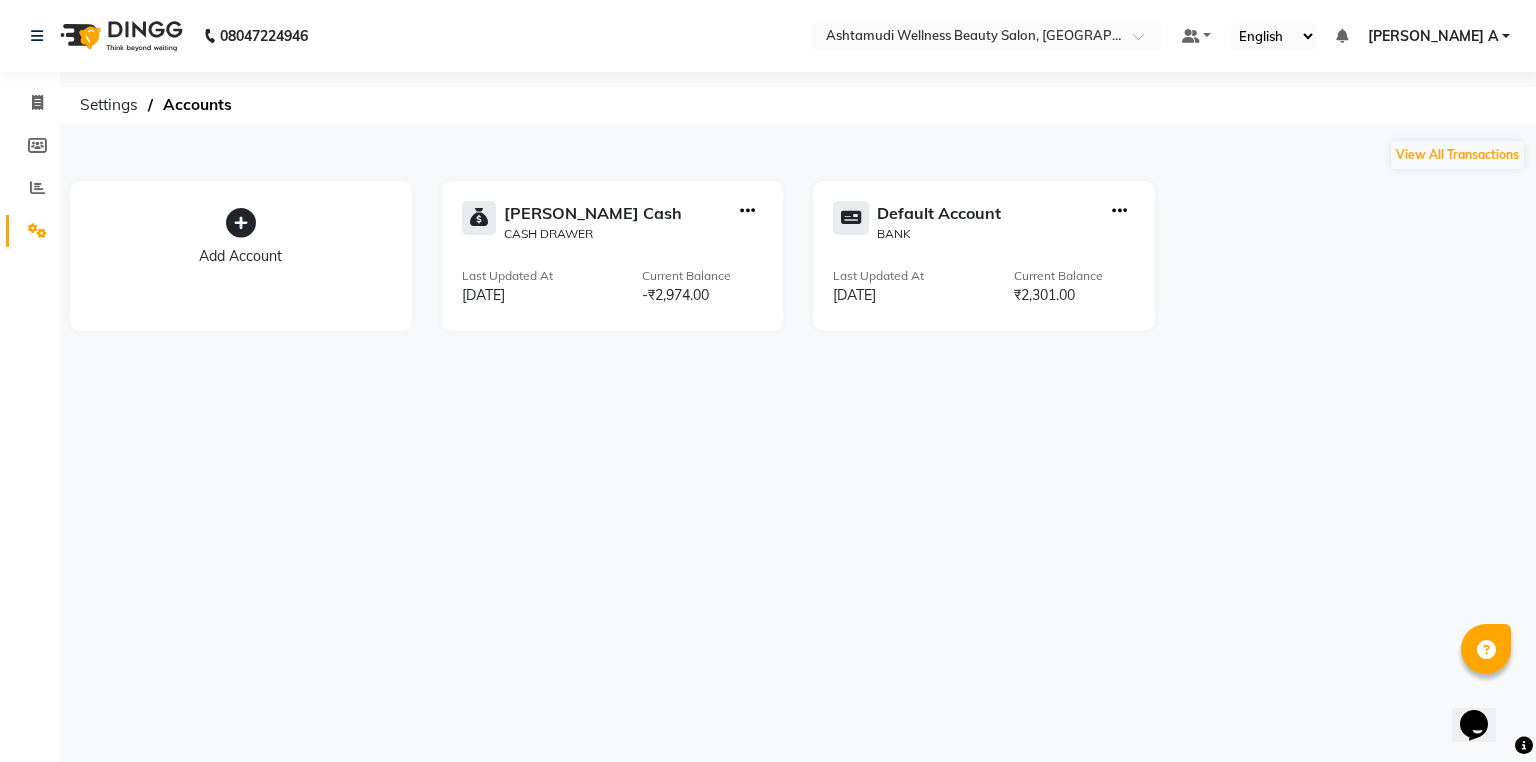 click 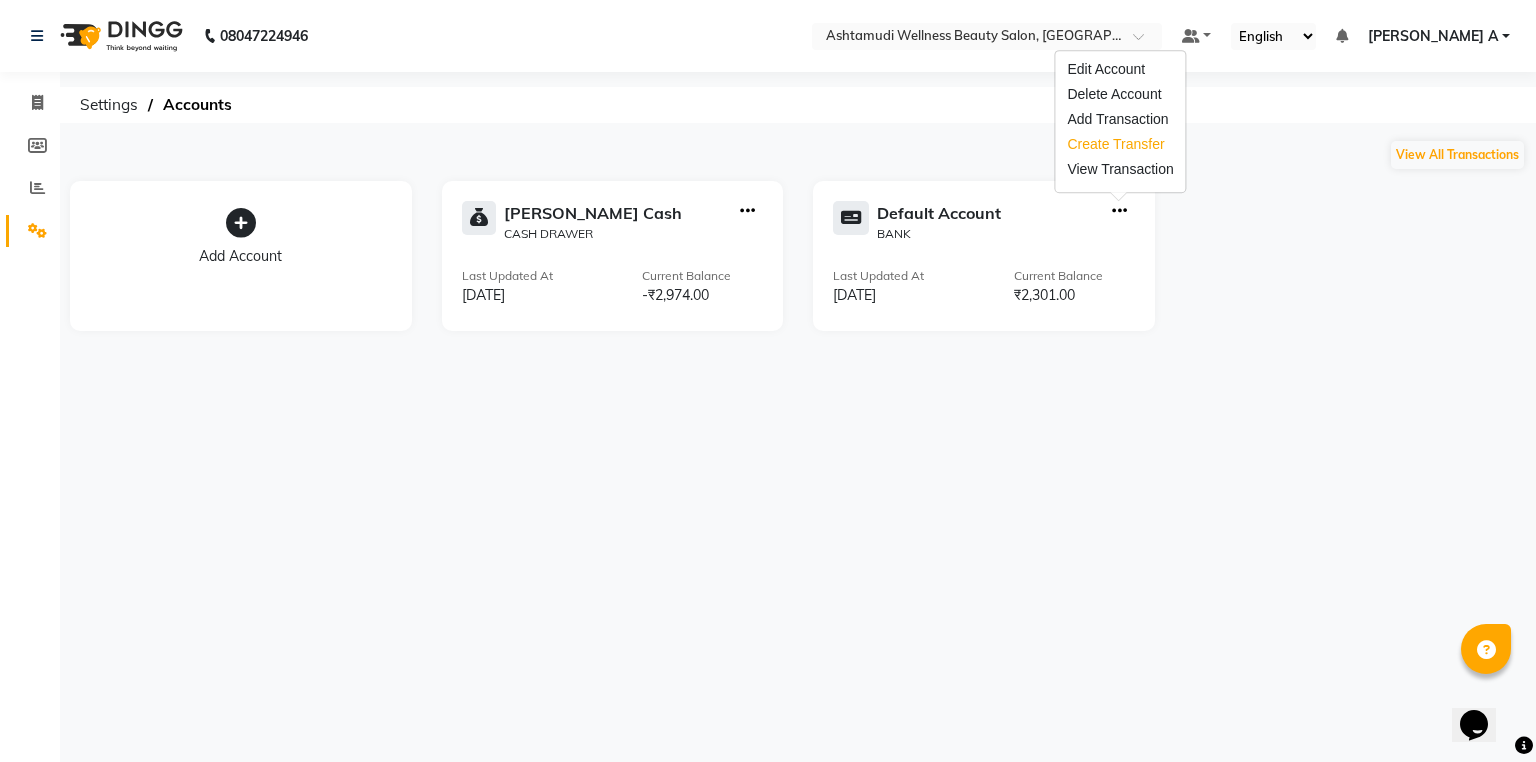 click on "Create Transfer" at bounding box center (1120, 144) 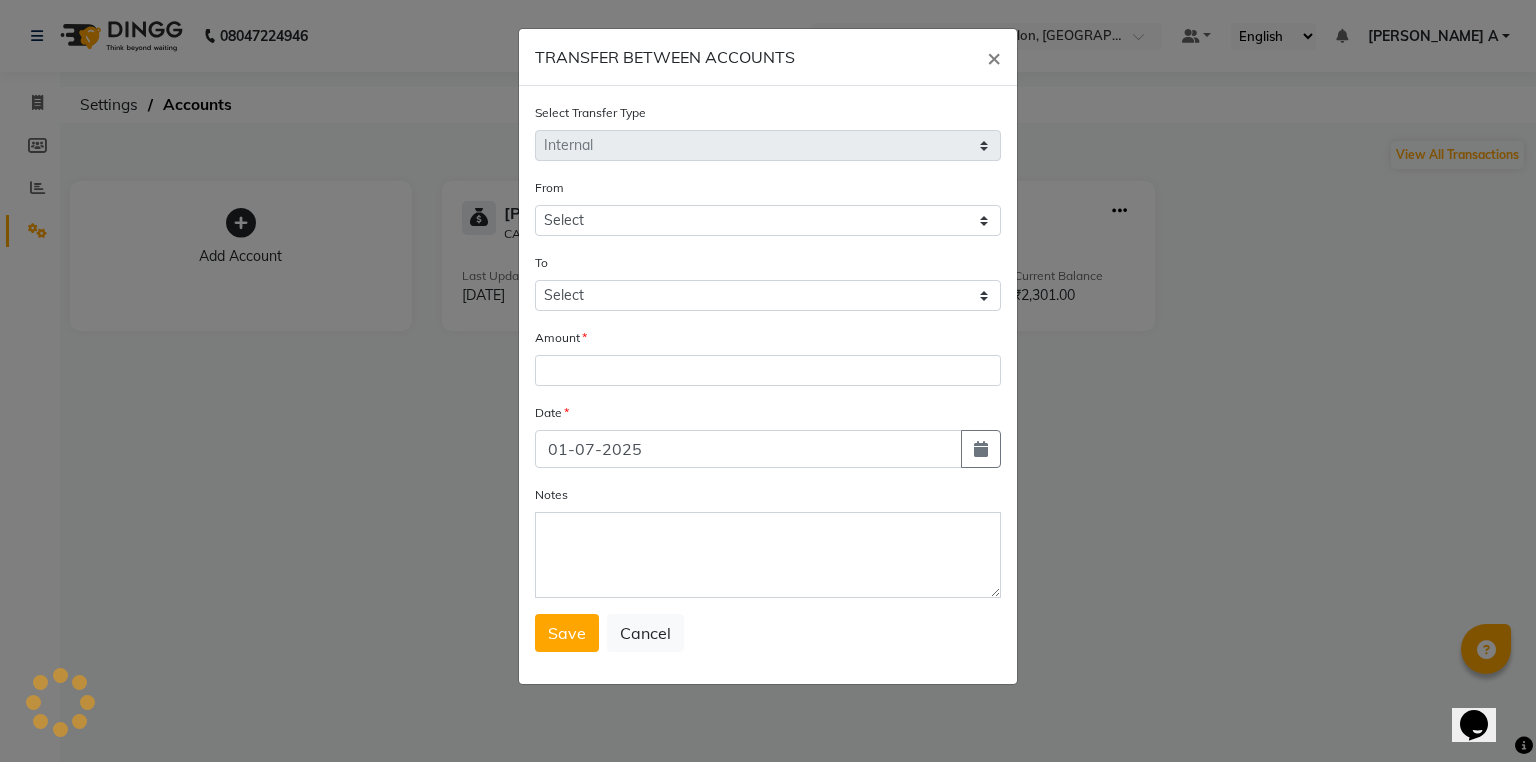 select on "3495" 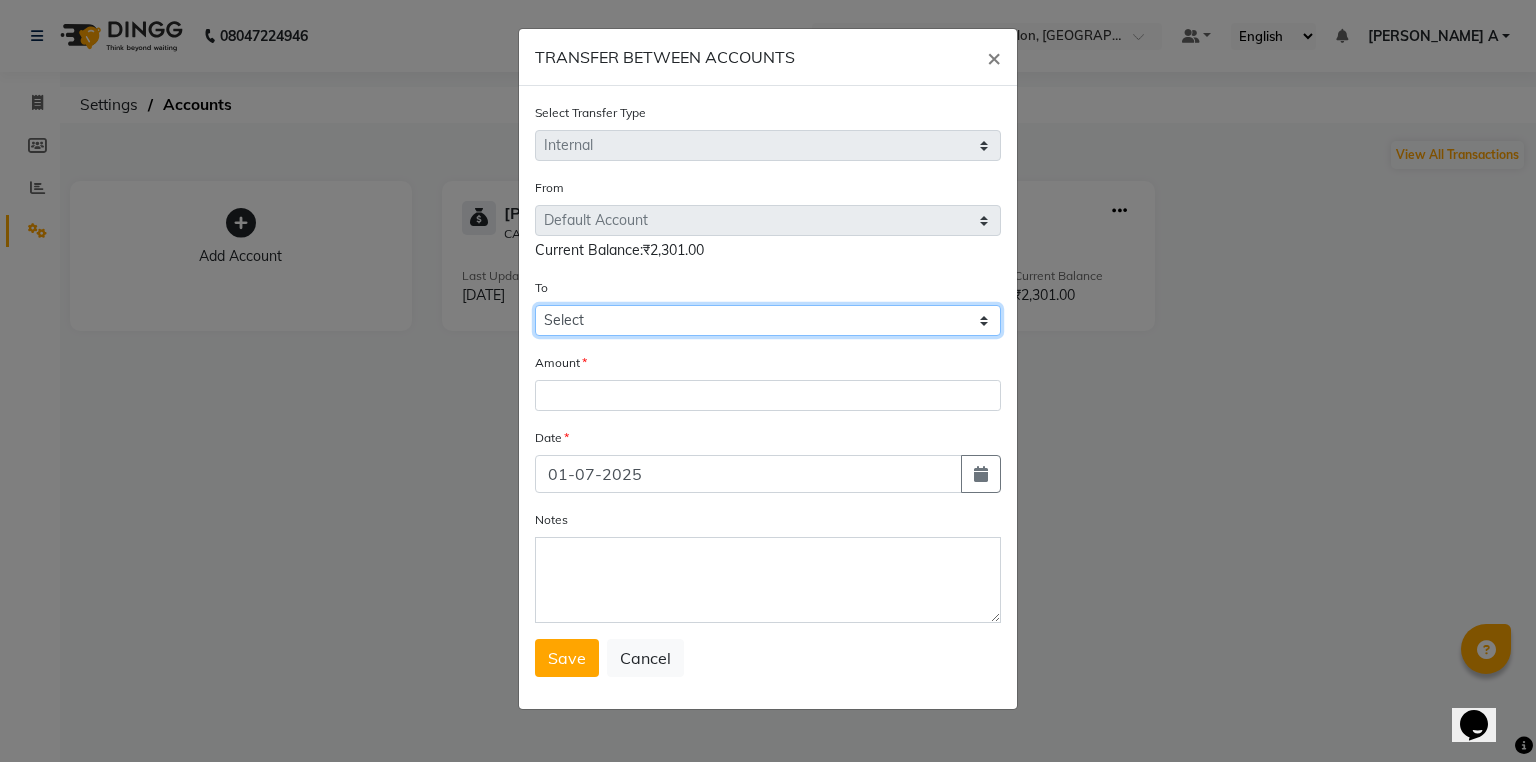 click on "Select [PERSON_NAME] Cash Default Account" 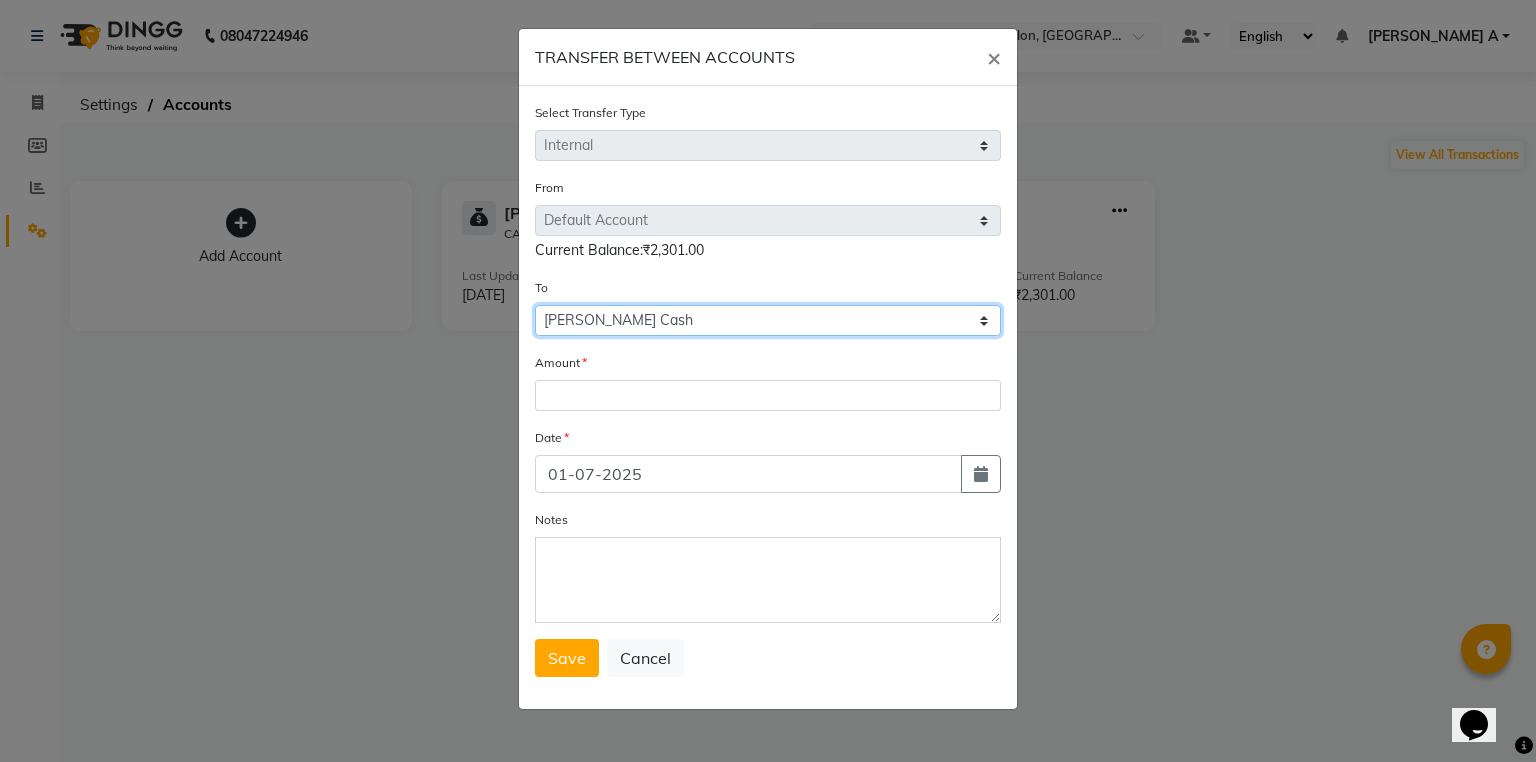 click on "Select [PERSON_NAME] Cash Default Account" 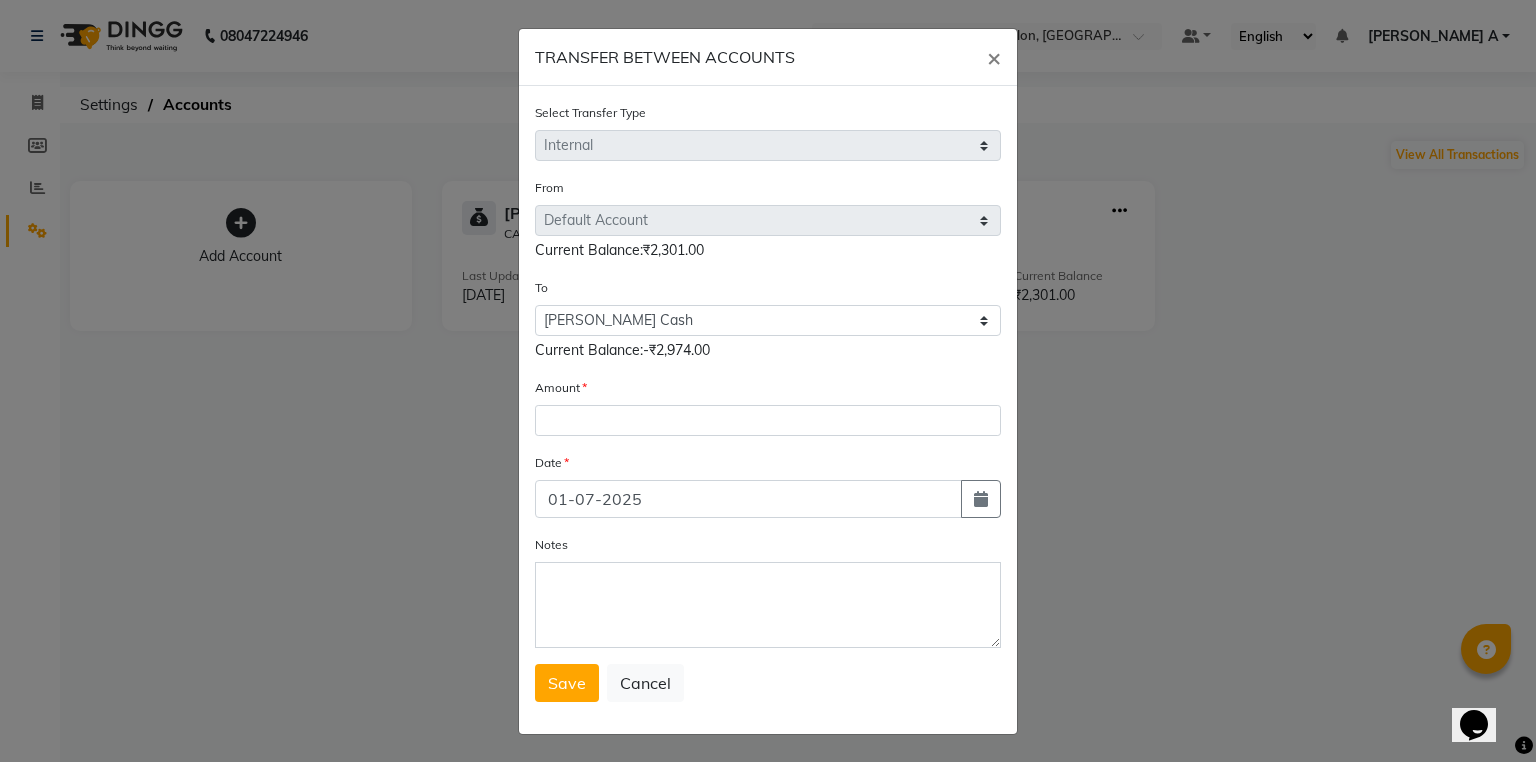 click on "Amount" 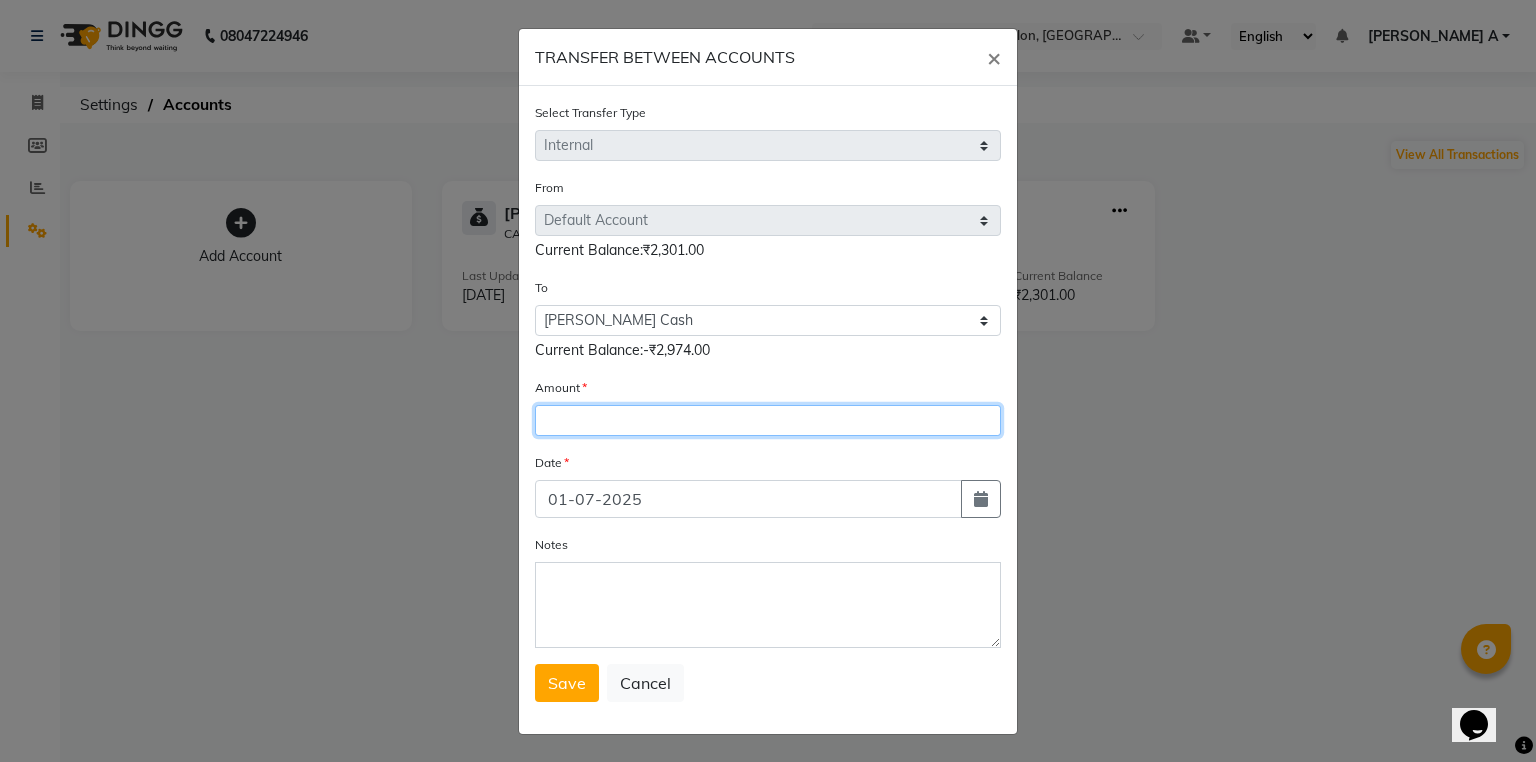 click 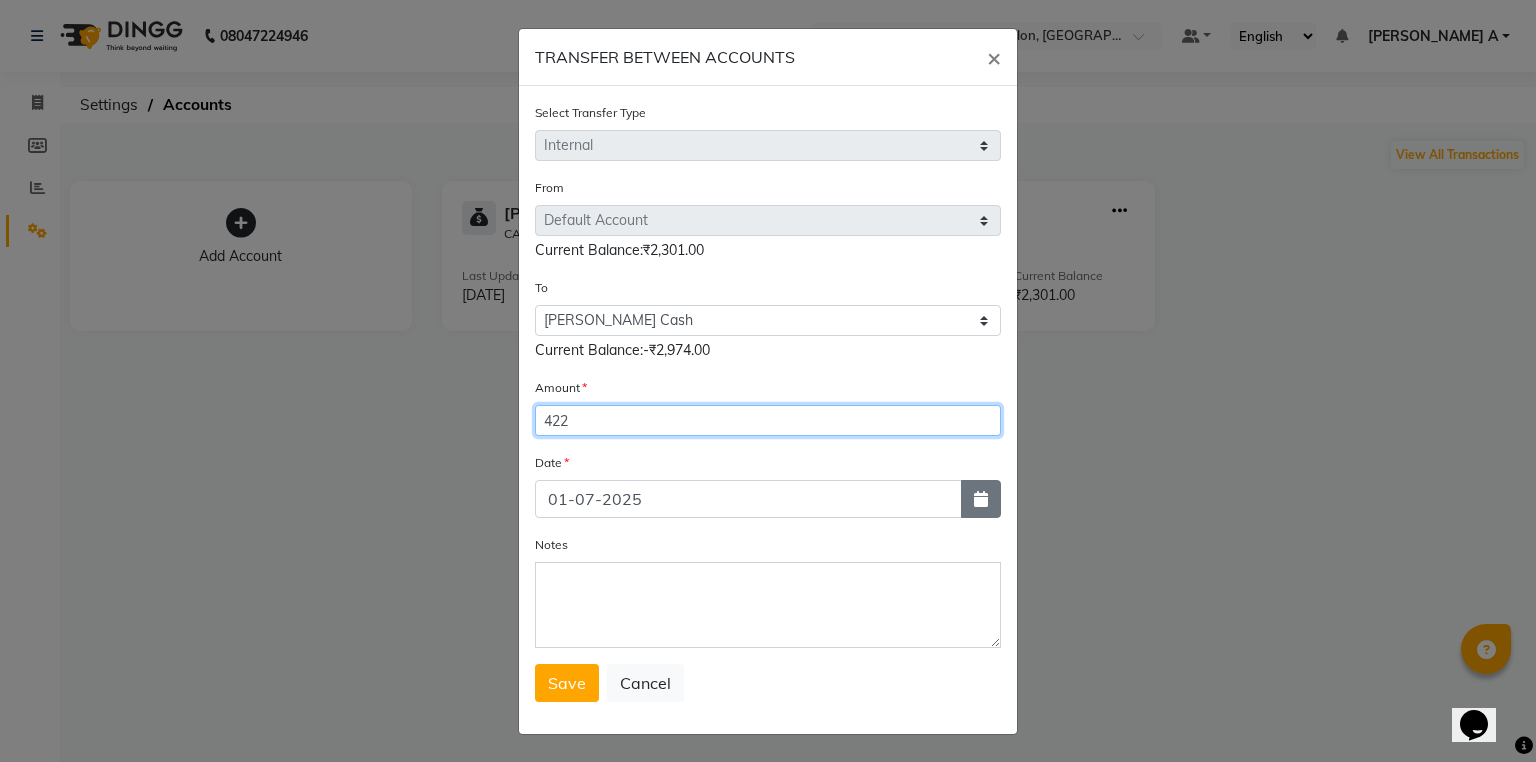 type on "422" 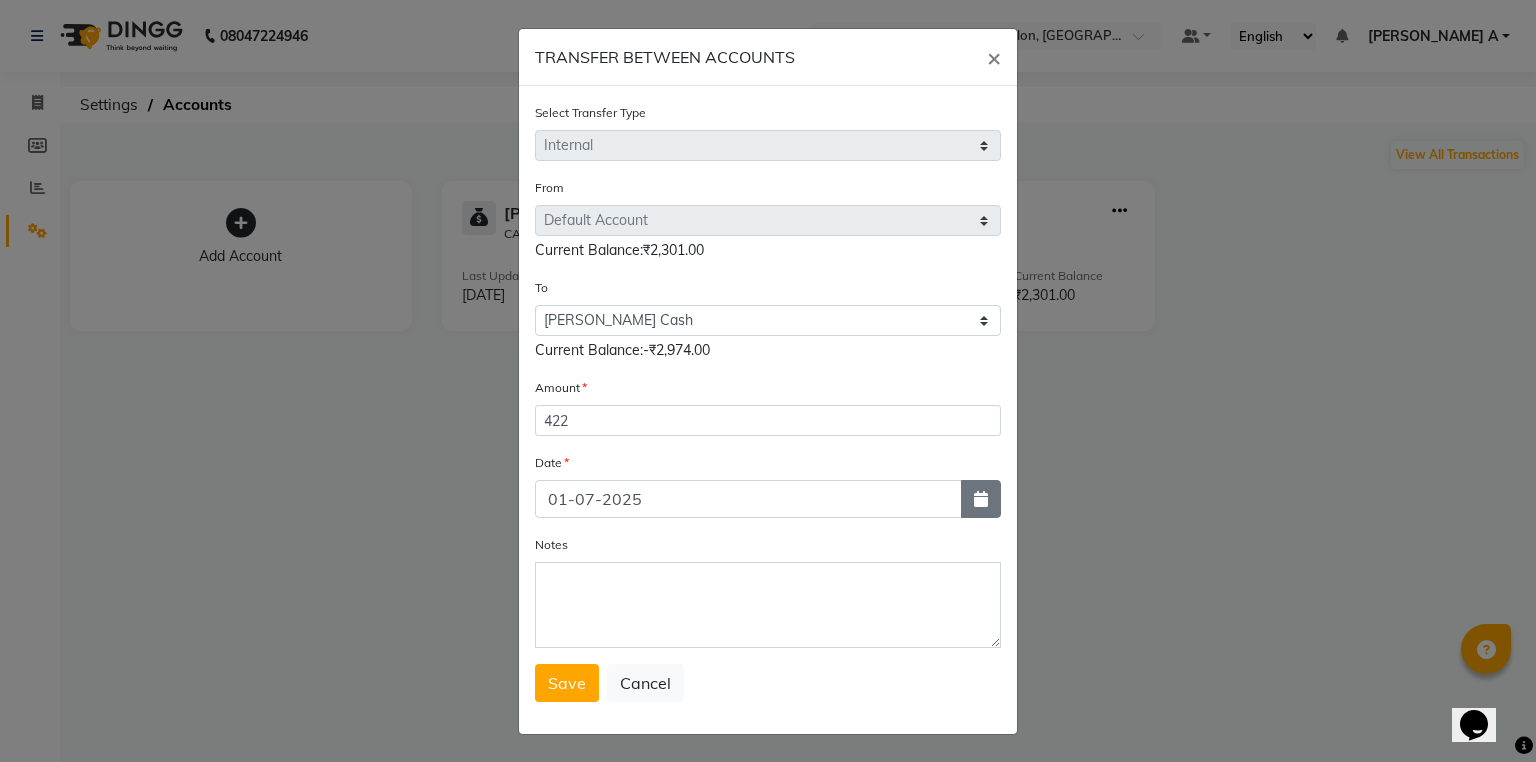 click 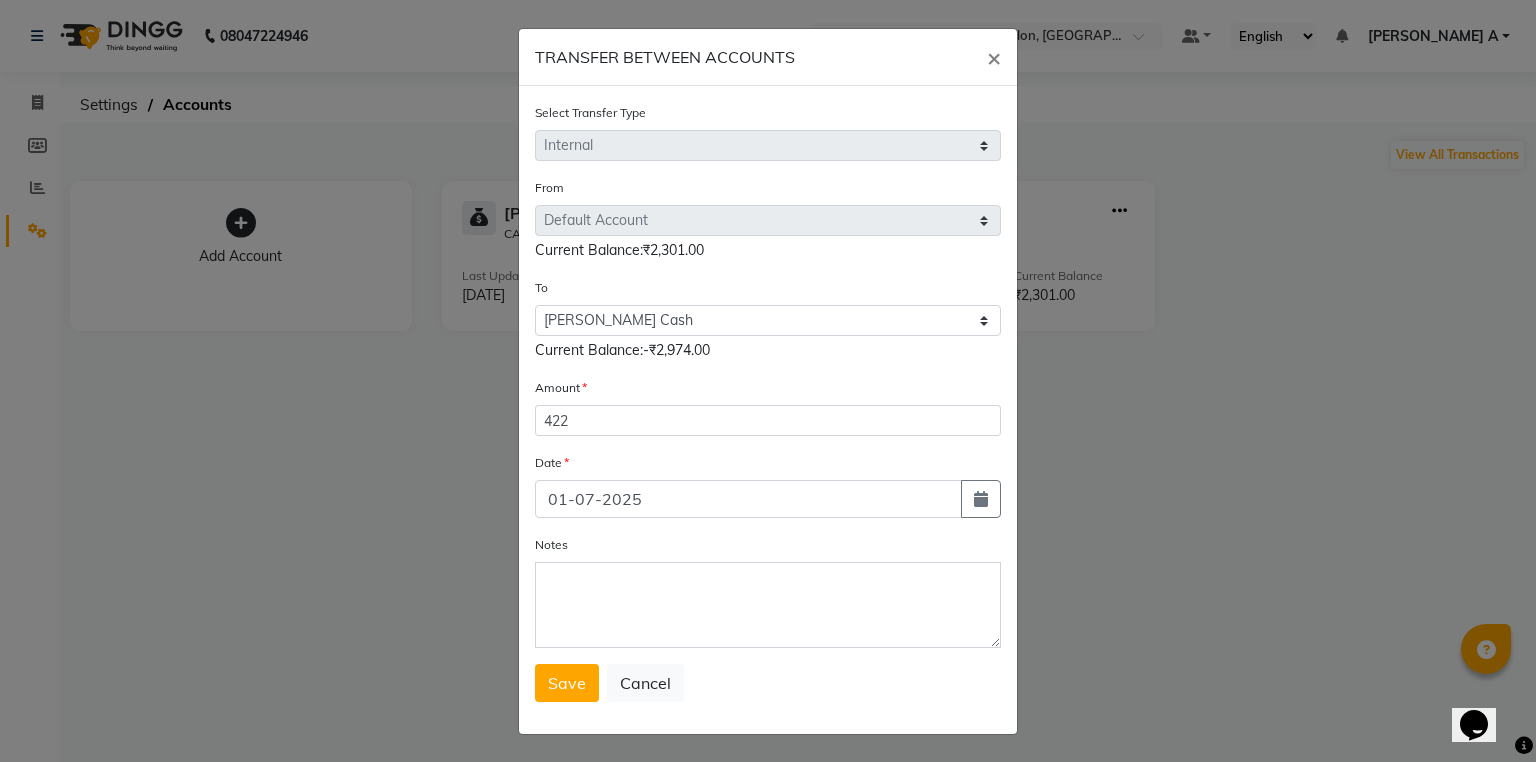select on "7" 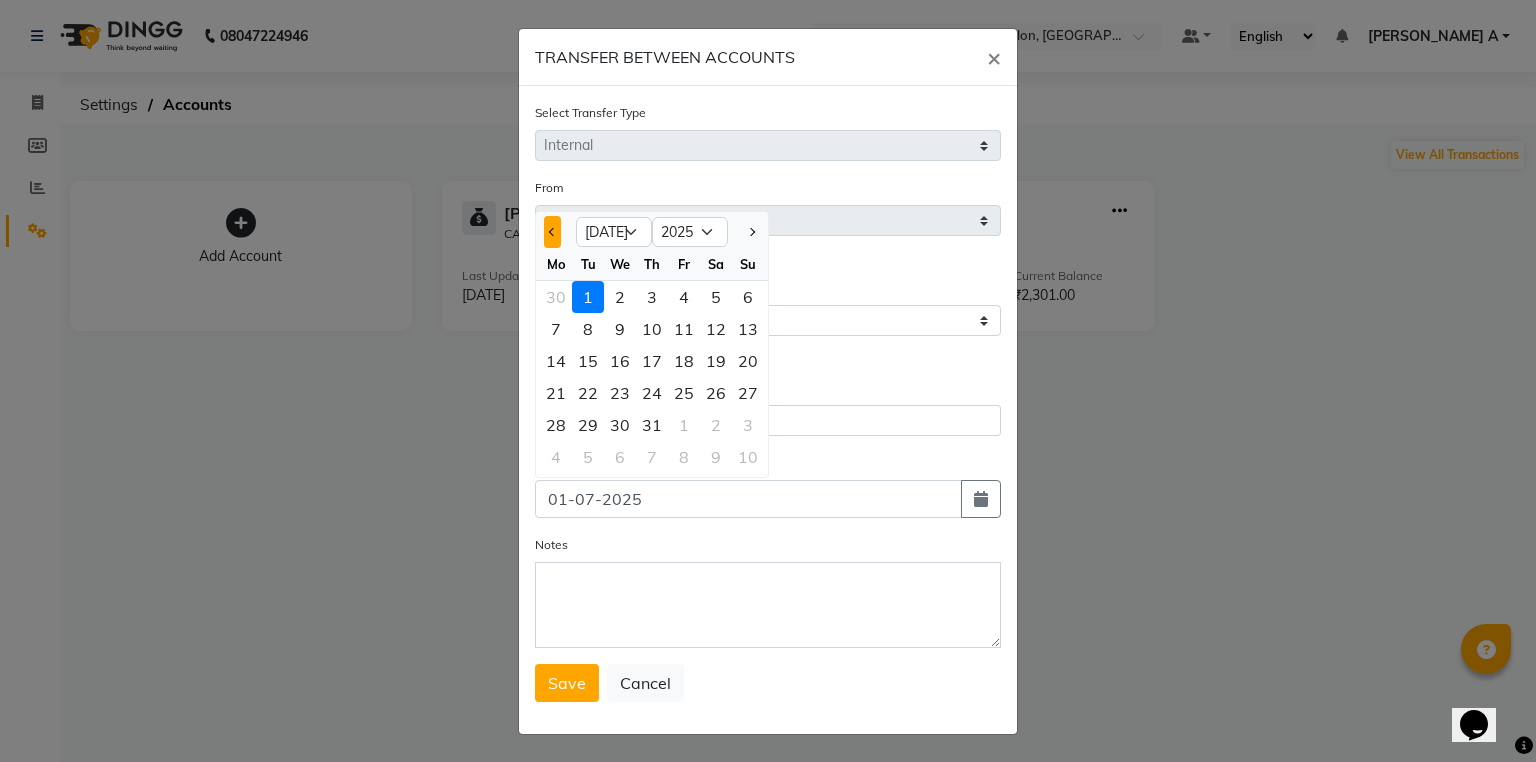 click 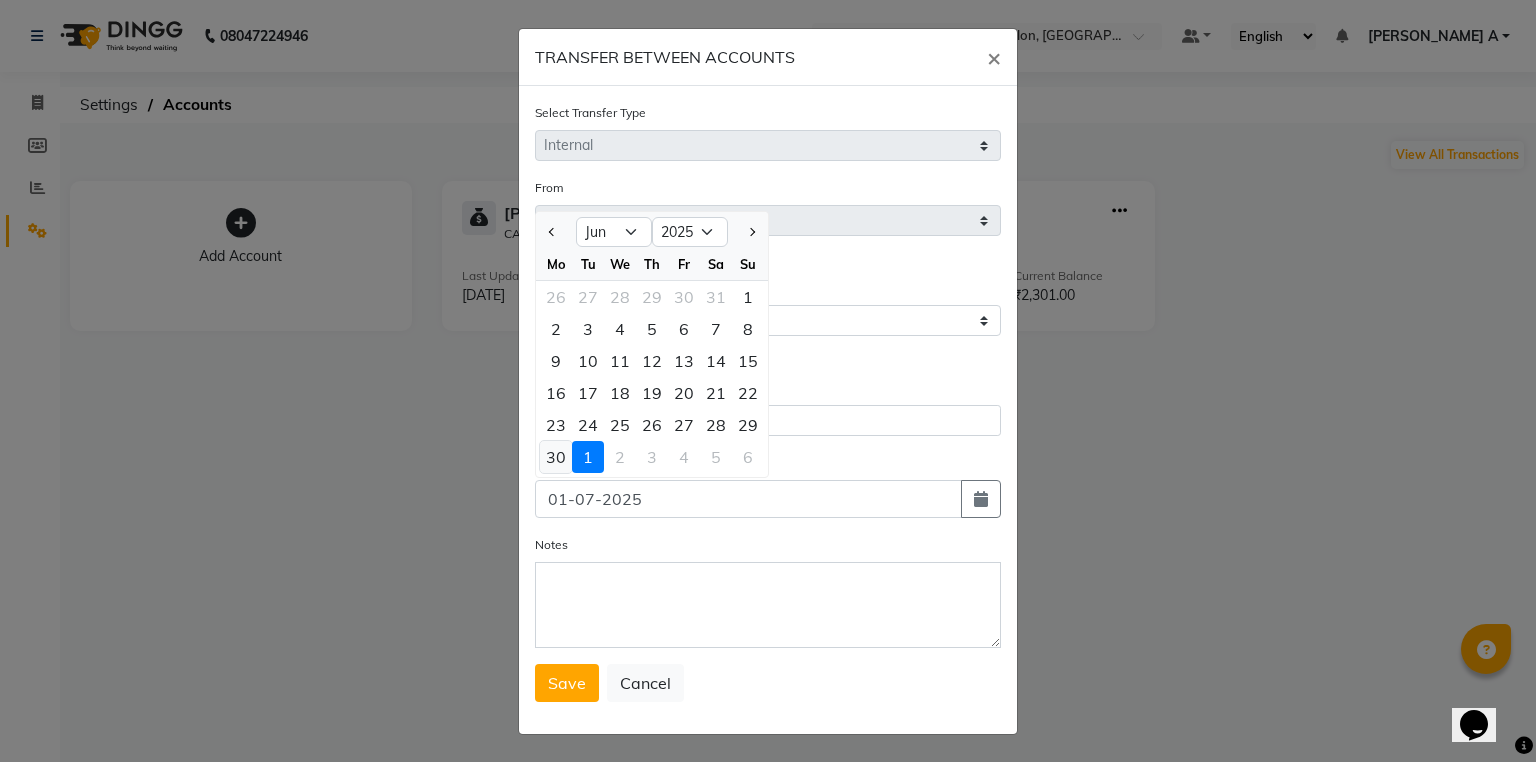 click on "30" 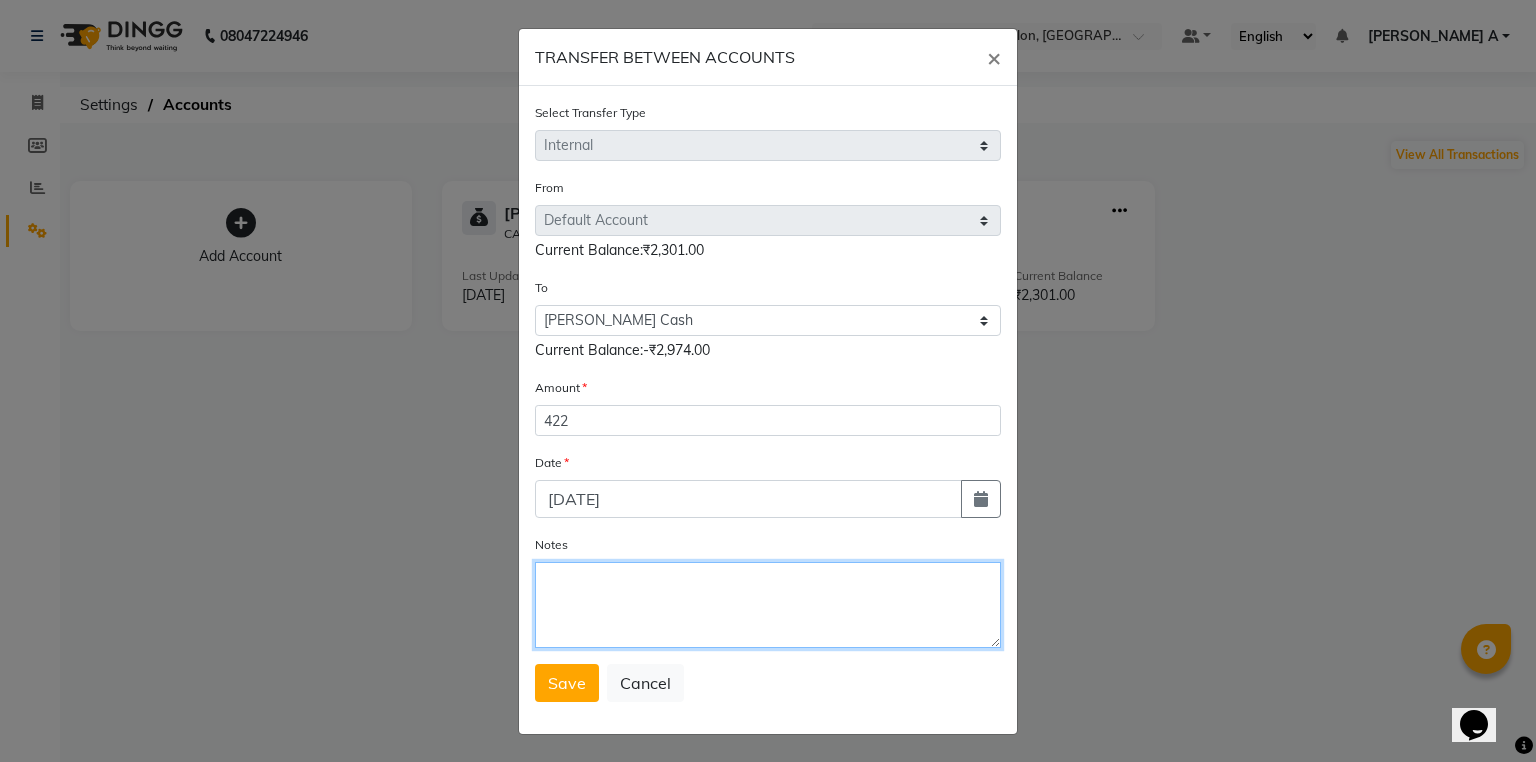 click on "Notes" at bounding box center [768, 605] 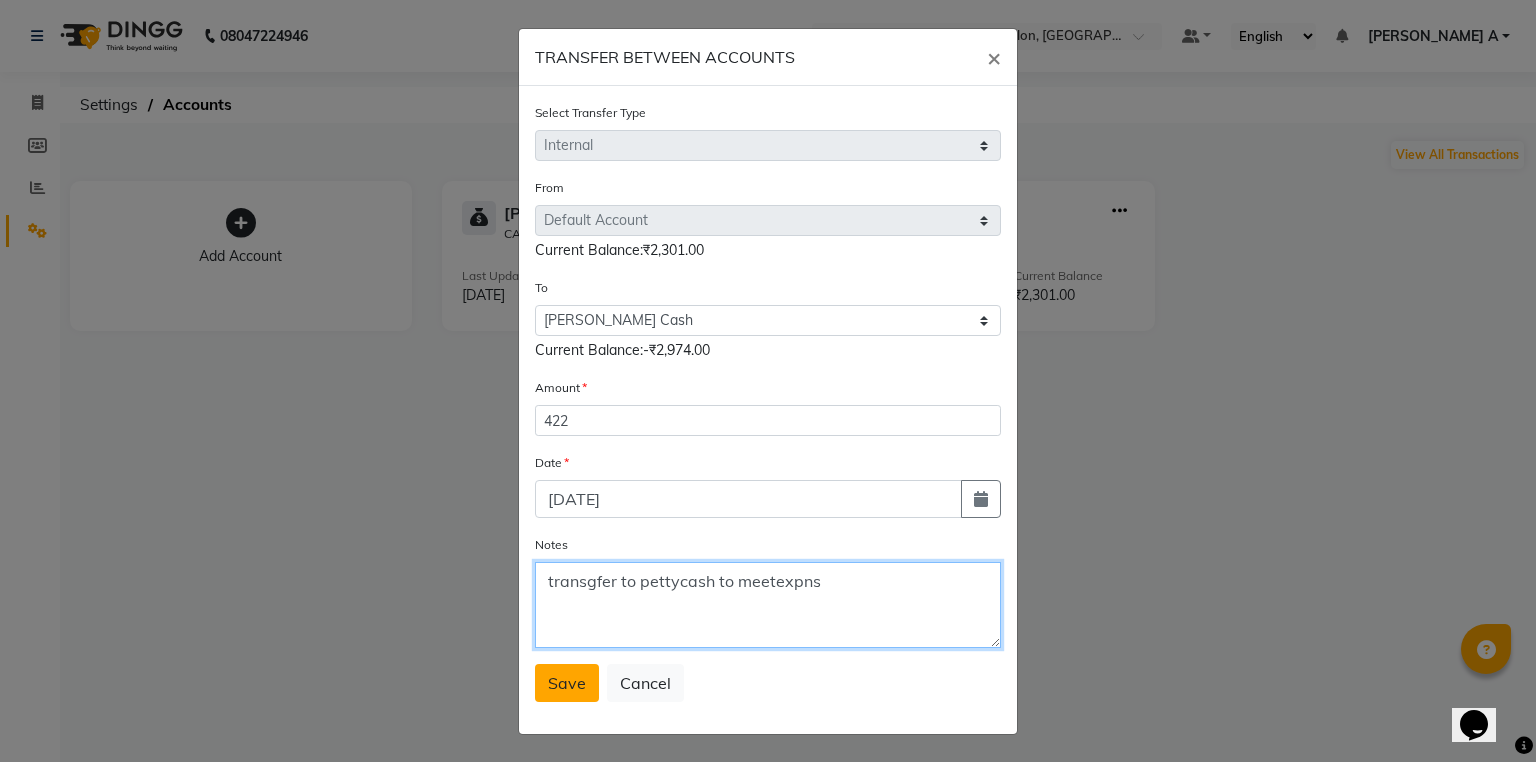 type on "transgfer to pettycash to meetexpns" 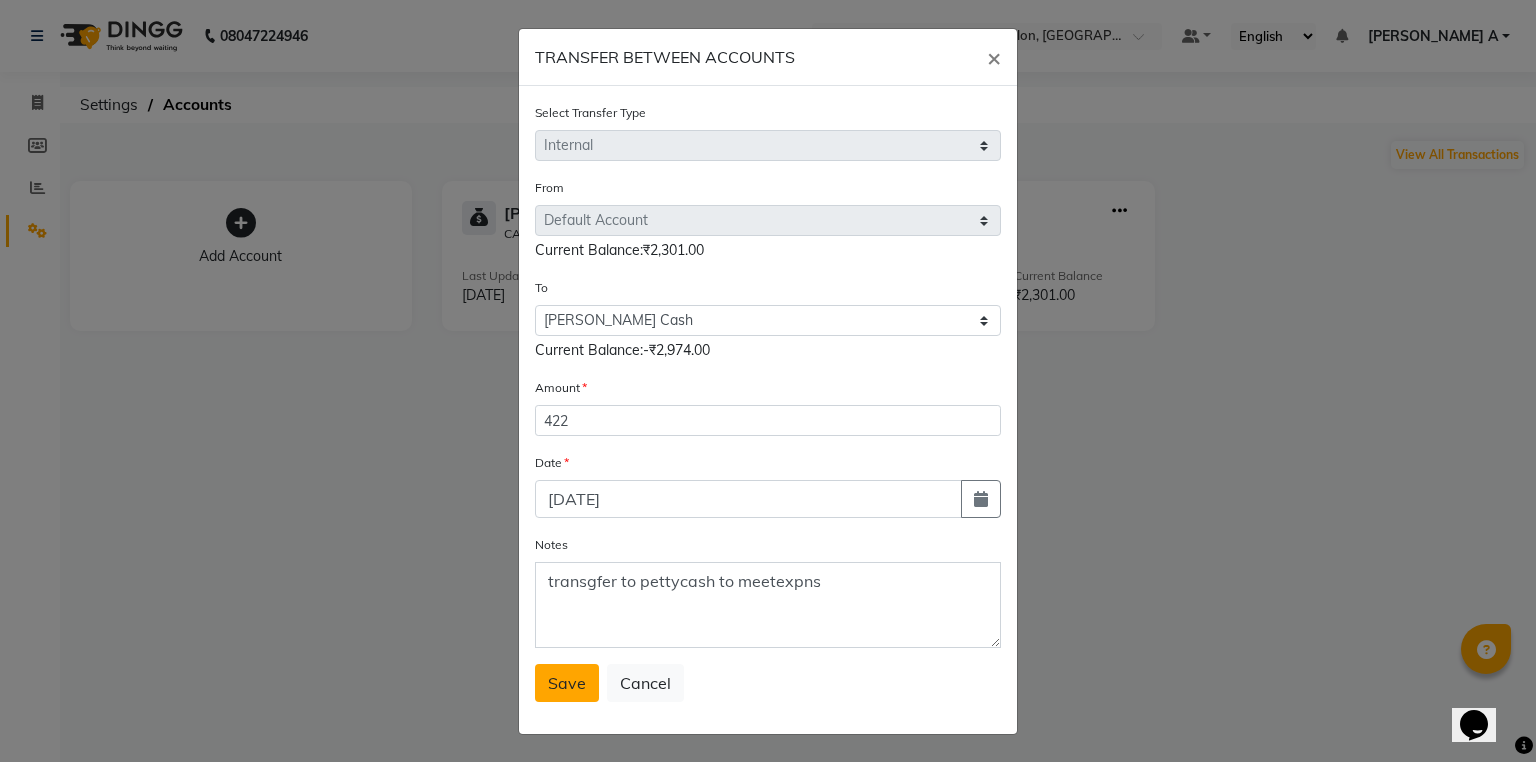 click on "Save" at bounding box center [567, 683] 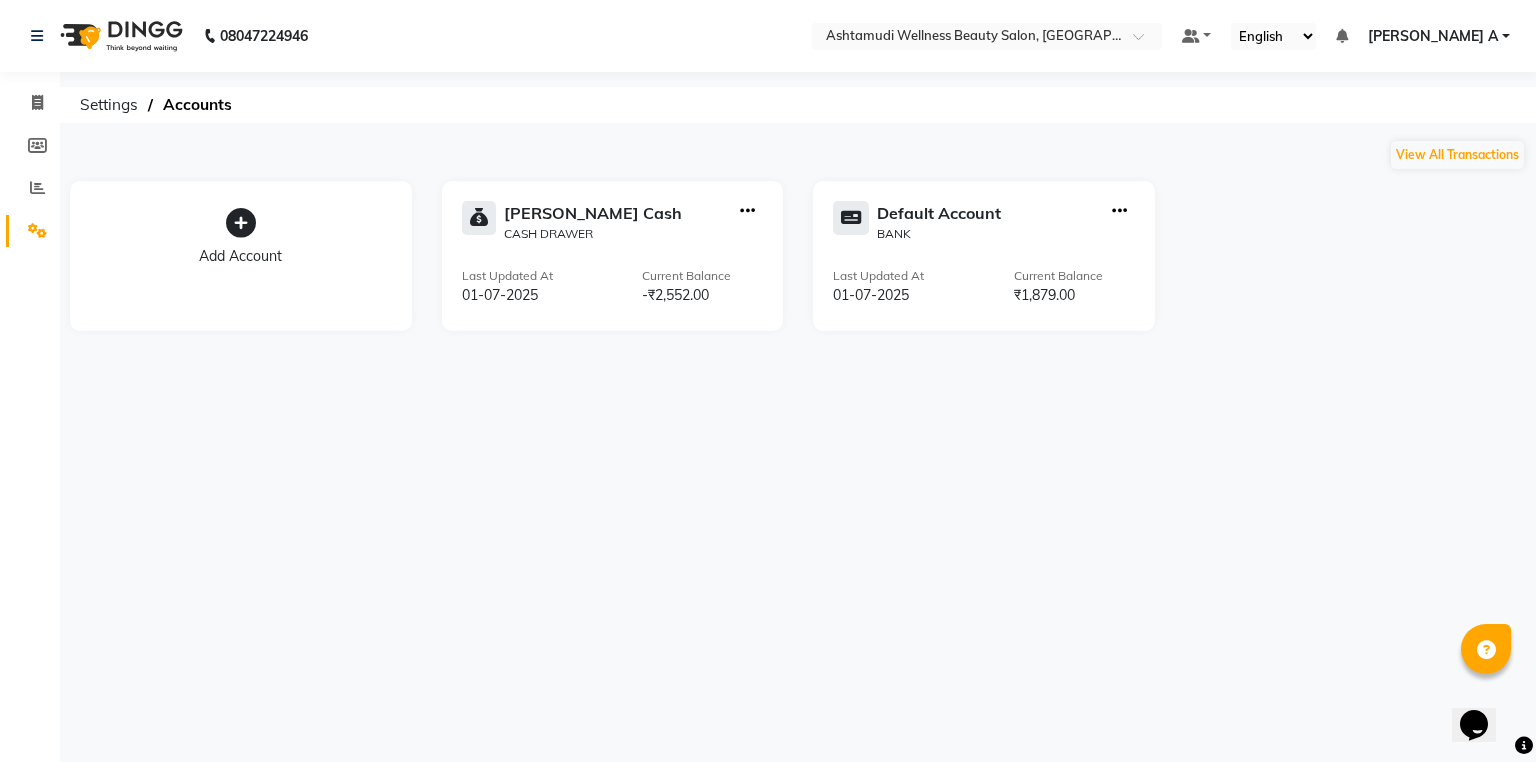 click 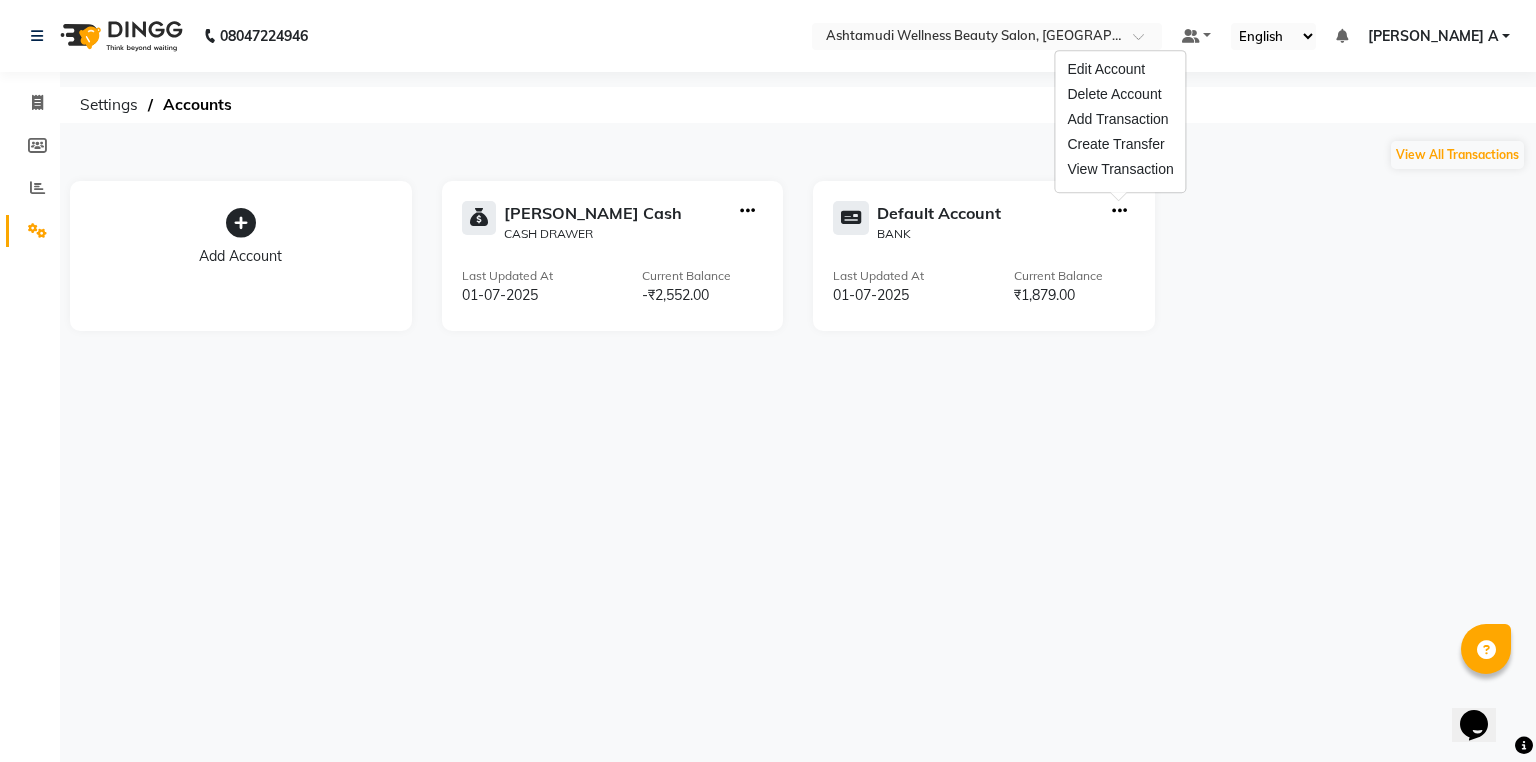 click on "Edit Account  Delete Account  Add Transaction   Create Transfer View Transaction" at bounding box center [1120, 121] 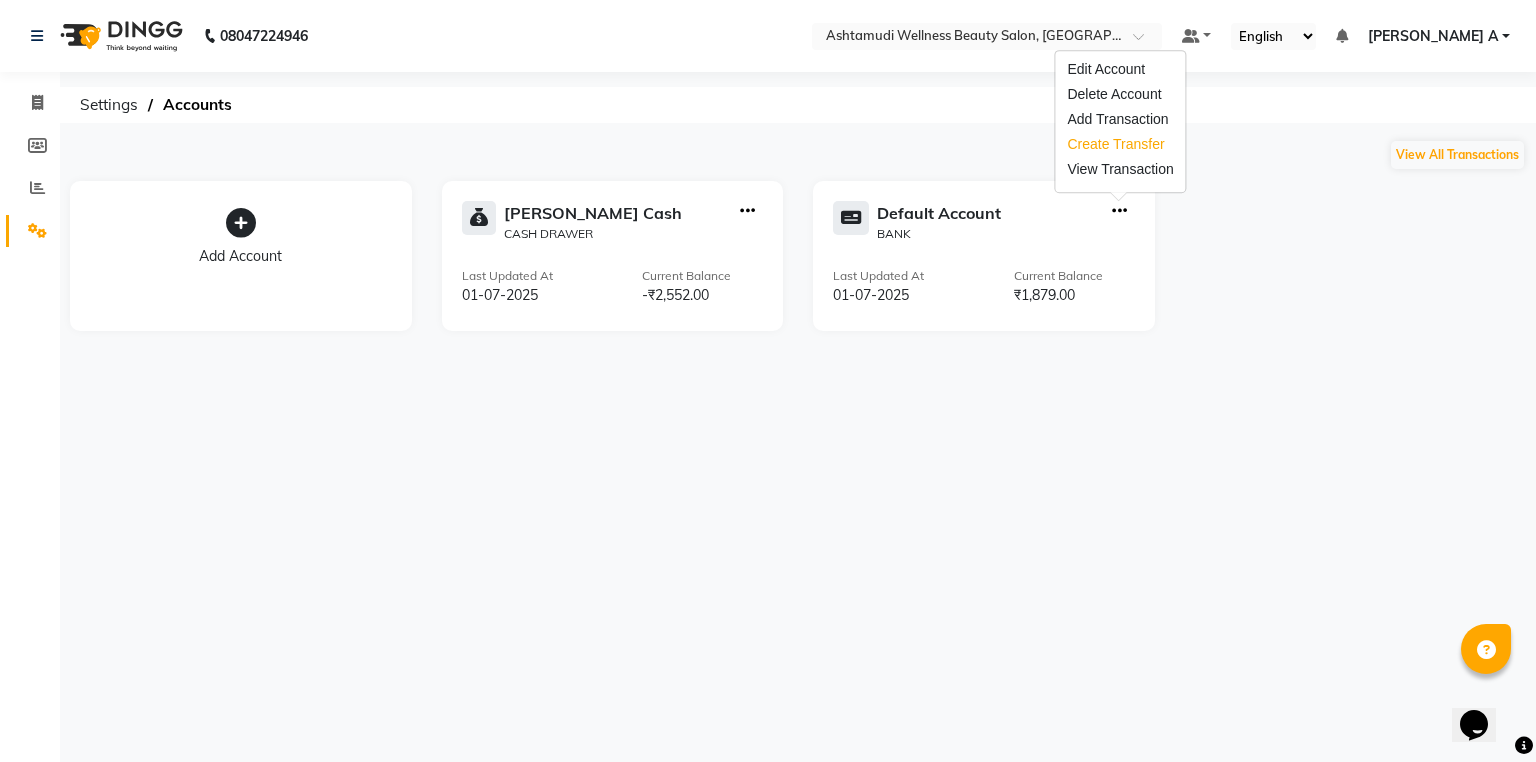 click on "Create Transfer" at bounding box center [1120, 144] 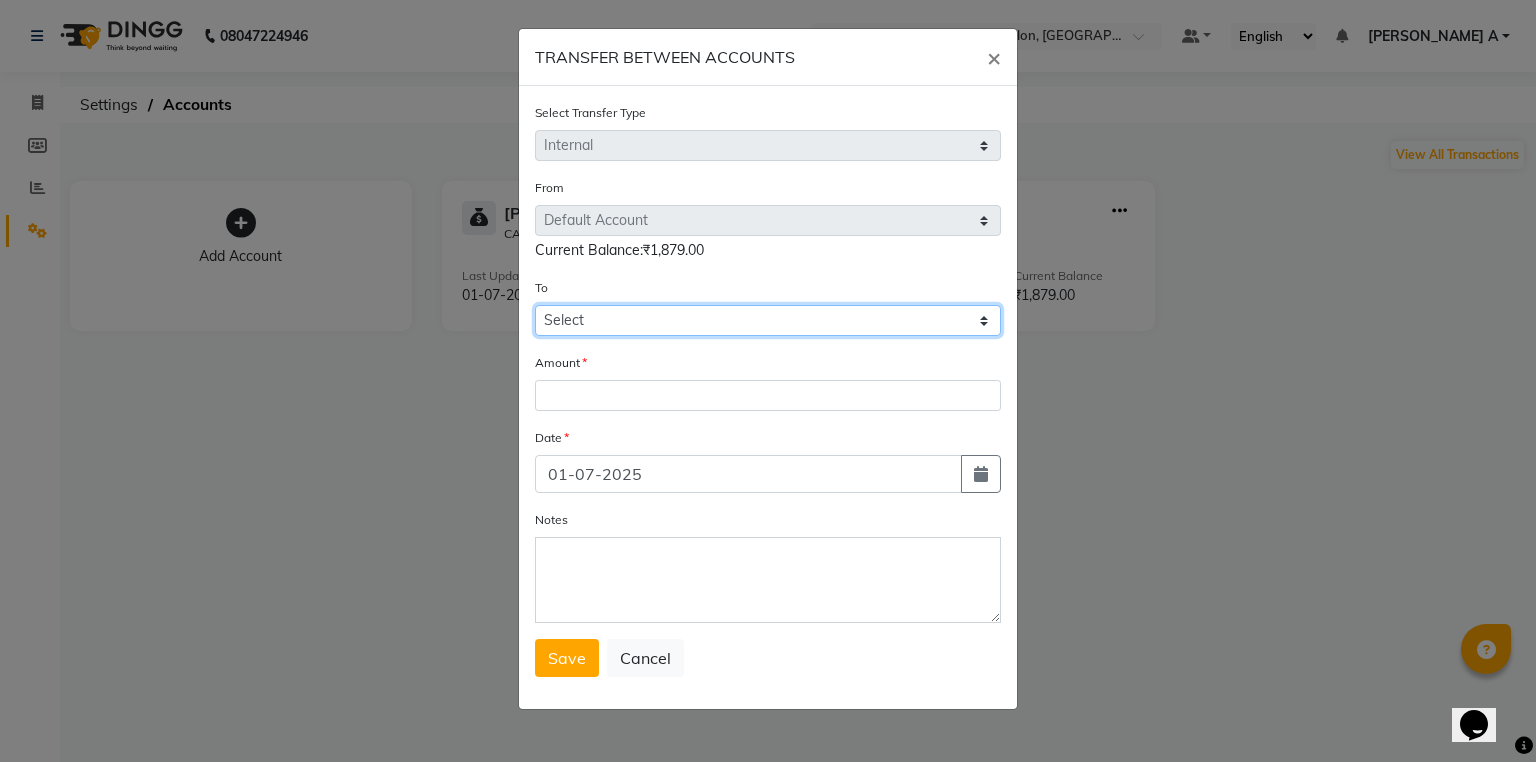 drag, startPoint x: 737, startPoint y: 310, endPoint x: 714, endPoint y: 336, distance: 34.713108 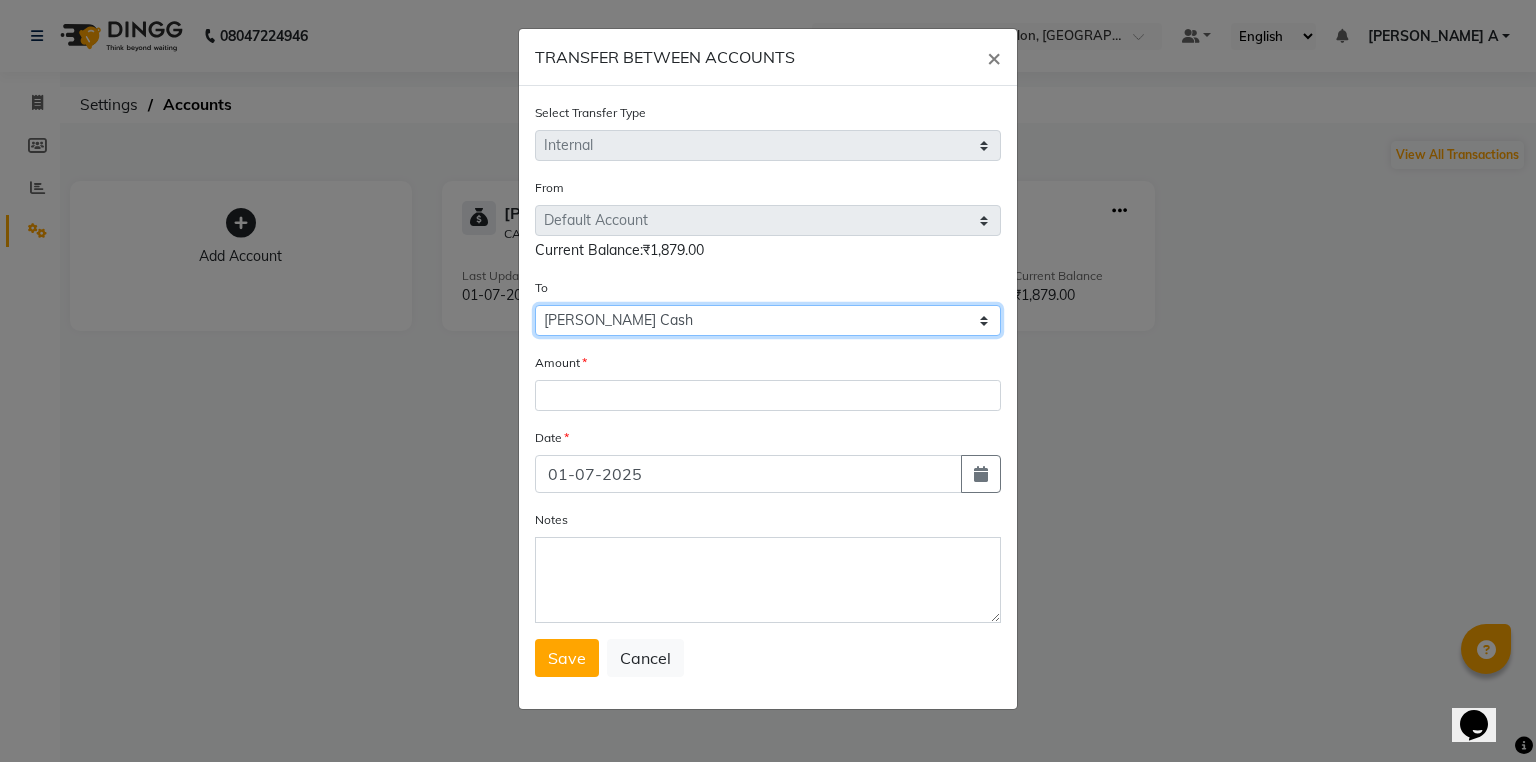 click on "Select Petty Cash Default Account" 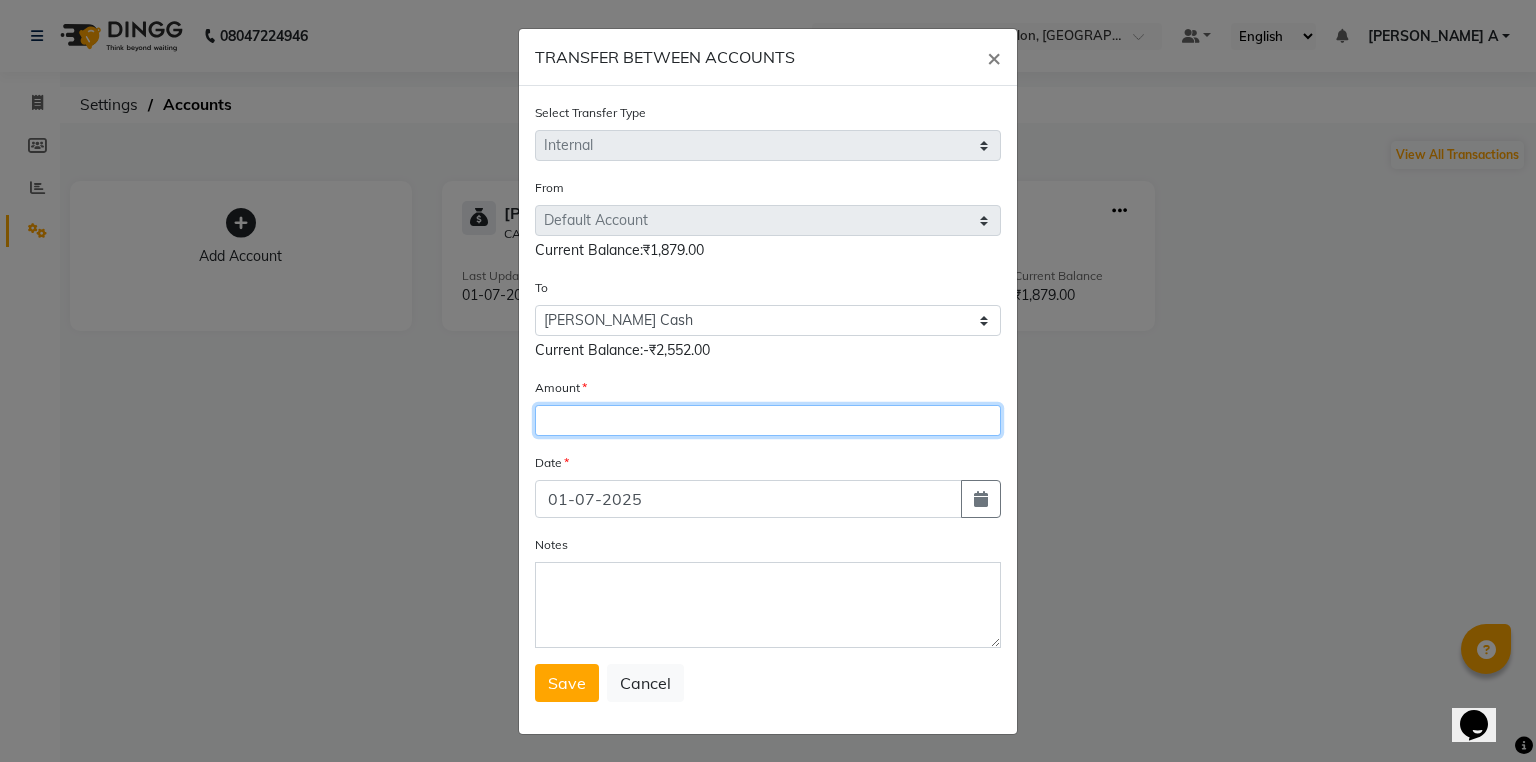 click 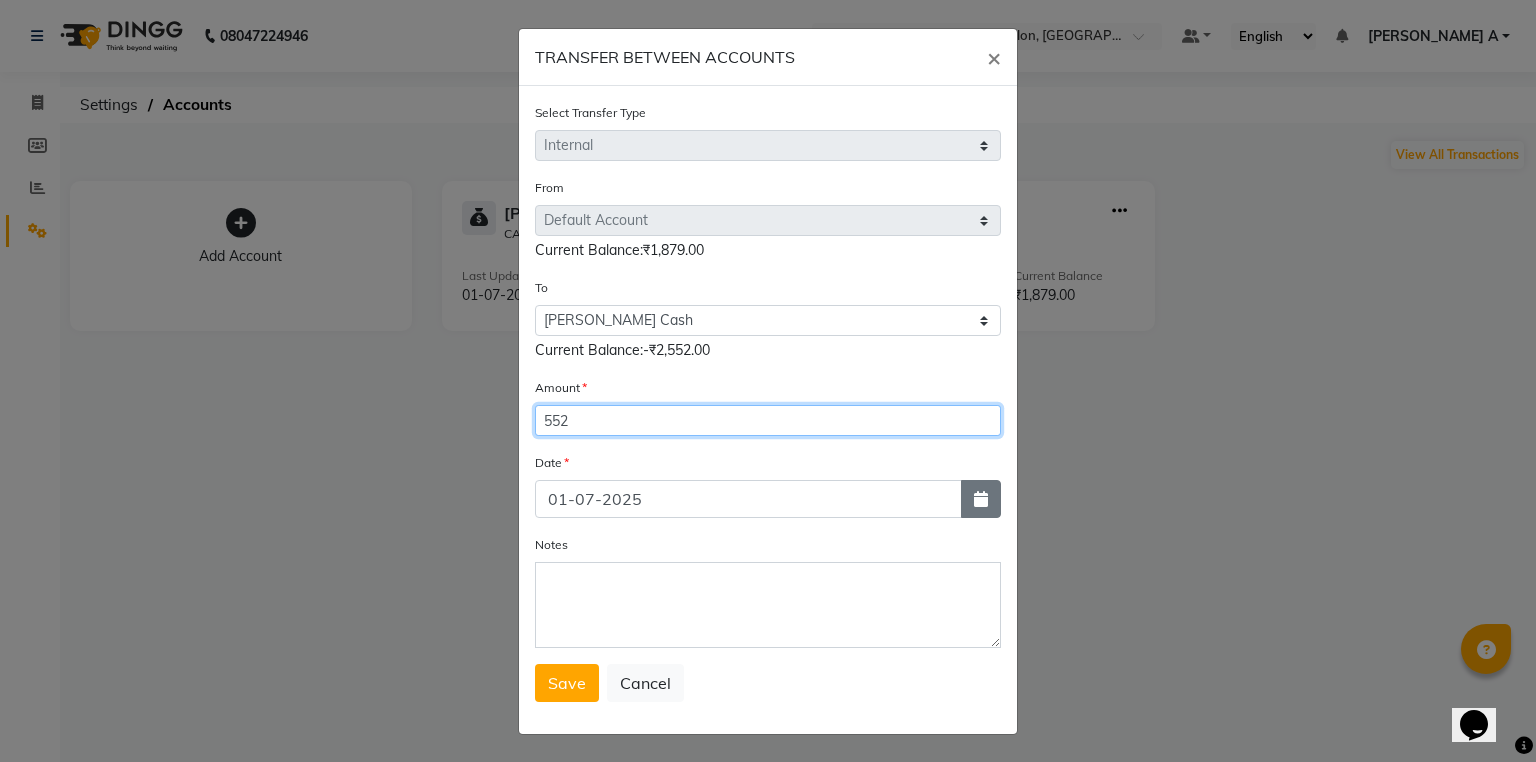 type on "552" 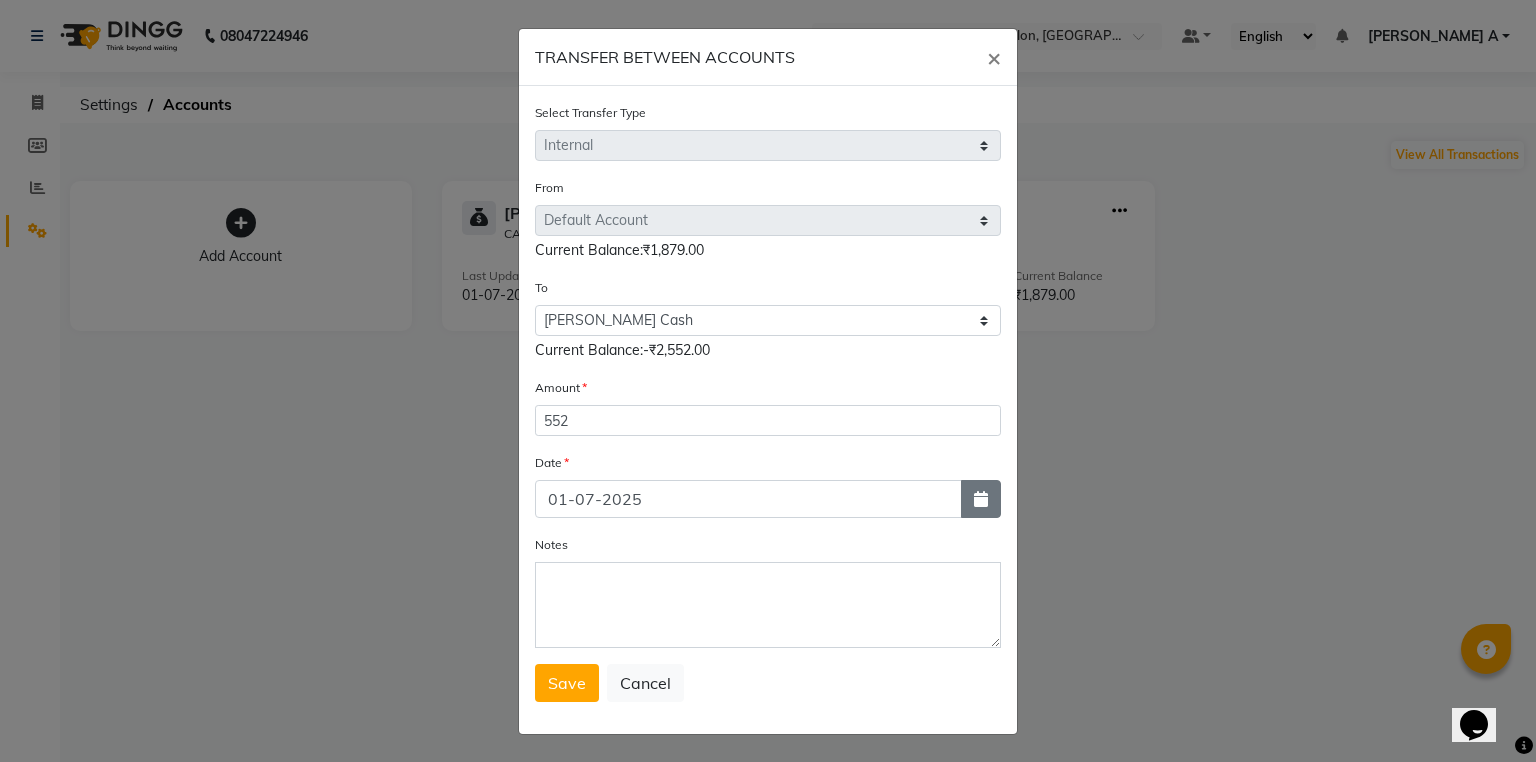 click 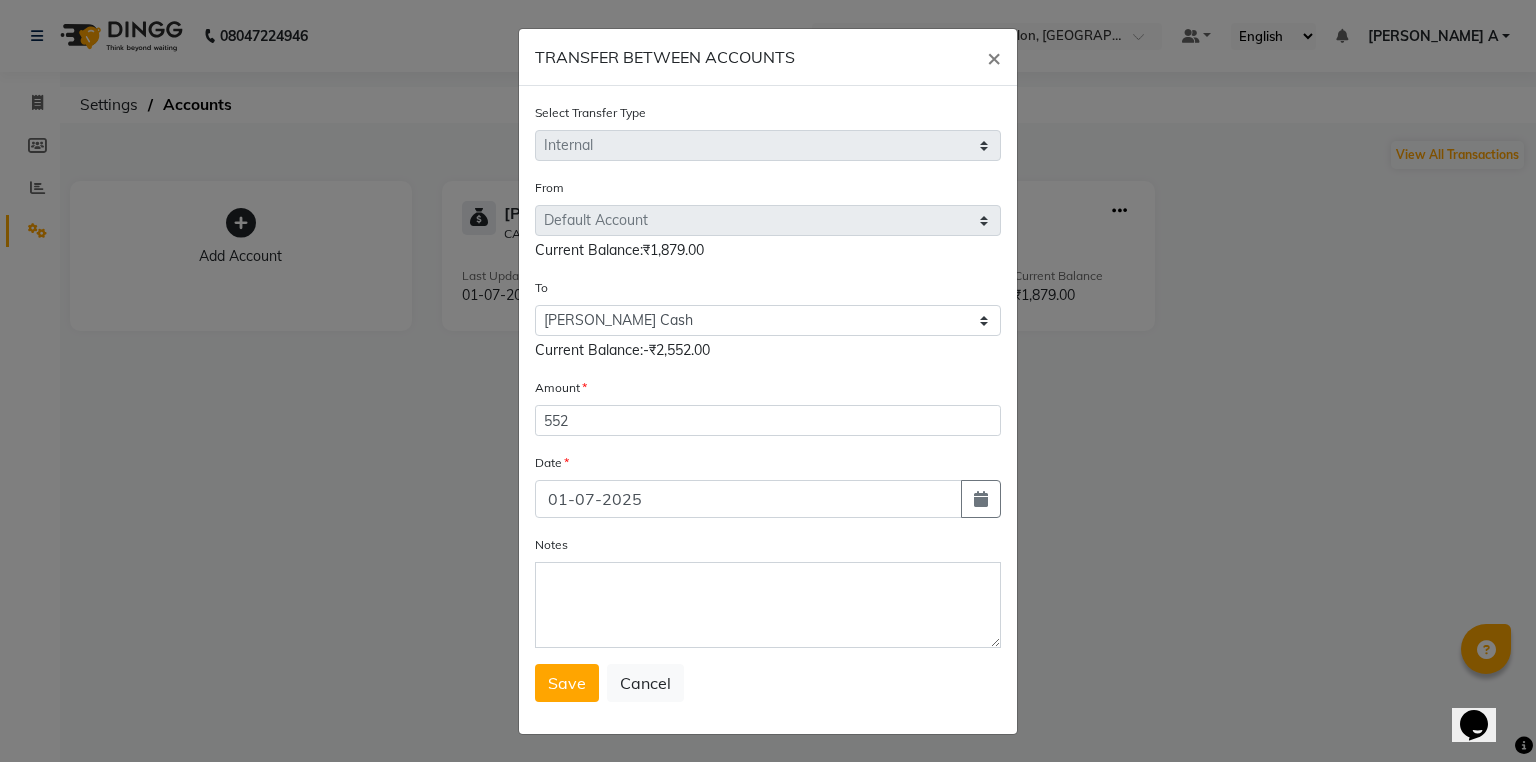select on "7" 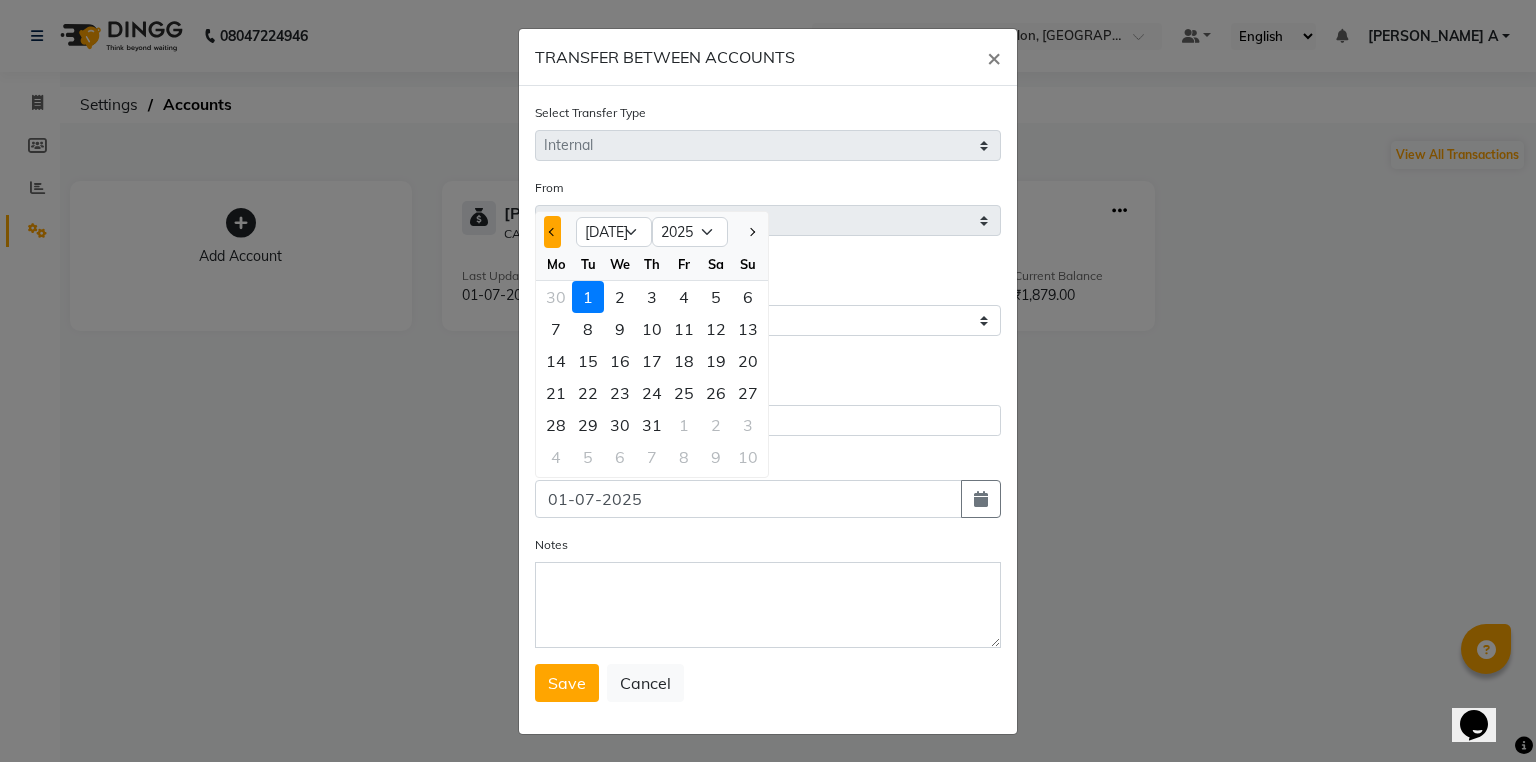 click 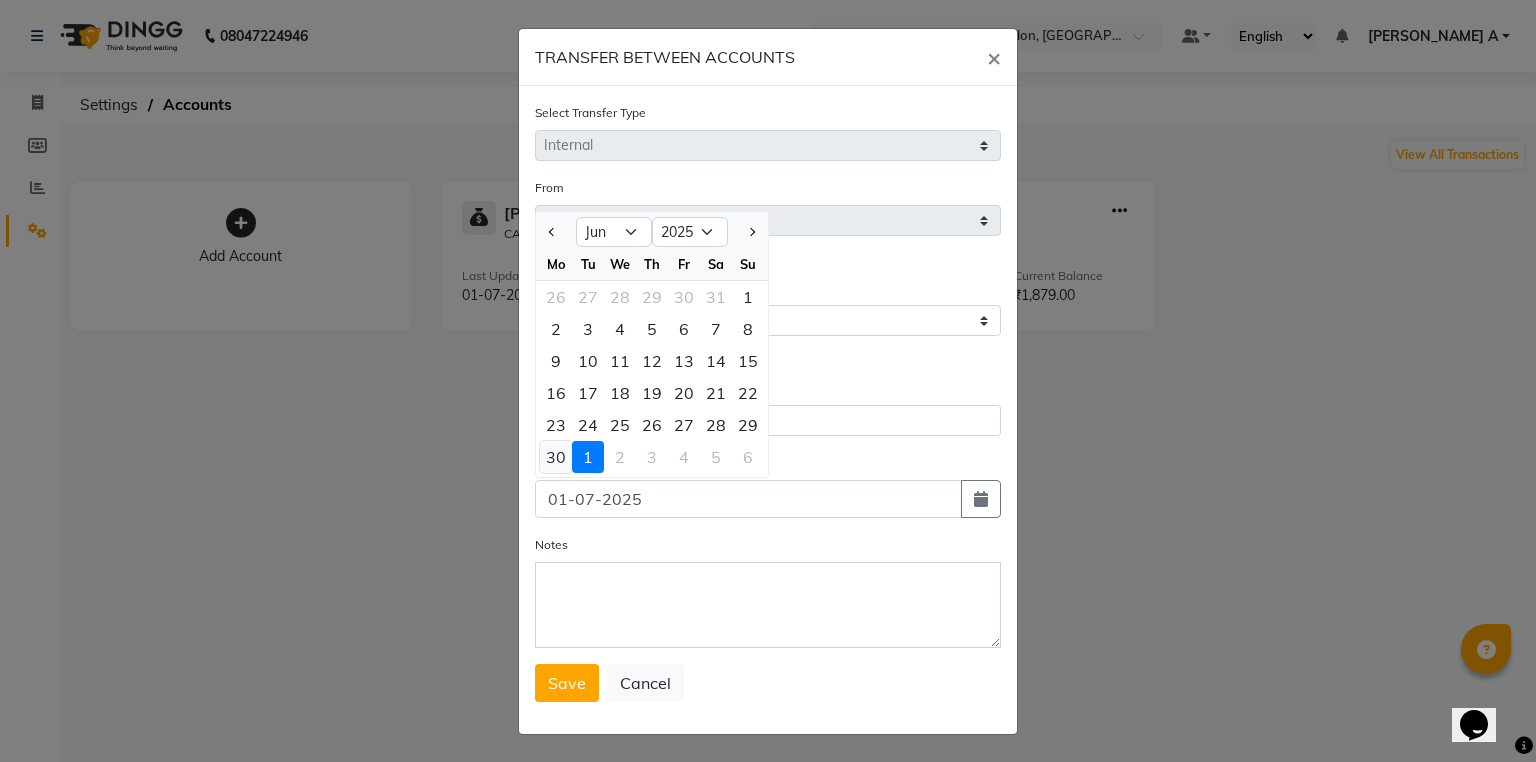 click on "30" 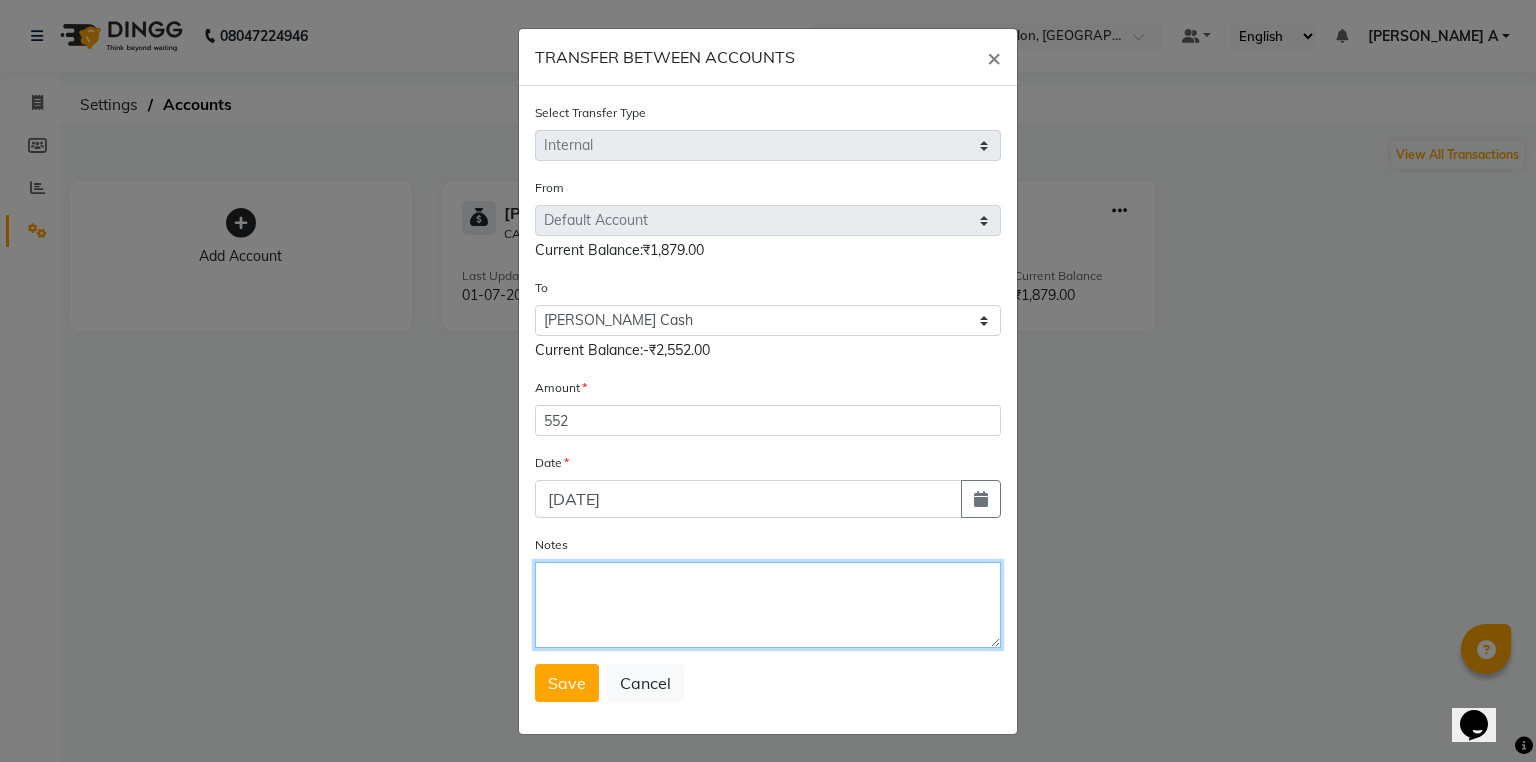 click on "Notes" at bounding box center [768, 605] 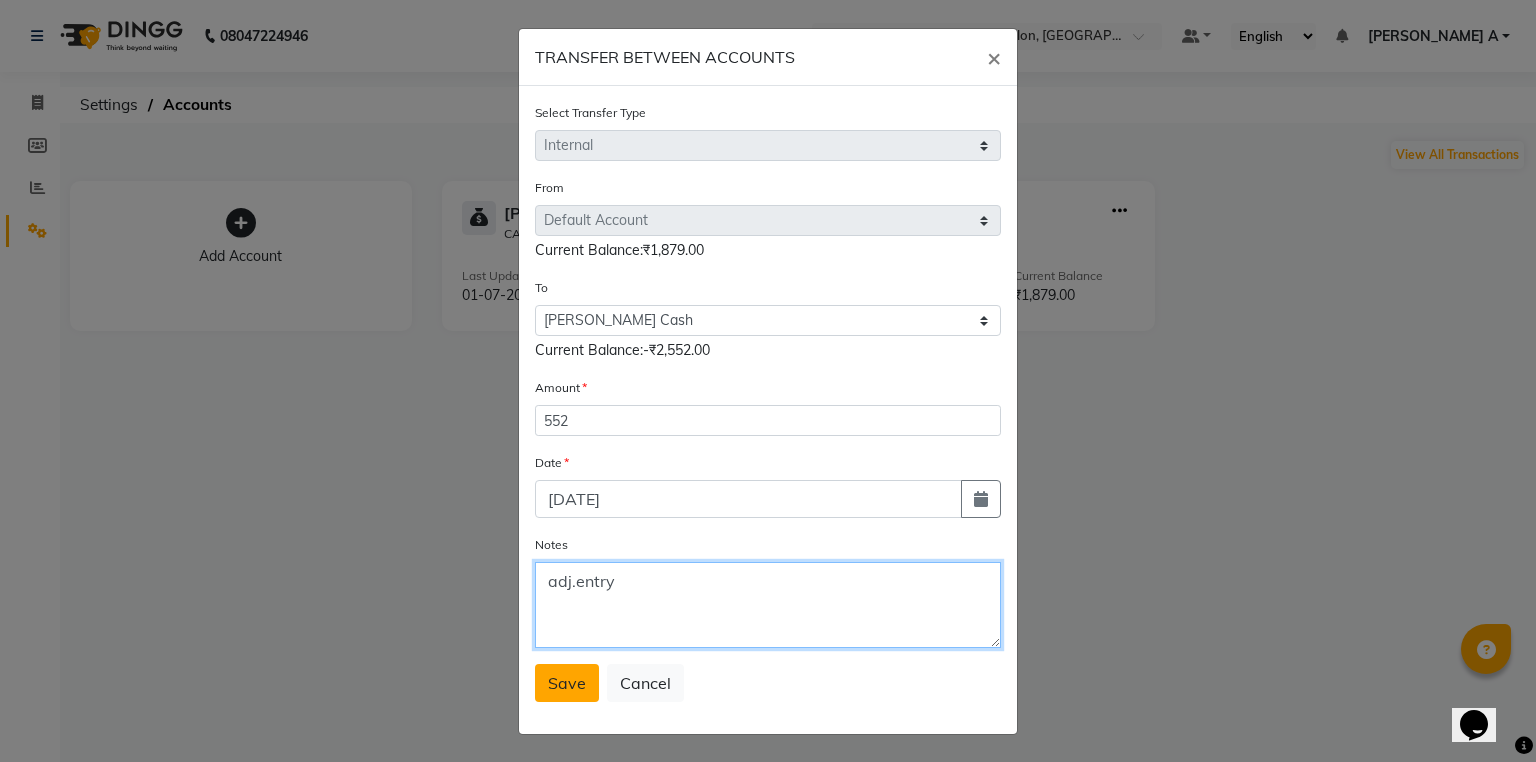 type on "adj.entry" 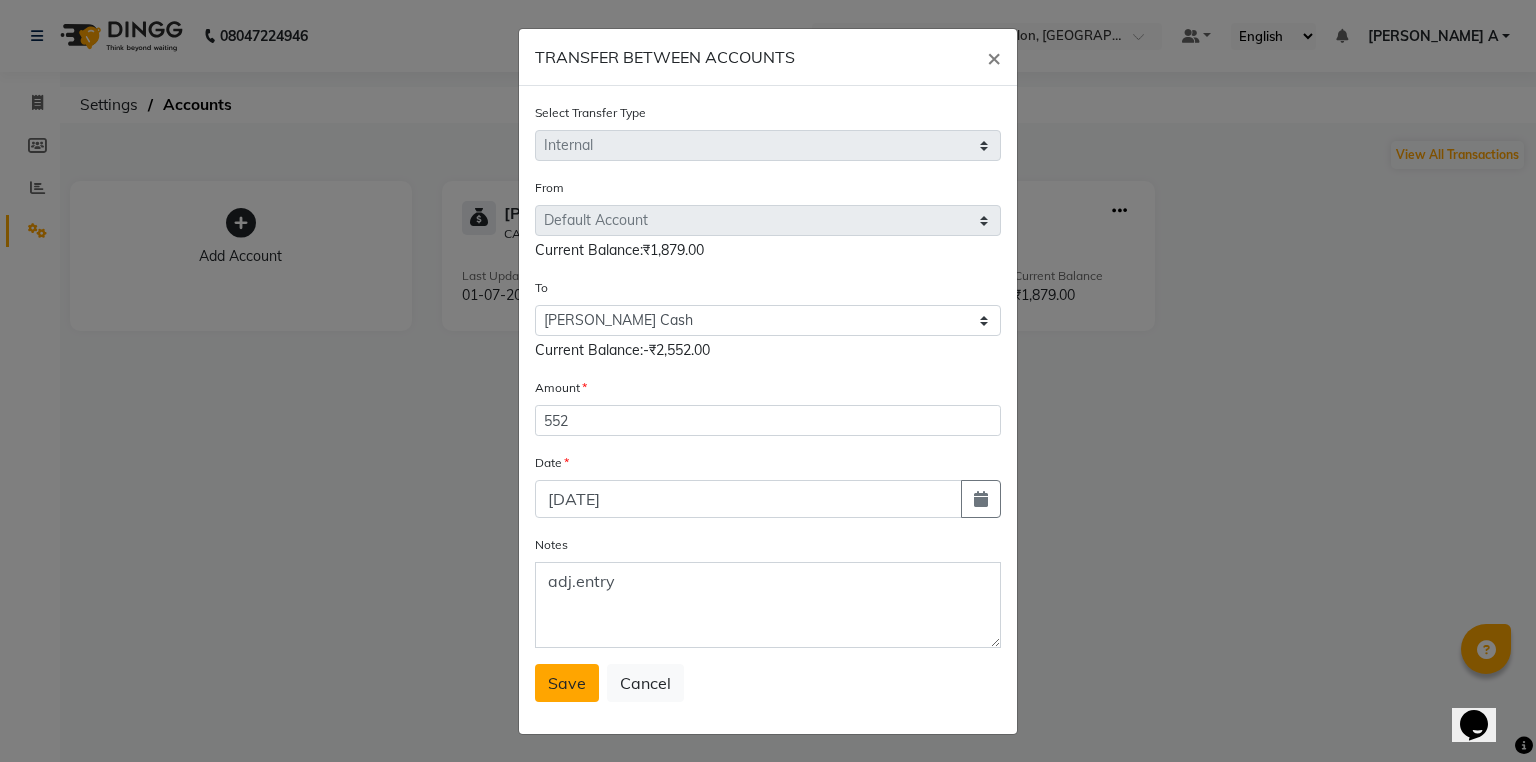click on "Save" at bounding box center (567, 683) 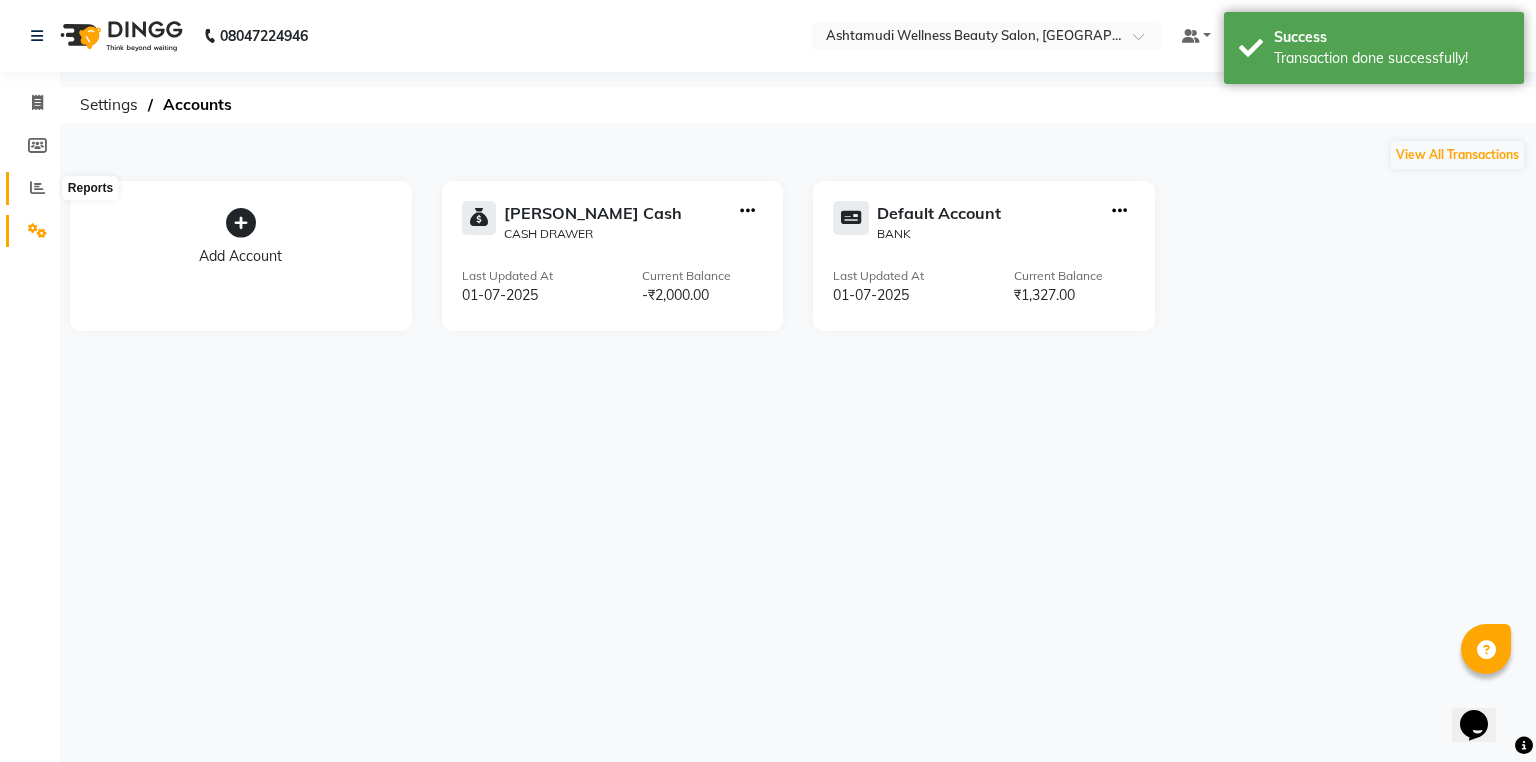 click 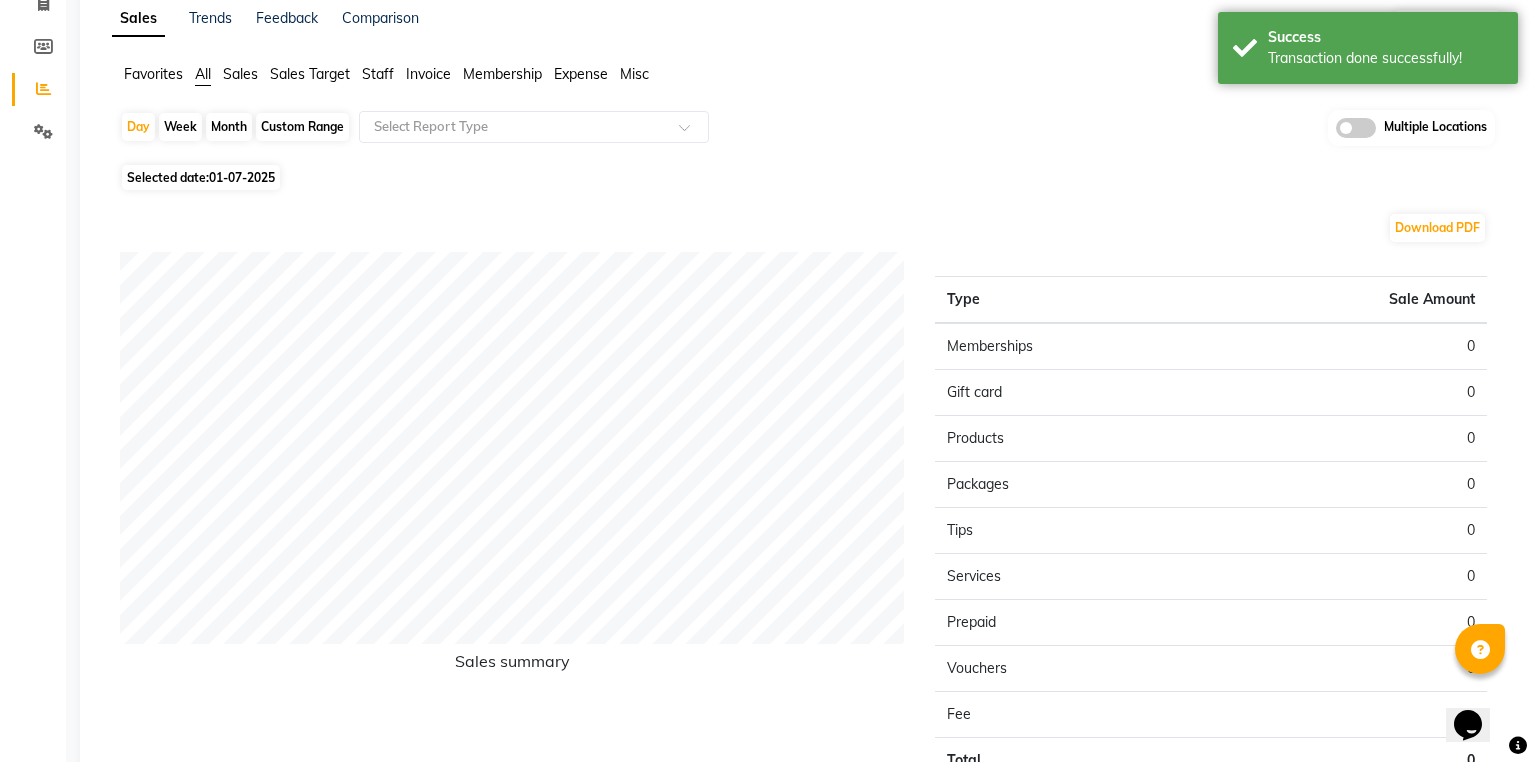 scroll, scrollTop: 0, scrollLeft: 0, axis: both 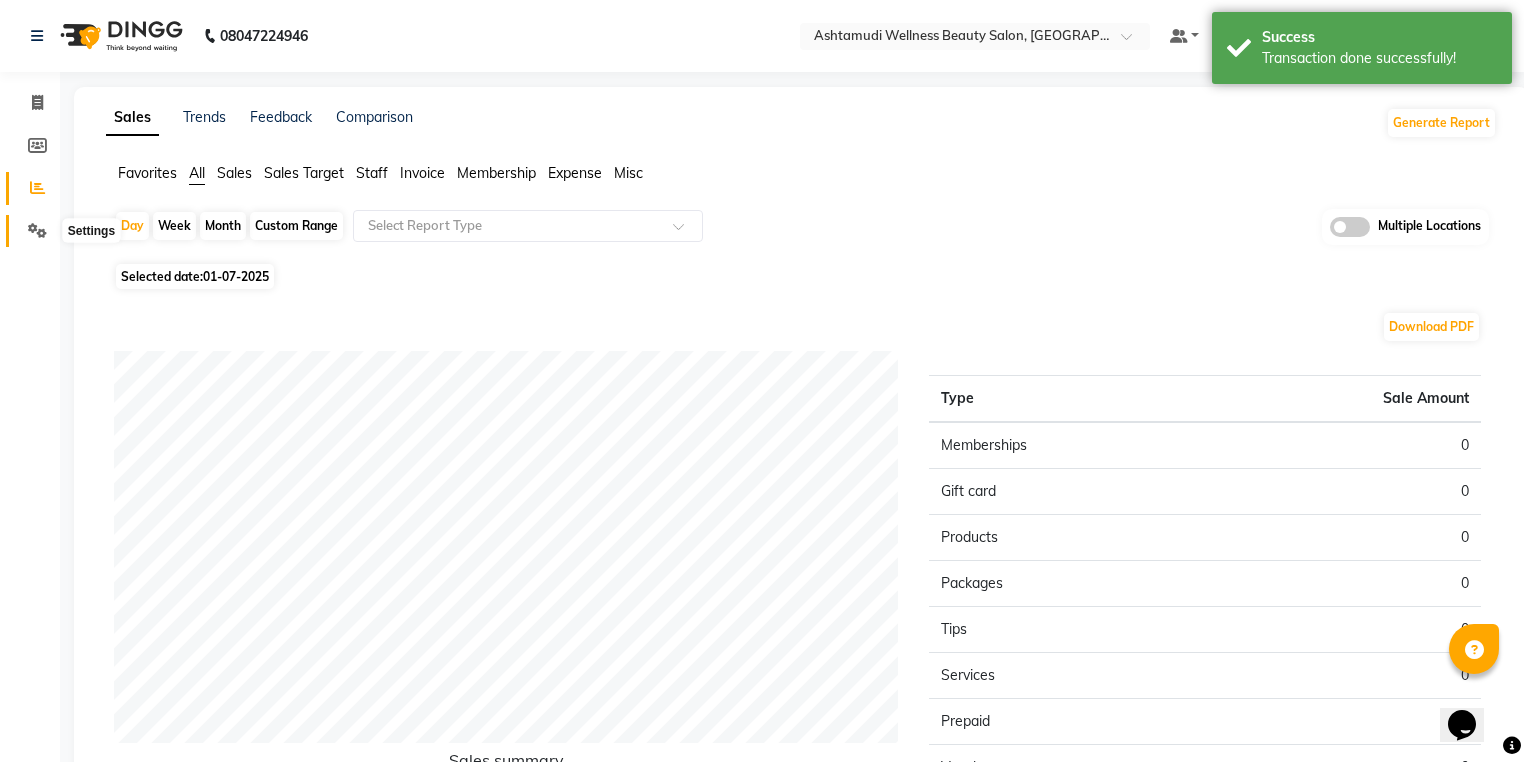 click 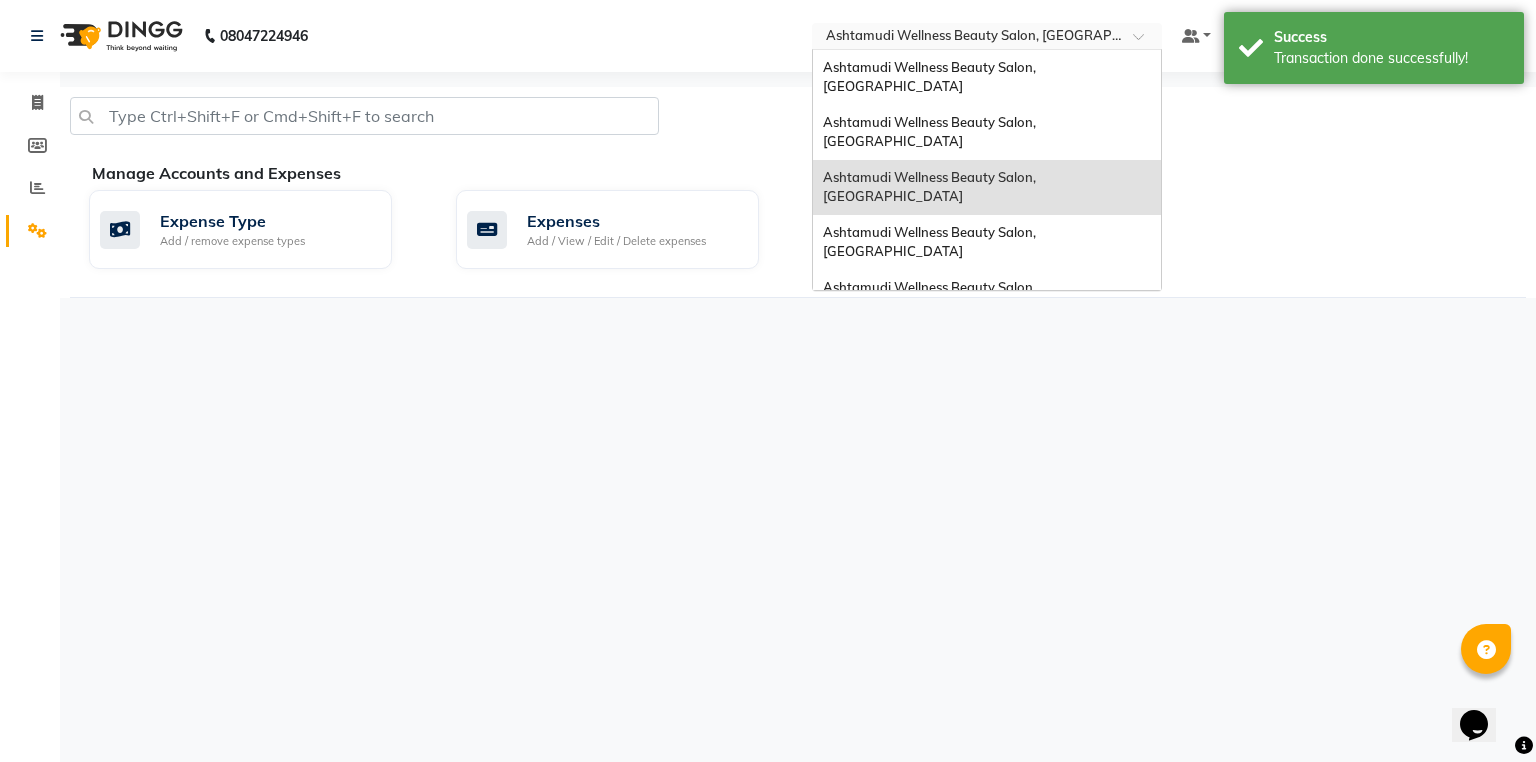 click at bounding box center [967, 38] 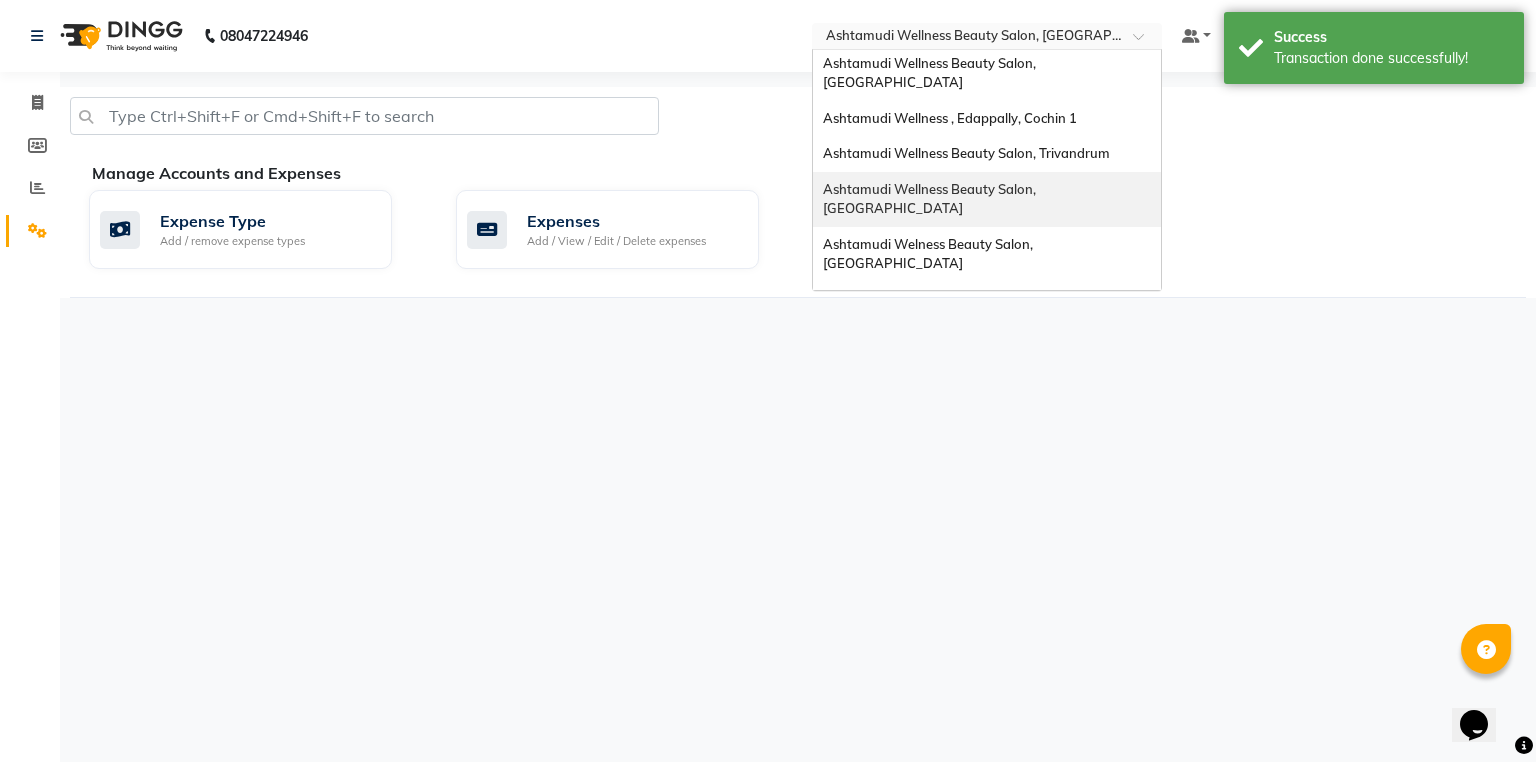 scroll, scrollTop: 240, scrollLeft: 0, axis: vertical 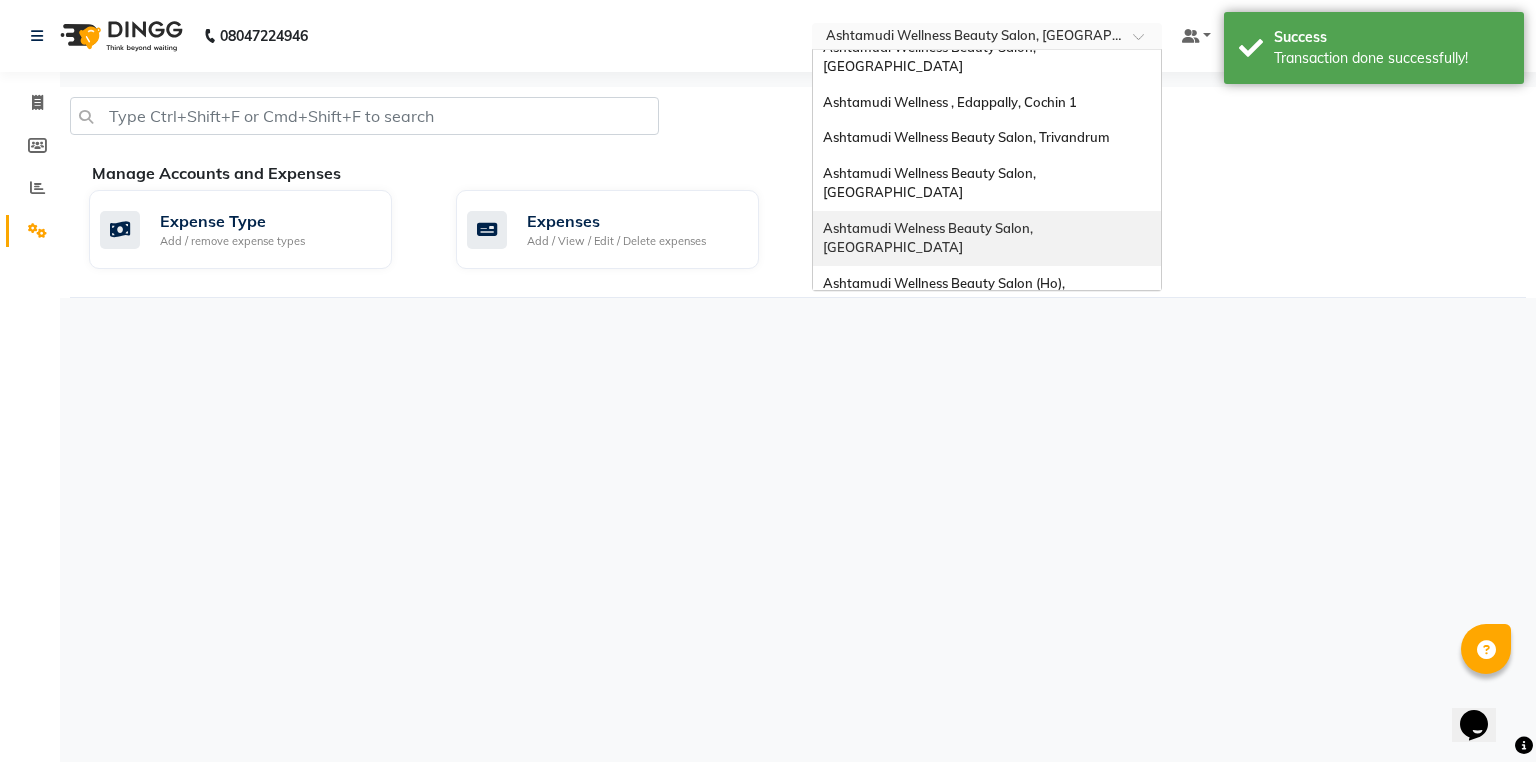 click on "Ashtamudi Welness Beauty Salon, [GEOGRAPHIC_DATA]" at bounding box center (987, 238) 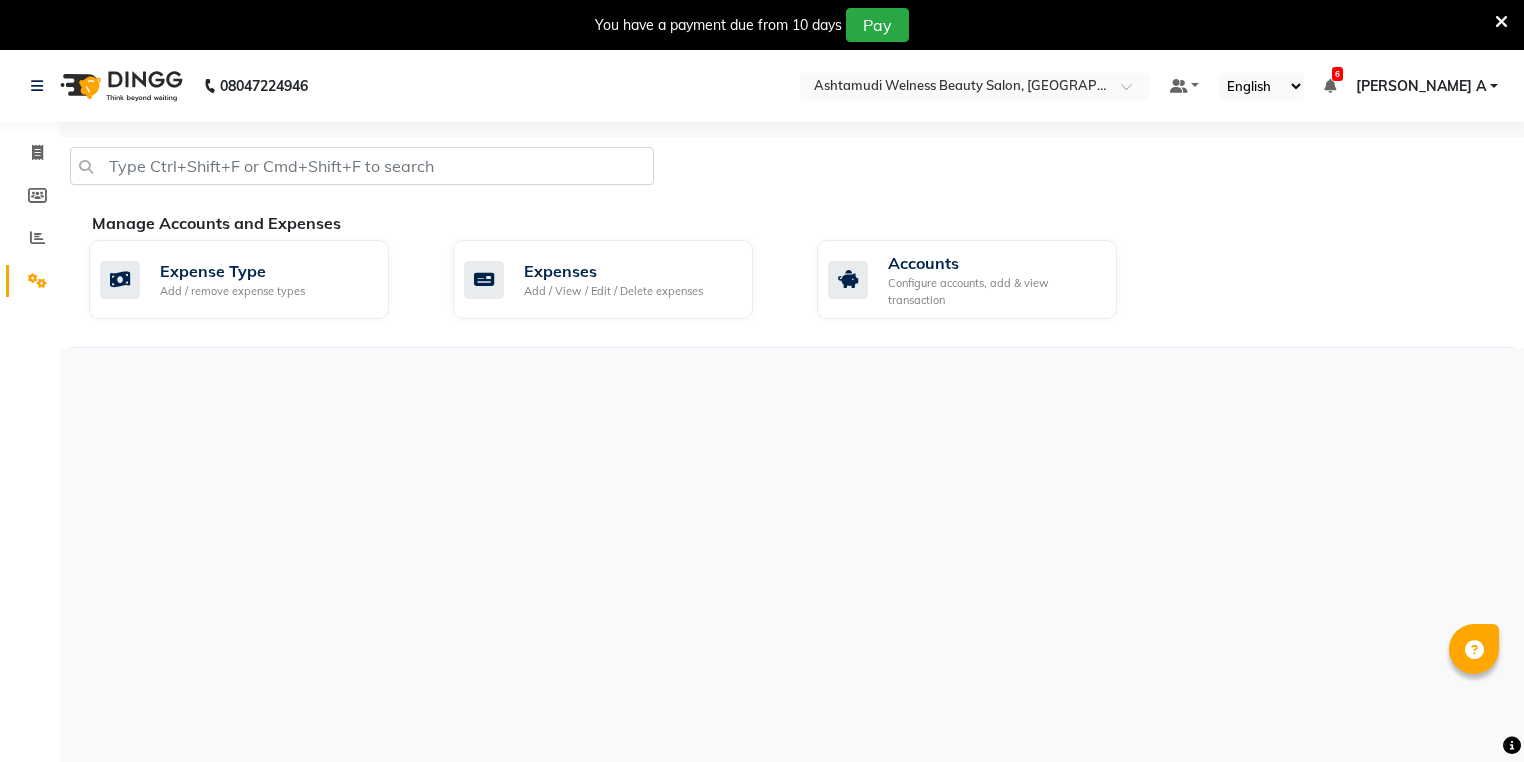 scroll, scrollTop: 0, scrollLeft: 0, axis: both 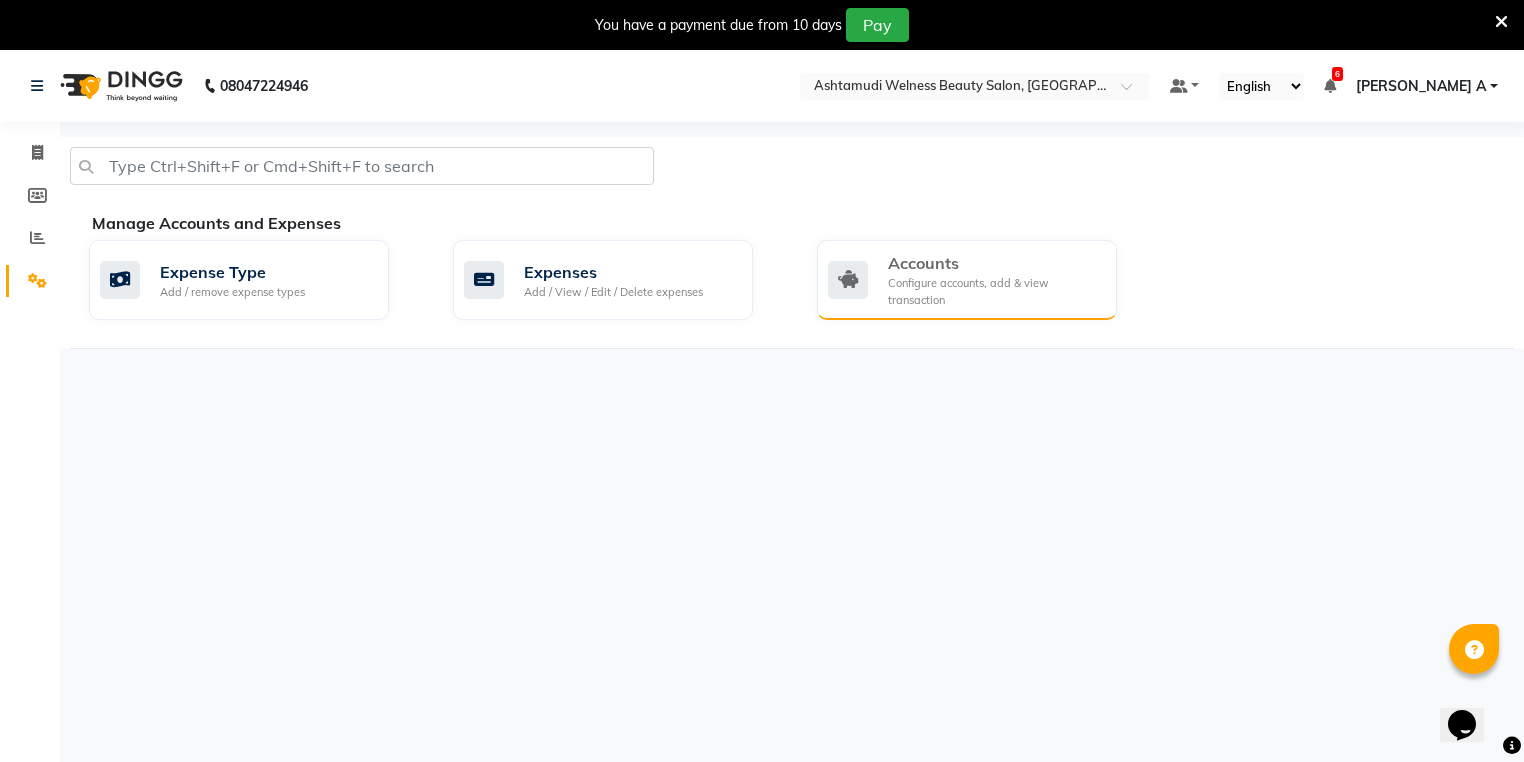 click on "Accounts" 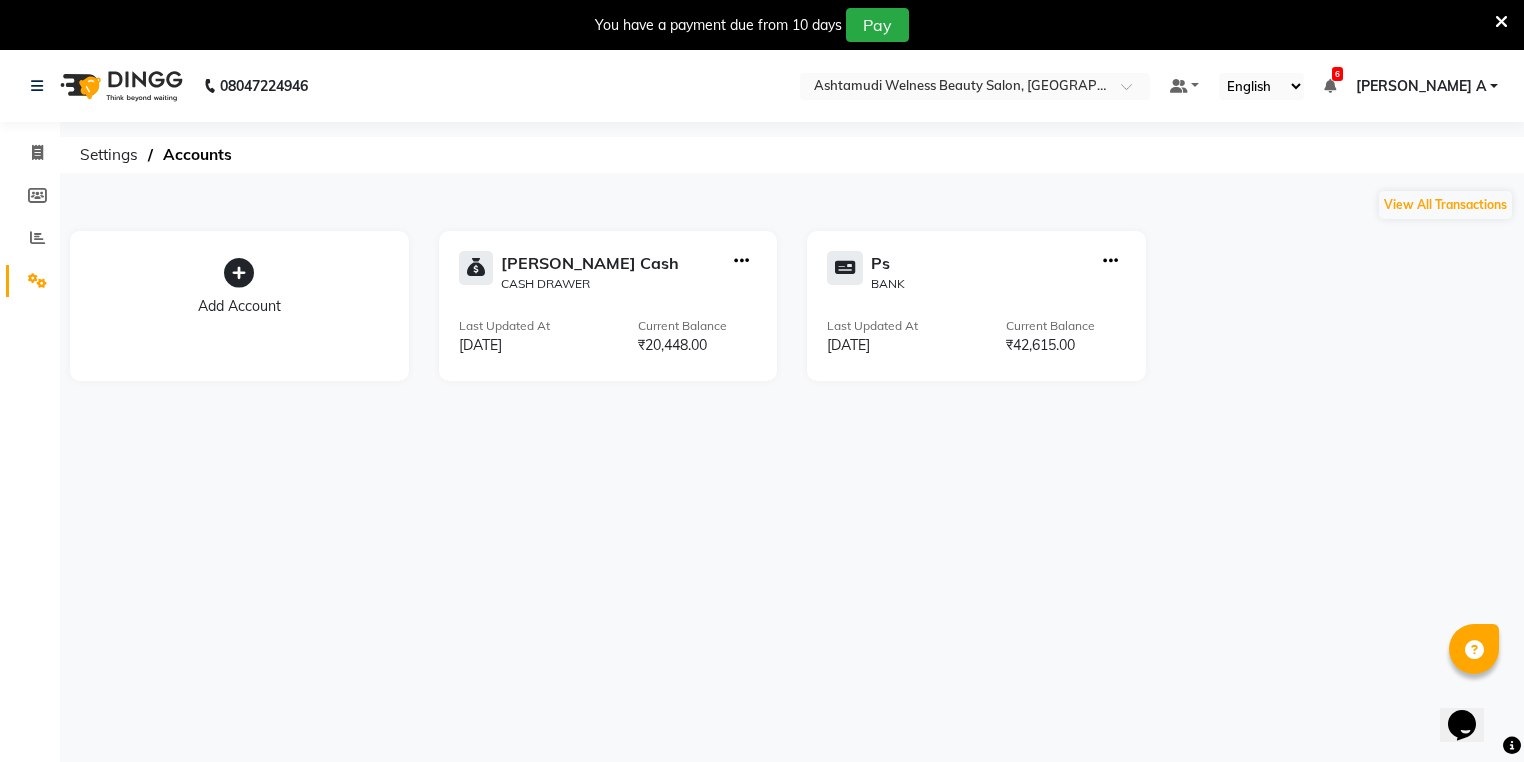 click 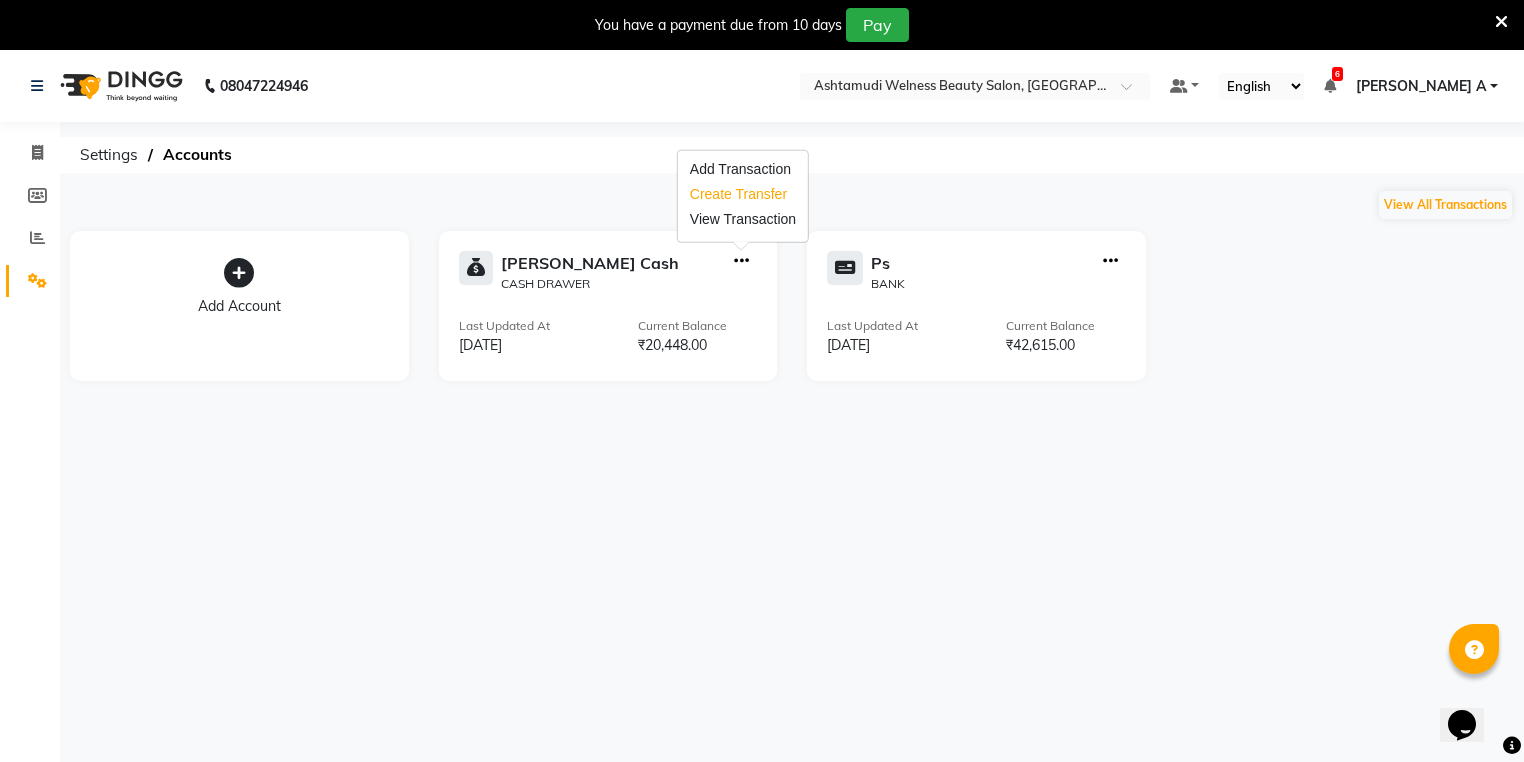 click on "Create Transfer" at bounding box center [743, 194] 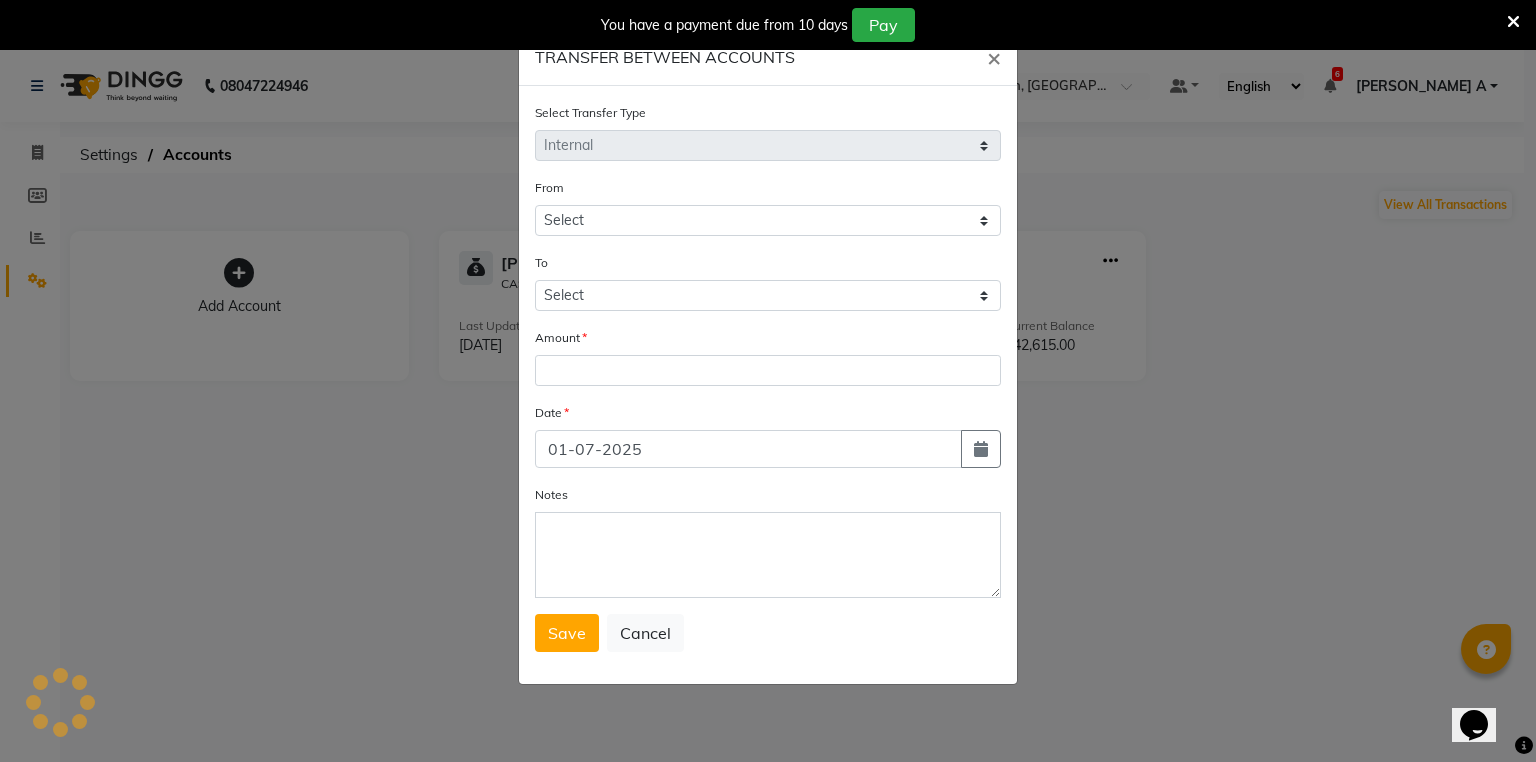 select on "3351" 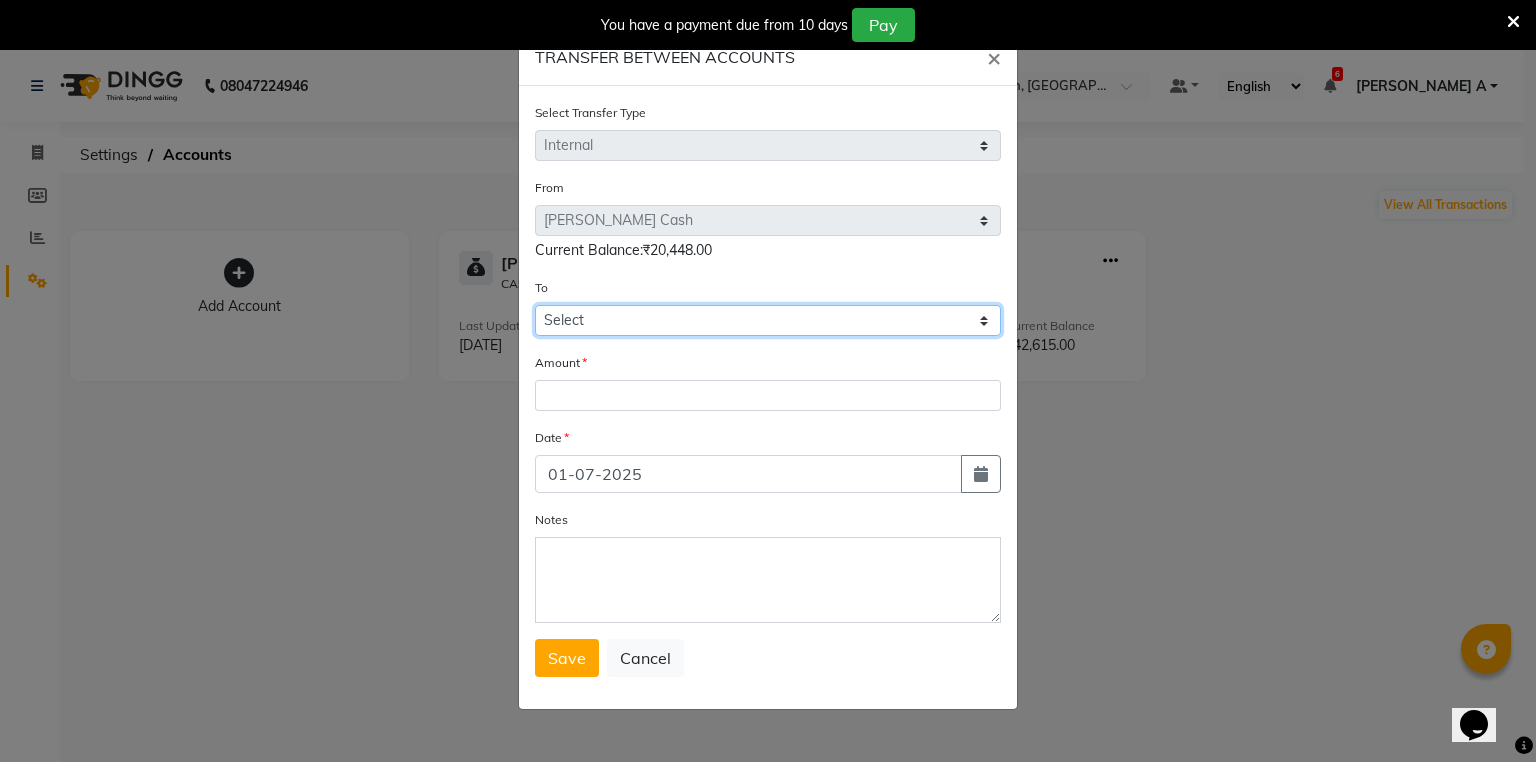 click on "Select [PERSON_NAME] Cash Ps" 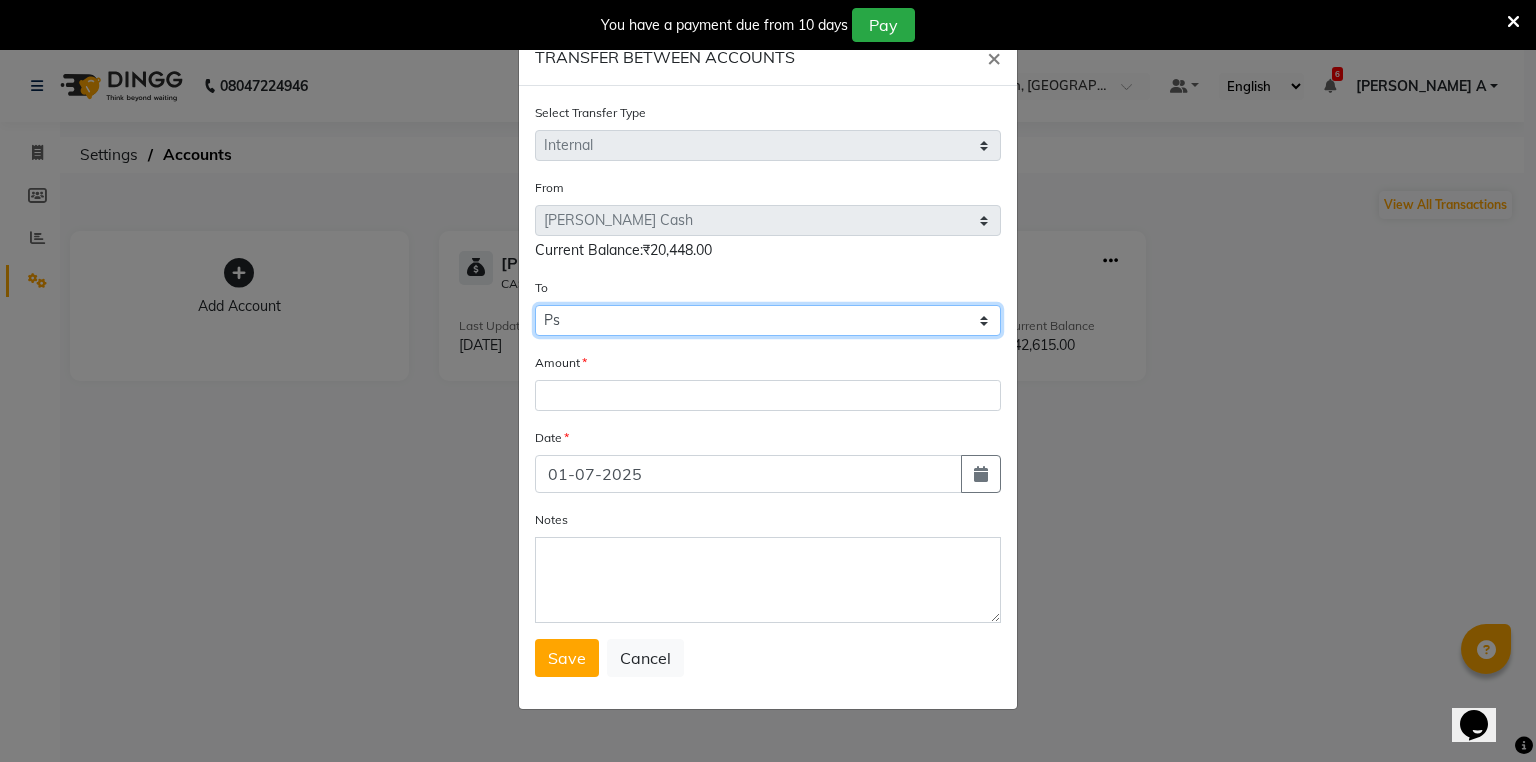 click on "Select [PERSON_NAME] Cash Ps" 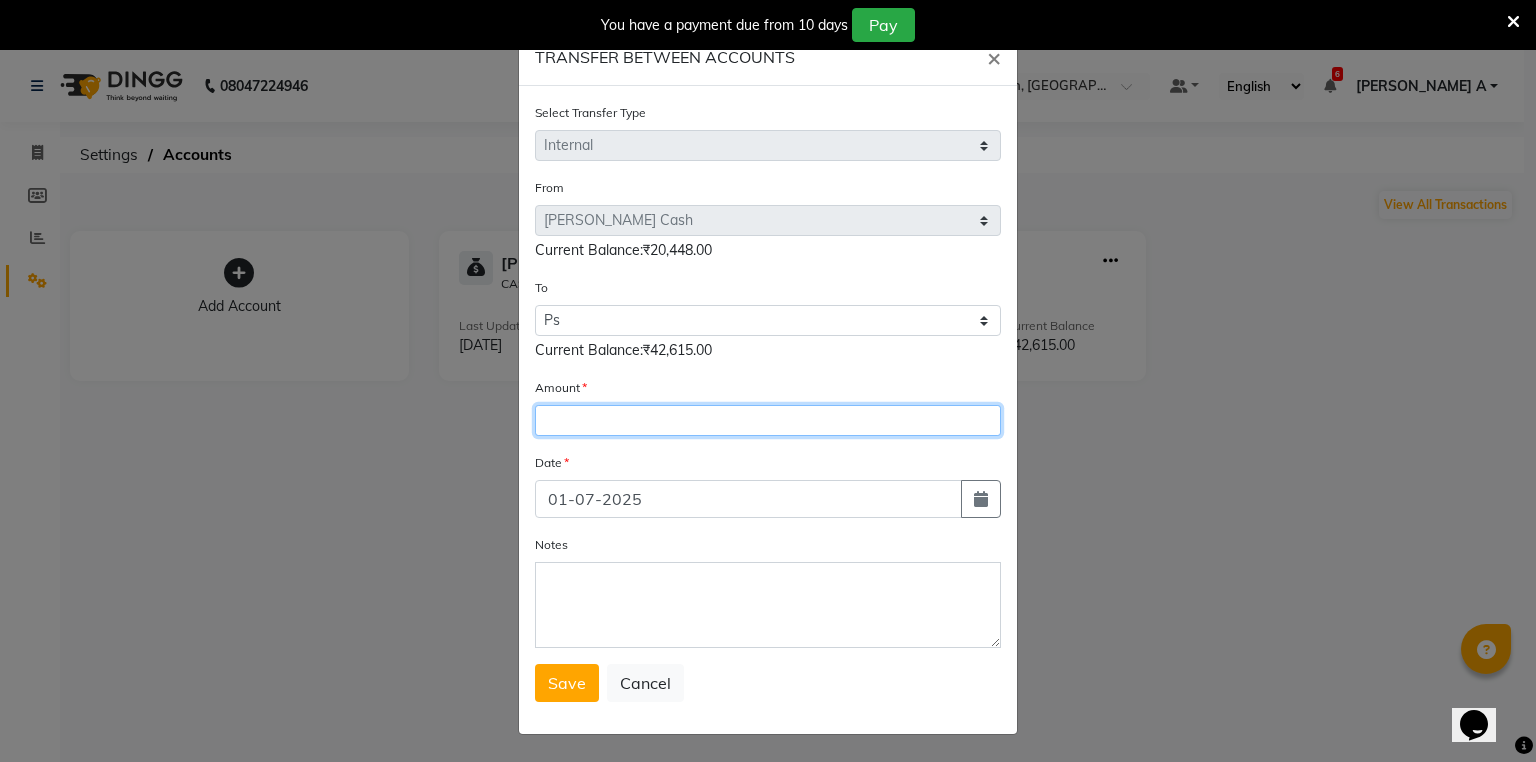 click 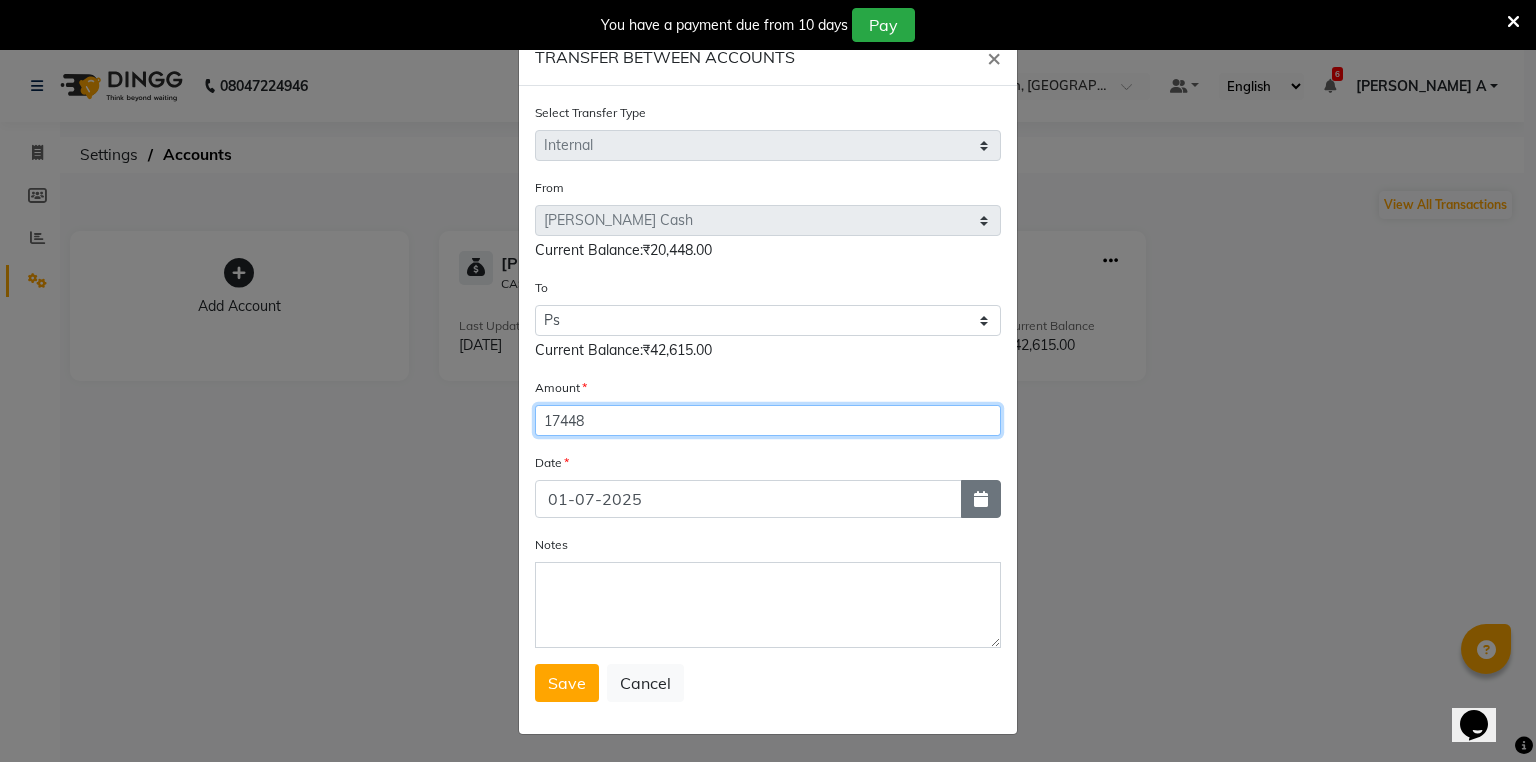 type on "17448" 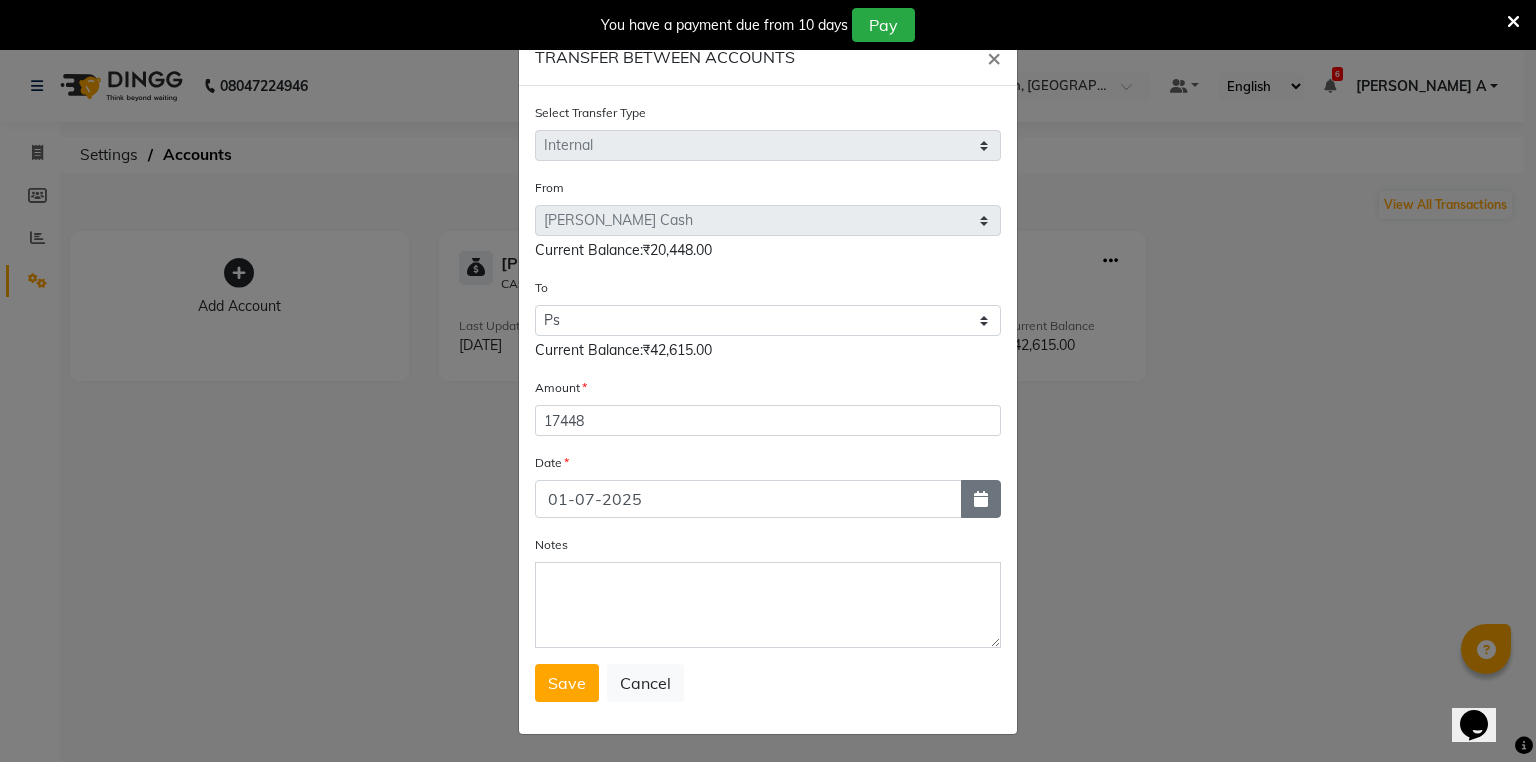 click 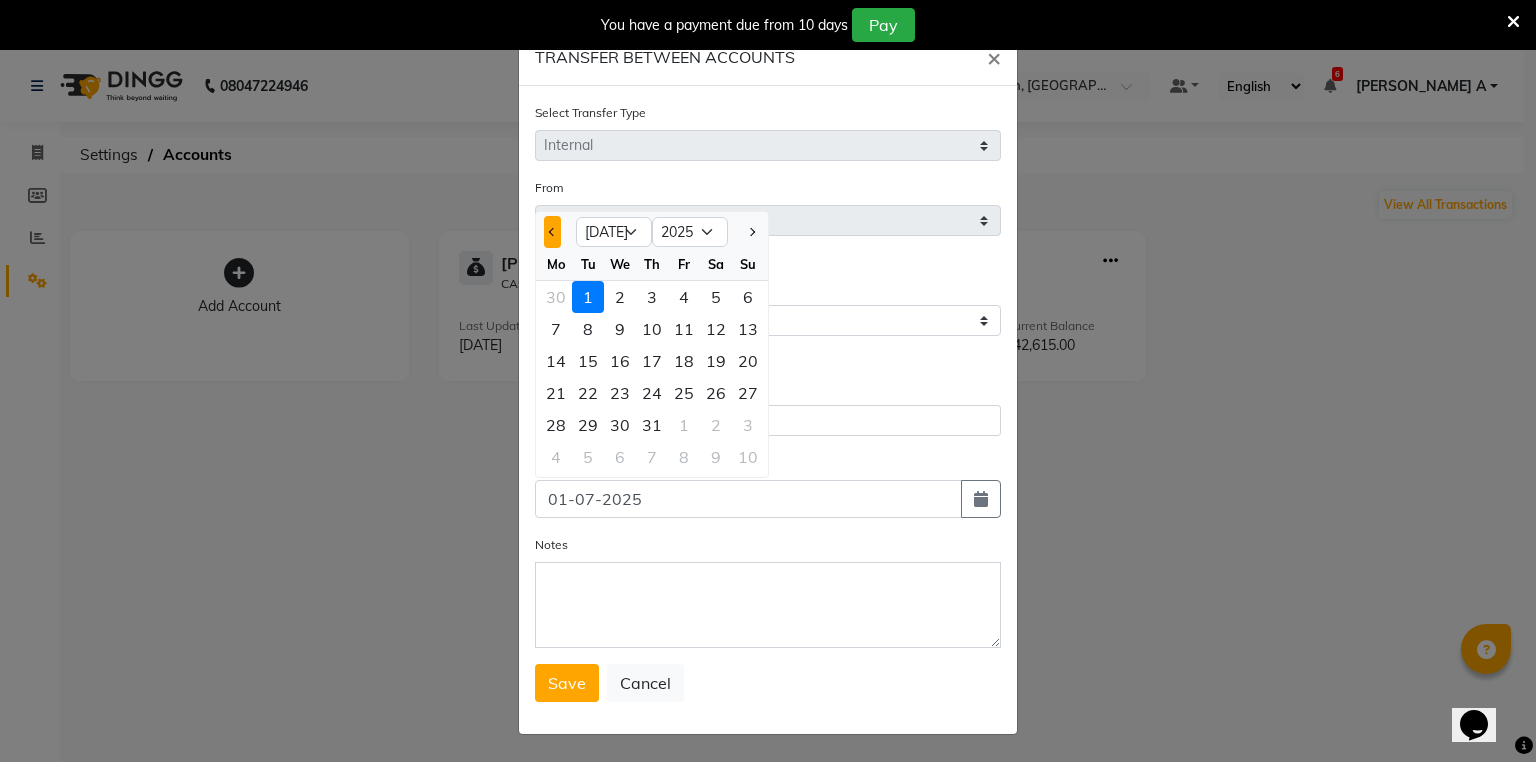 click 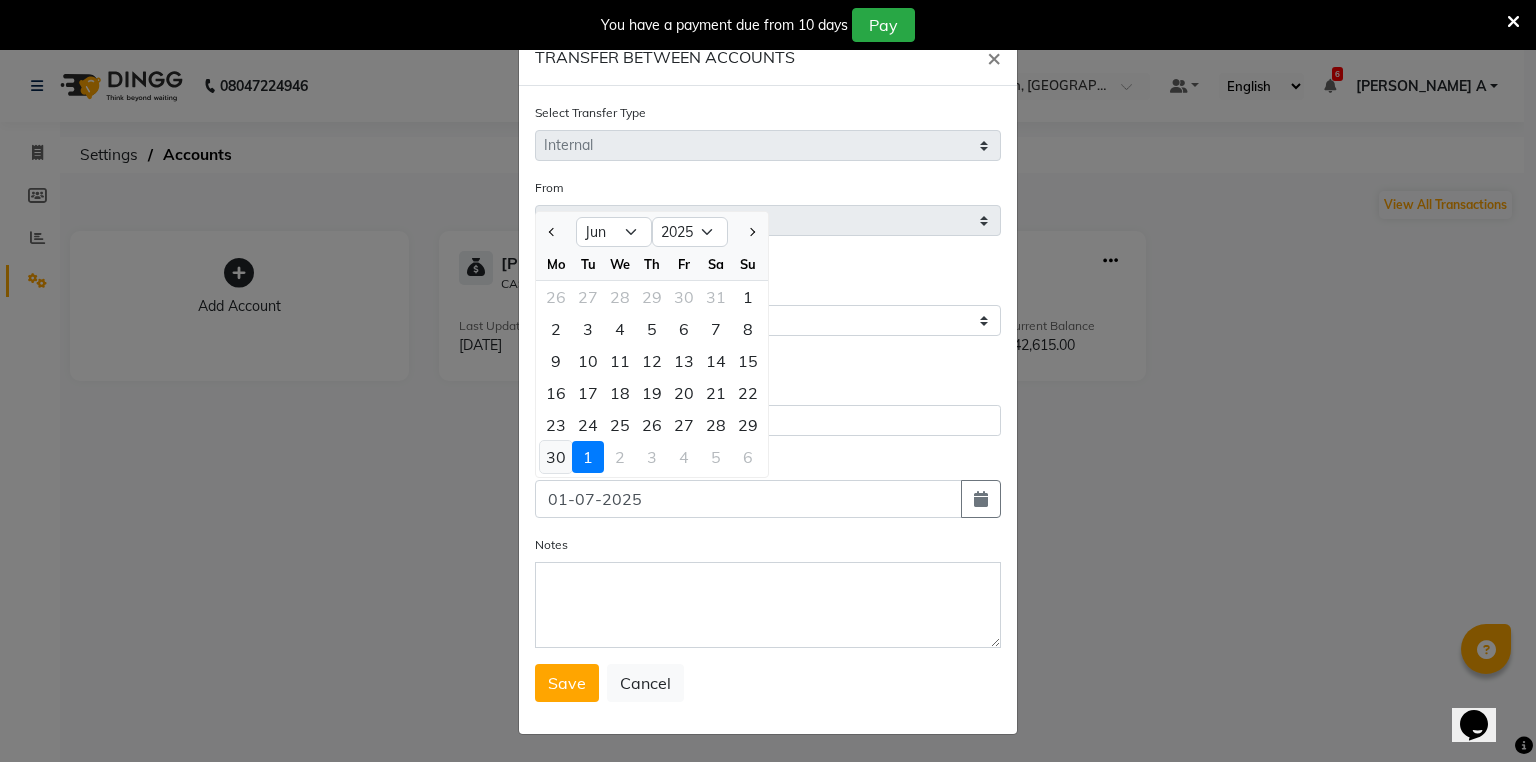 click on "30 1 2 3 4 5 6" 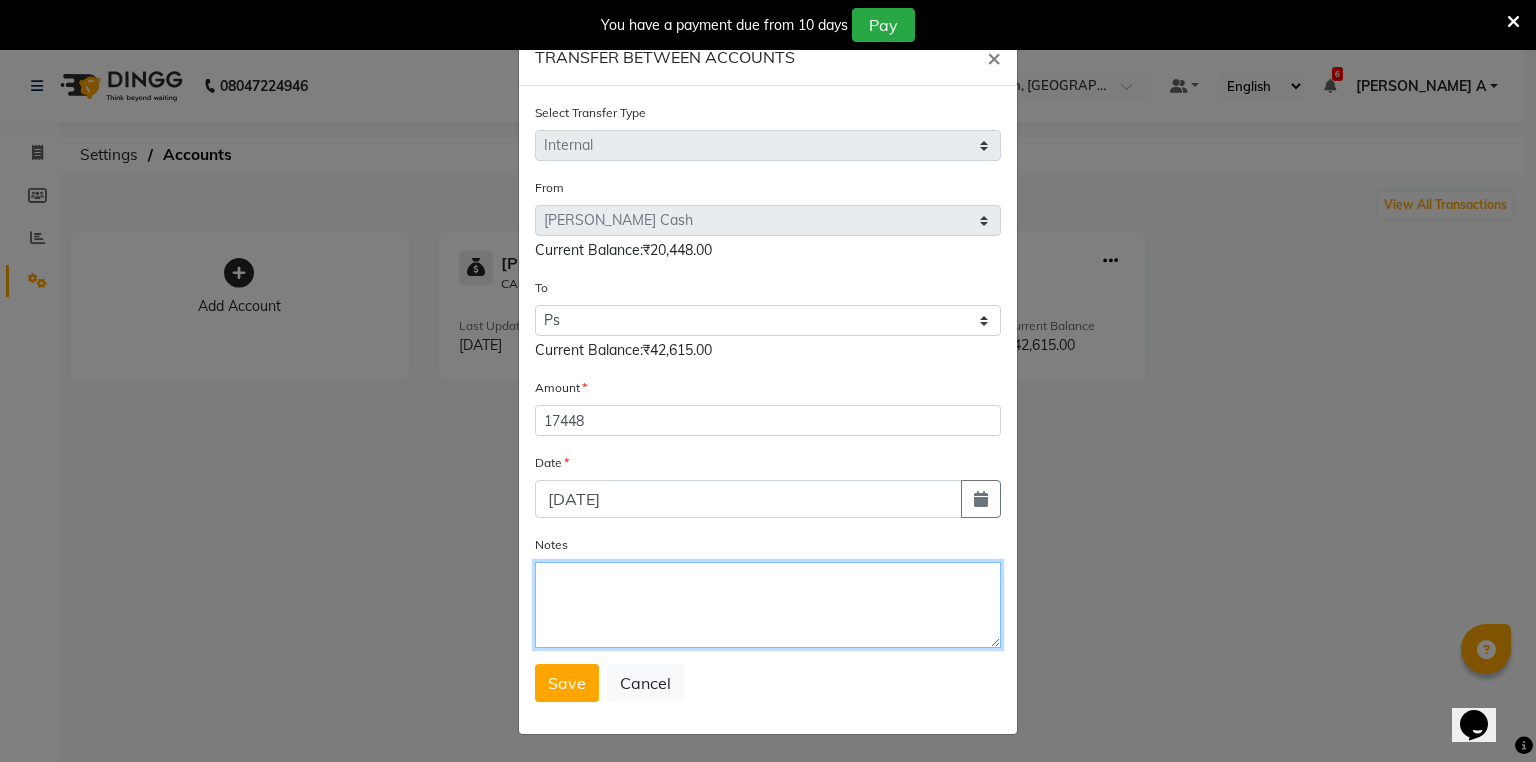 click on "Notes" at bounding box center [768, 605] 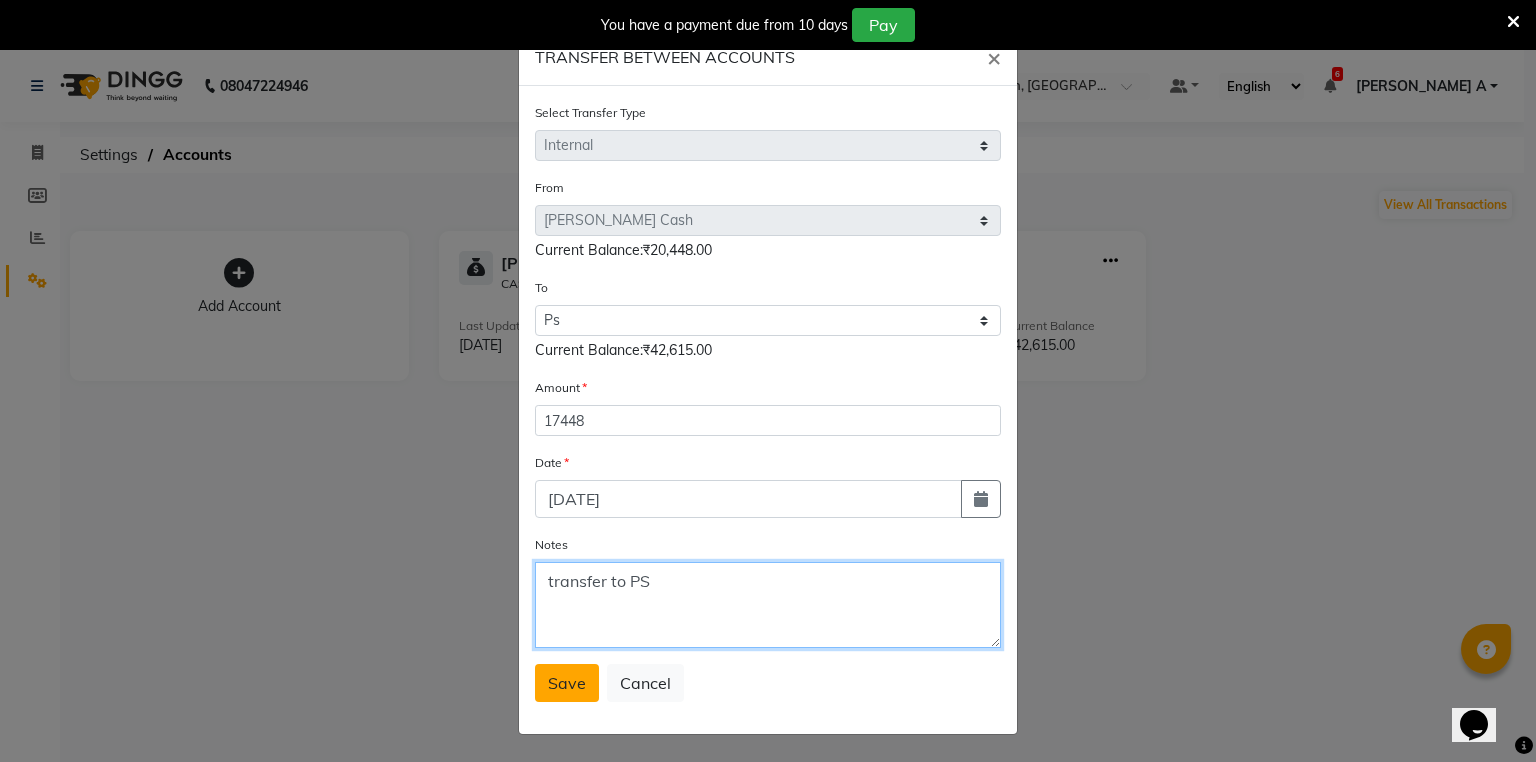 type on "transfer to PS" 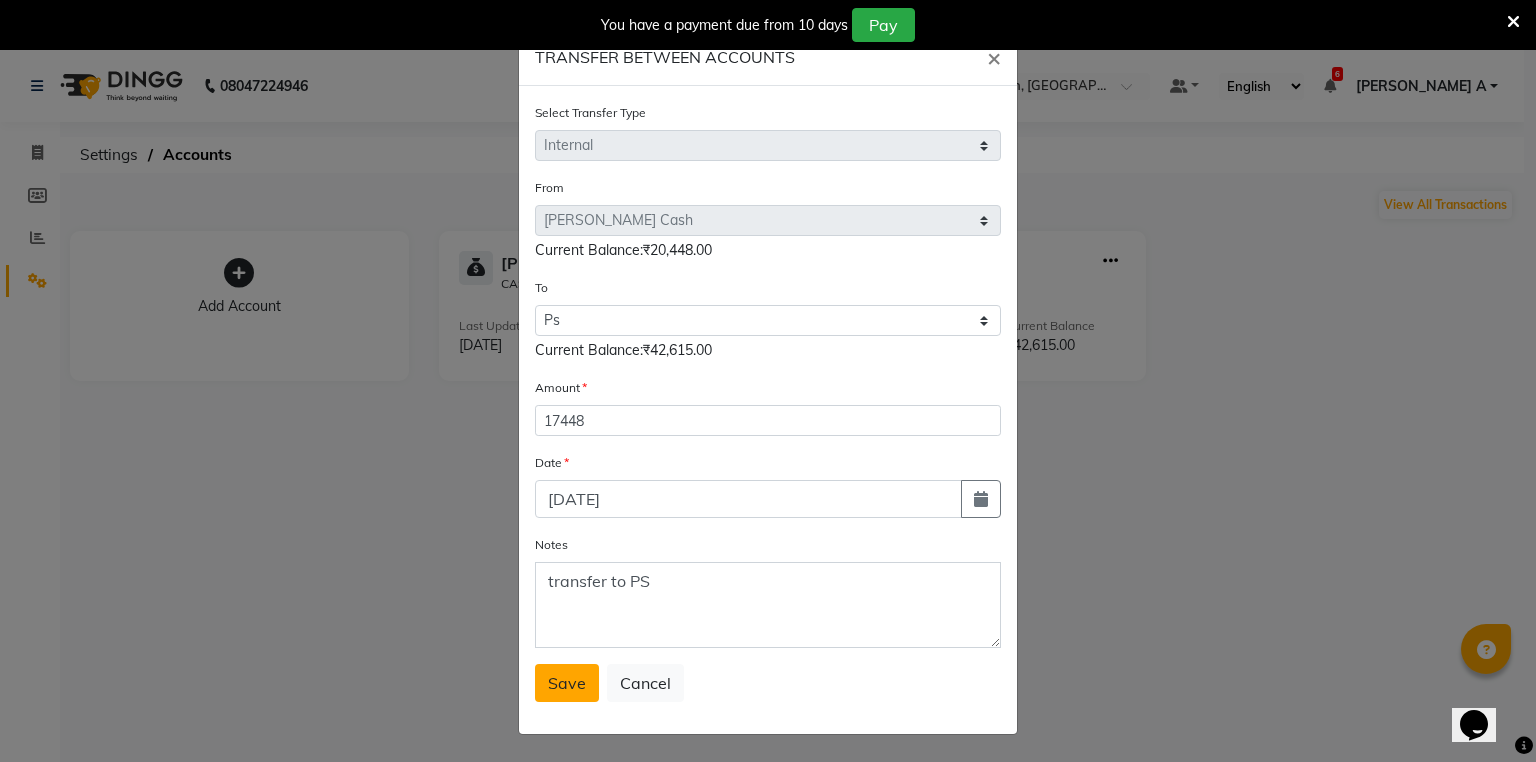 click on "Save" at bounding box center [567, 683] 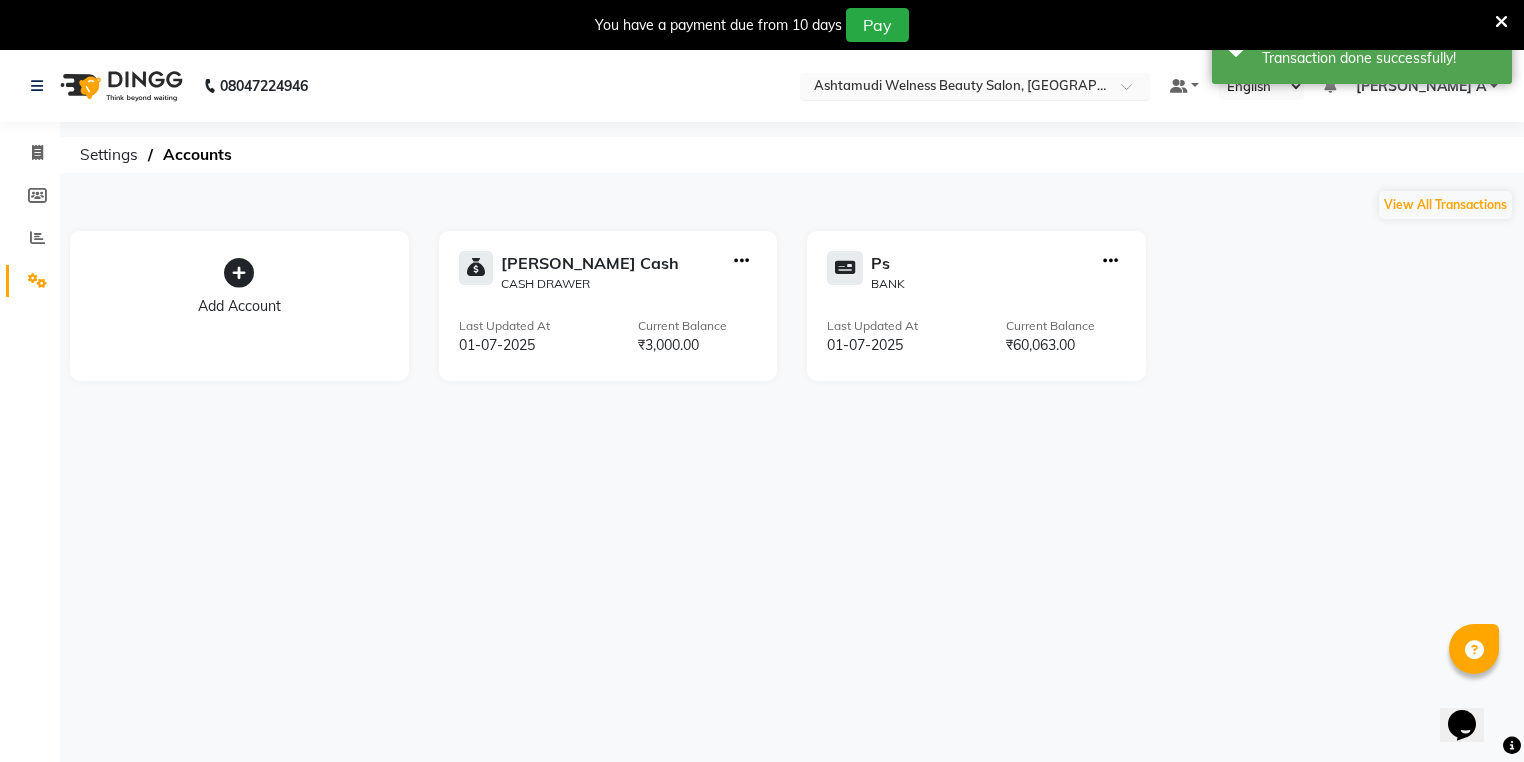 click at bounding box center (955, 88) 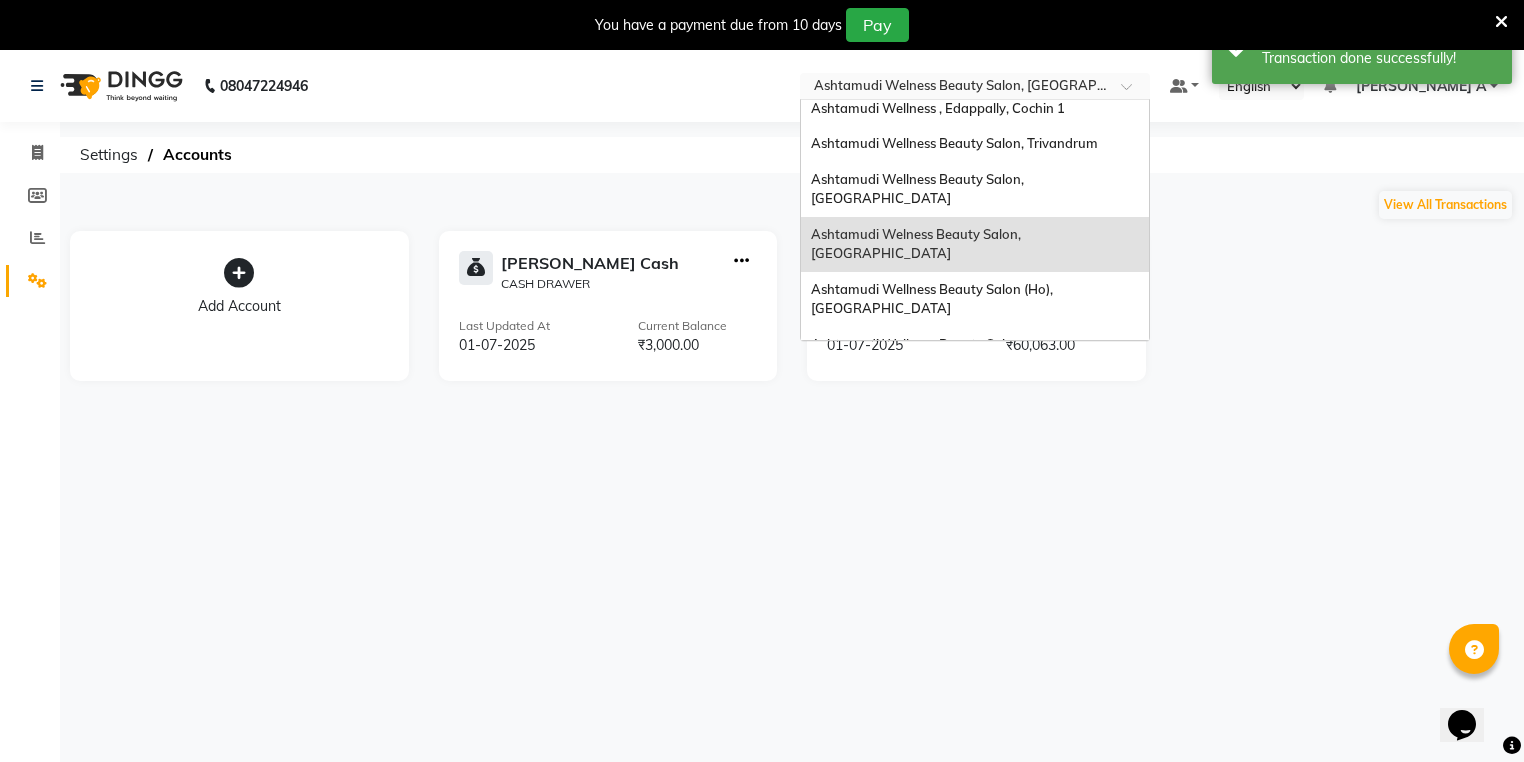 scroll, scrollTop: 0, scrollLeft: 0, axis: both 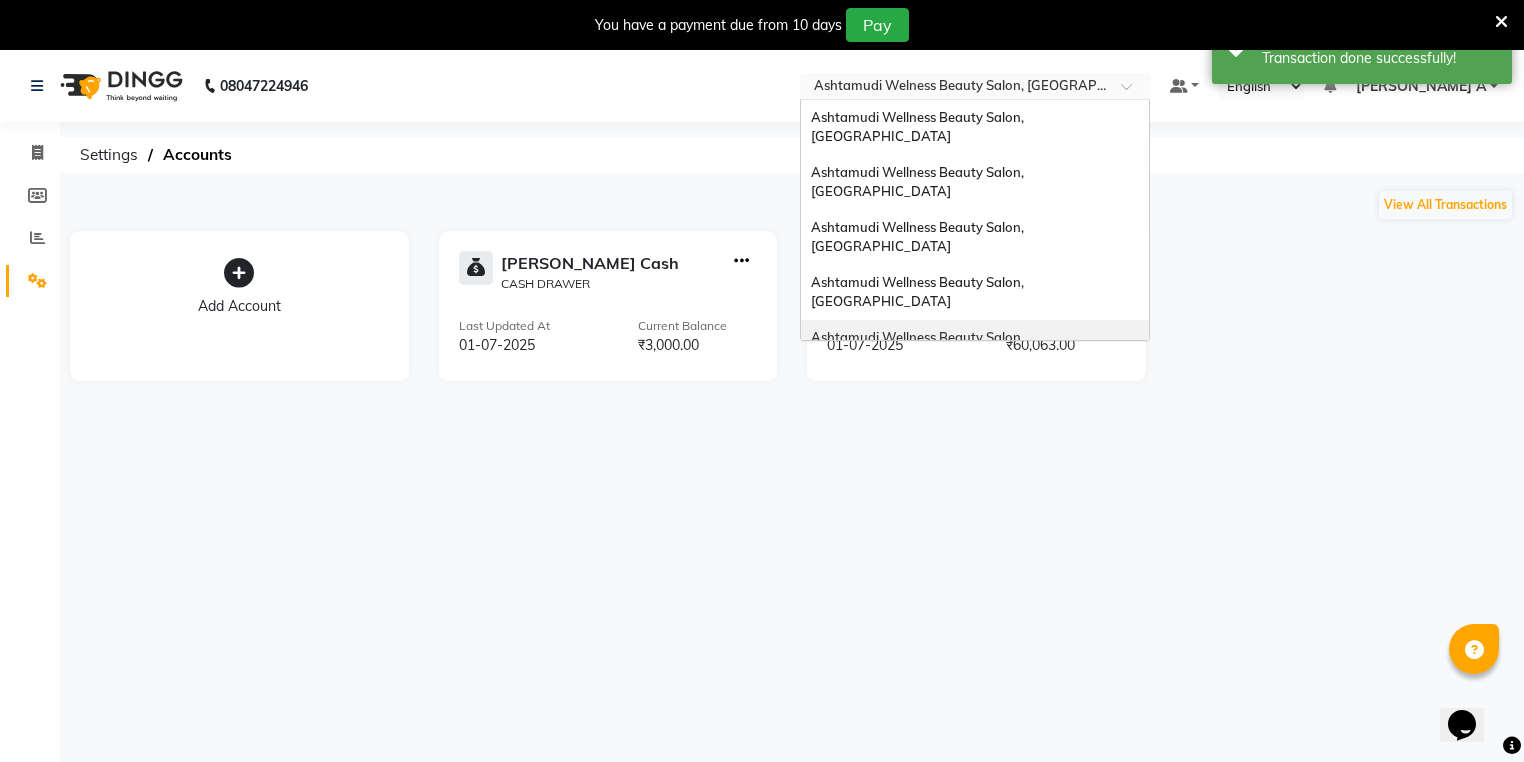 click on "Ashtamudi Wellness Beauty Salon, [GEOGRAPHIC_DATA]" at bounding box center [919, 347] 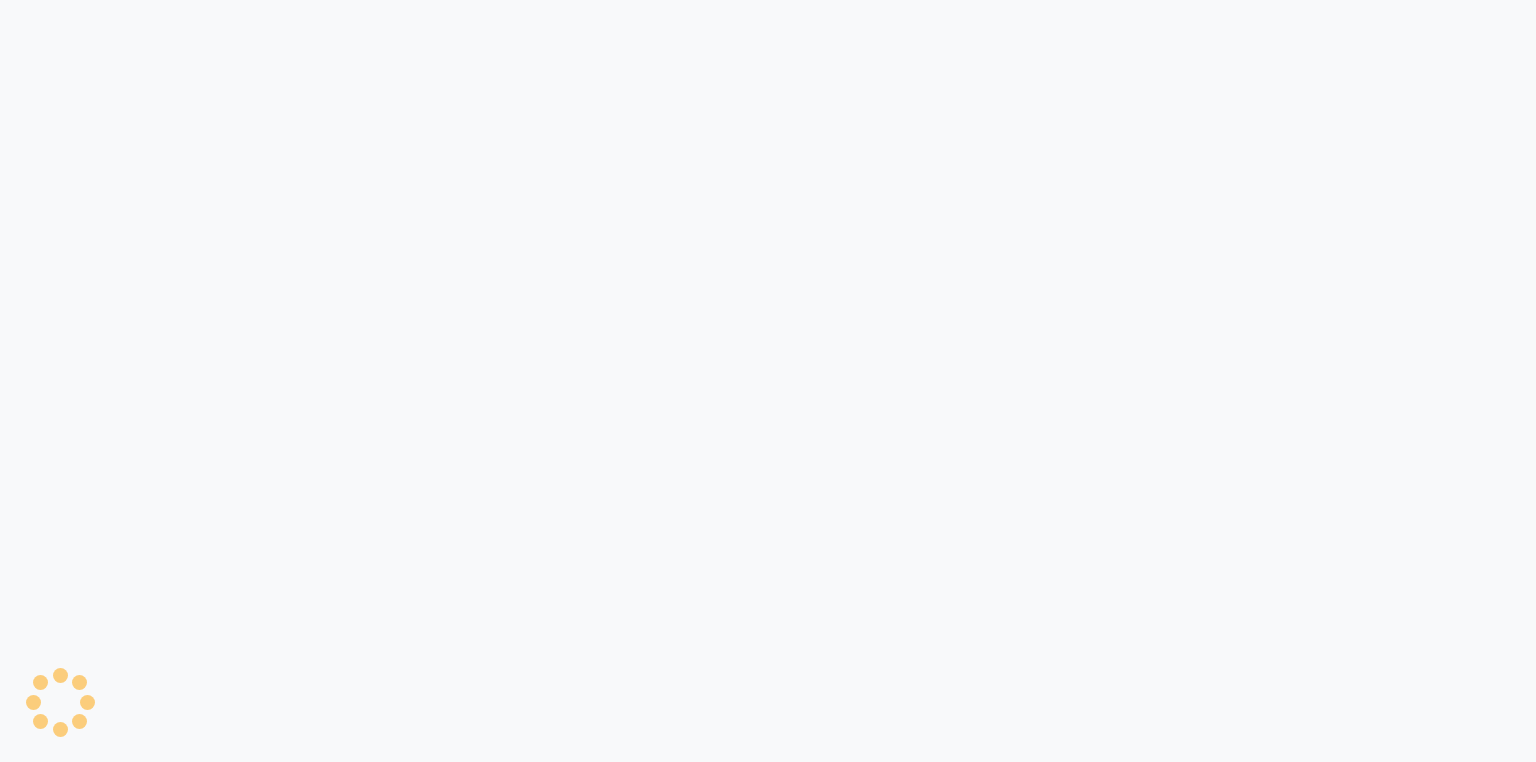scroll, scrollTop: 0, scrollLeft: 0, axis: both 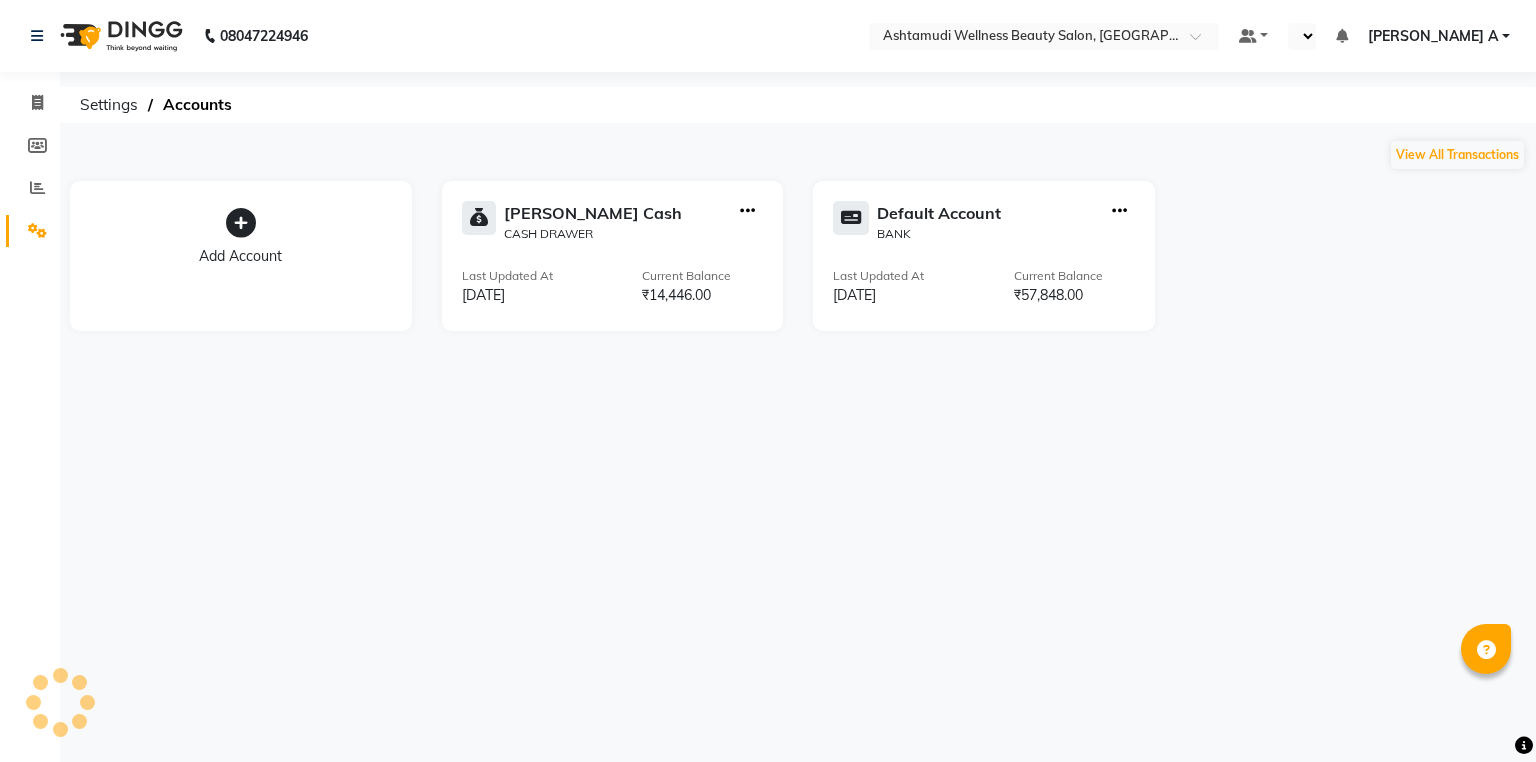 select on "en" 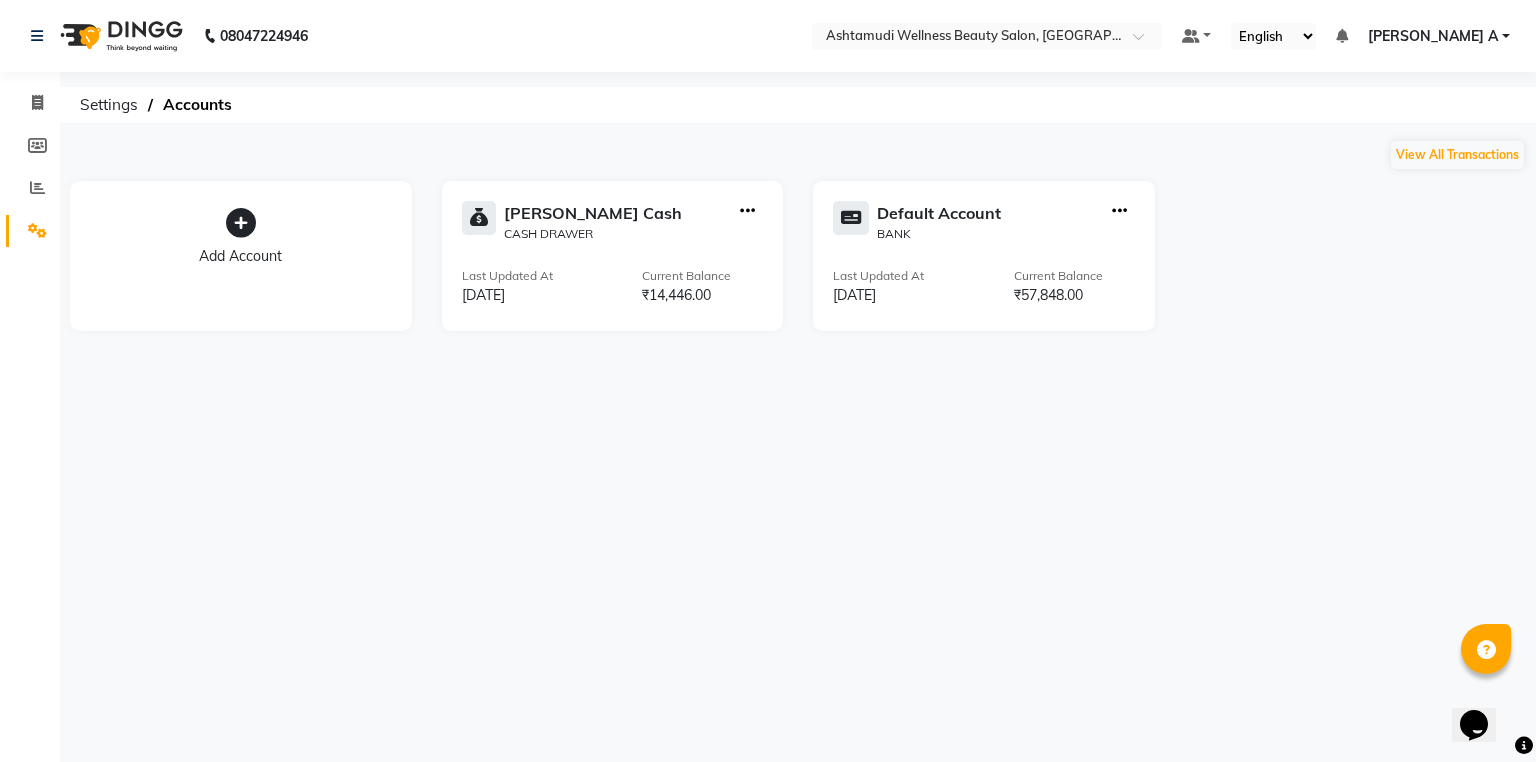 scroll, scrollTop: 0, scrollLeft: 0, axis: both 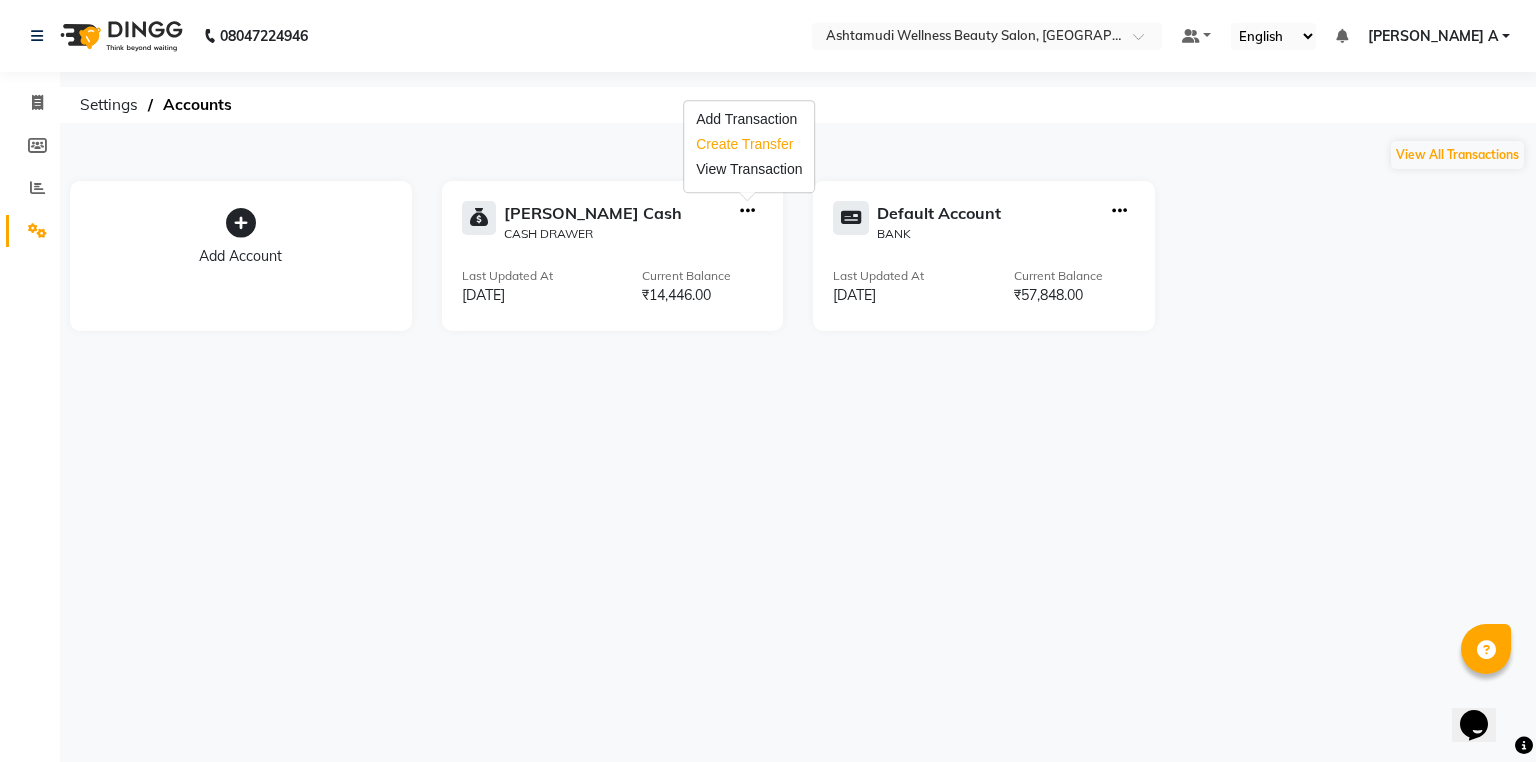 click on "Create Transfer" at bounding box center [749, 144] 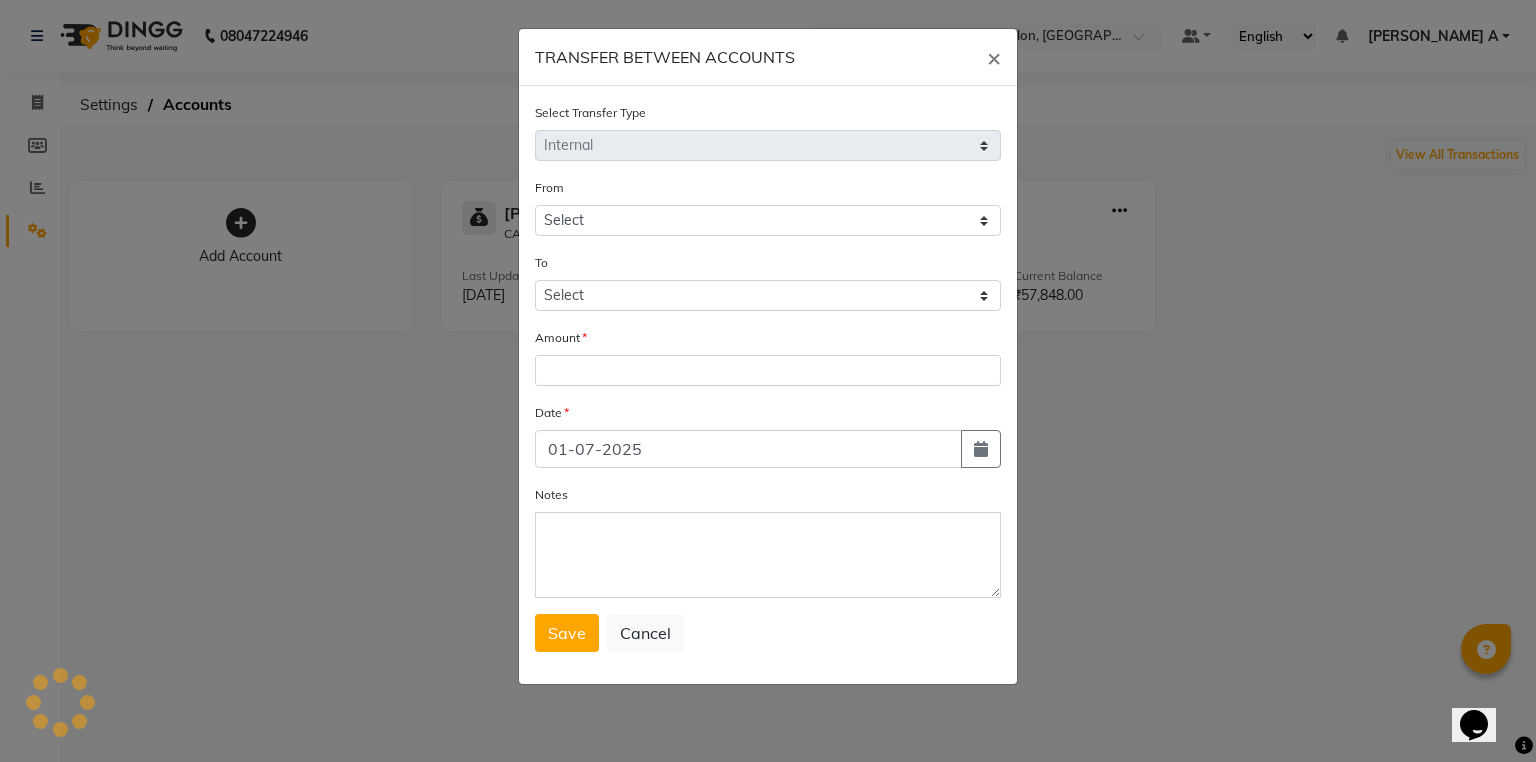 select on "3496" 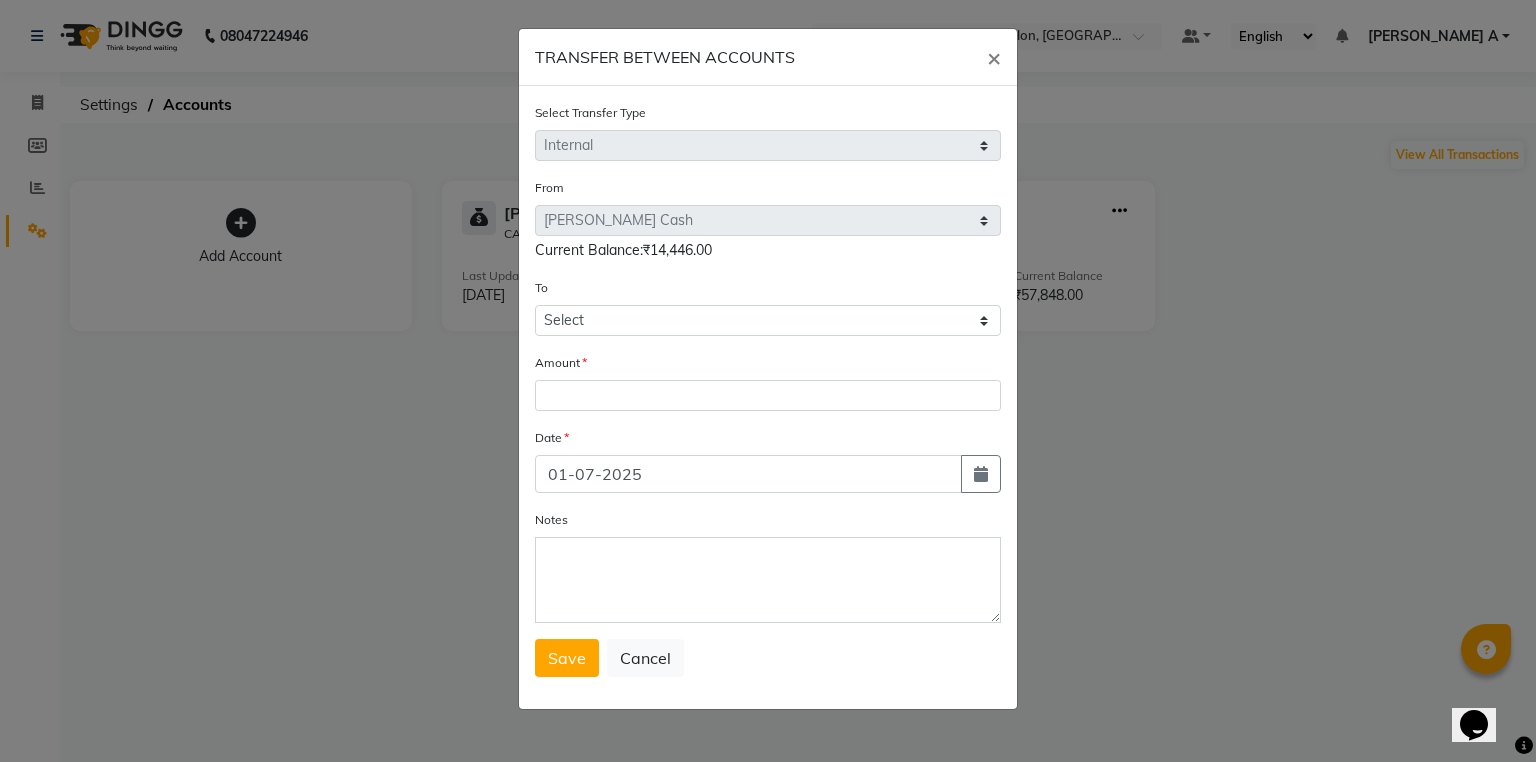 drag, startPoint x: 634, startPoint y: 304, endPoint x: 627, endPoint y: 326, distance: 23.086792 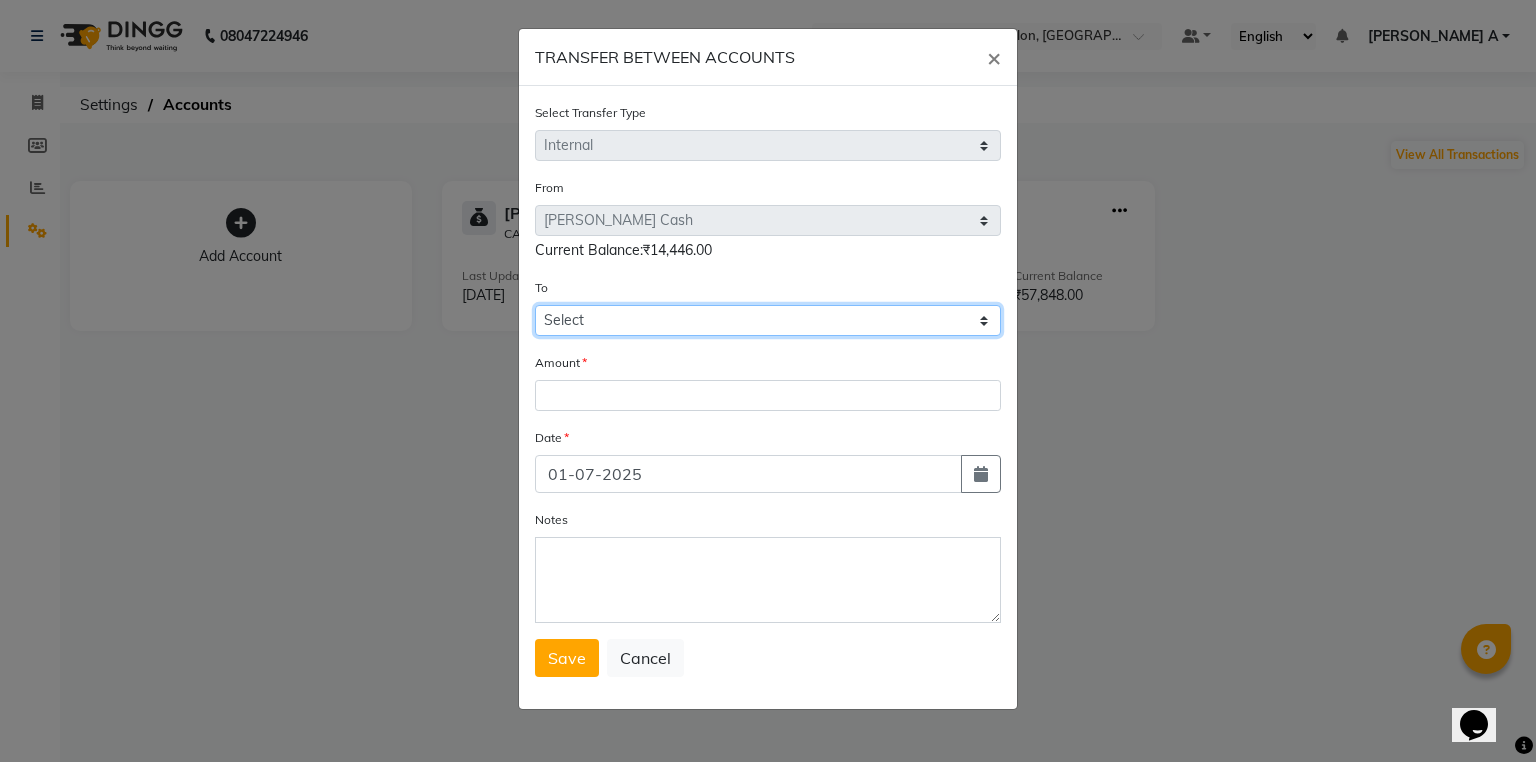 click on "Select [PERSON_NAME] Cash Default Account" 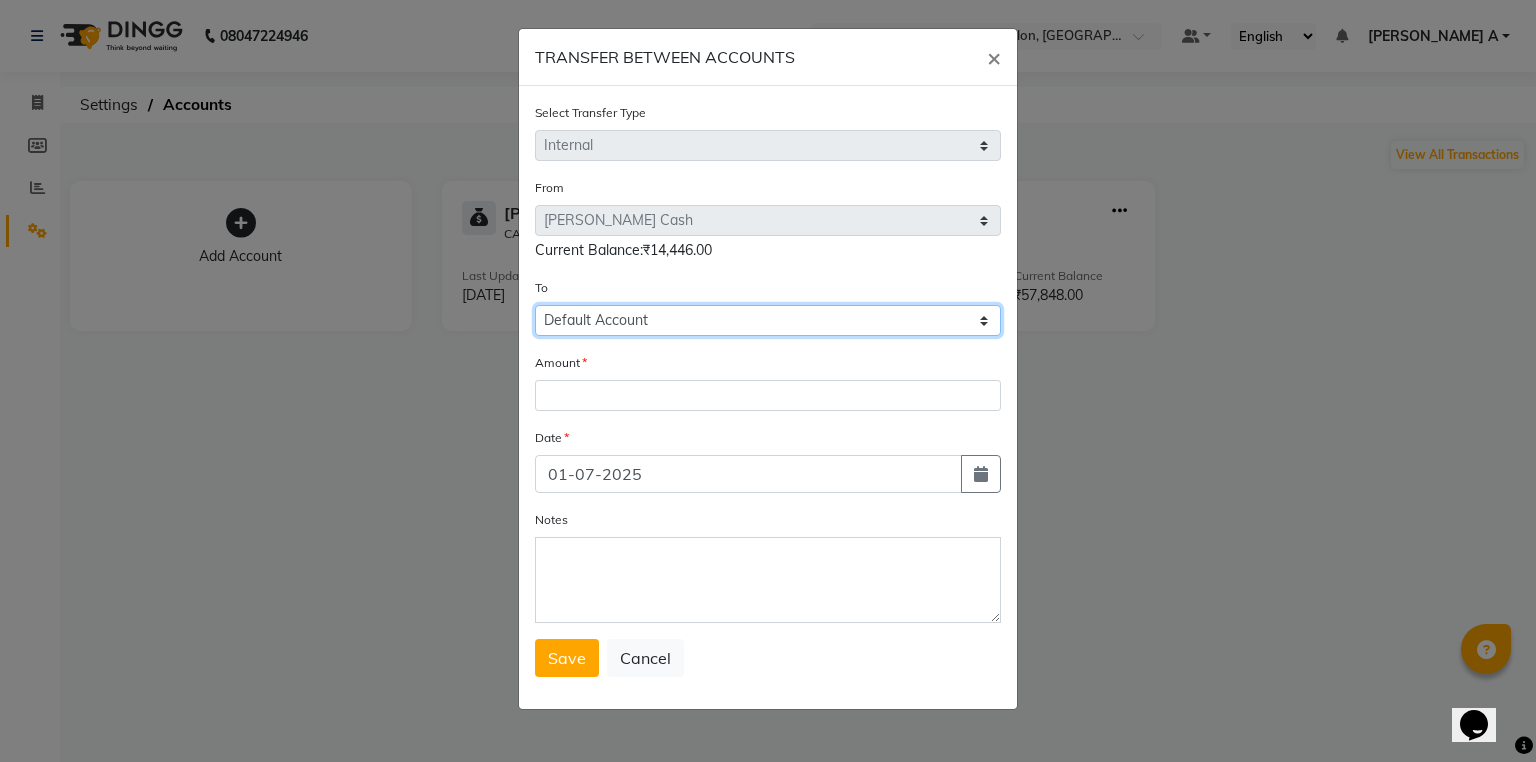 click on "Select [PERSON_NAME] Cash Default Account" 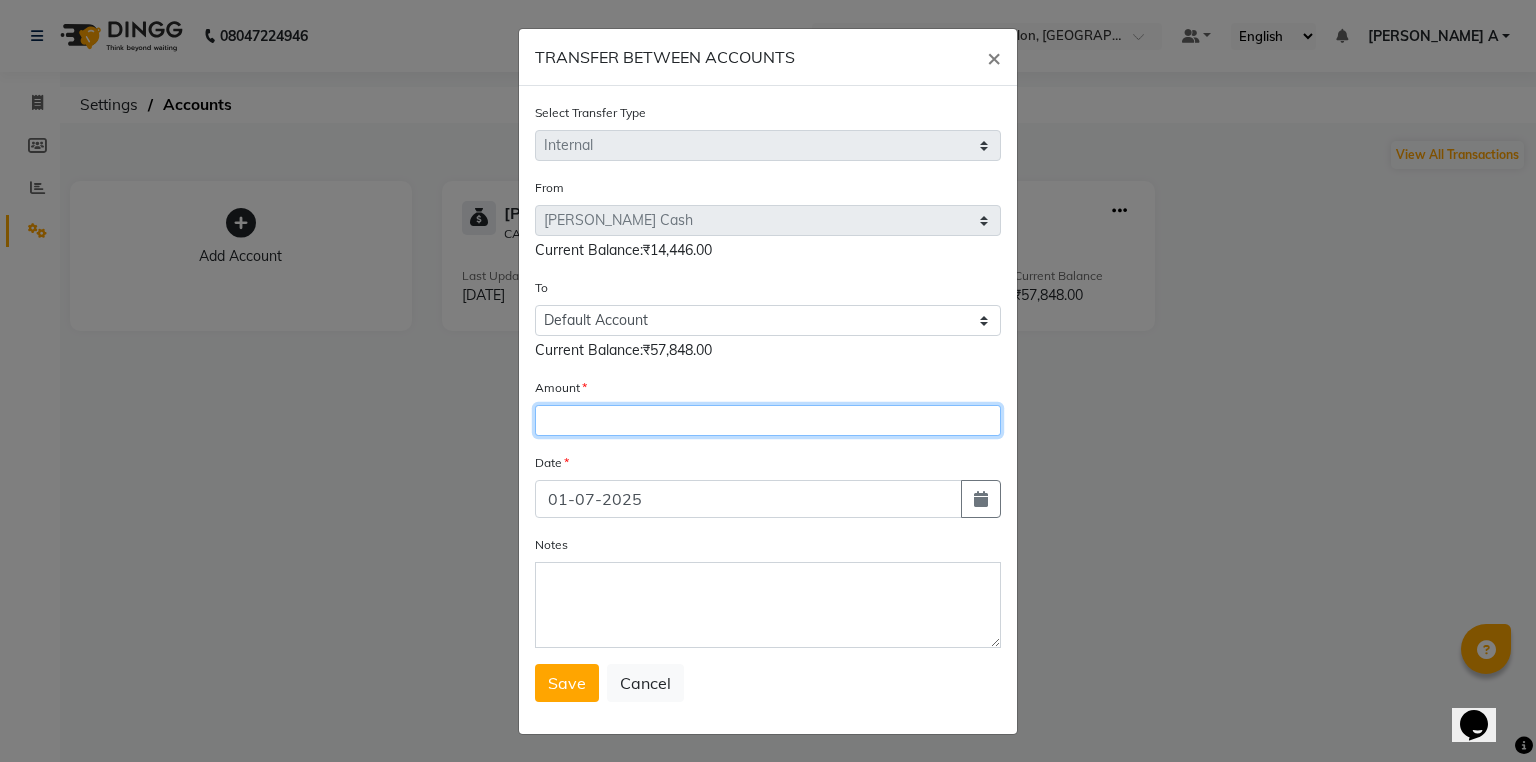 click 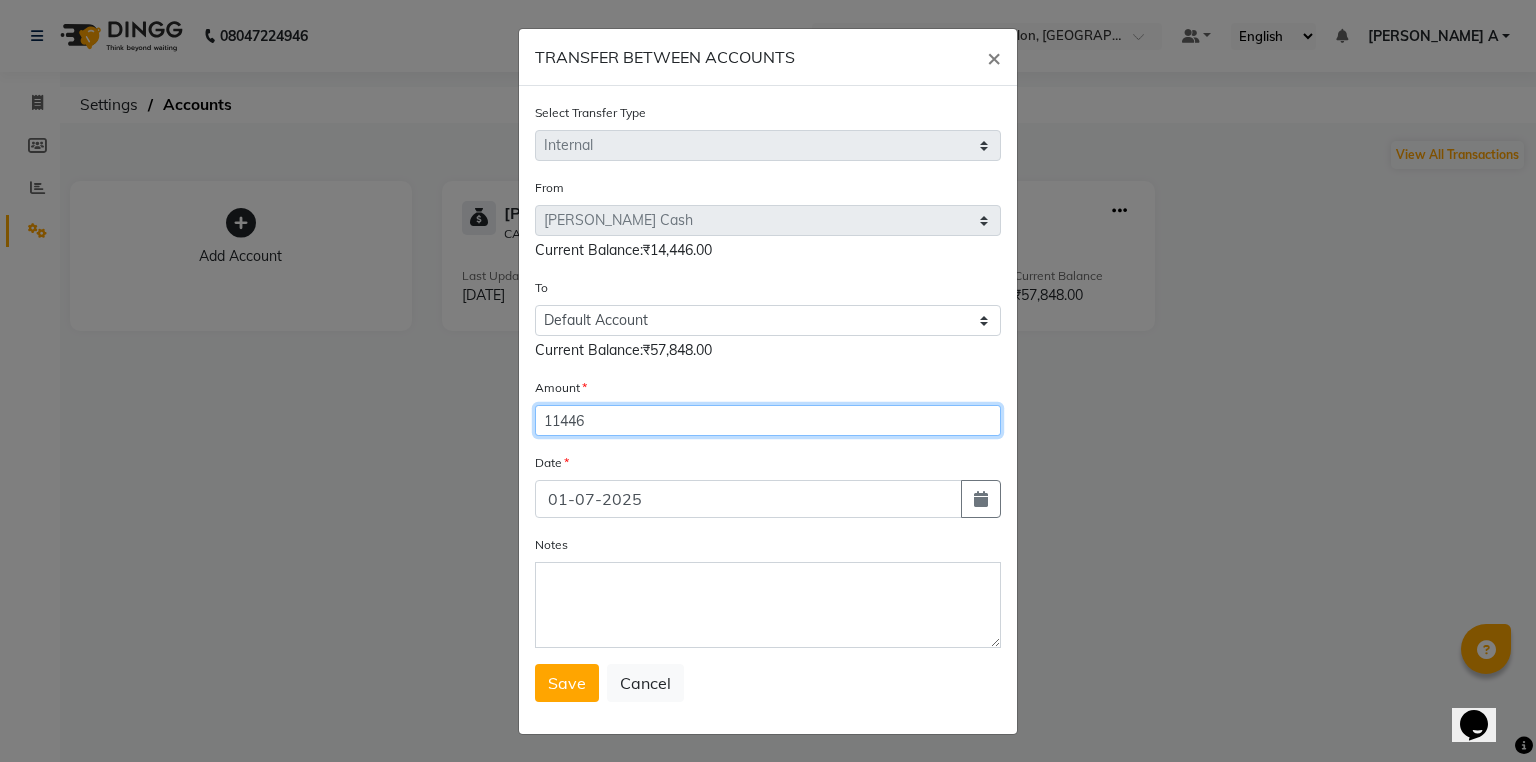 type on "11446" 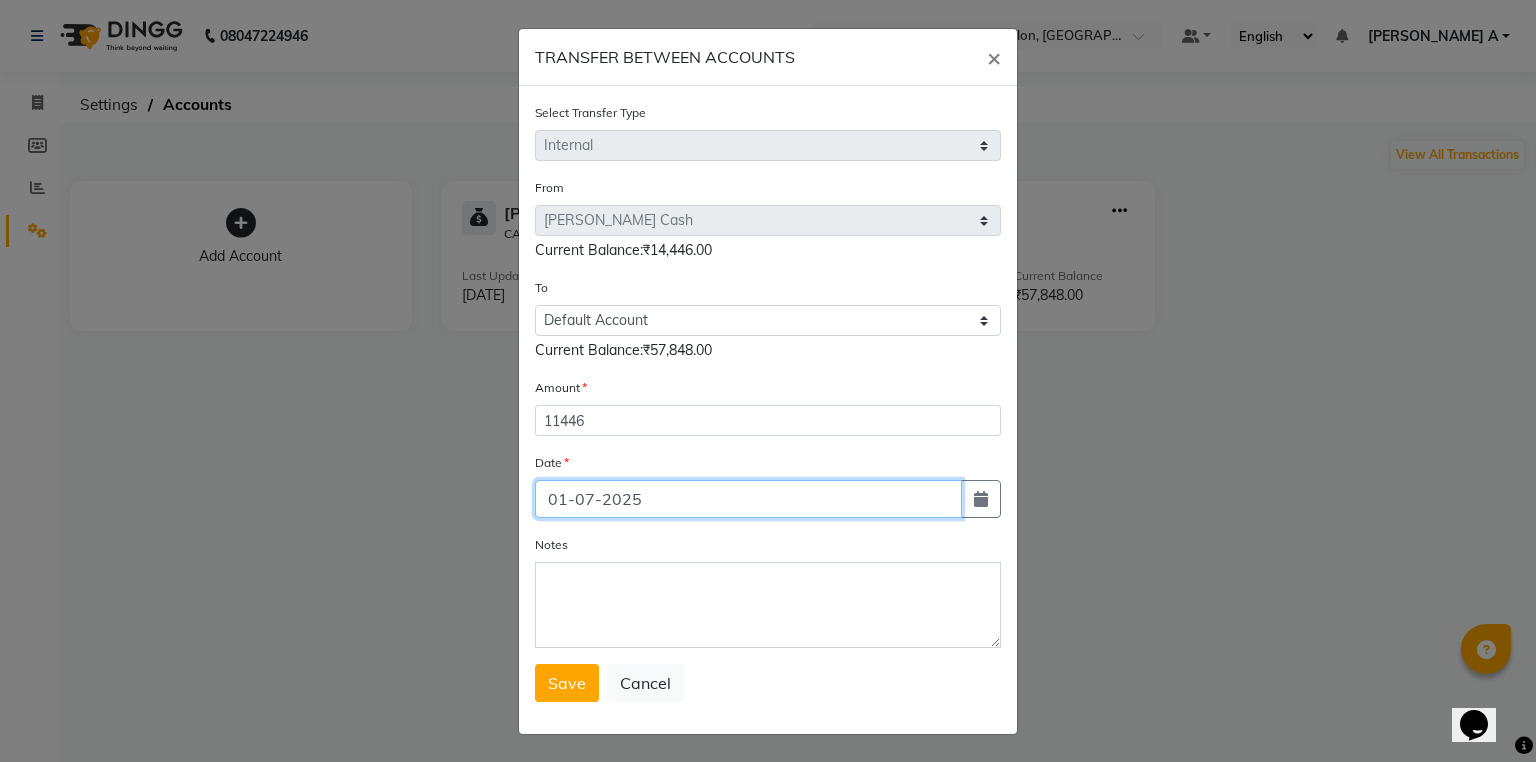 click on "01-07-2025" 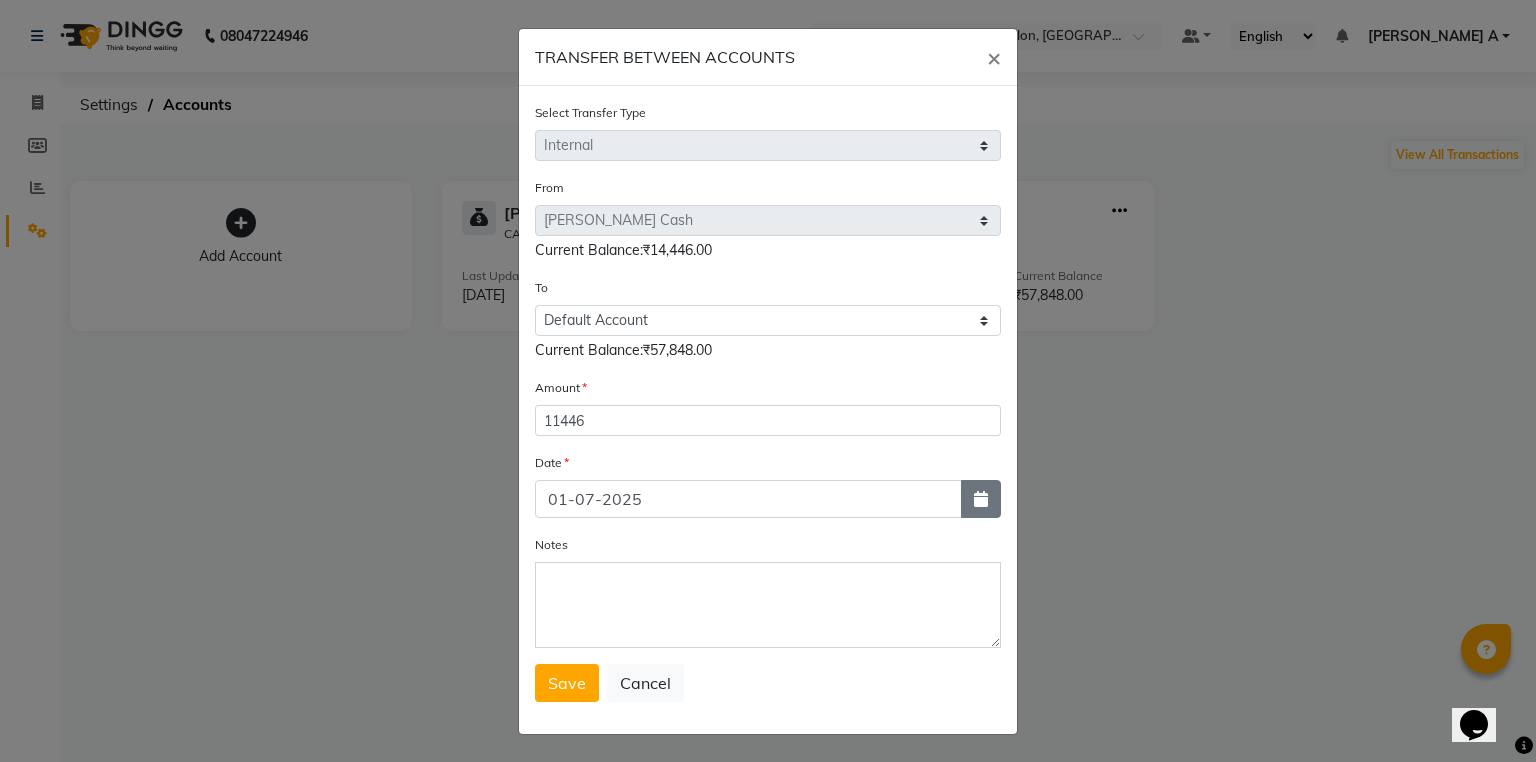 click 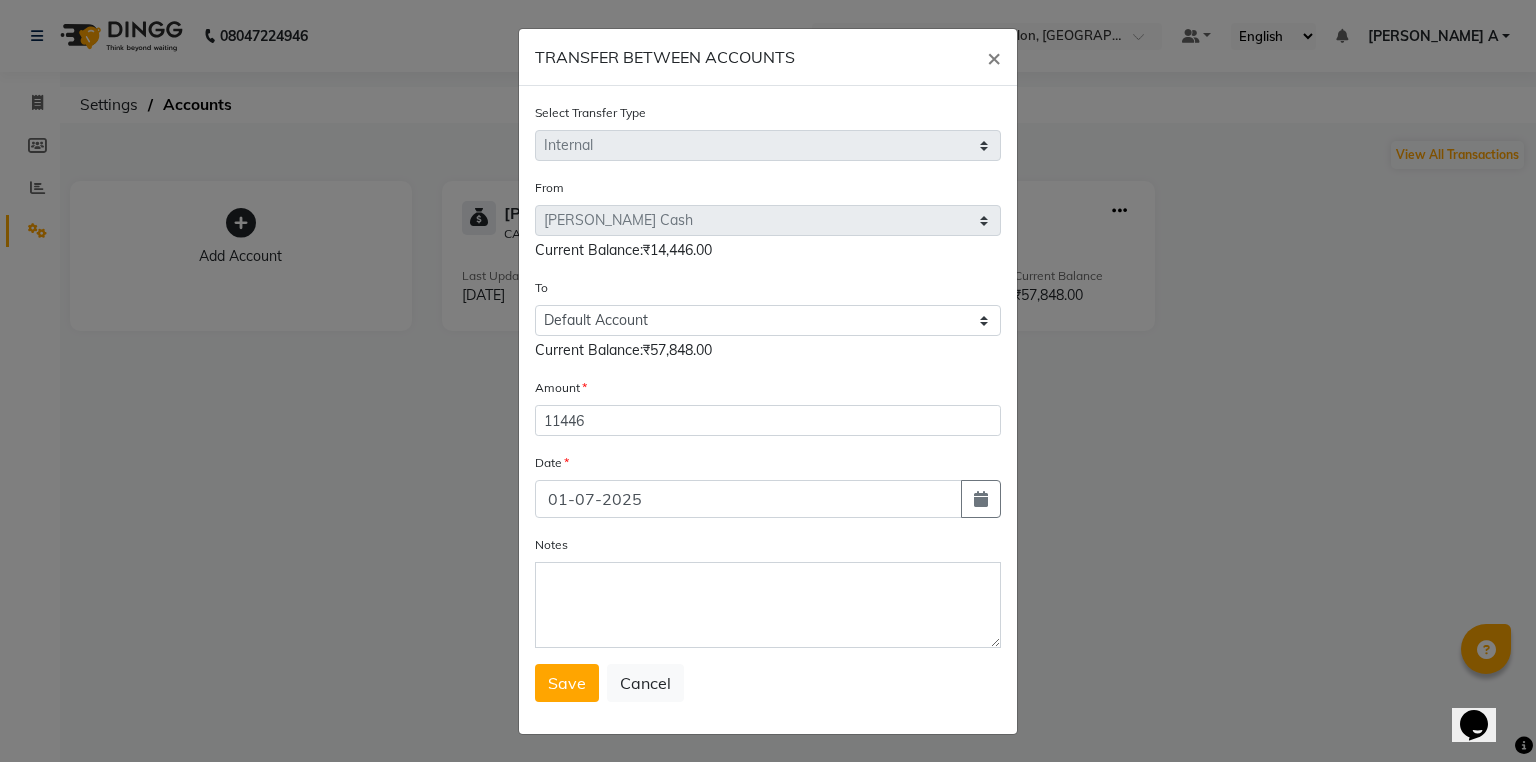 select on "7" 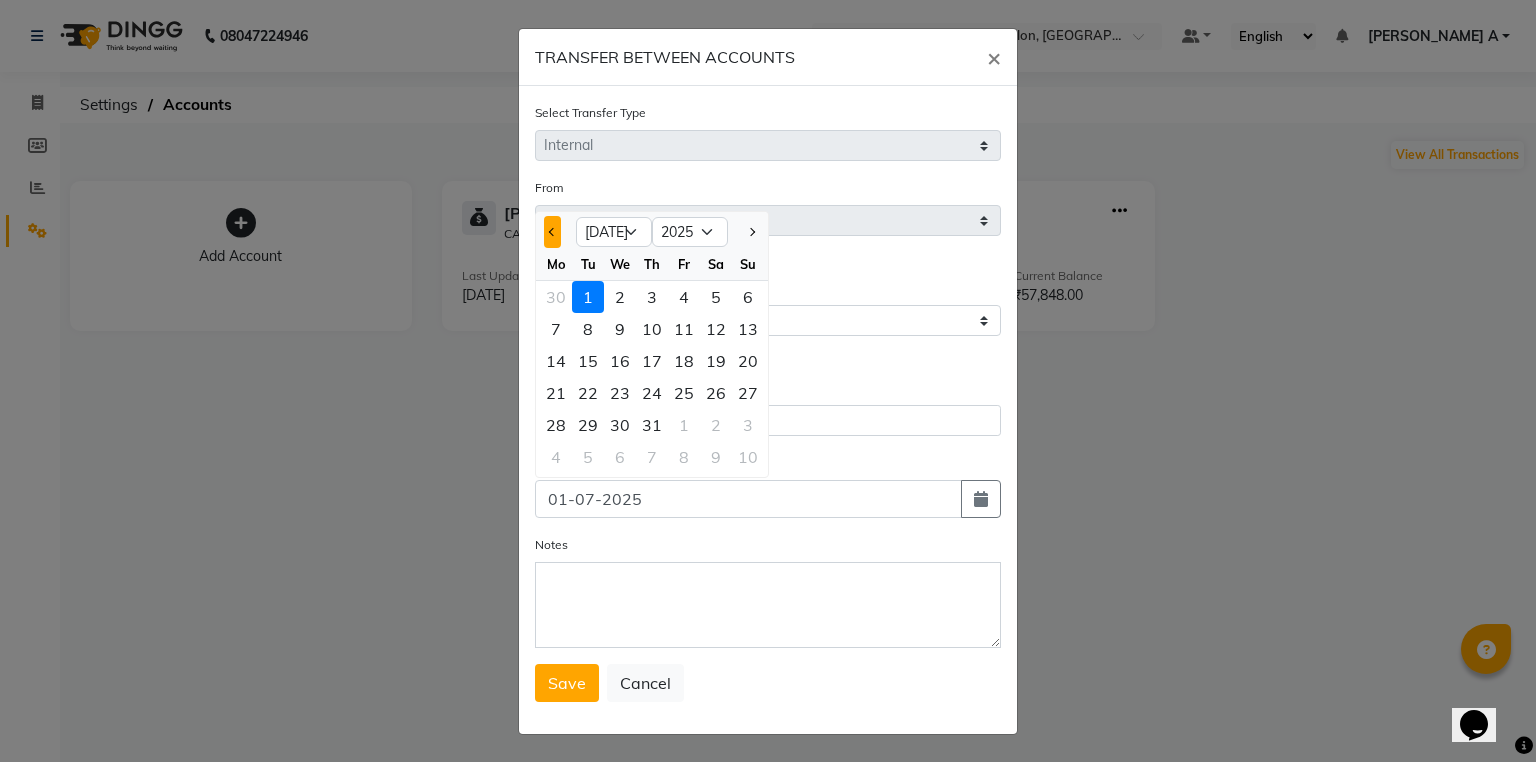 click 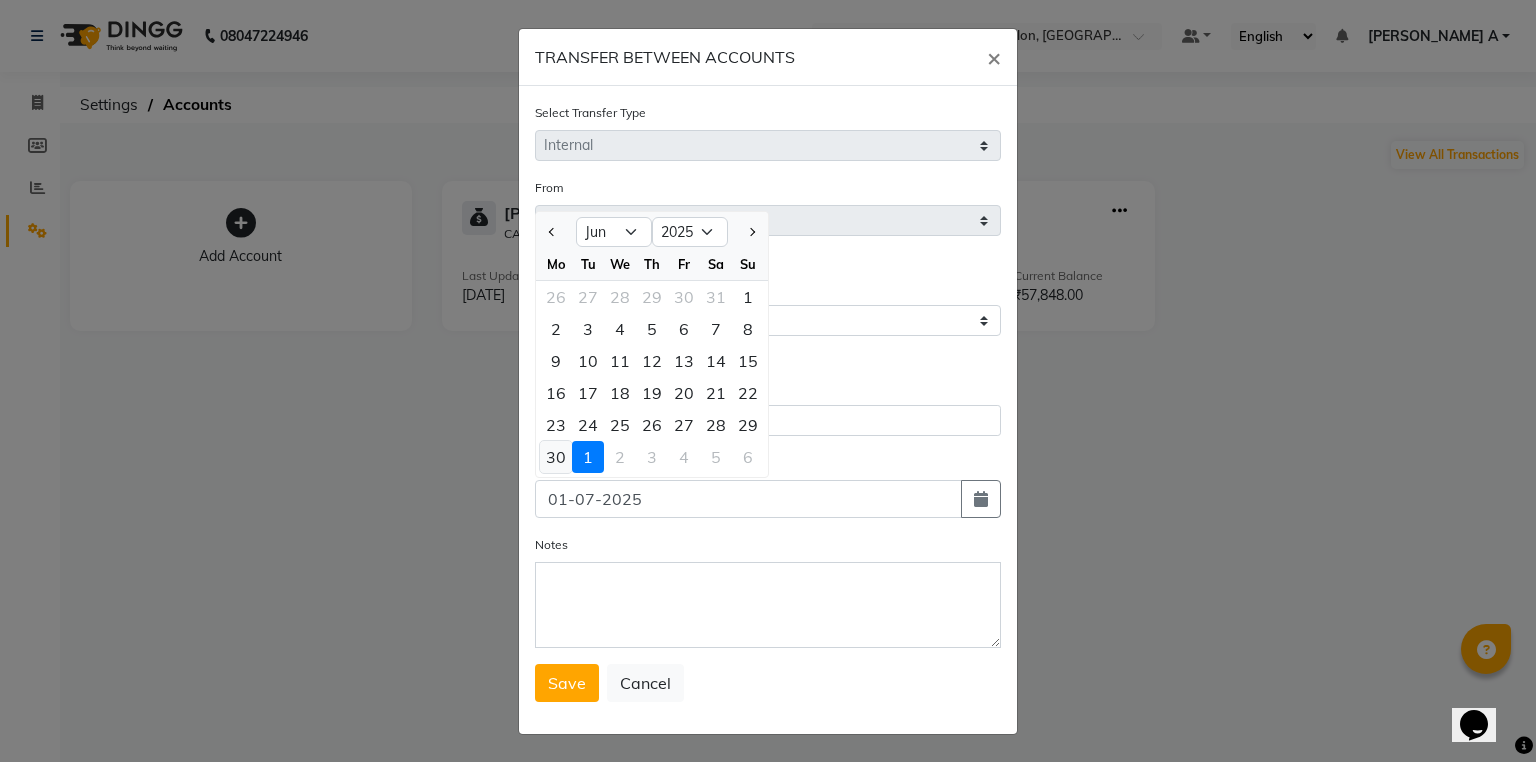 click on "30" 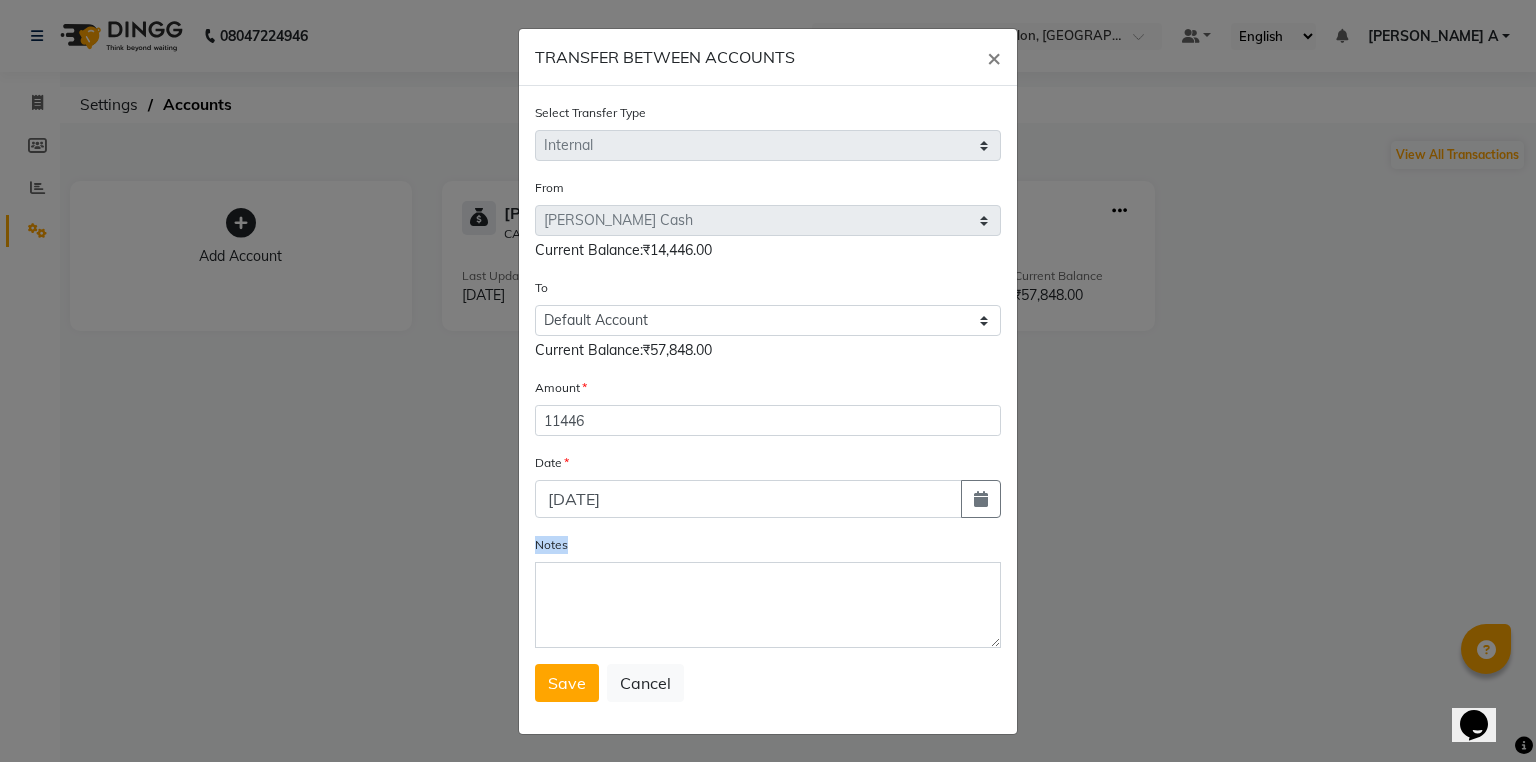 click on "Notes" 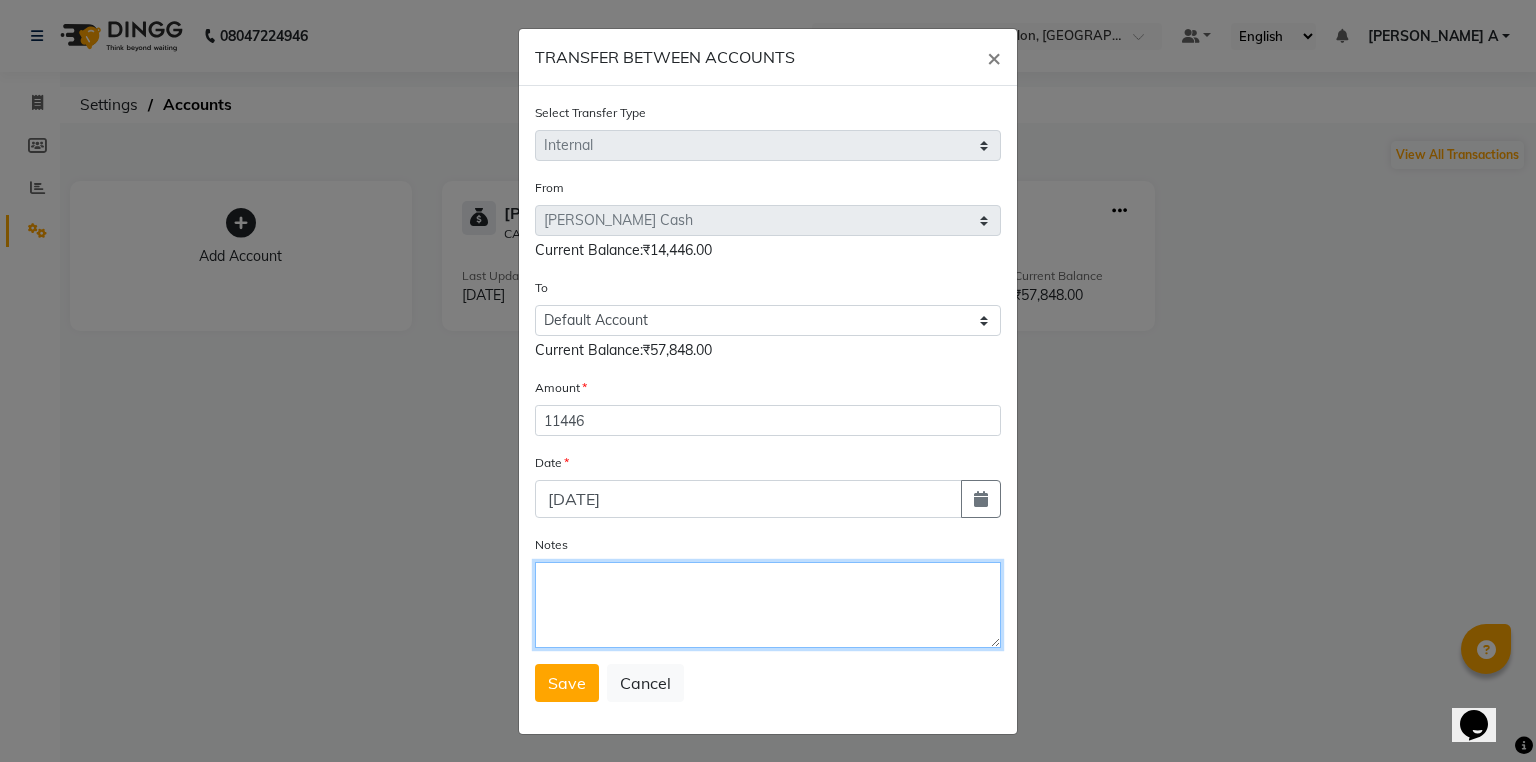 click on "Notes" at bounding box center (768, 605) 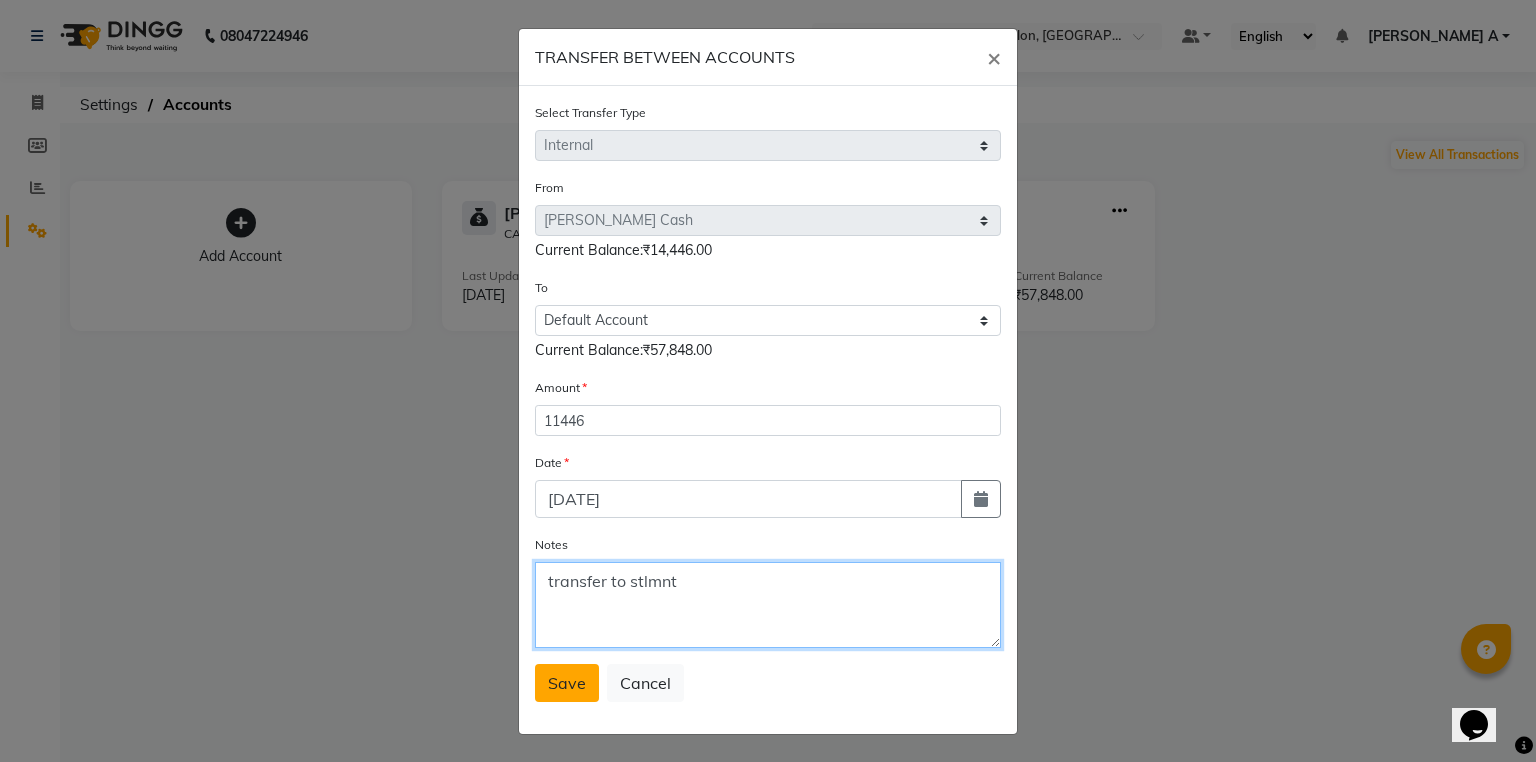 type on "transfer to stlmnt" 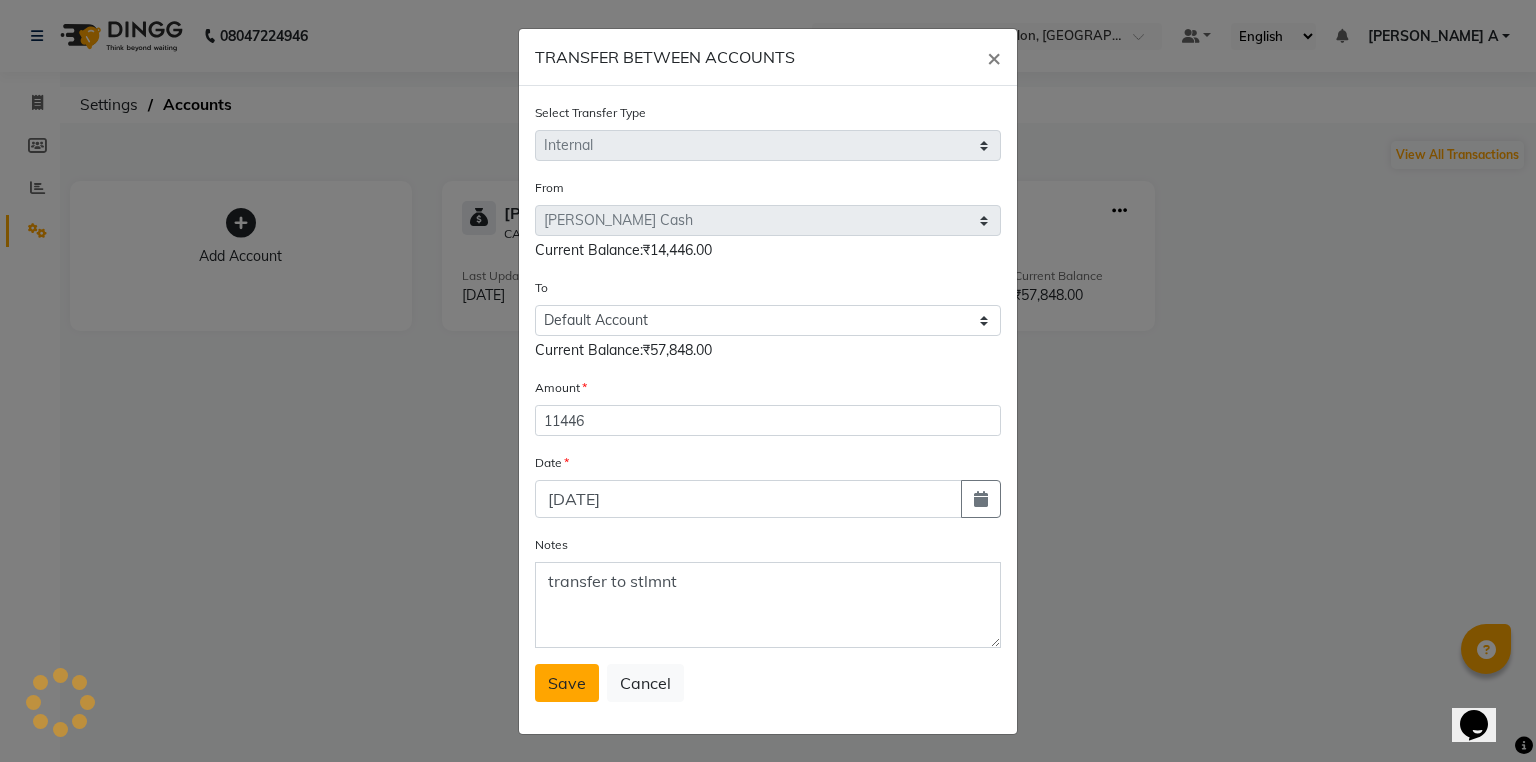 click on "Save" at bounding box center (567, 683) 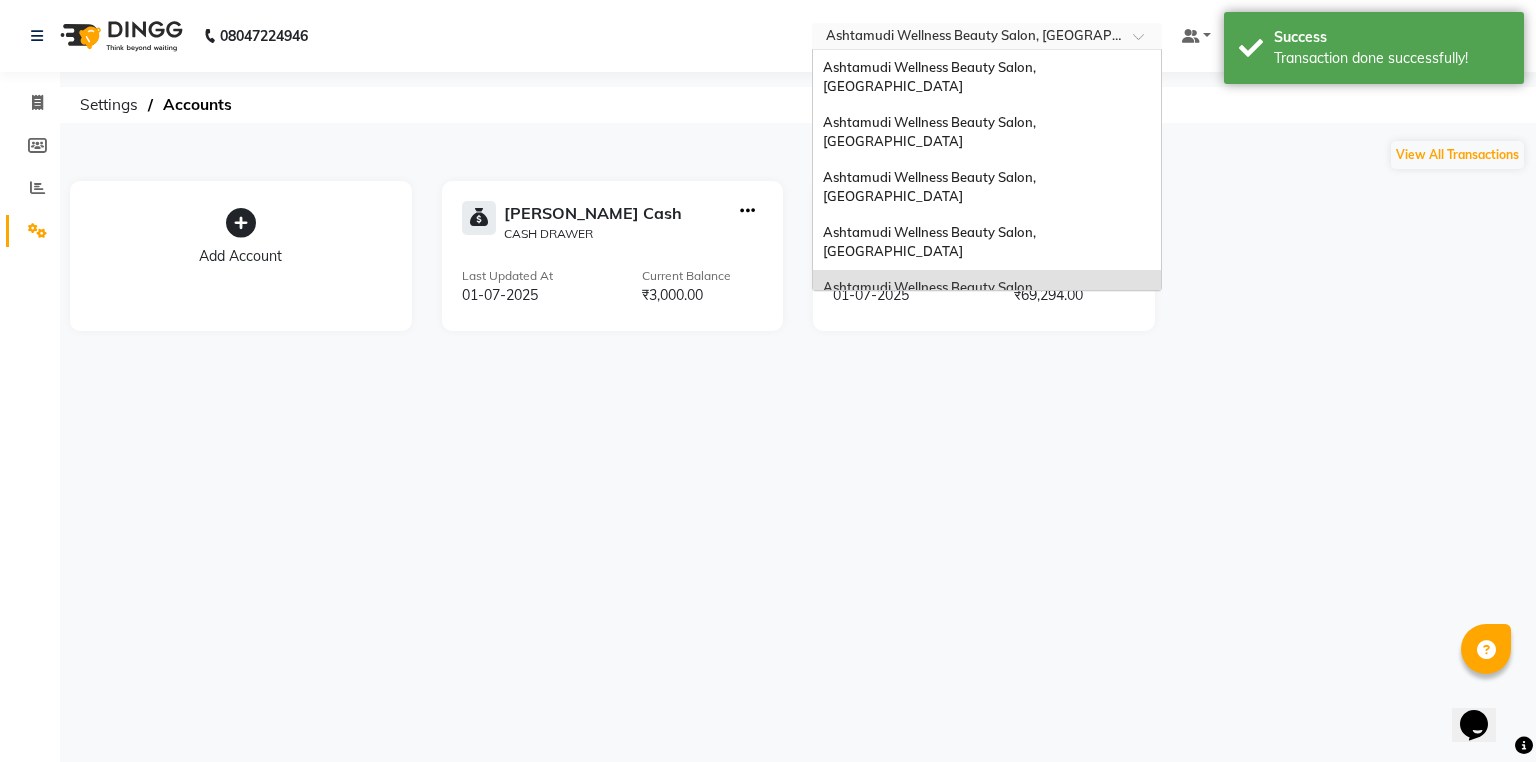 click at bounding box center (967, 38) 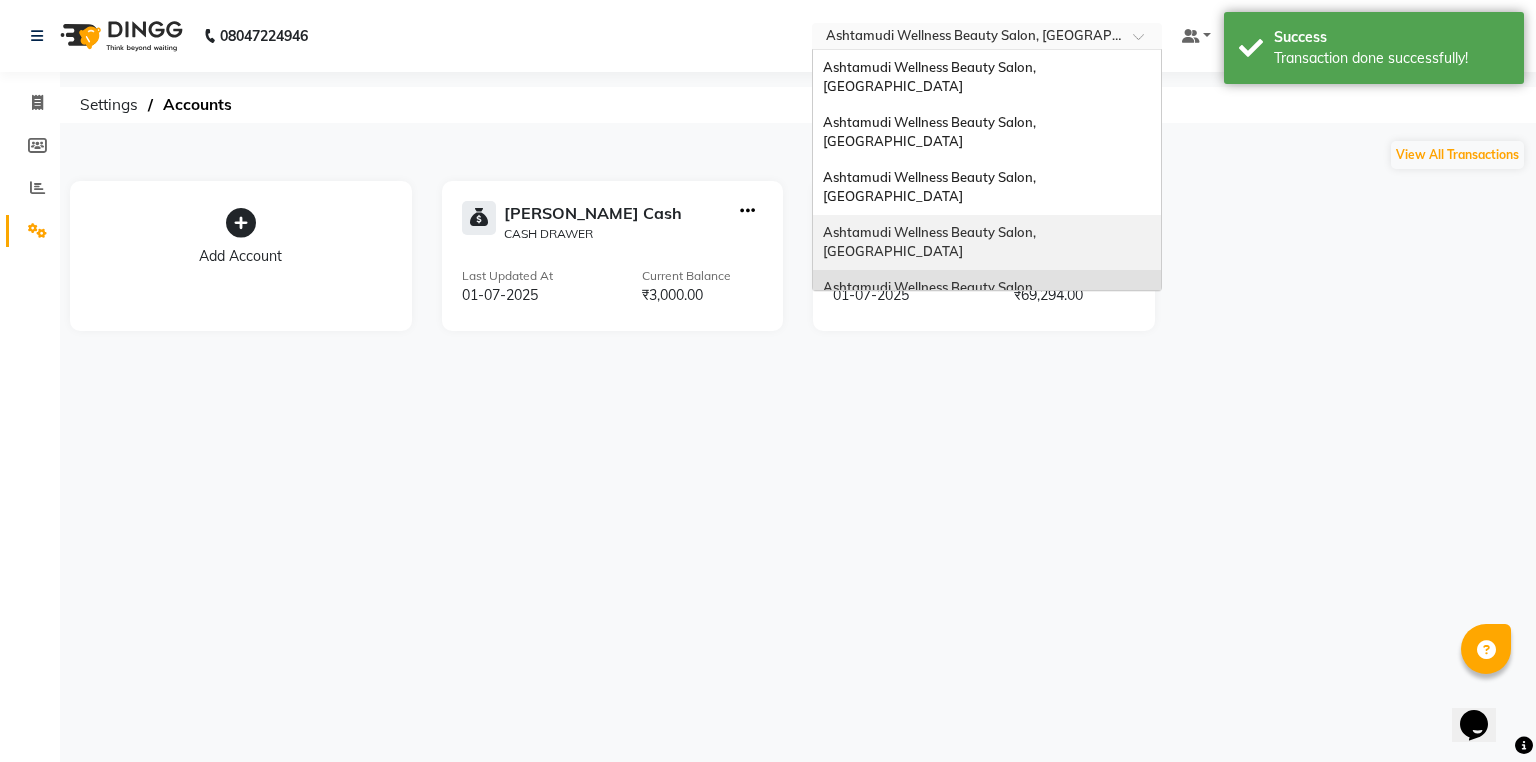 click on "Ashtamudi Wellness Beauty Salon, [GEOGRAPHIC_DATA]" at bounding box center (931, 242) 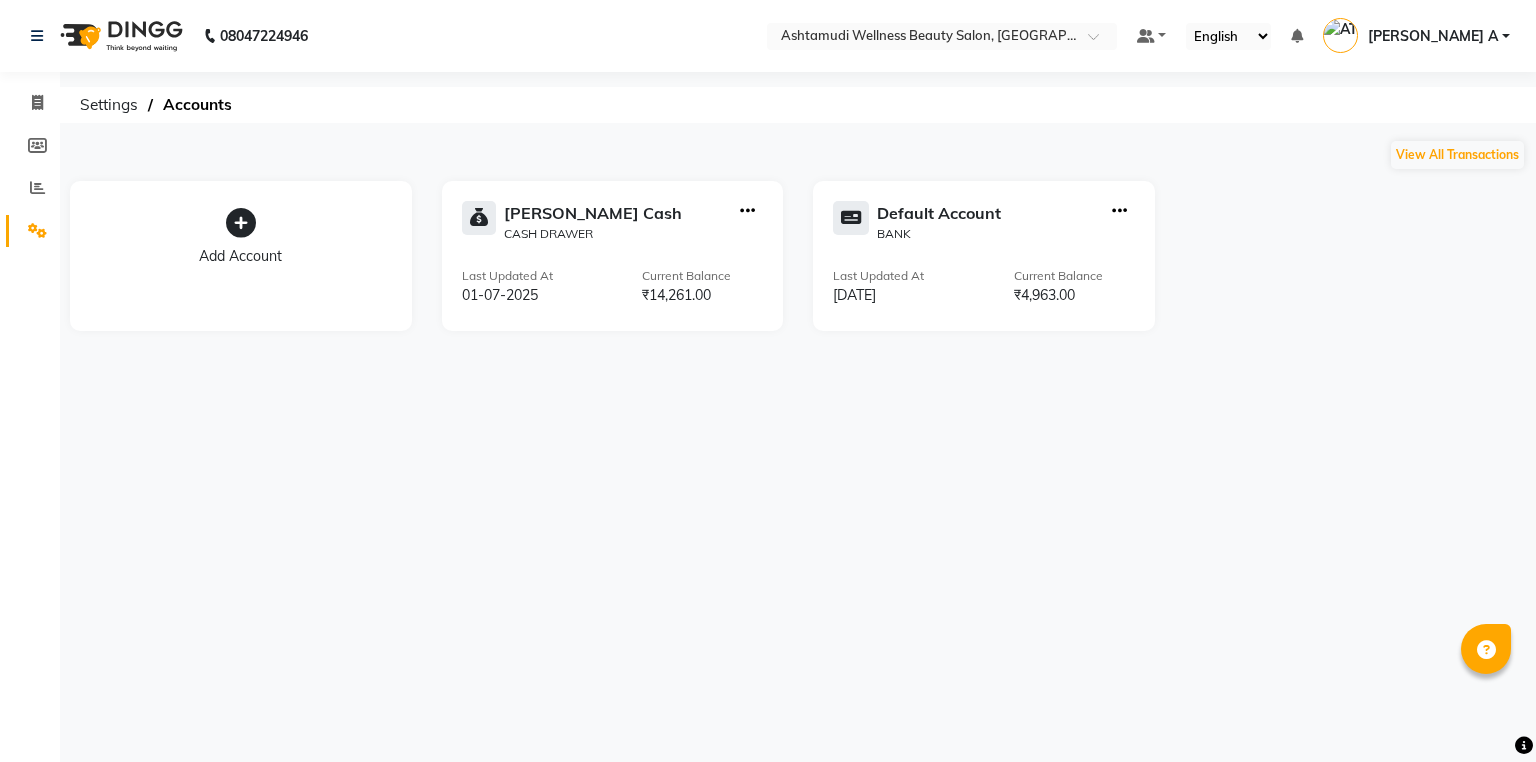scroll, scrollTop: 0, scrollLeft: 0, axis: both 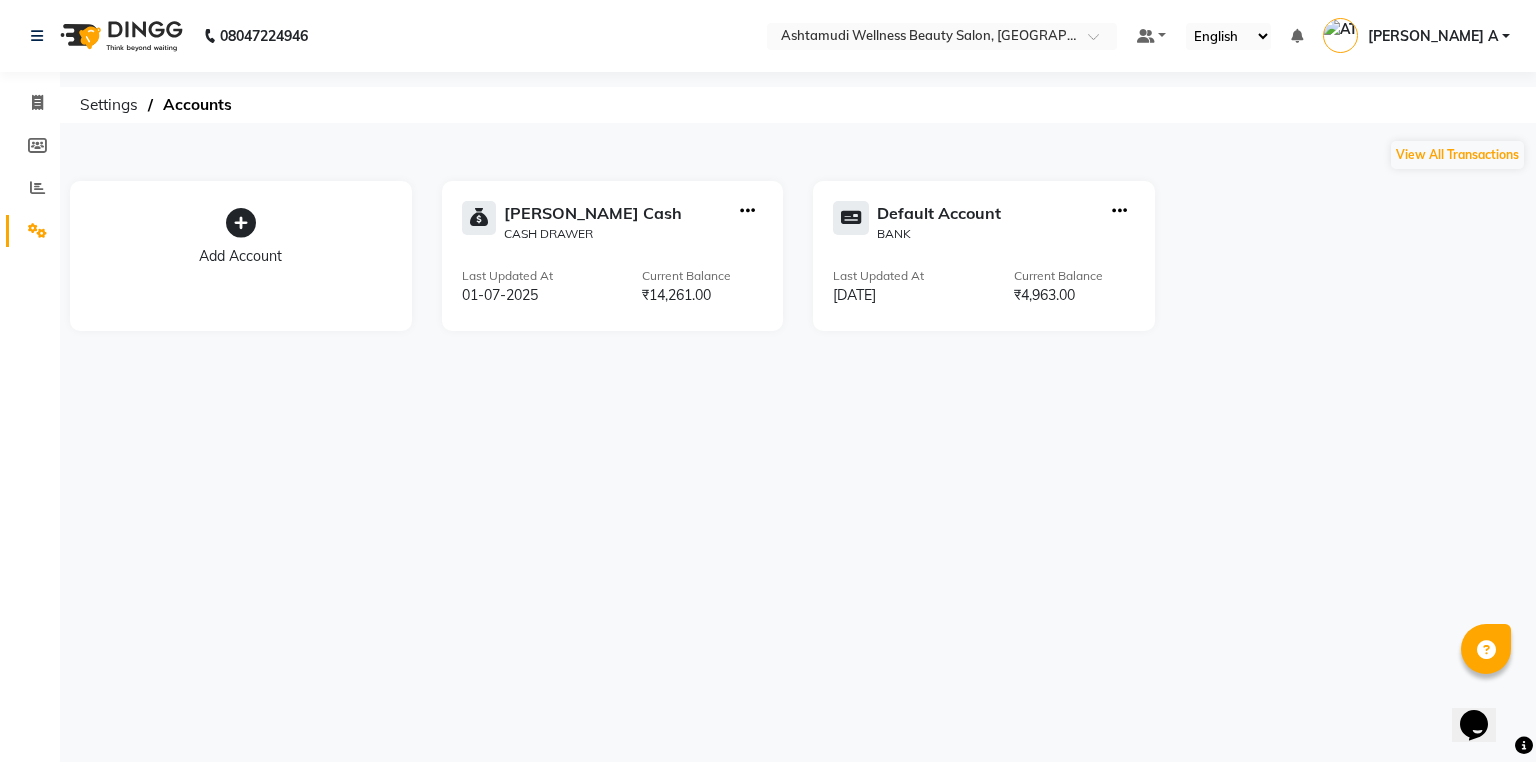click on "[PERSON_NAME] Cash  CASH DRAWER Last Updated At  [DATE] Current Balance  ₹14,261.00" 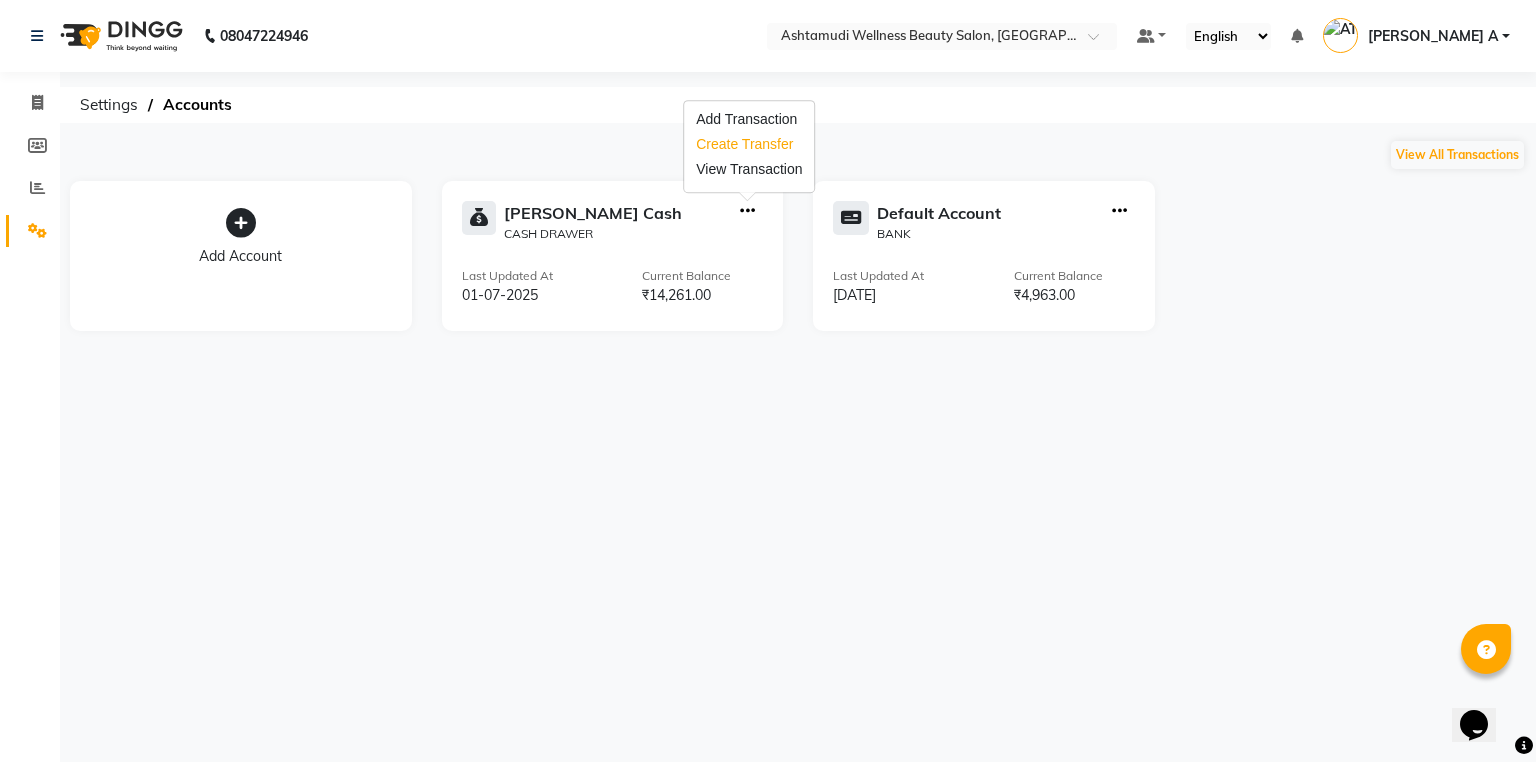 click on "Create Transfer" at bounding box center [749, 144] 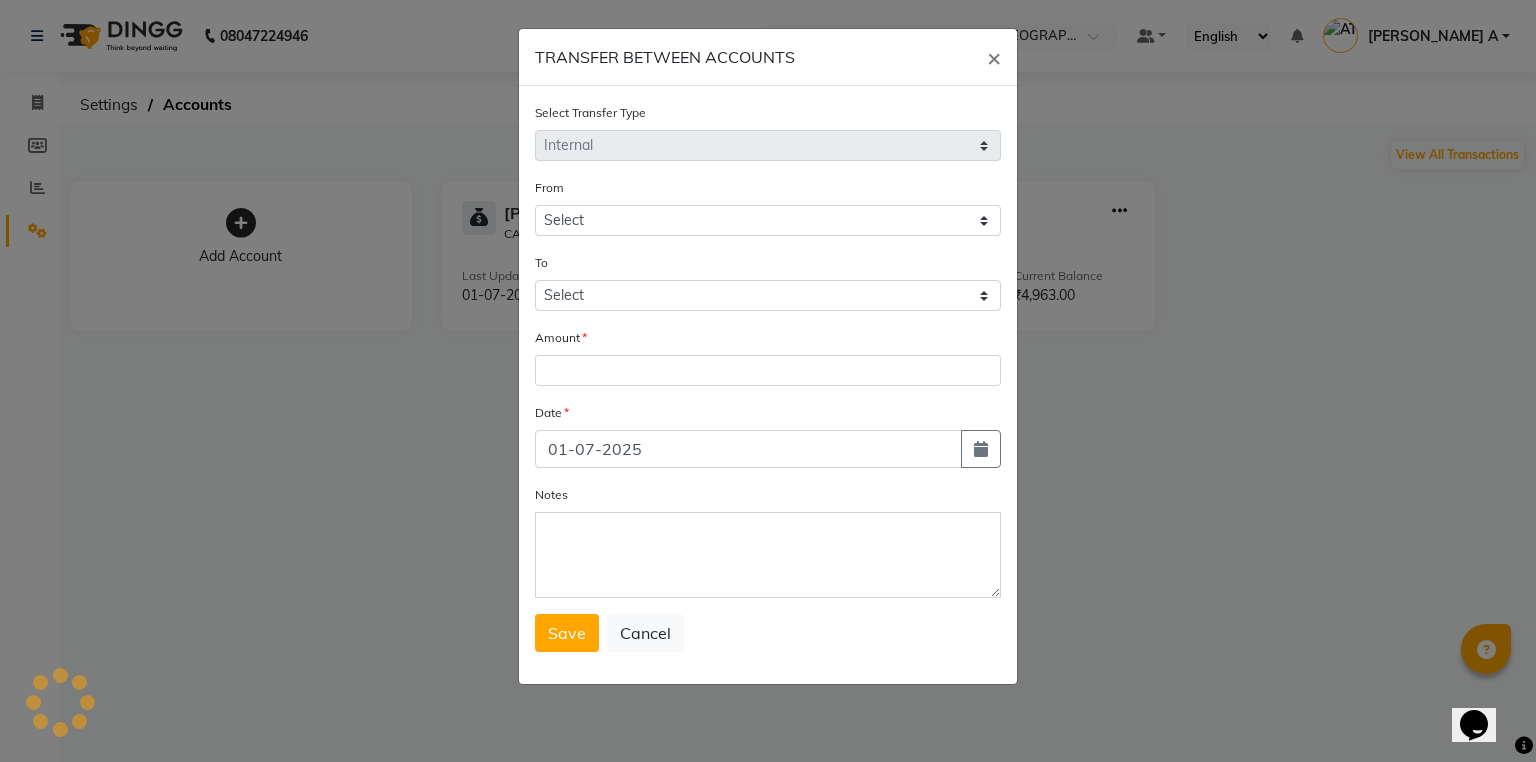 select on "3508" 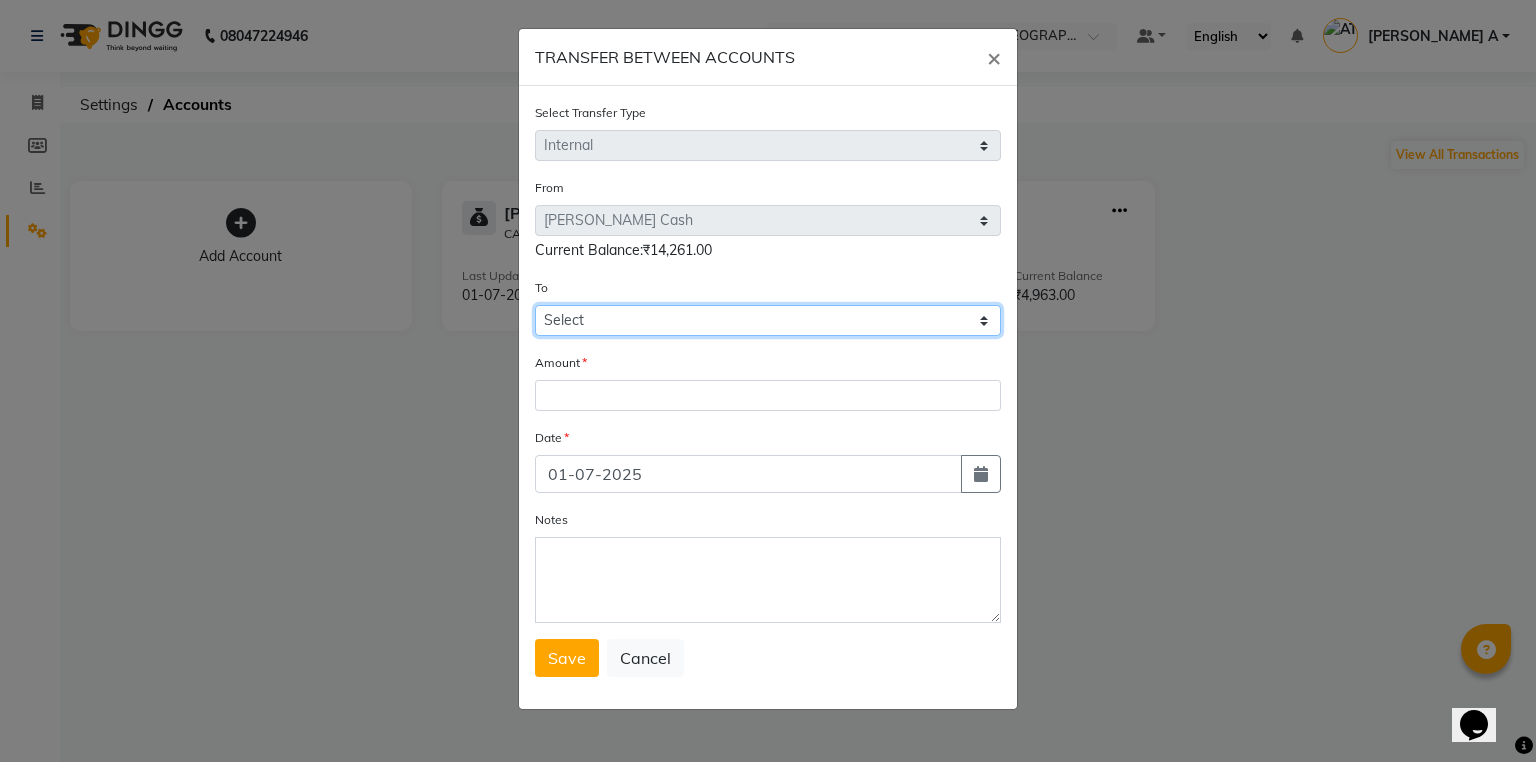 click on "Select [PERSON_NAME] Cash Default Account" 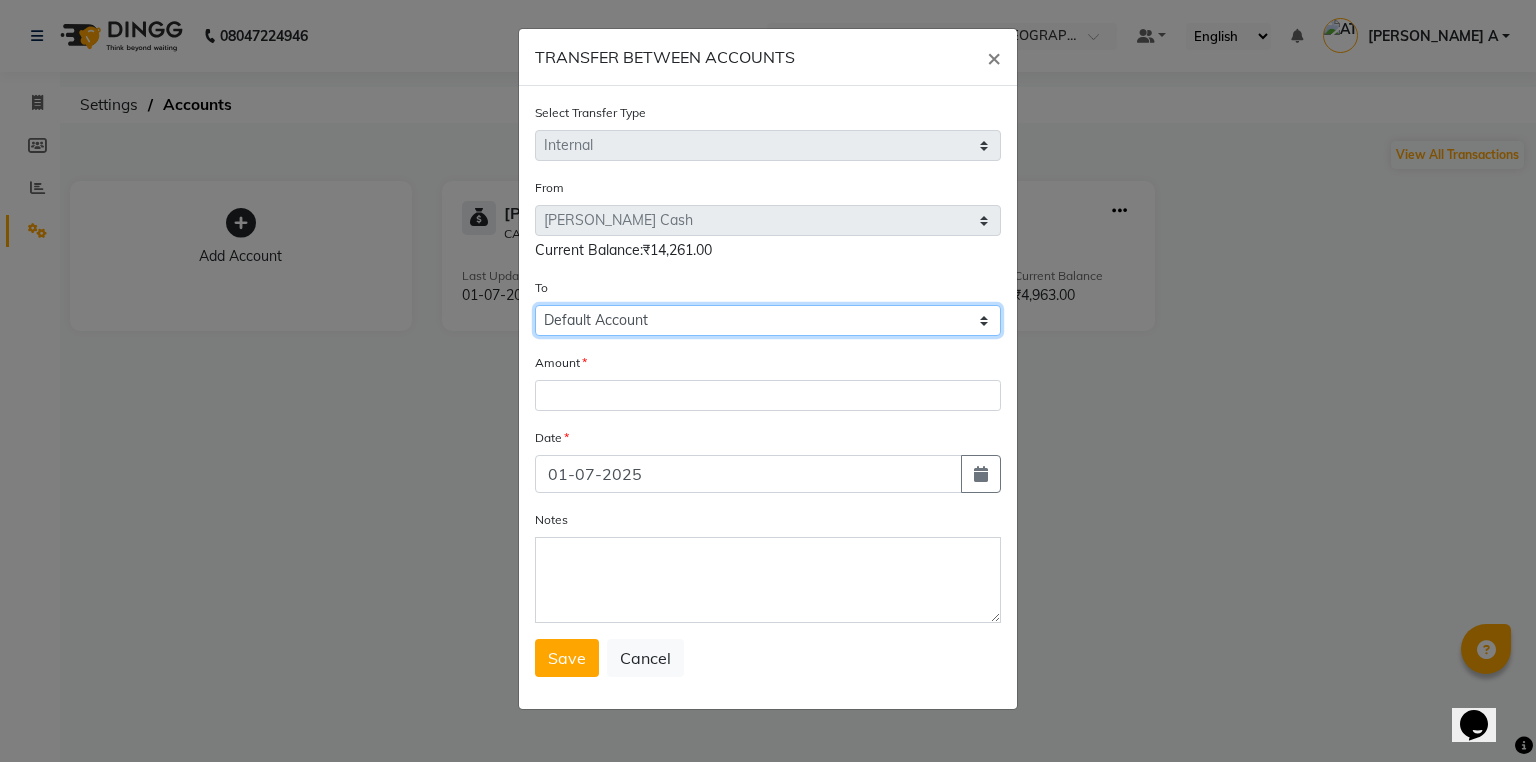 click on "Select [PERSON_NAME] Cash Default Account" 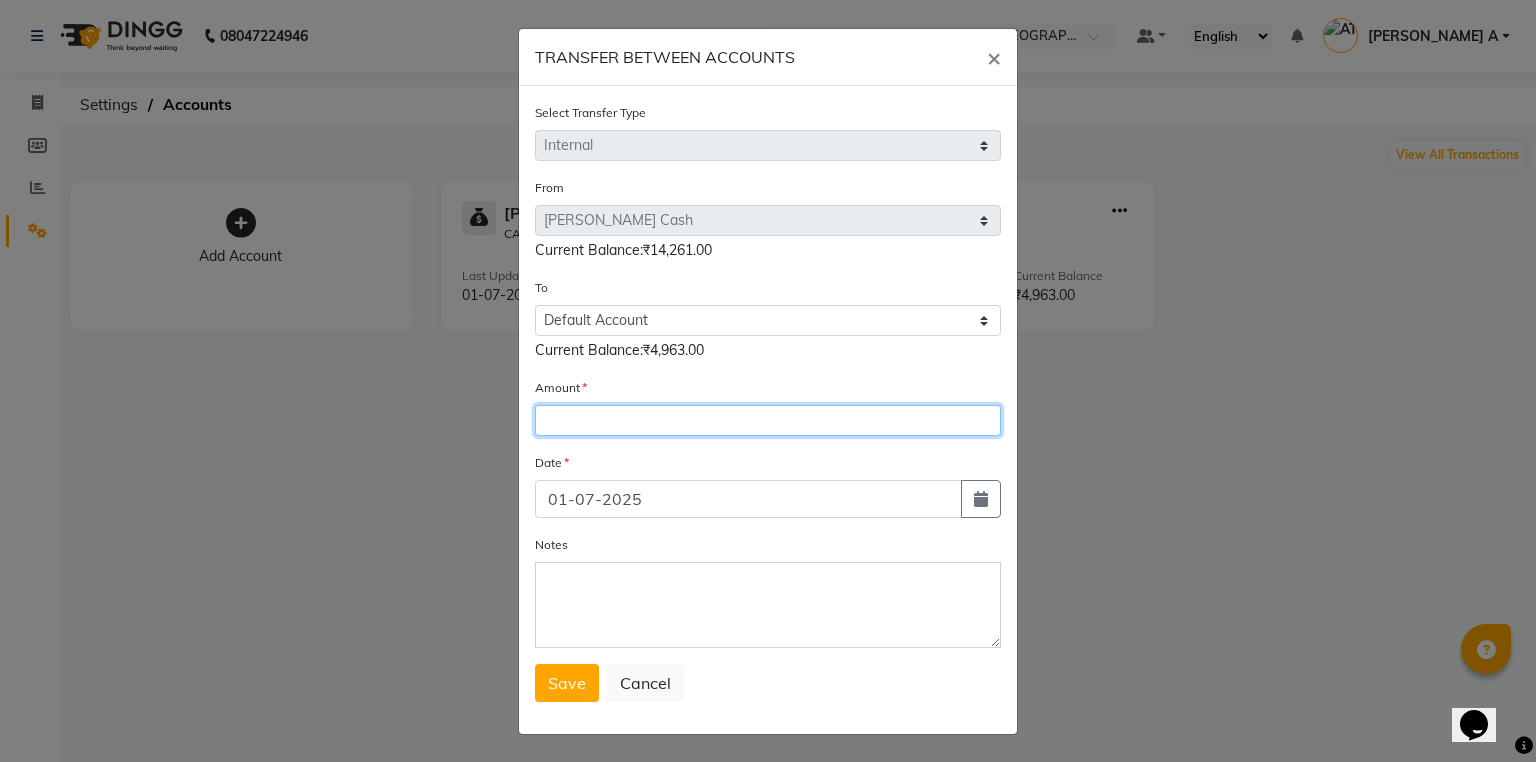 click 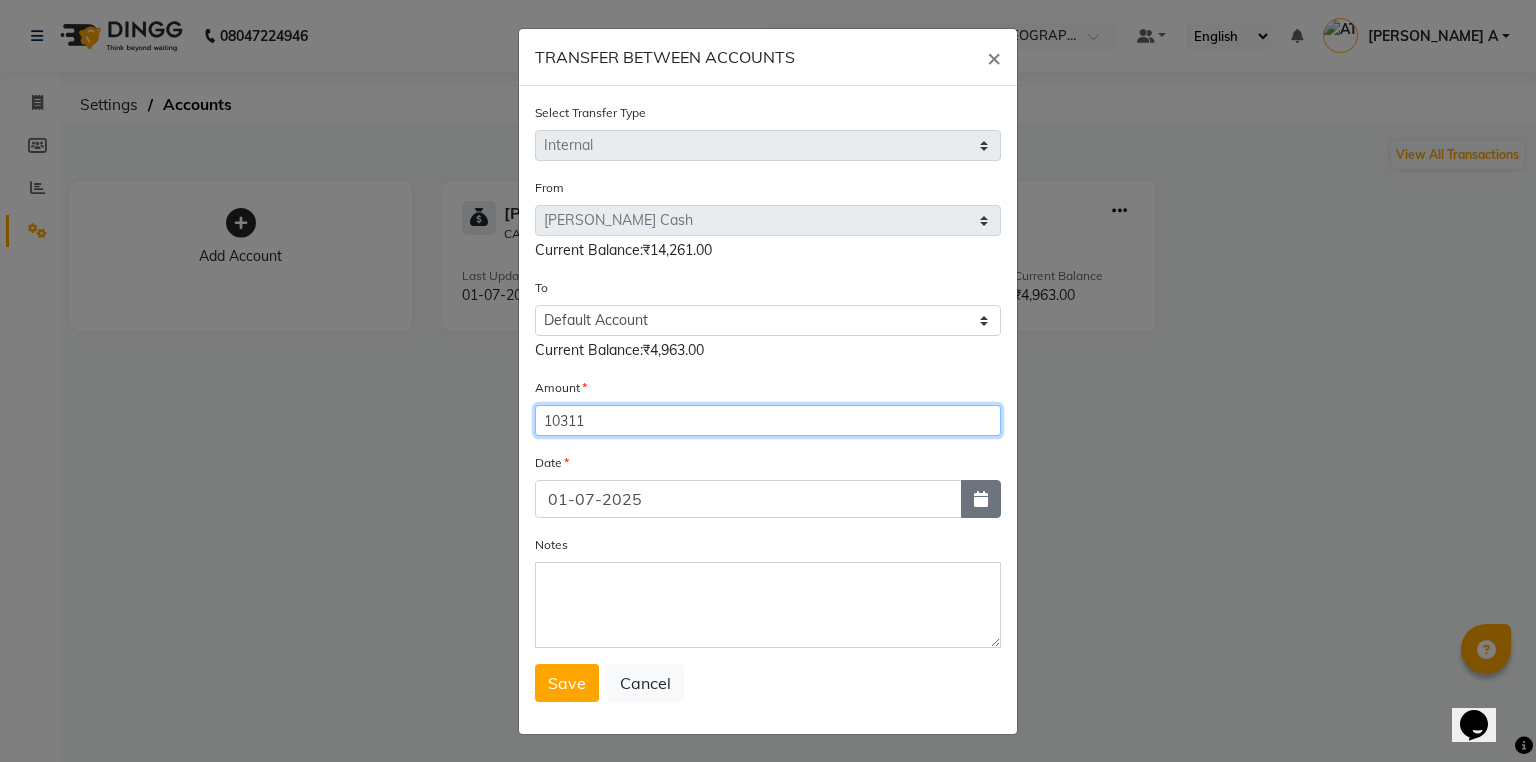 type on "10311" 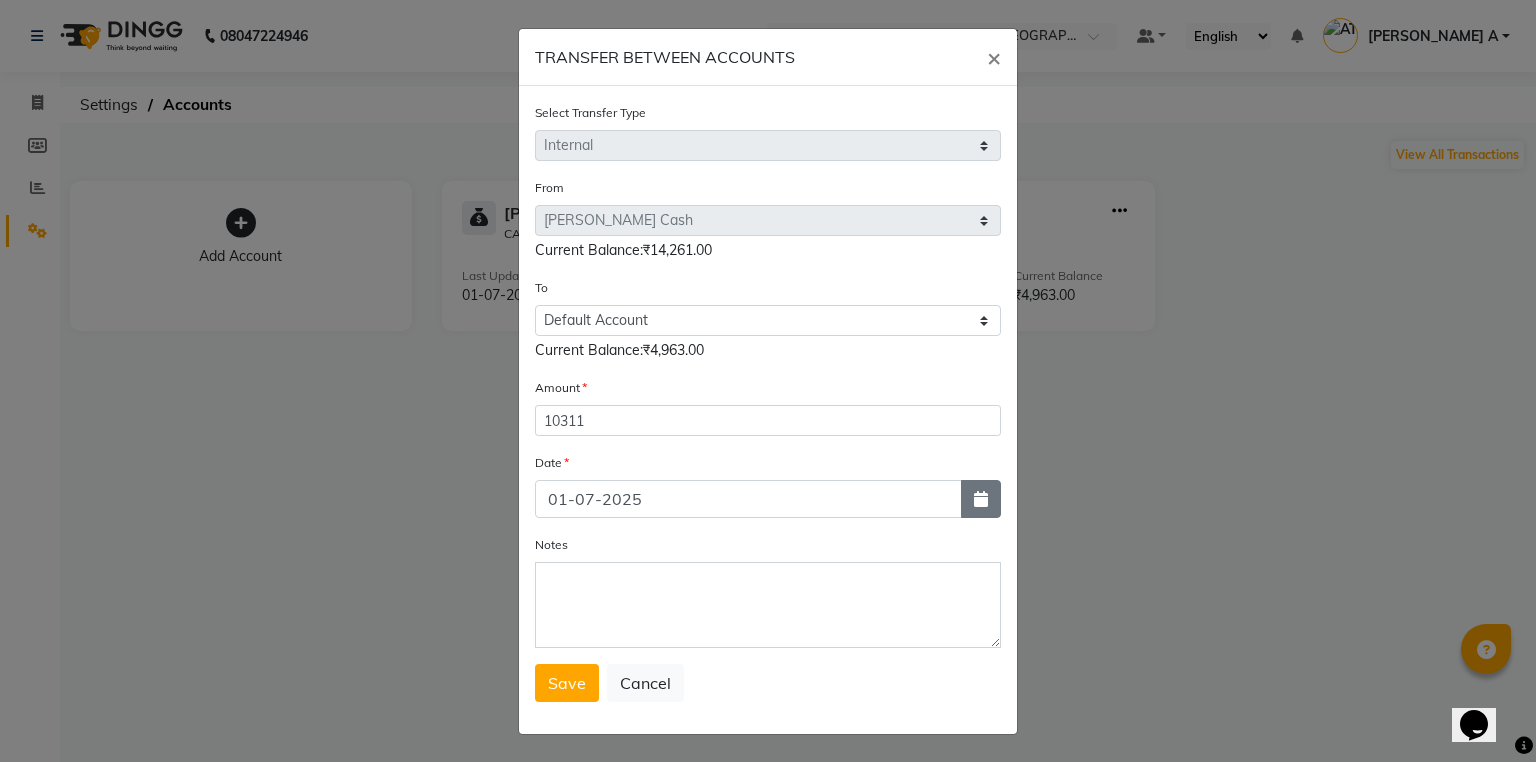 drag, startPoint x: 960, startPoint y: 516, endPoint x: 780, endPoint y: 349, distance: 245.53818 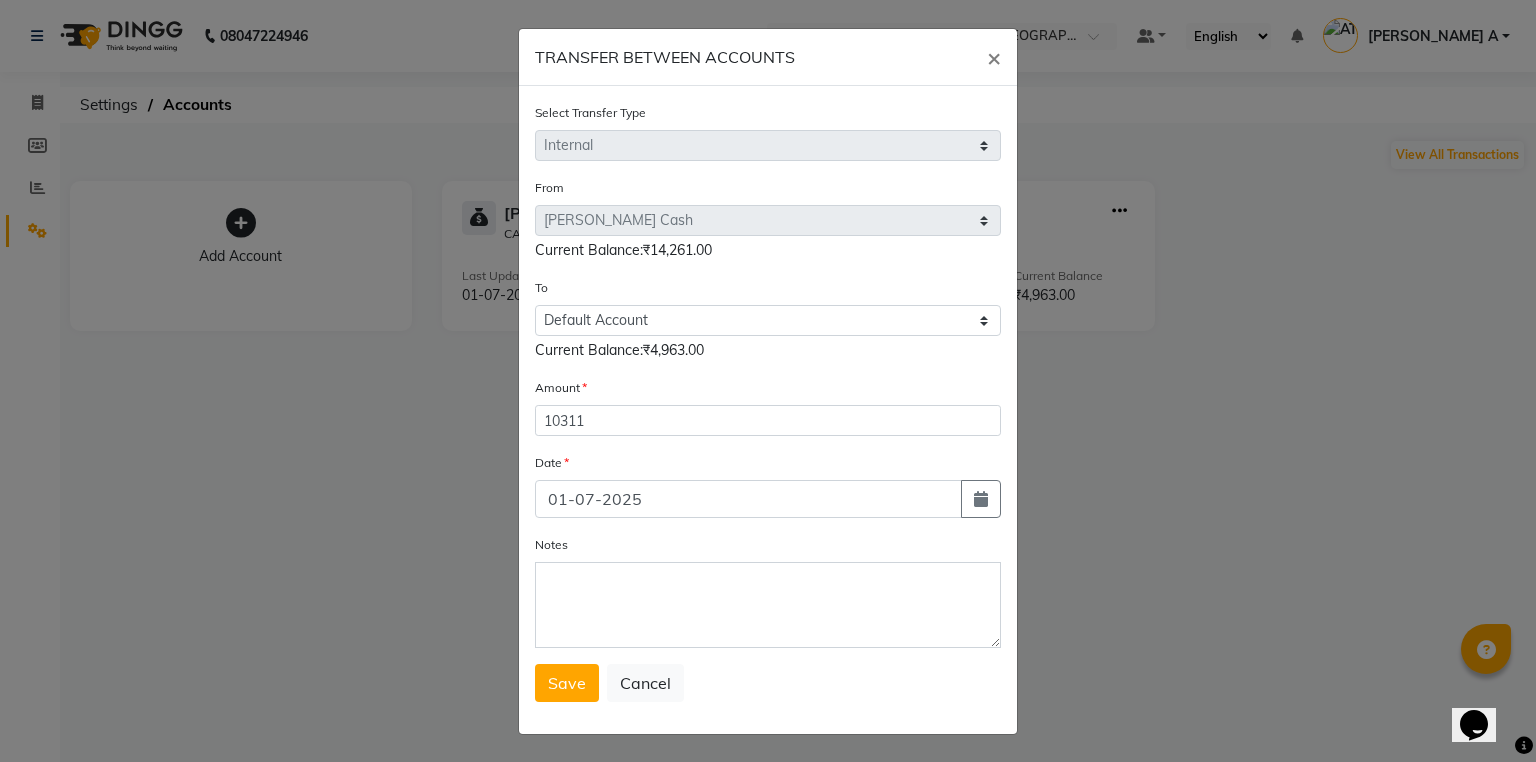 click 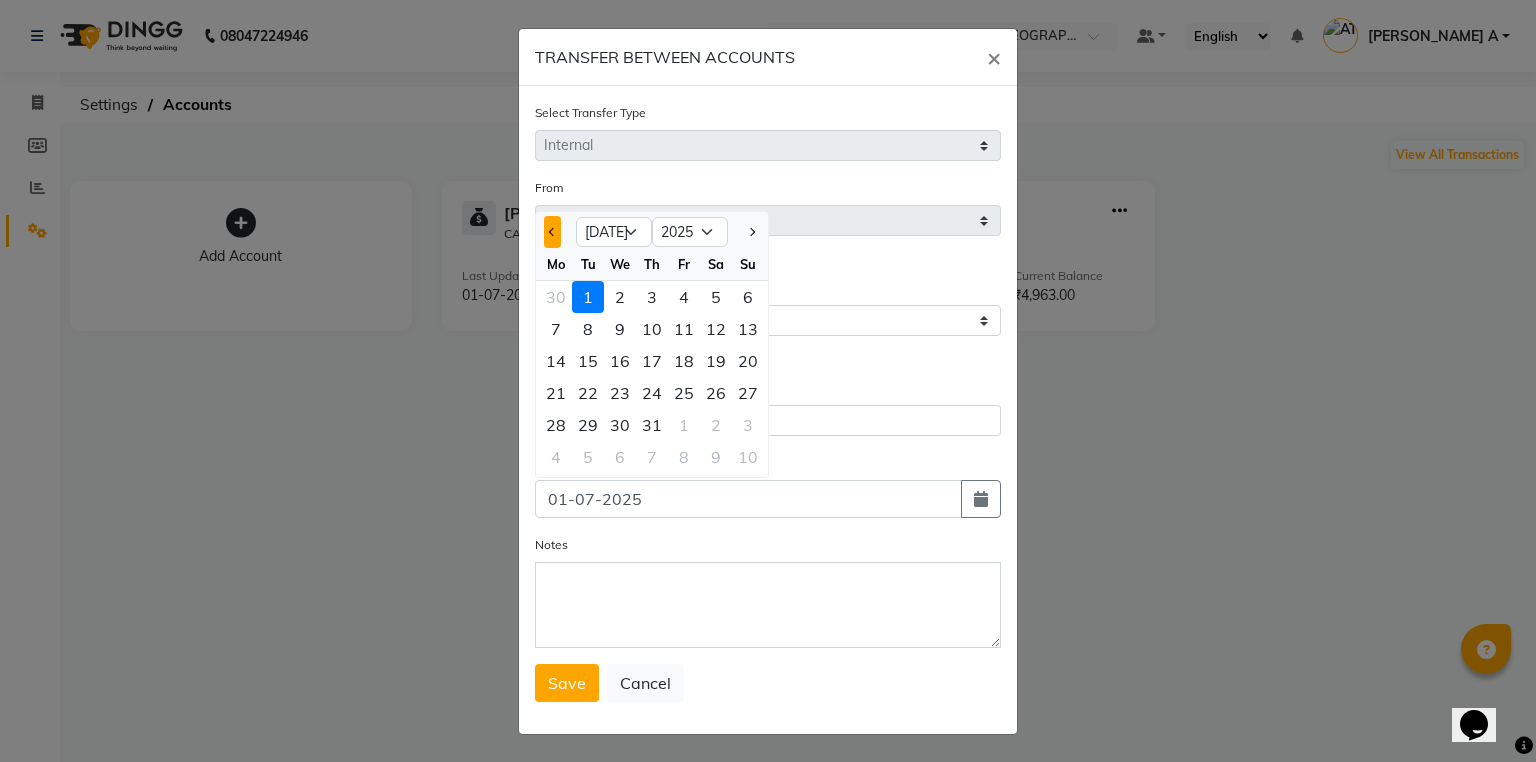 click 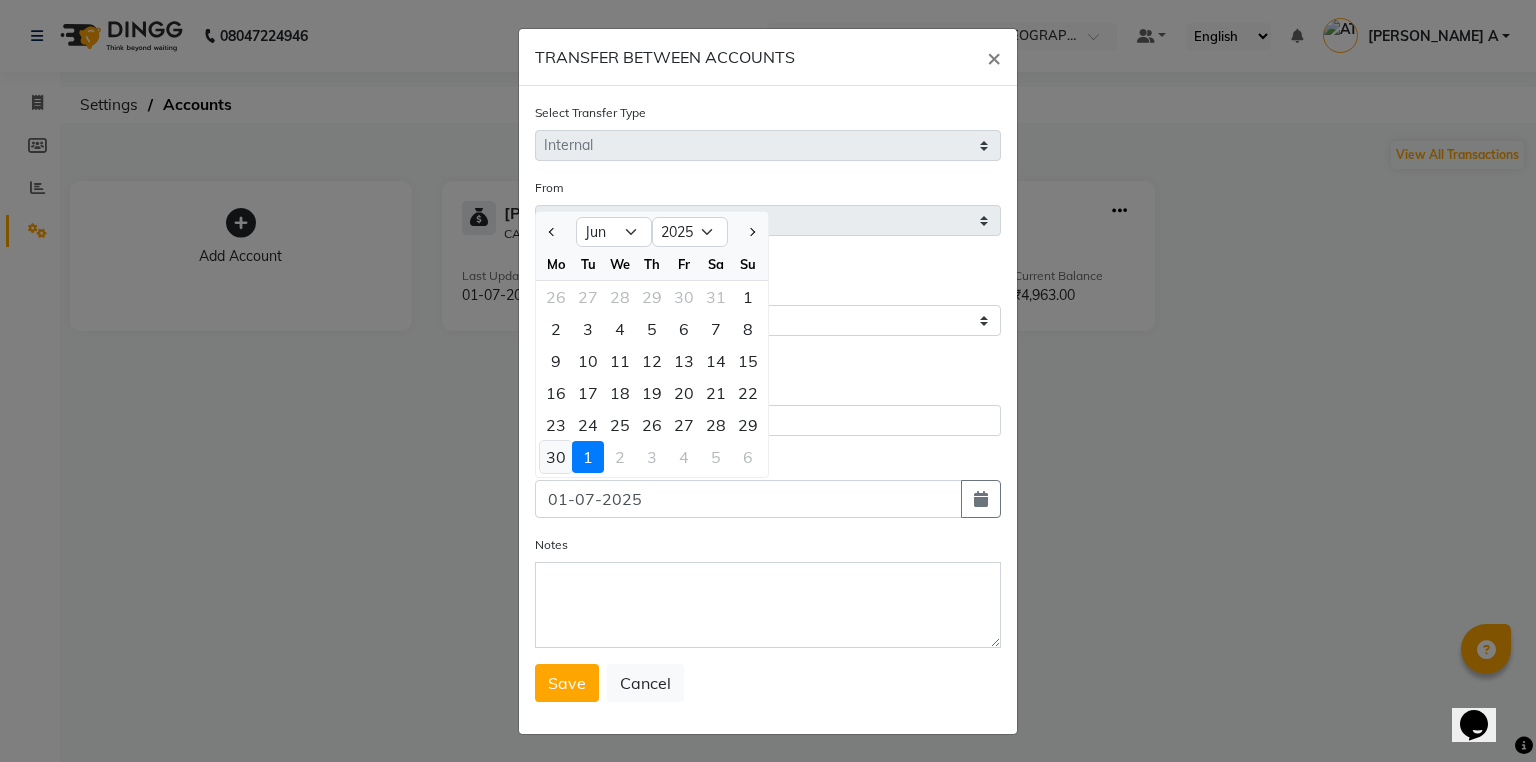 click on "30" 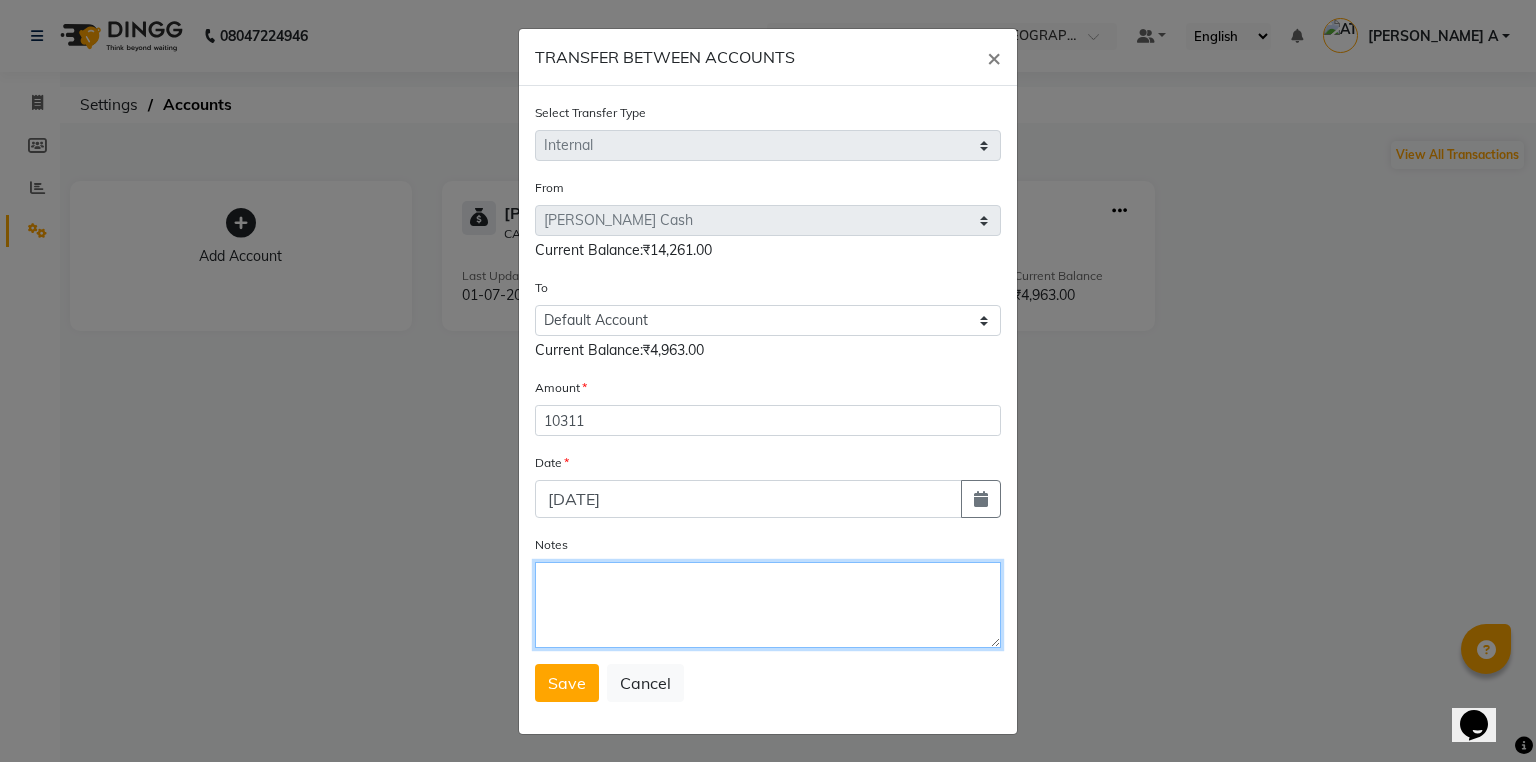 click on "Notes" at bounding box center (768, 605) 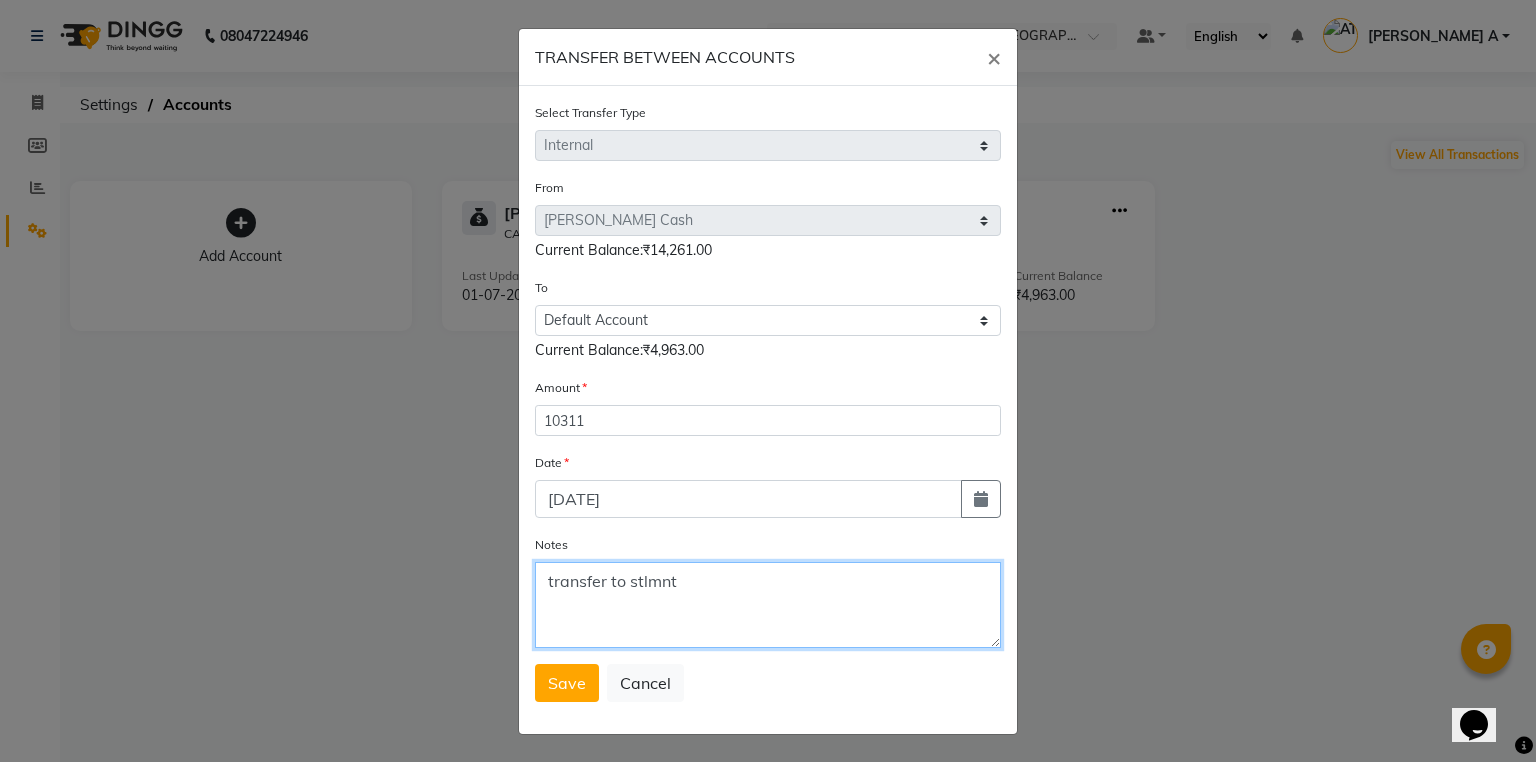 type on "transfer to stlmnt" 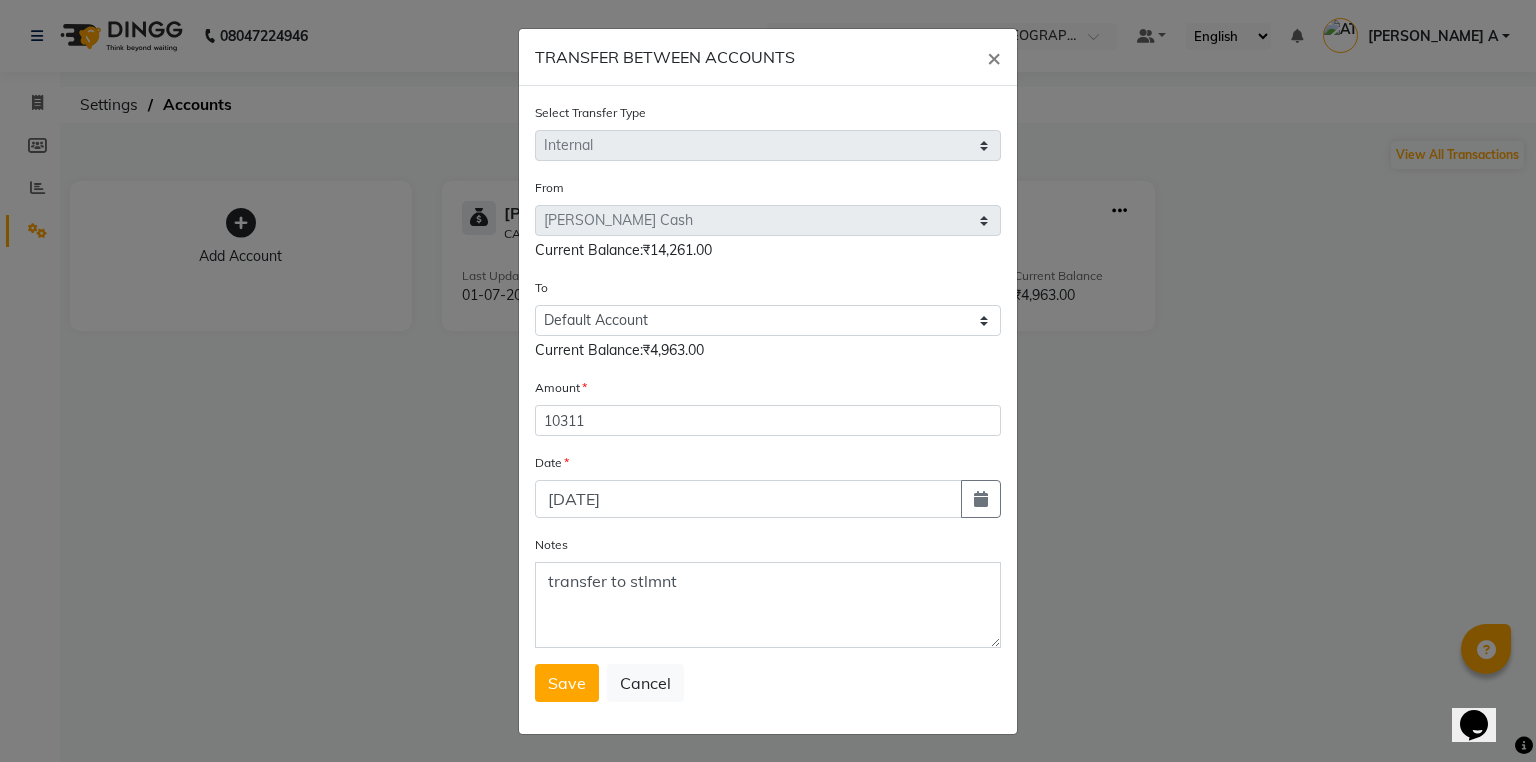 click on "Select Transfer Type Select Direct Internal From Select [PERSON_NAME] Cash Default Account  Current Balance:₹14,261.00 To Select [PERSON_NAME] Cash Default Account Current Balance:₹4,963.00 Amount 10311 Date [DATE] Notes transfer to stlmnt  Save   Cancel" 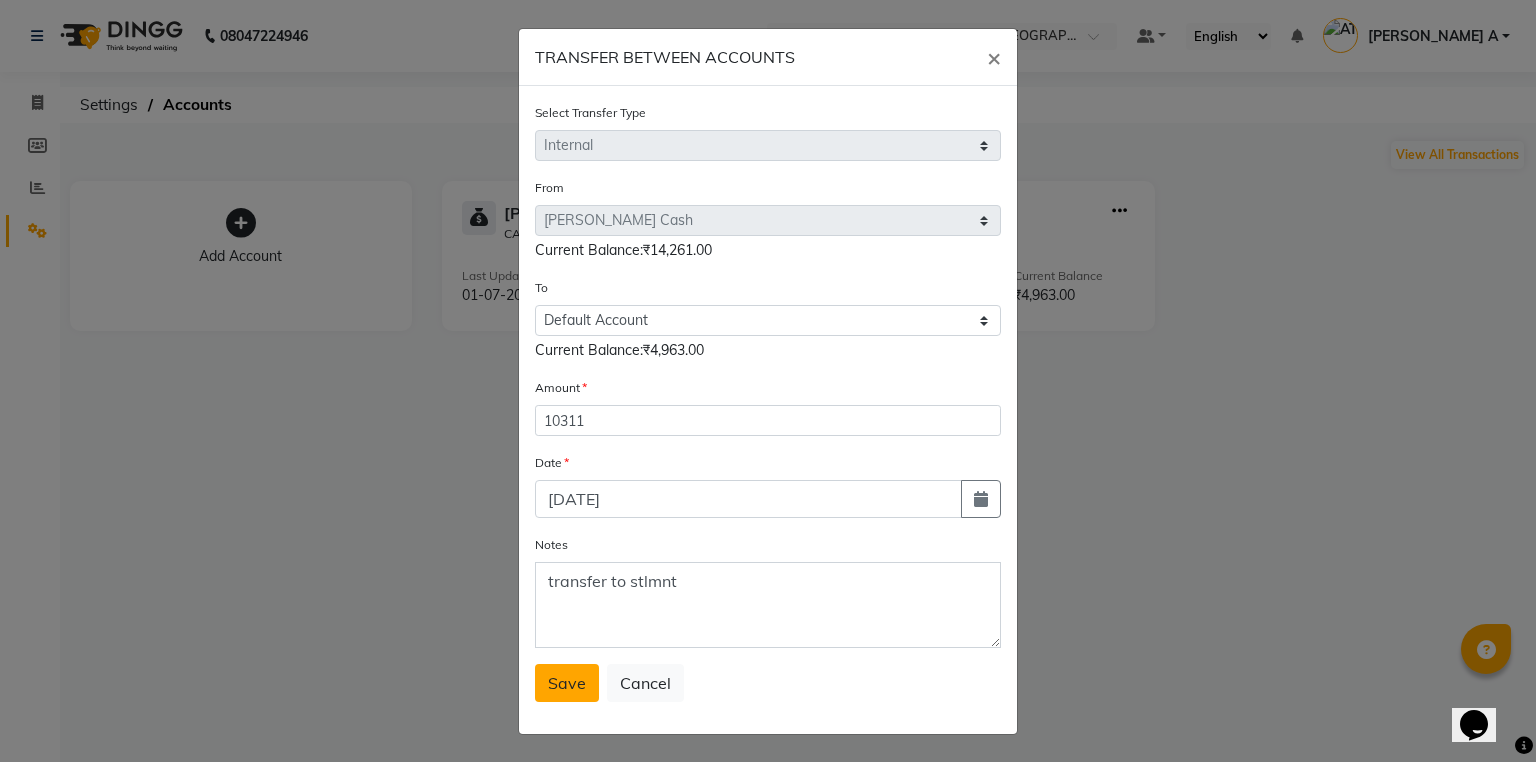 click on "Save" at bounding box center [567, 683] 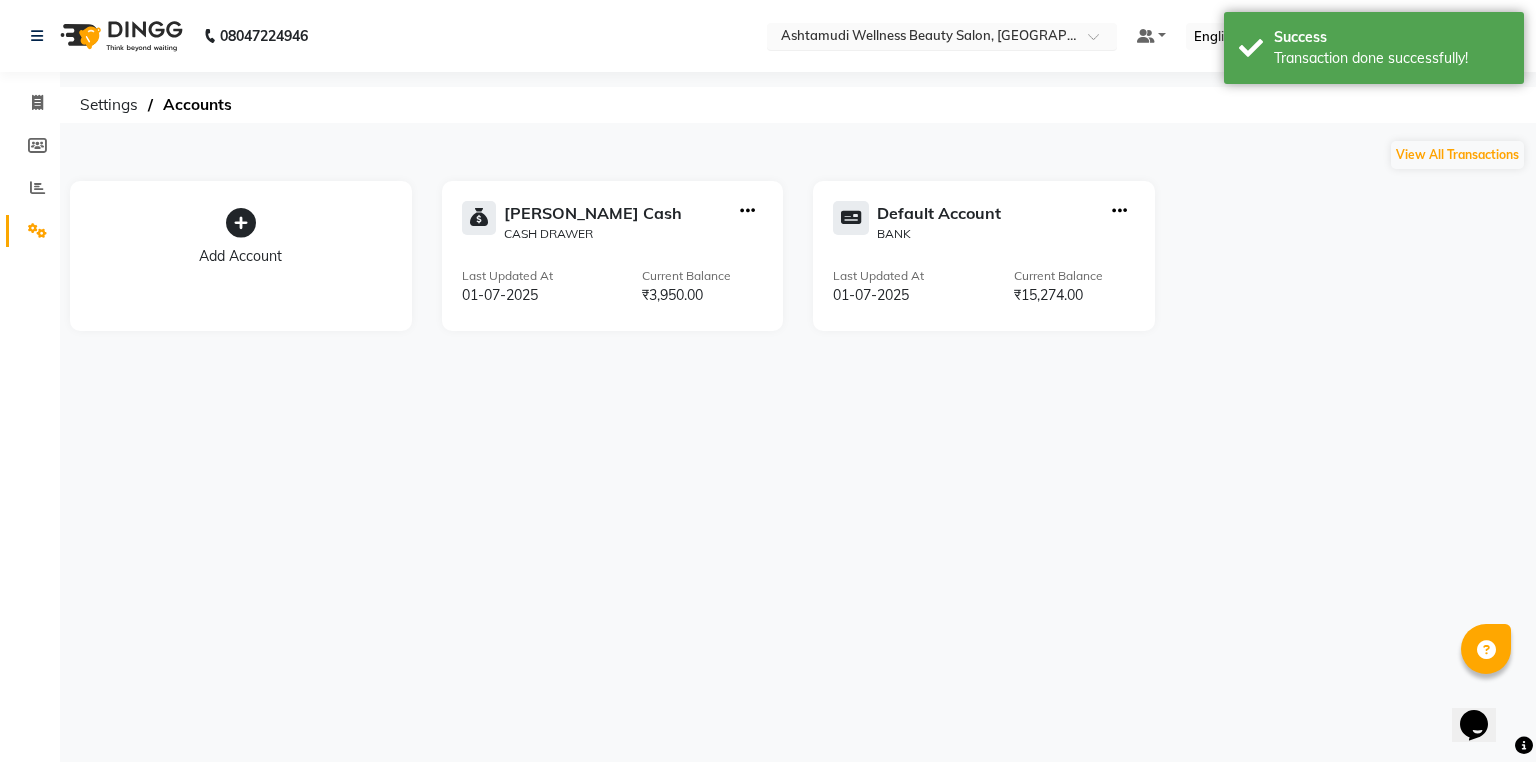 click at bounding box center (942, 38) 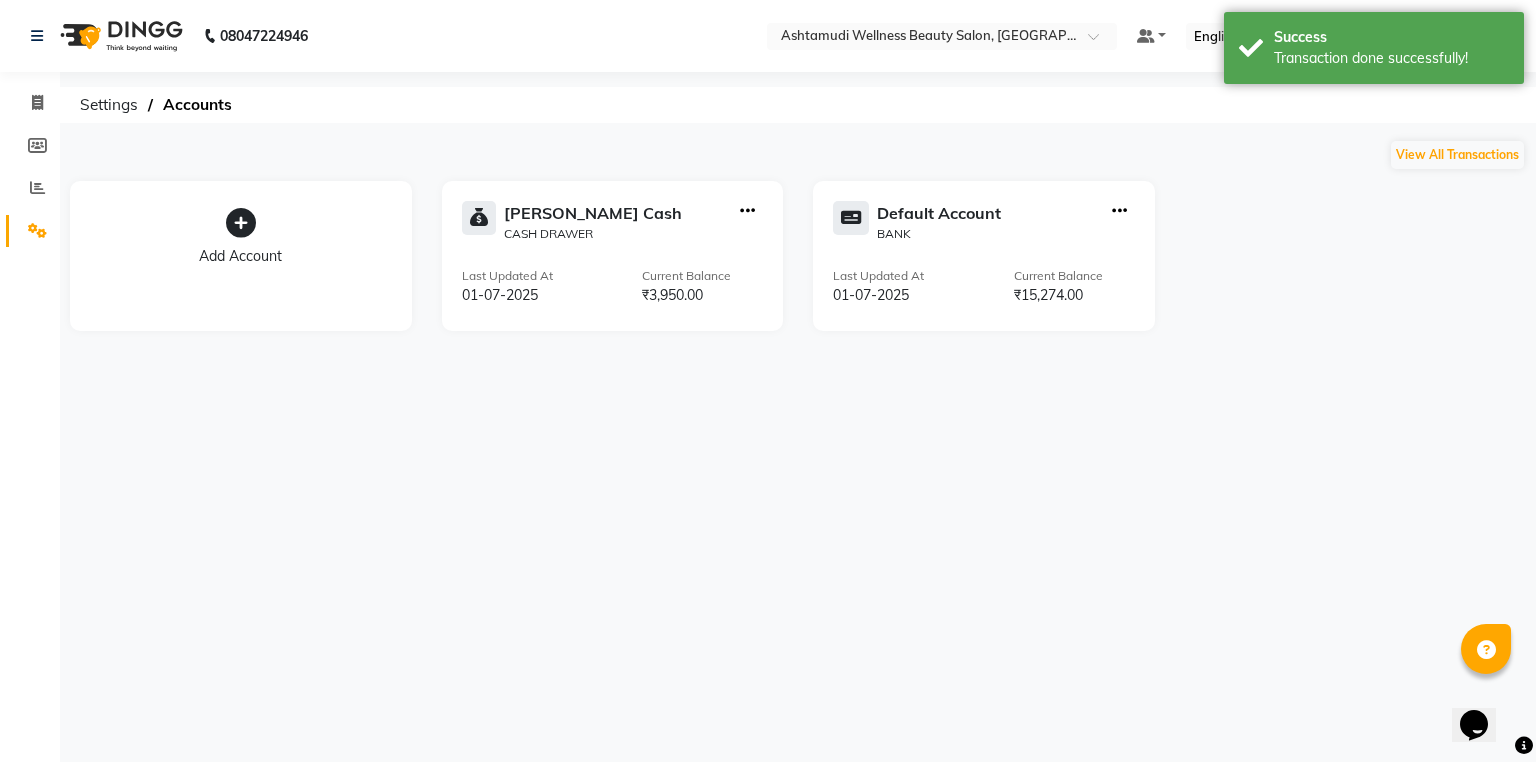 click on "08047224946 Select Location × Ashtamudi Wellness Beauty Salon, Kottiyam Default Panel My Panel English ENGLISH Español العربية मराठी हिंदी ગુજરાતી தமிழ் 中文 Notifications nothing to show [PERSON_NAME] A Manage Profile Change Password Sign out  Version:3.14.0  ☀ Ashtamudi Wellness Beauty Salon, Kowdiar ☀ Ashtamudi Wellness Beauty Salon, GURUVAYUR ☀ Ashtamudi Wellness Beauty Salon, kazakoottam ☀ Ashtamudi Wellness Beauty Salon, Kottiyam ☀ Ashtamudi Wellness Beauty Salon, Kottarakkara ☀ Ashtamudi Wellness , Edappally, Cochin 1 ☀ Ashtamudi Wellness Beauty Salon, TRIVANDRUM ☀ Ashtamudi Wellness Beauty Salon, THIRUVALLA ☀ Ashtamudi Welness Beauty Salon, [GEOGRAPHIC_DATA] ☀ Ashtamudi Wellness Beauty Salon (HO), [GEOGRAPHIC_DATA] ☀ Ashtamudi Wellness Beauty Salon, [GEOGRAPHIC_DATA] ☀ Ashtamudi Wellness Beauty Salon, [GEOGRAPHIC_DATA] ☀ Ashtamudi Beauty Lounge, ATTINGAL ☀ Ashtamudi Wellness Beauty Salon, Alappuzha  Invoice  Members  Reports  Settings Generate Report  BANK" at bounding box center (768, 381) 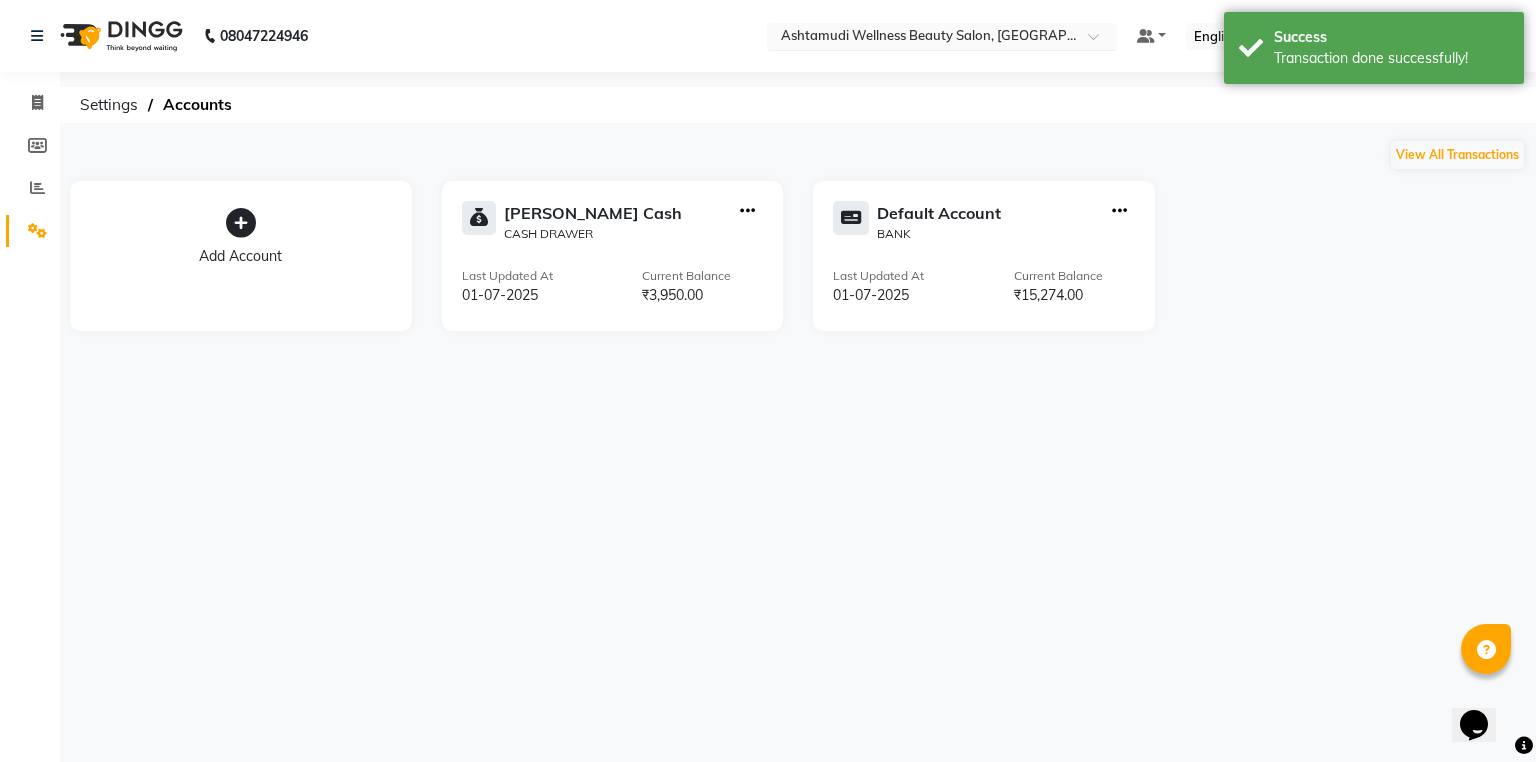 click at bounding box center [942, 38] 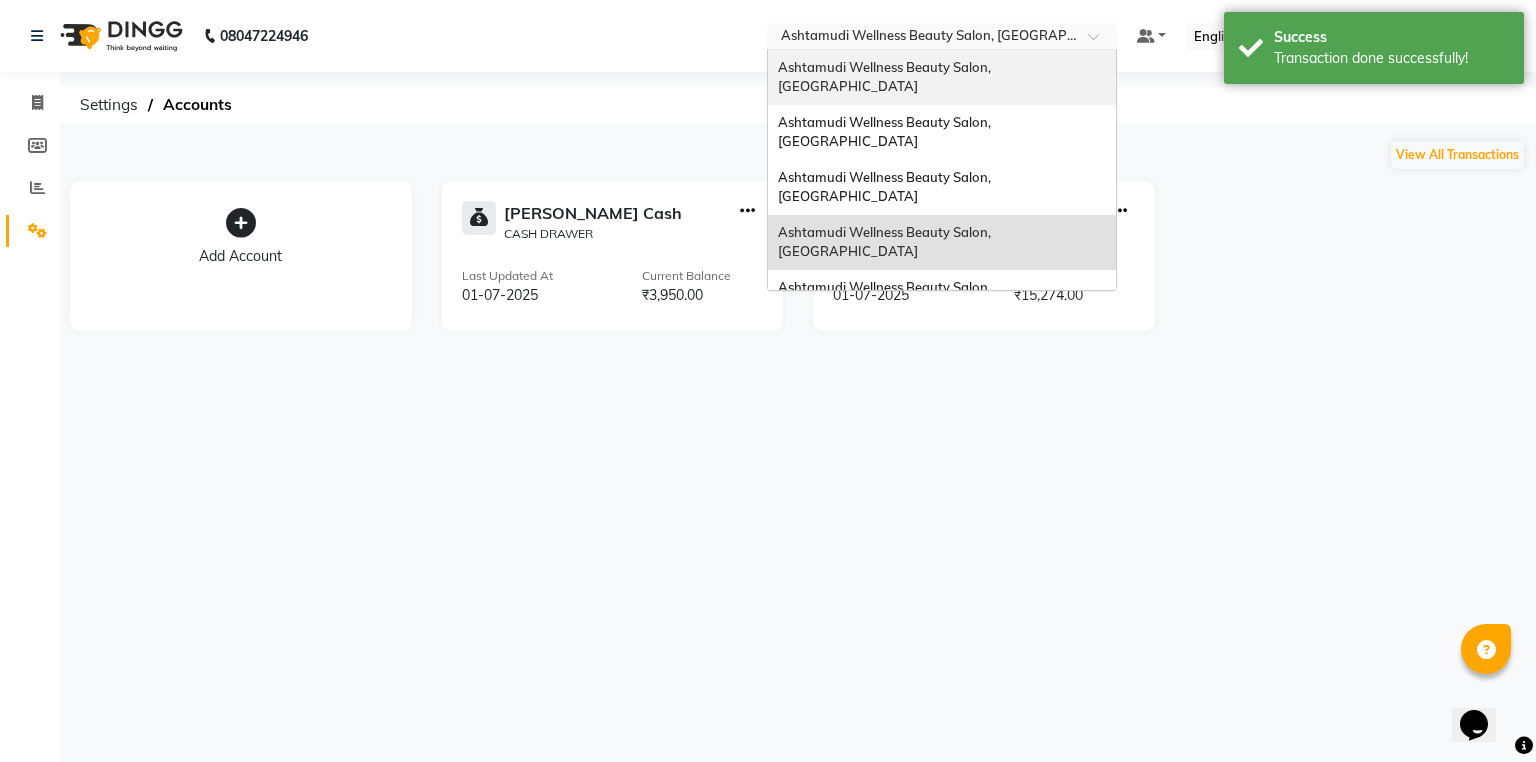 click on "Ashtamudi Wellness Beauty Salon, [GEOGRAPHIC_DATA]" at bounding box center (942, 77) 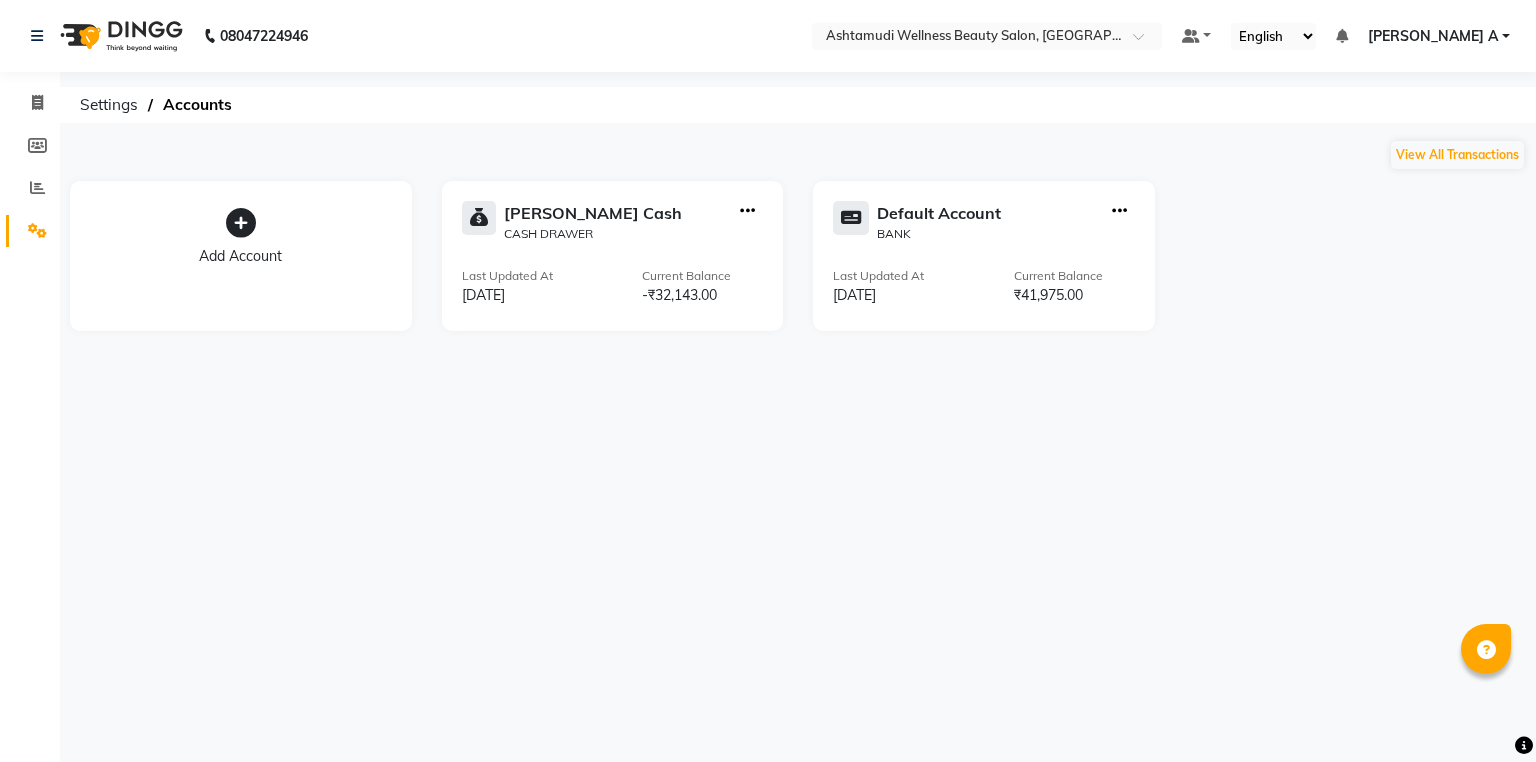 scroll, scrollTop: 0, scrollLeft: 0, axis: both 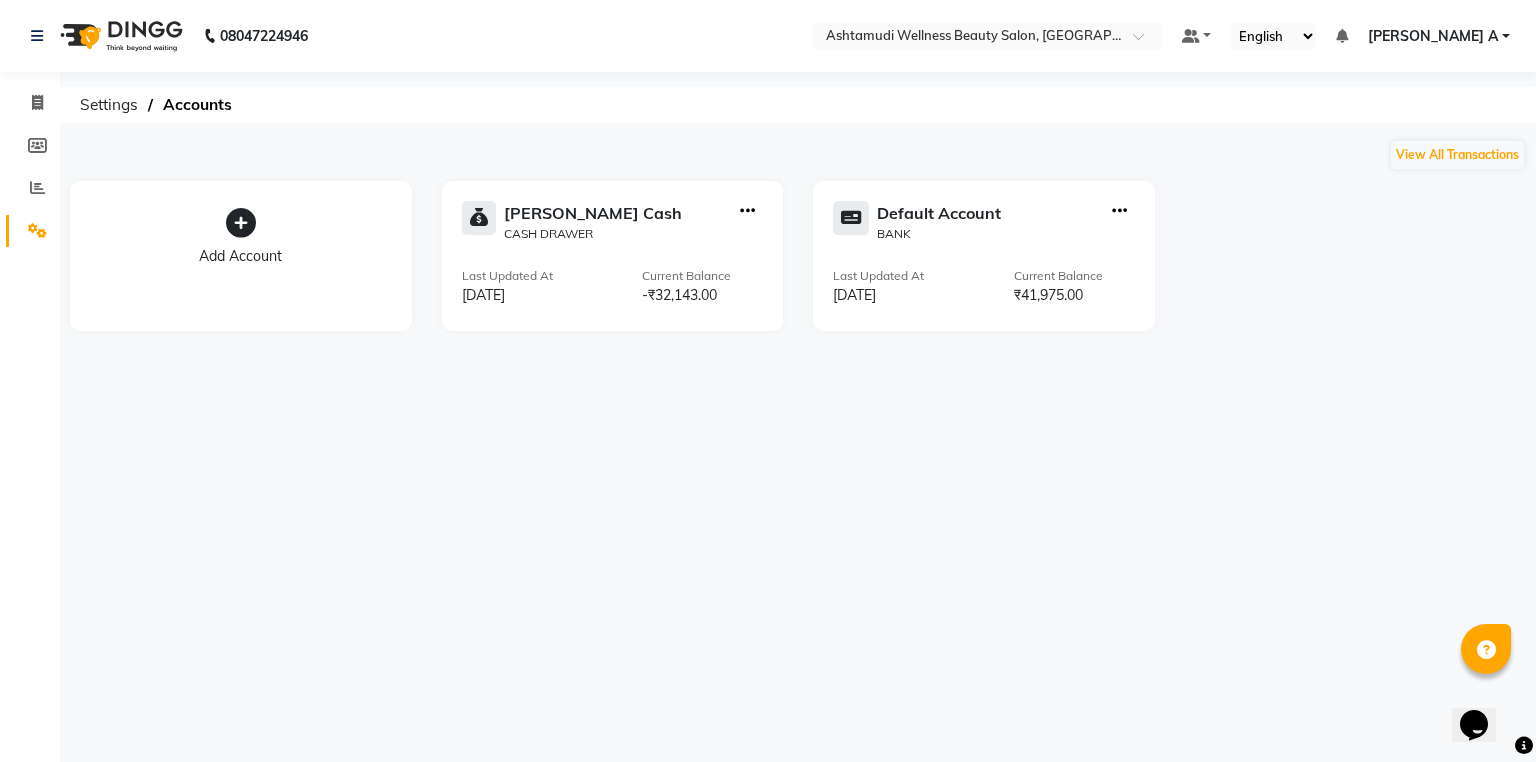 click 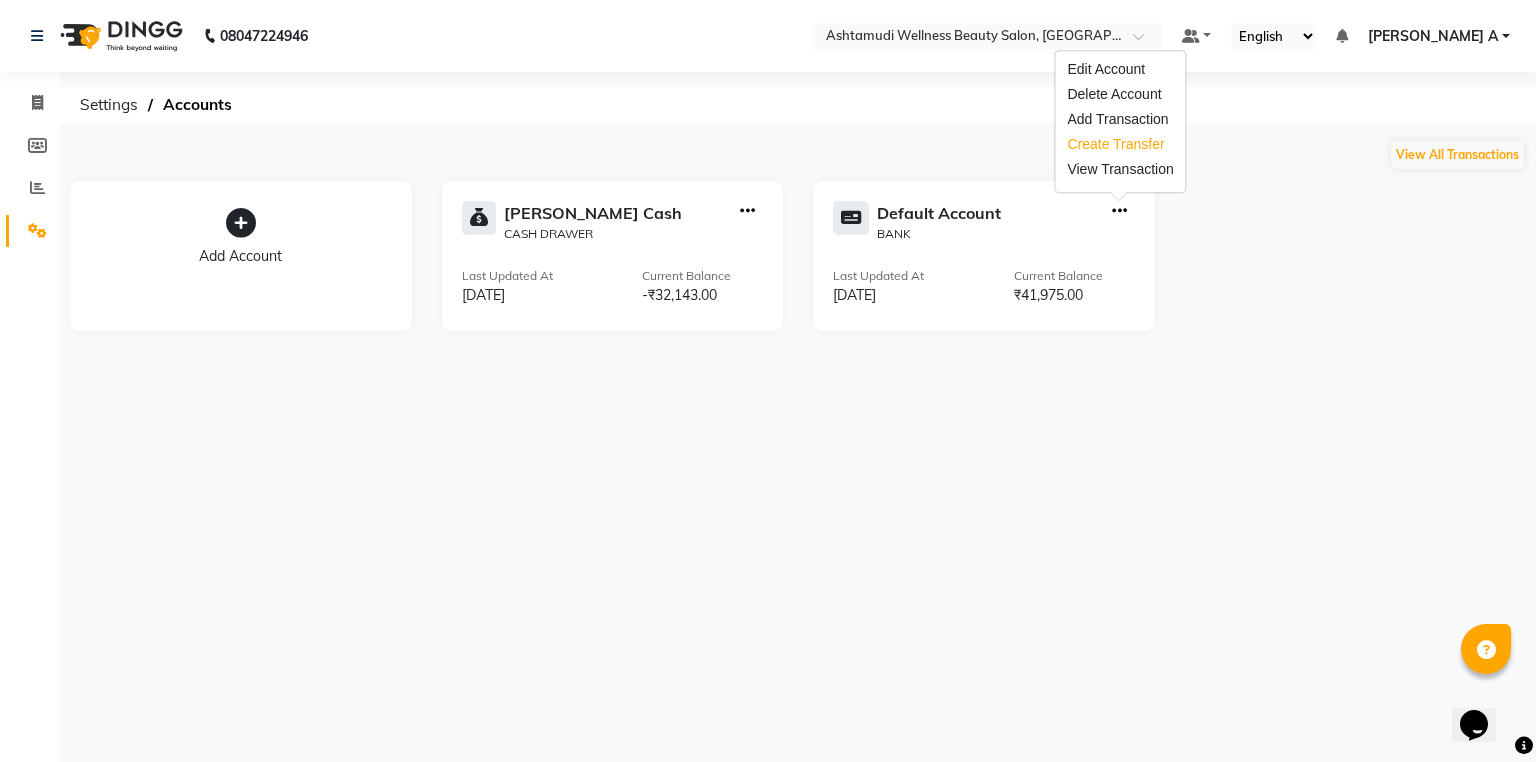 click on "Create Transfer" at bounding box center (1120, 144) 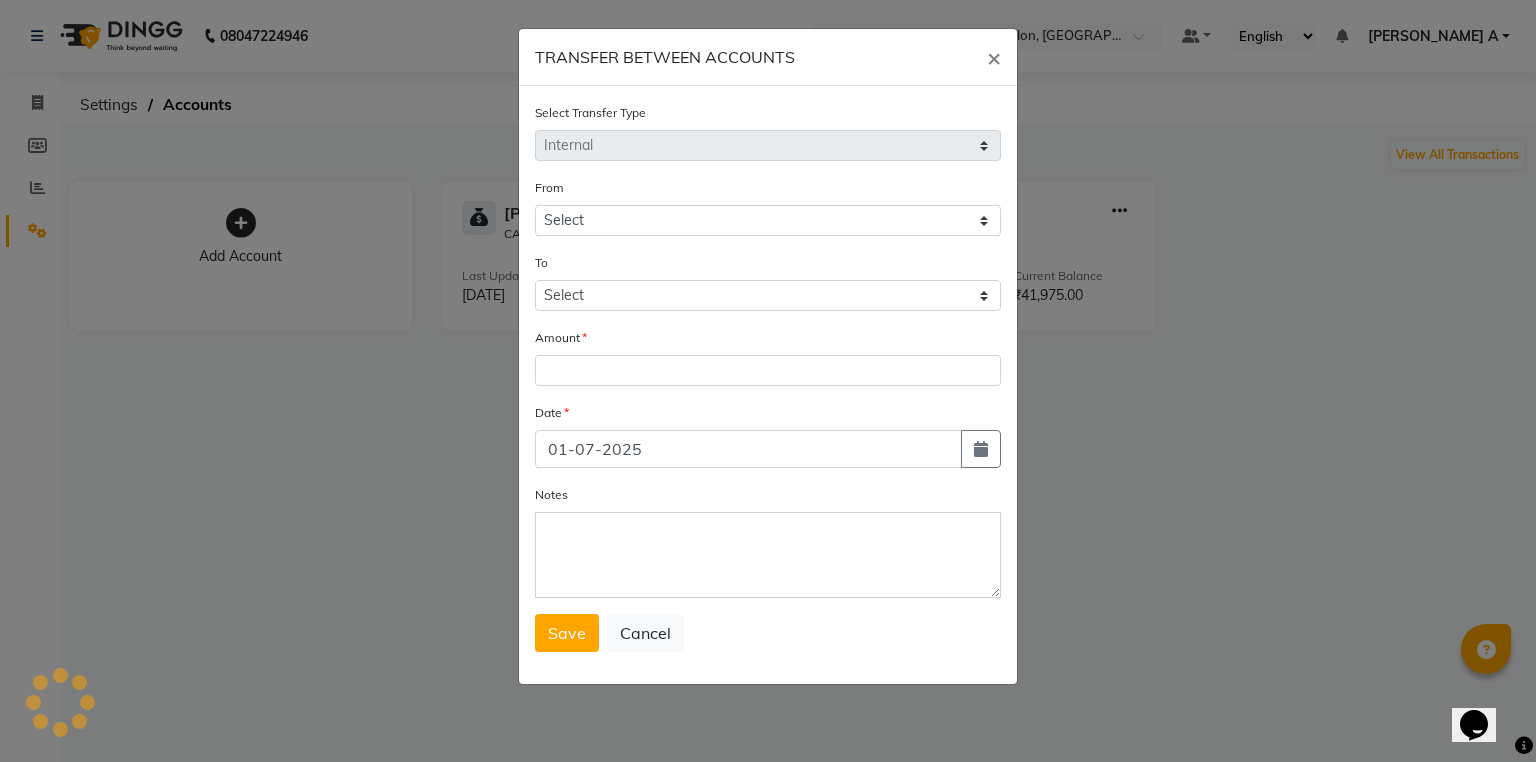 select on "3501" 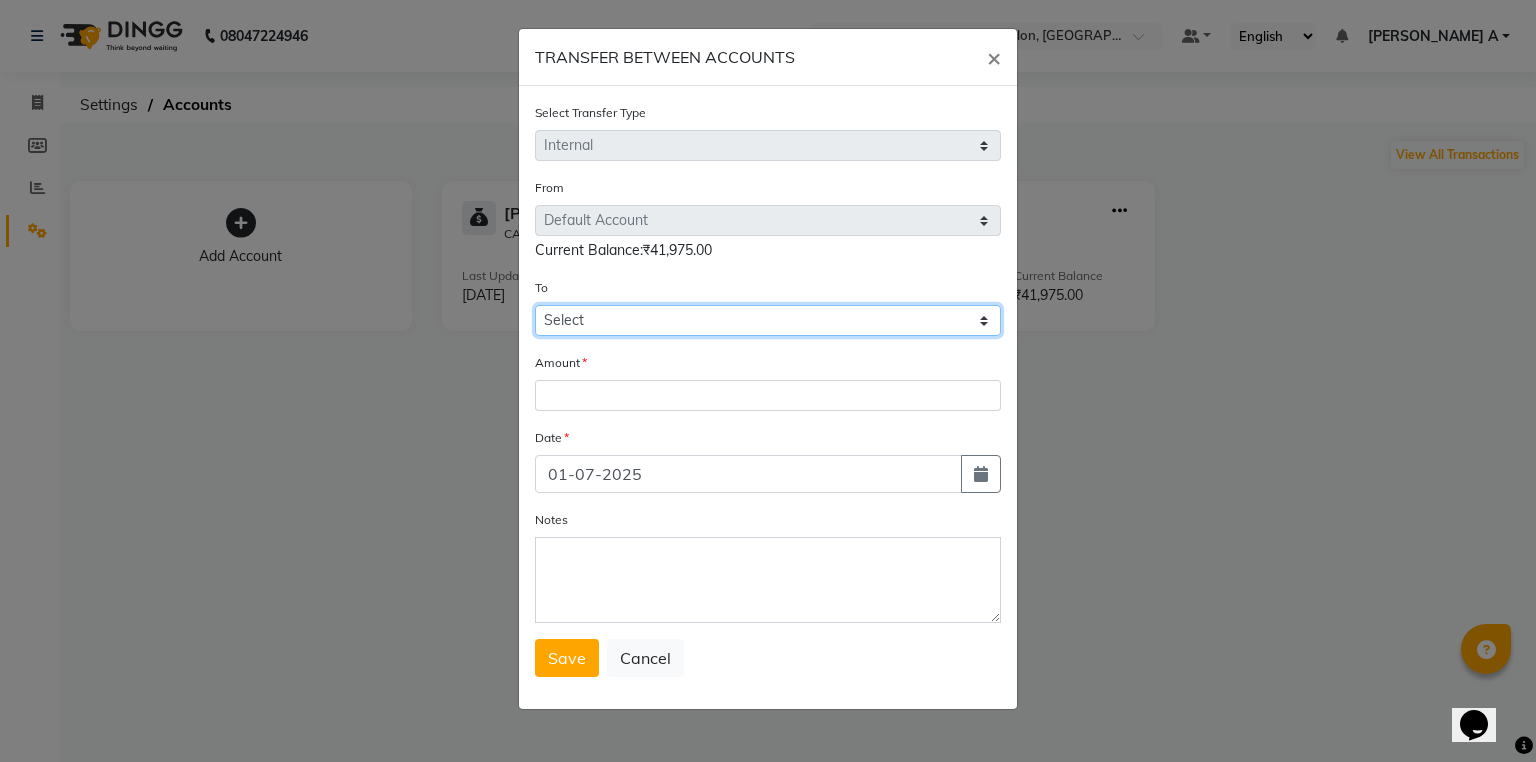 click on "Select Petty Cash Default Account" 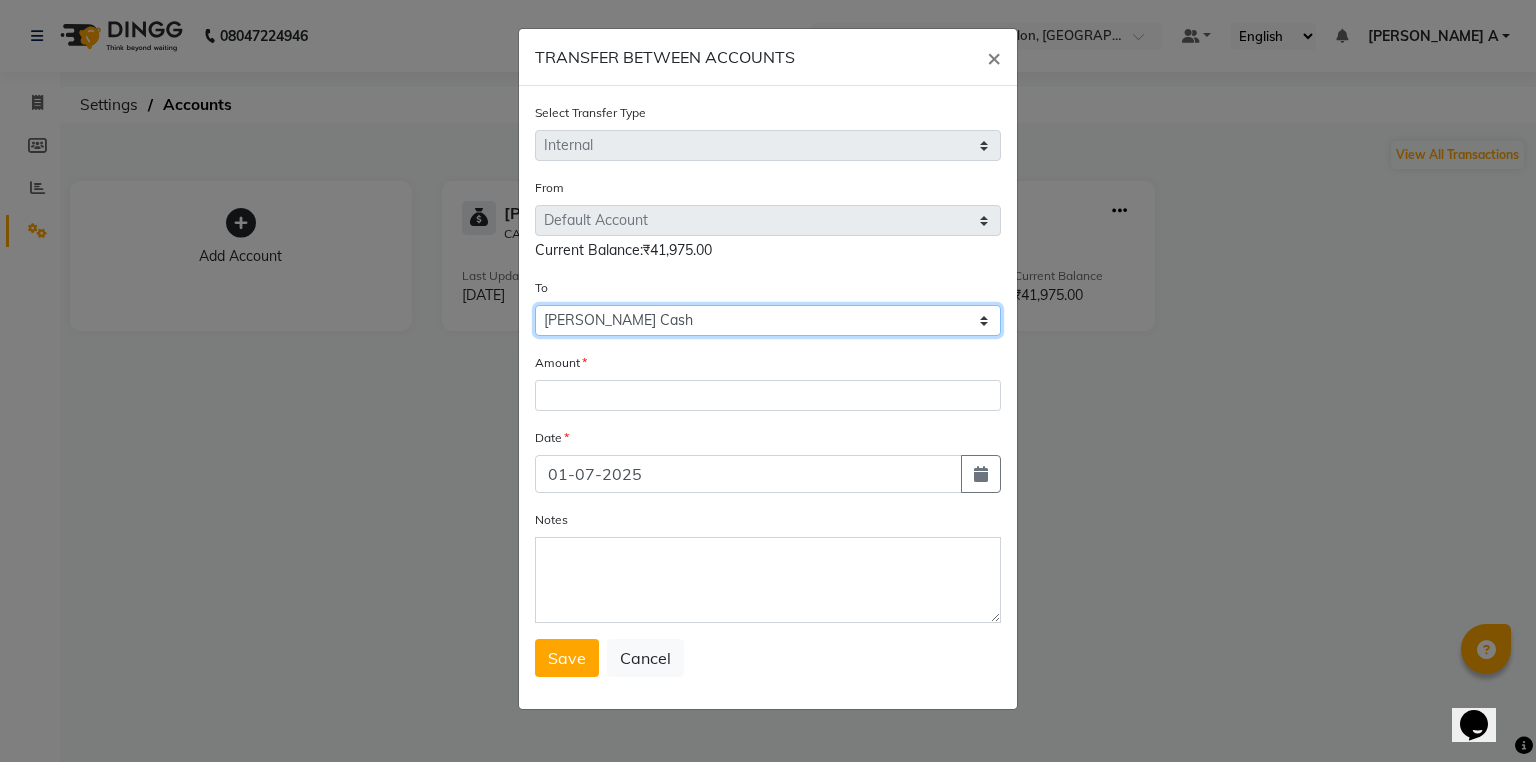 click on "Select [PERSON_NAME] Cash Default Account" 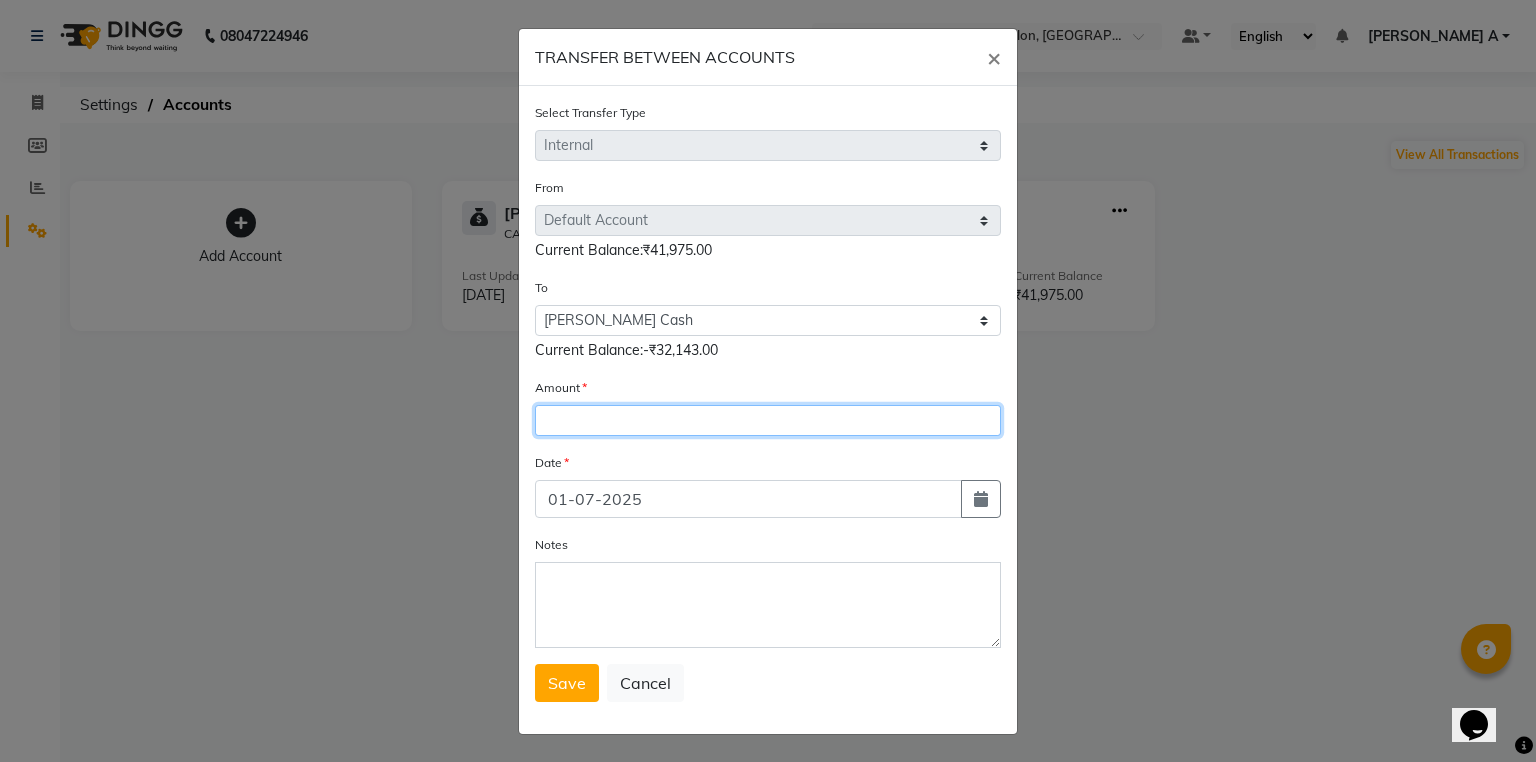 click 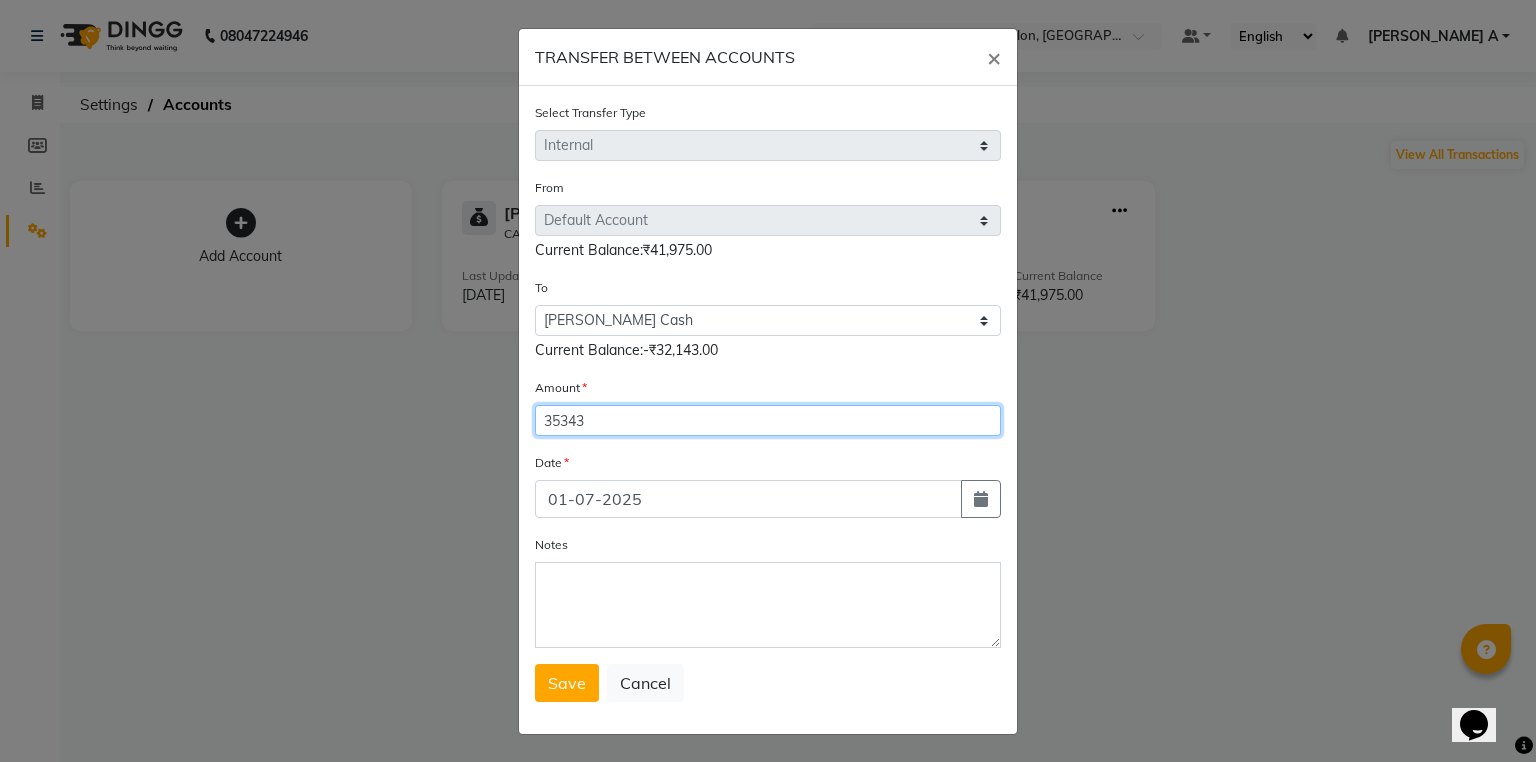 type on "35343" 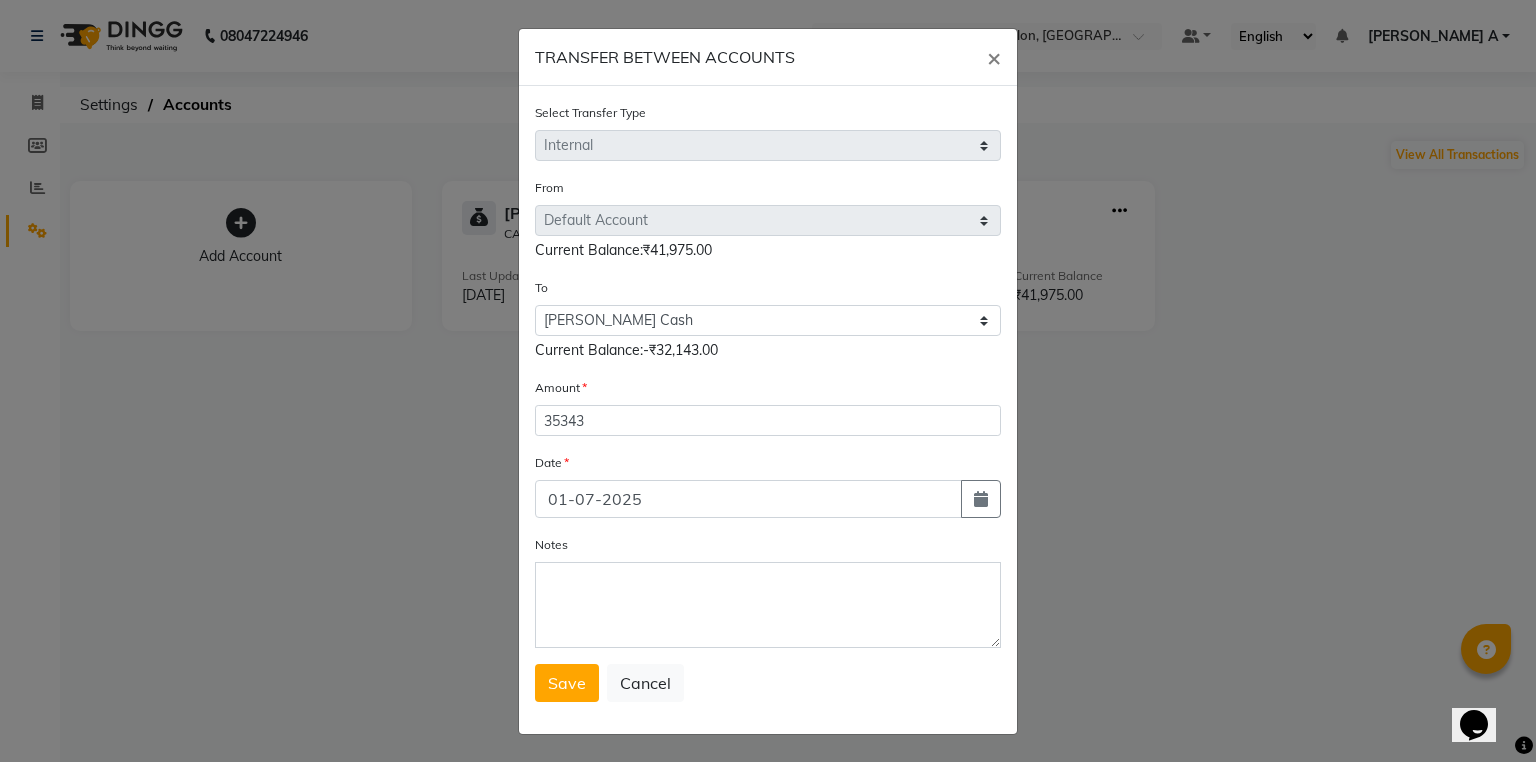 click 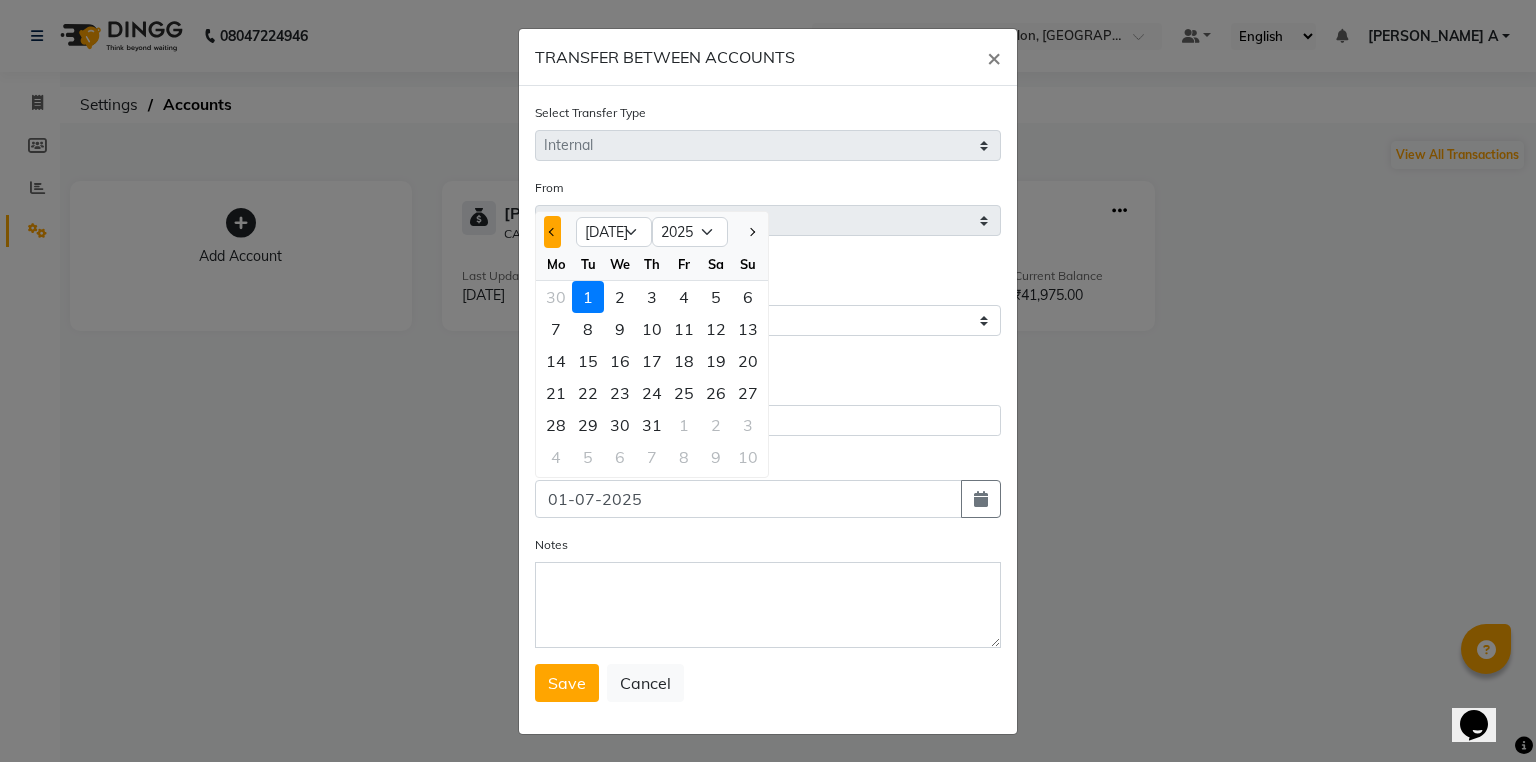 click 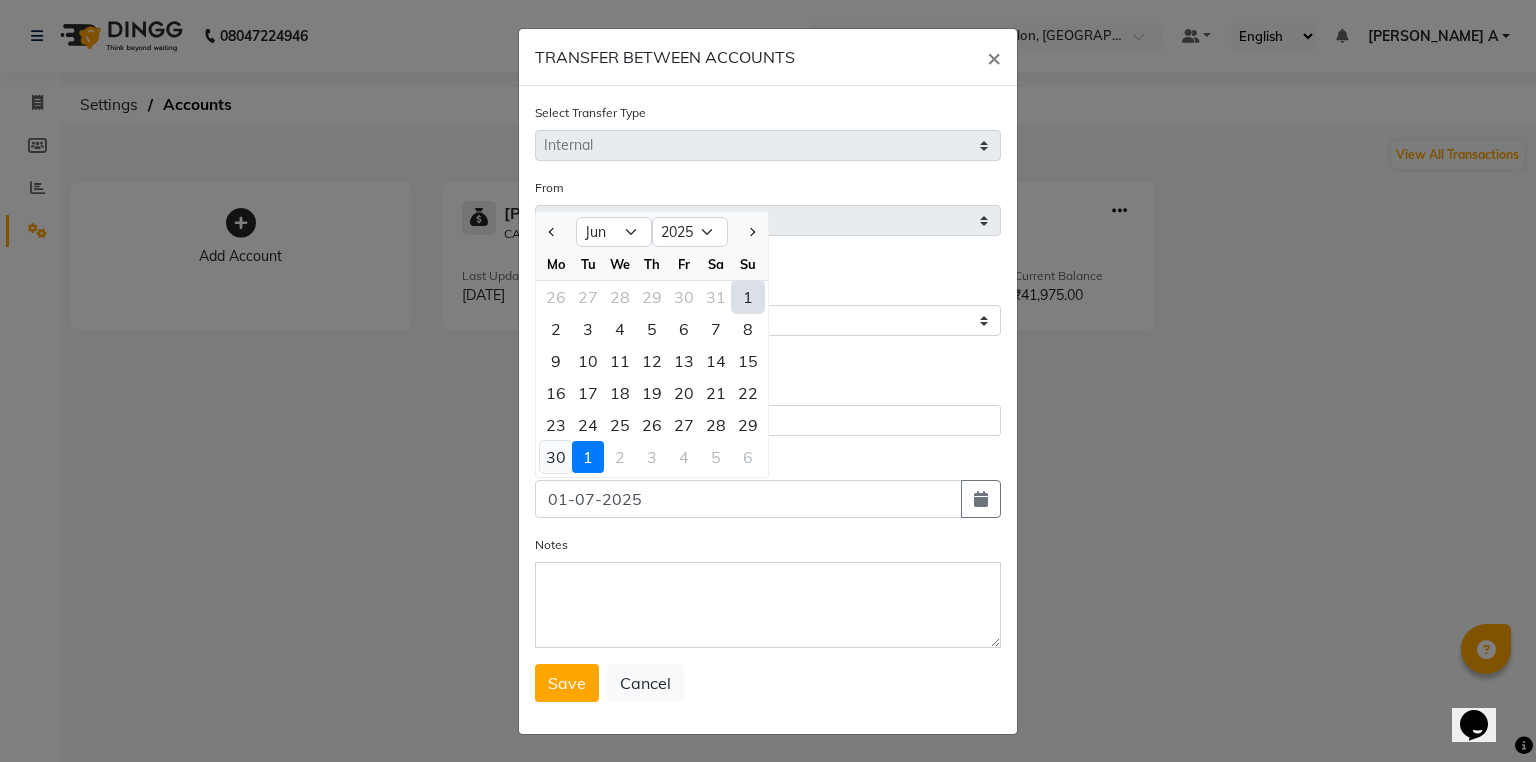 click on "30" 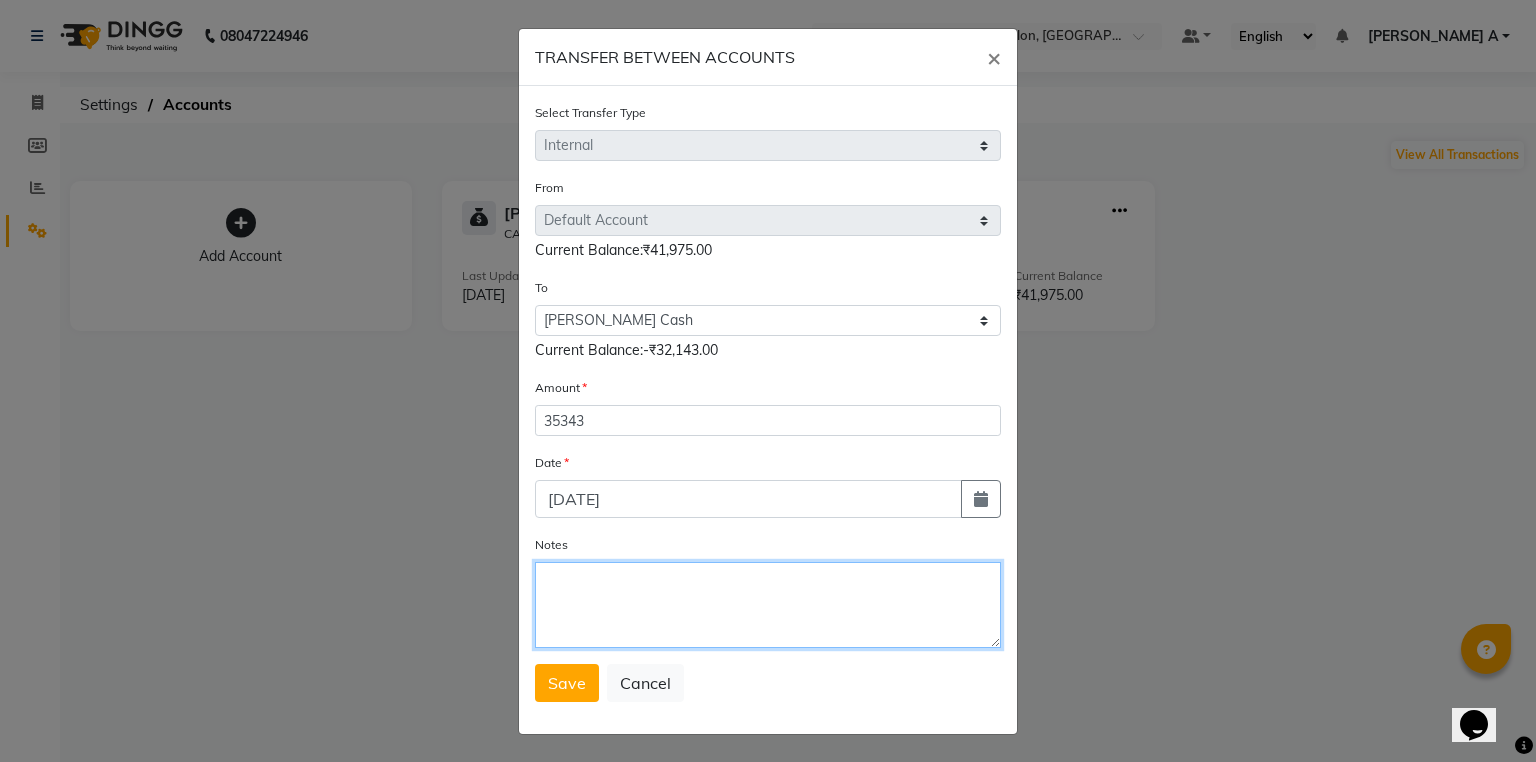 click on "Notes" at bounding box center [768, 605] 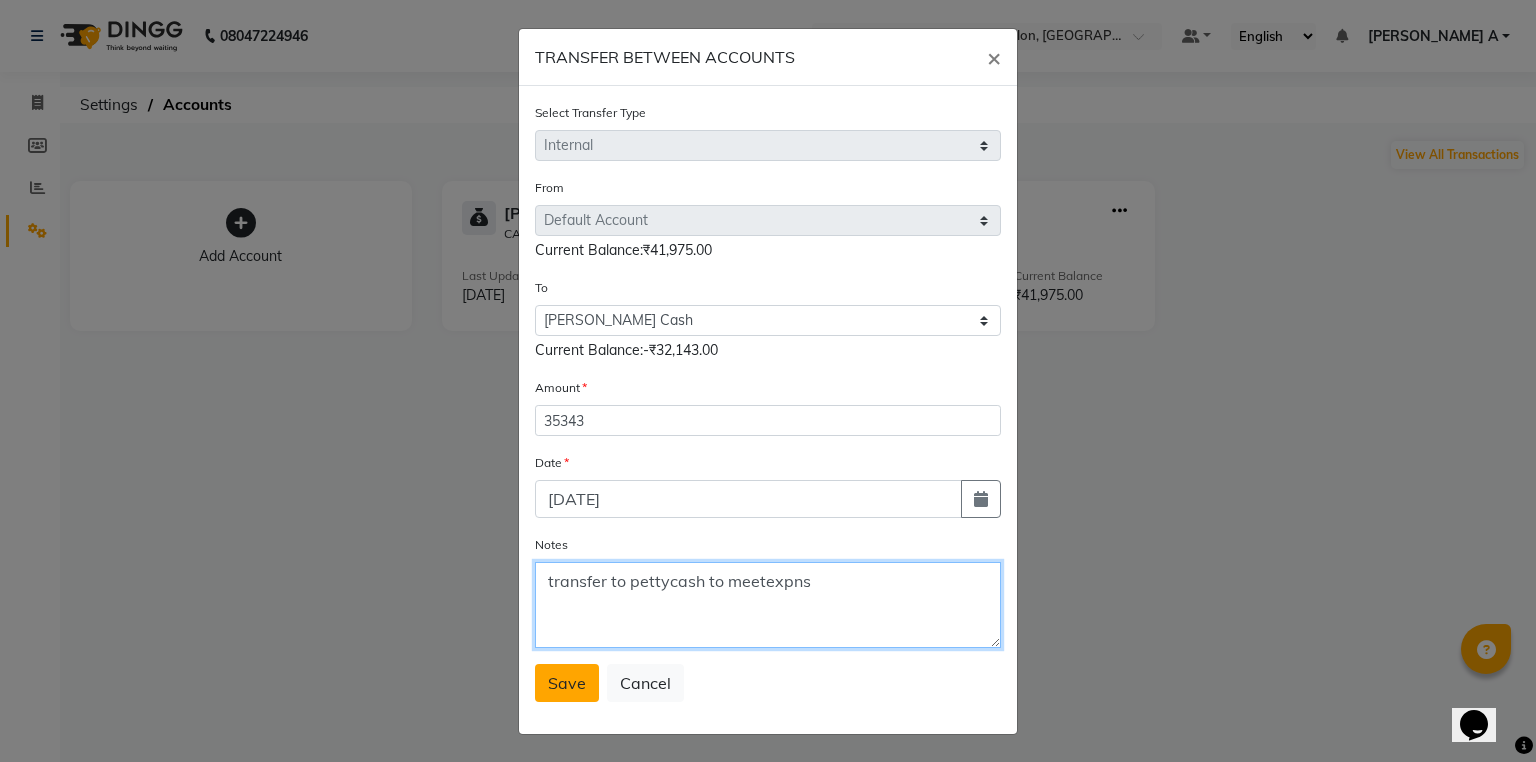 type on "transfer to pettycash to meetexpns" 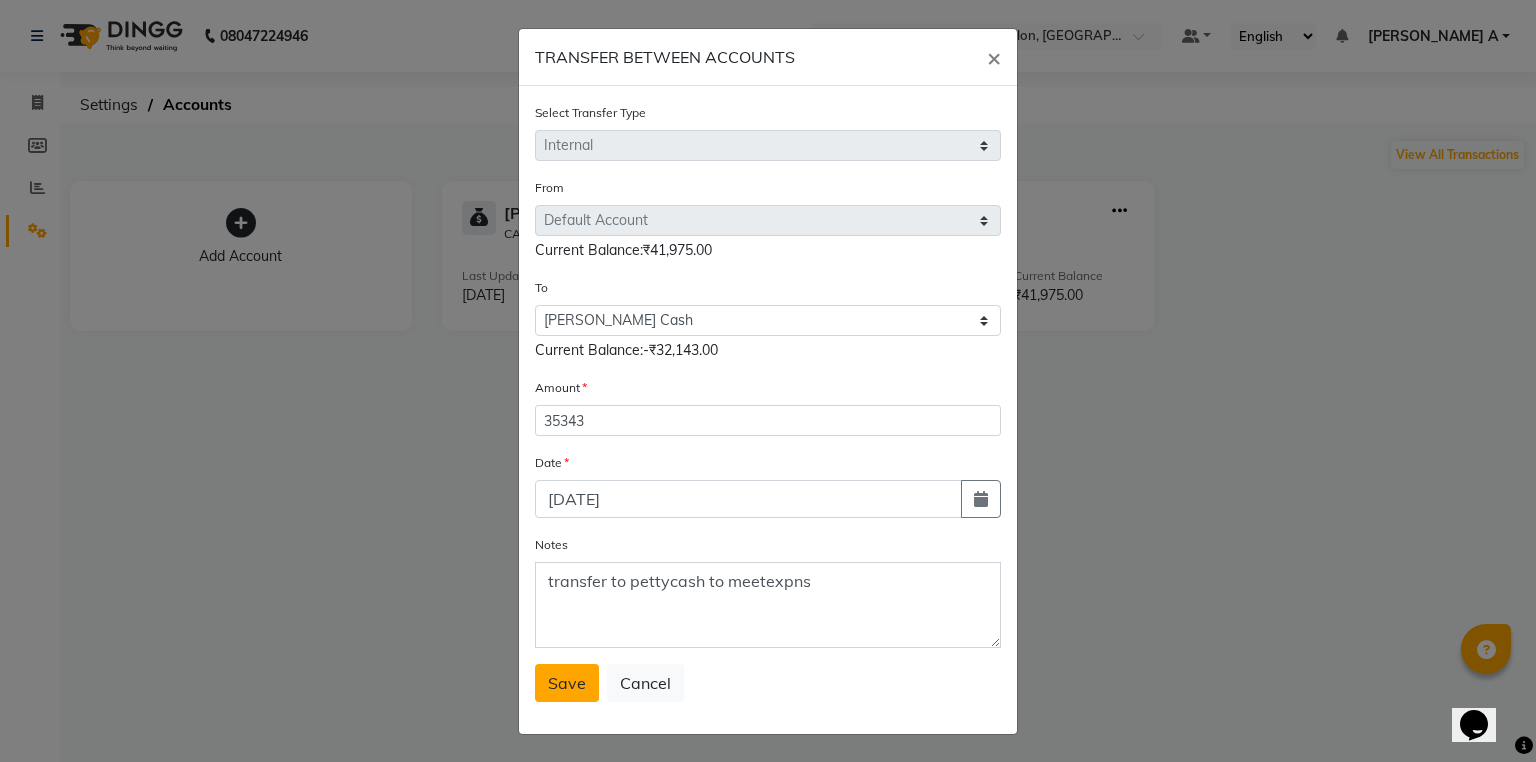 click on "Save" at bounding box center [567, 683] 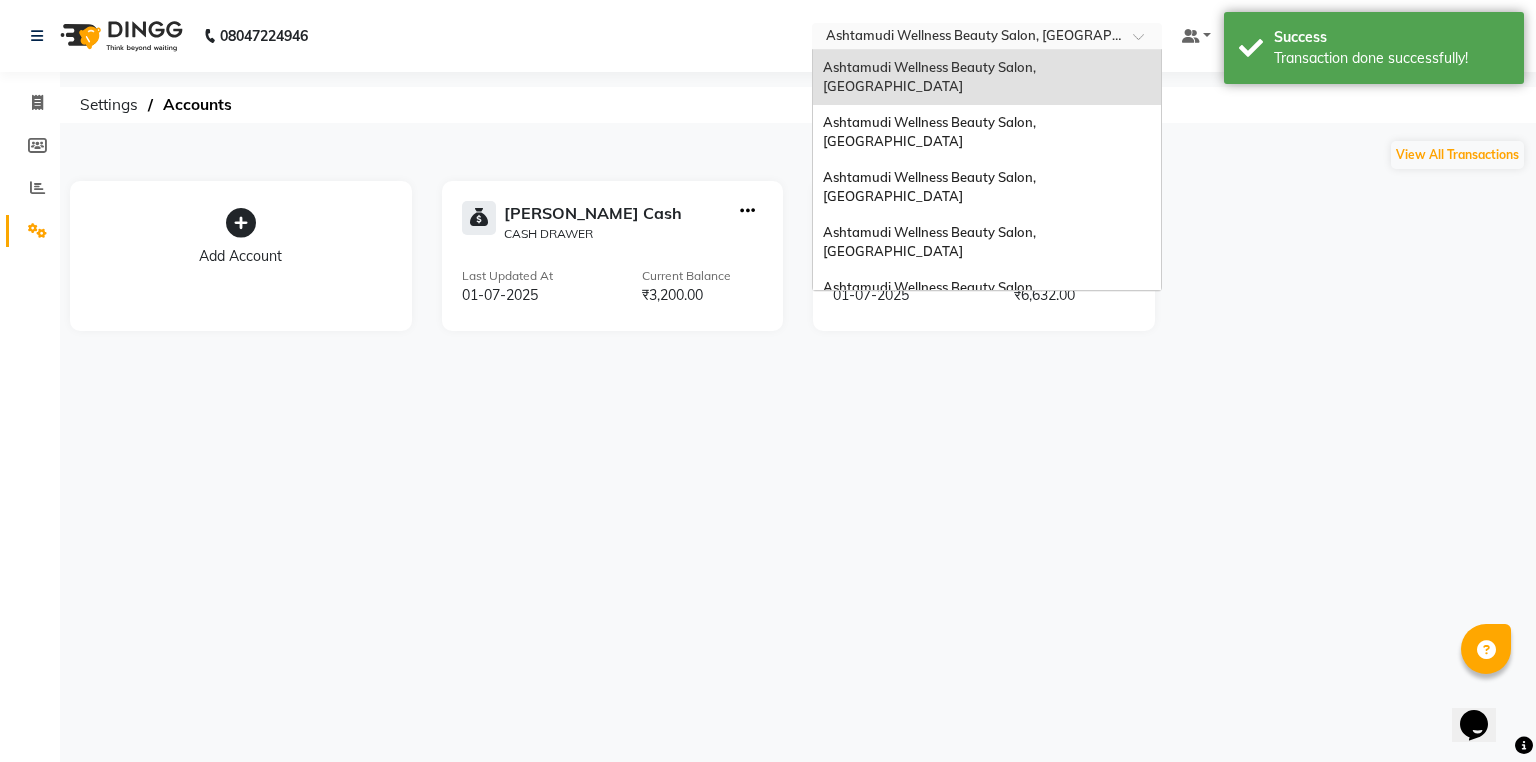 click at bounding box center (967, 38) 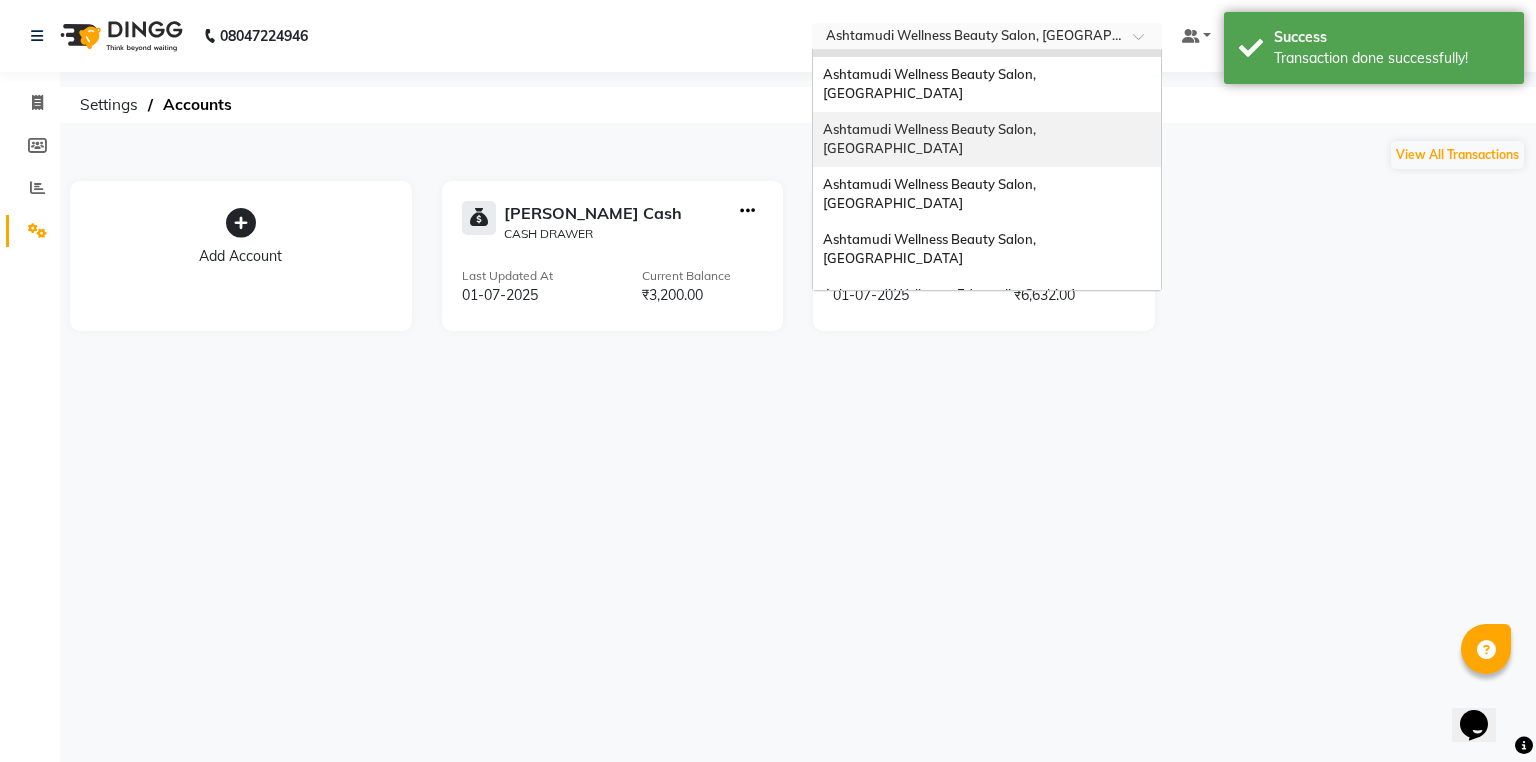 scroll, scrollTop: 80, scrollLeft: 0, axis: vertical 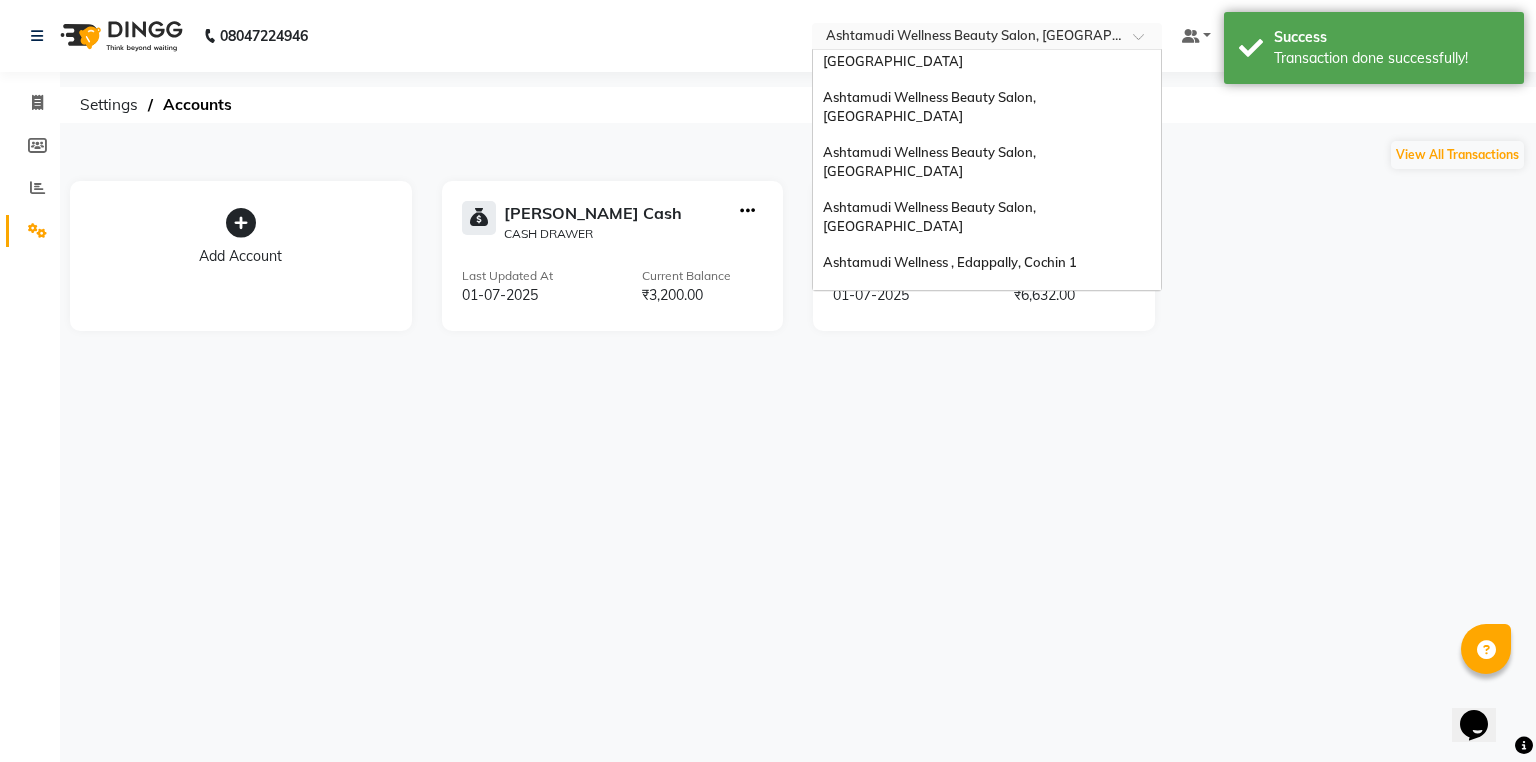 click on "Ashtamudi Wellness Beauty Salon, Thiruvalla" at bounding box center [931, 343] 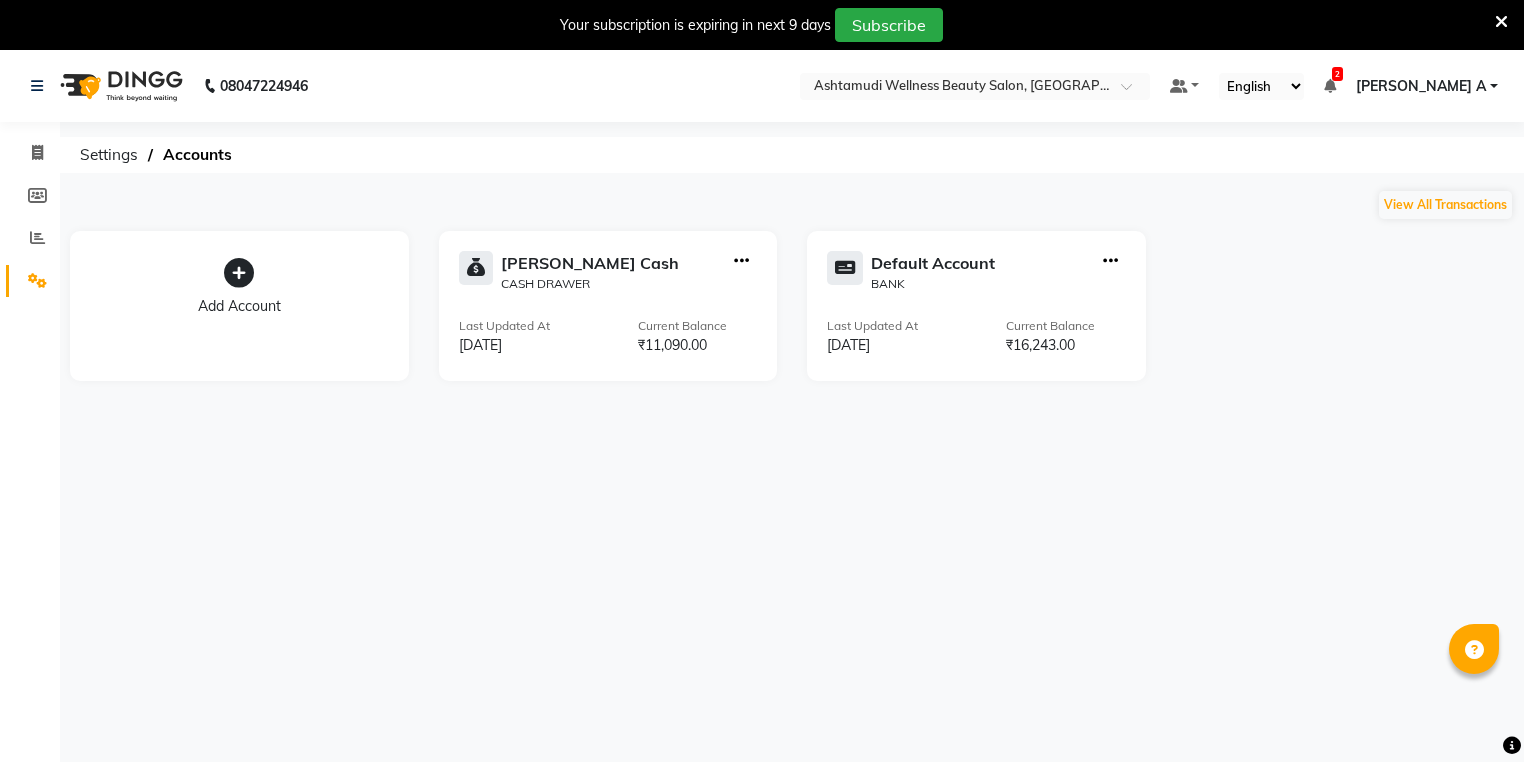 scroll, scrollTop: 0, scrollLeft: 0, axis: both 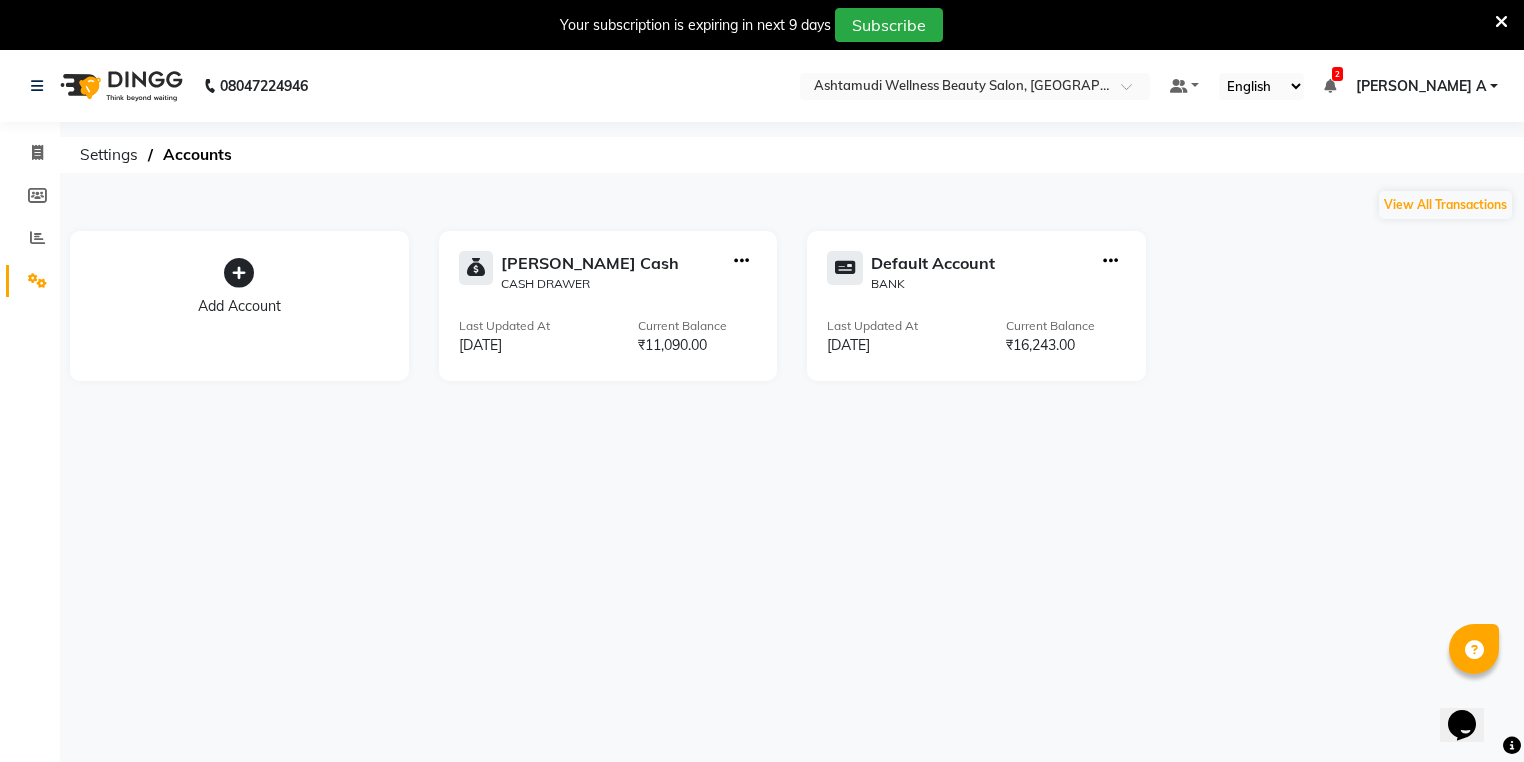 click 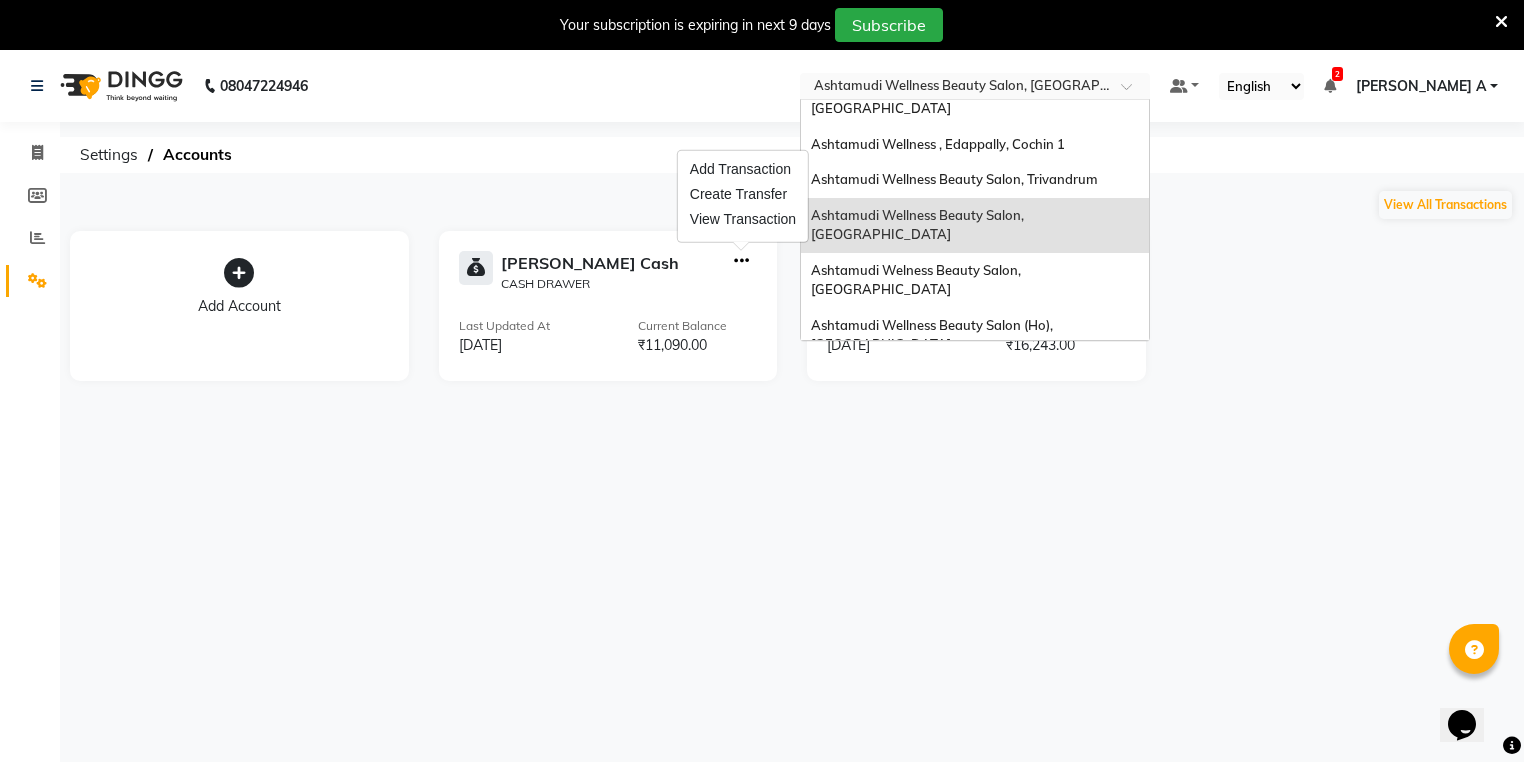click at bounding box center [955, 88] 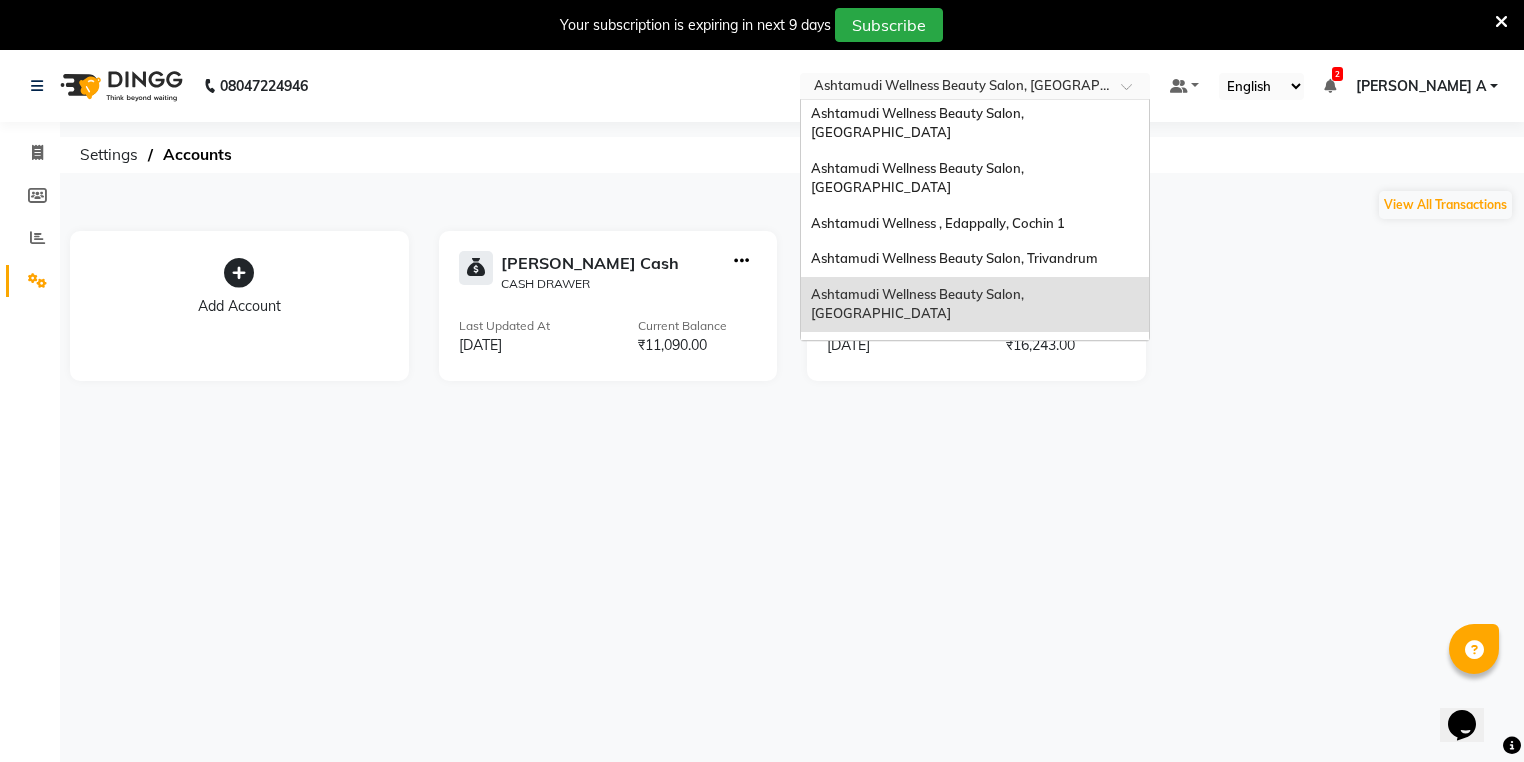 scroll, scrollTop: 168, scrollLeft: 0, axis: vertical 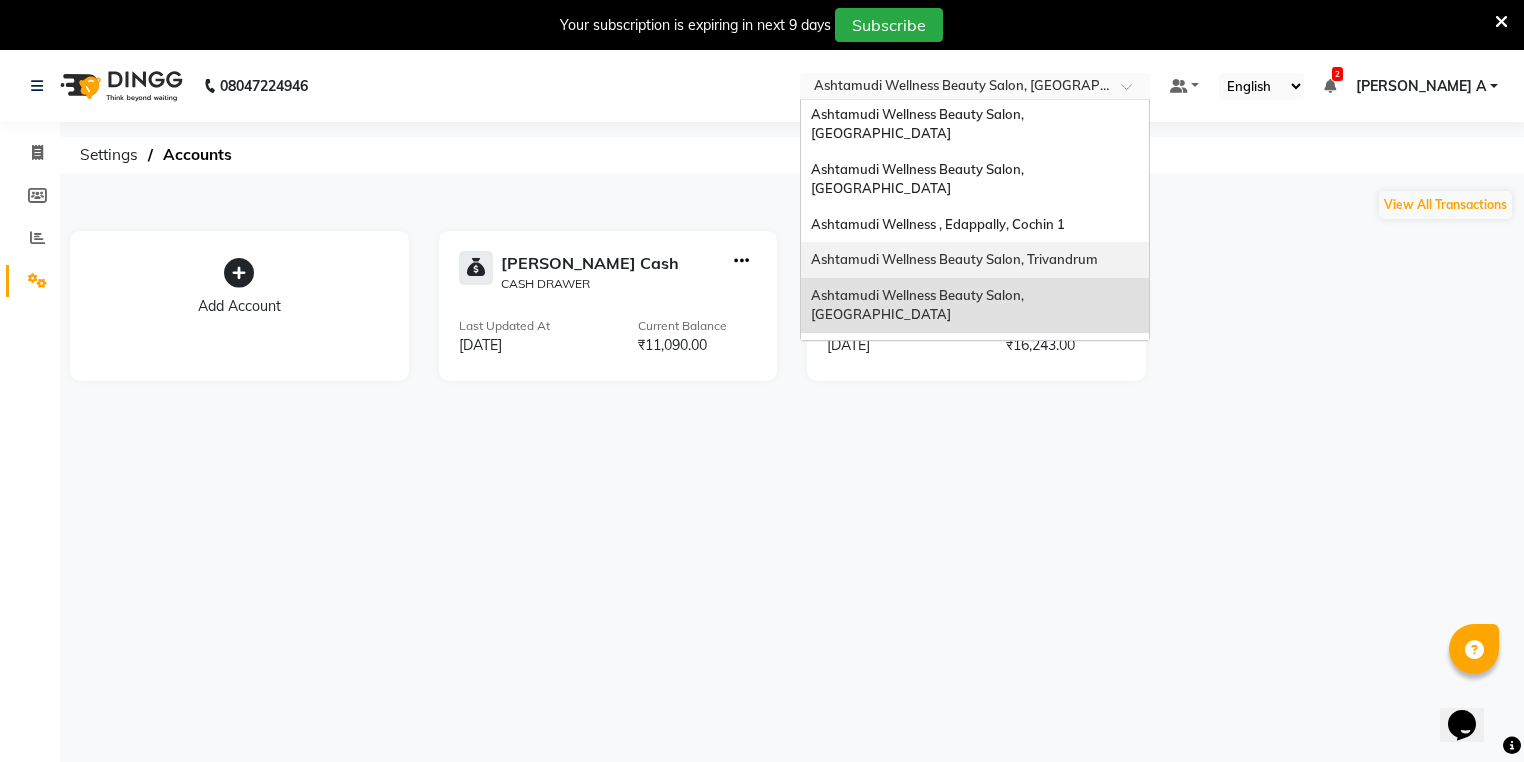click on "Ashtamudi Wellness Beauty Salon, Trivandrum" at bounding box center (954, 259) 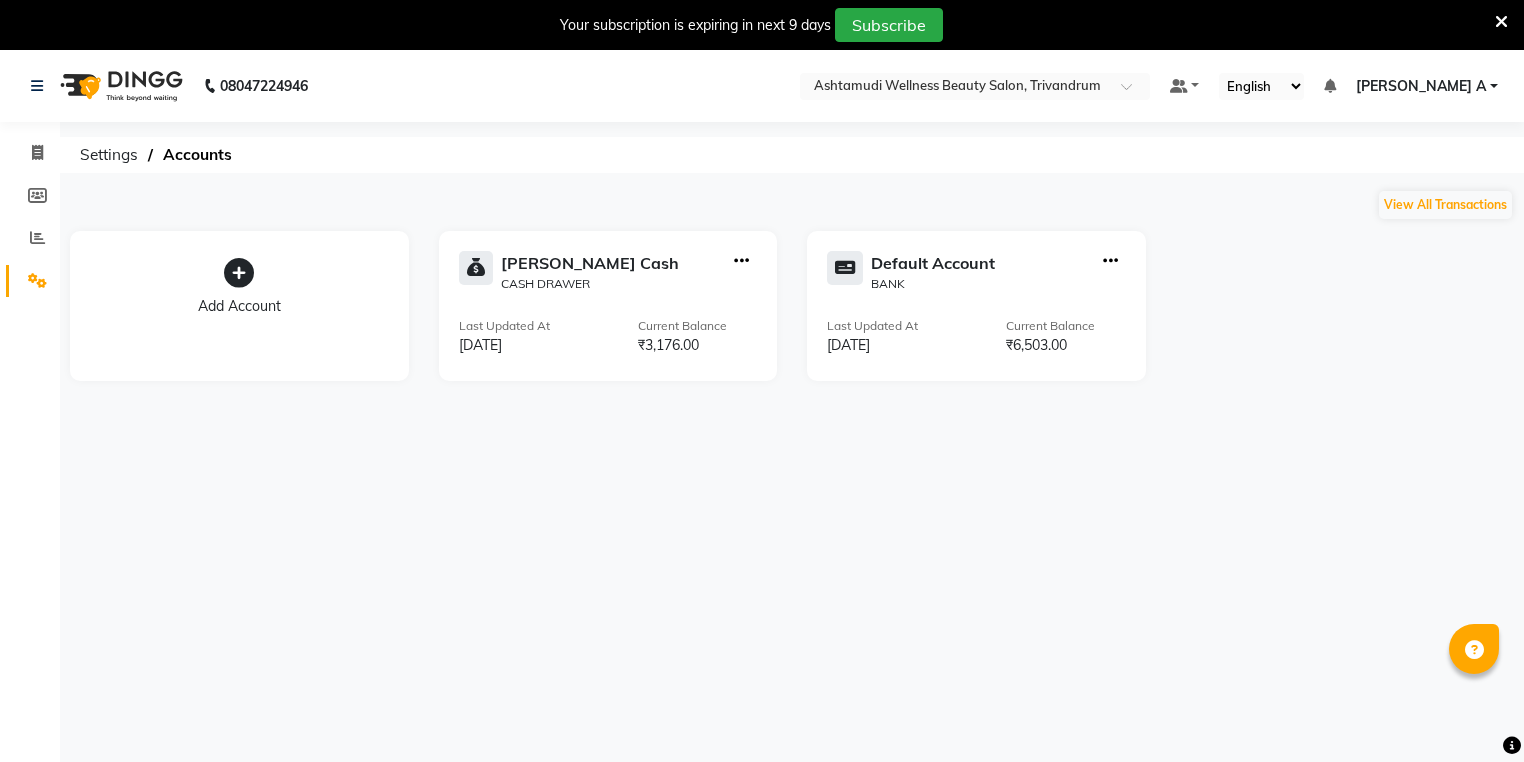 scroll, scrollTop: 0, scrollLeft: 0, axis: both 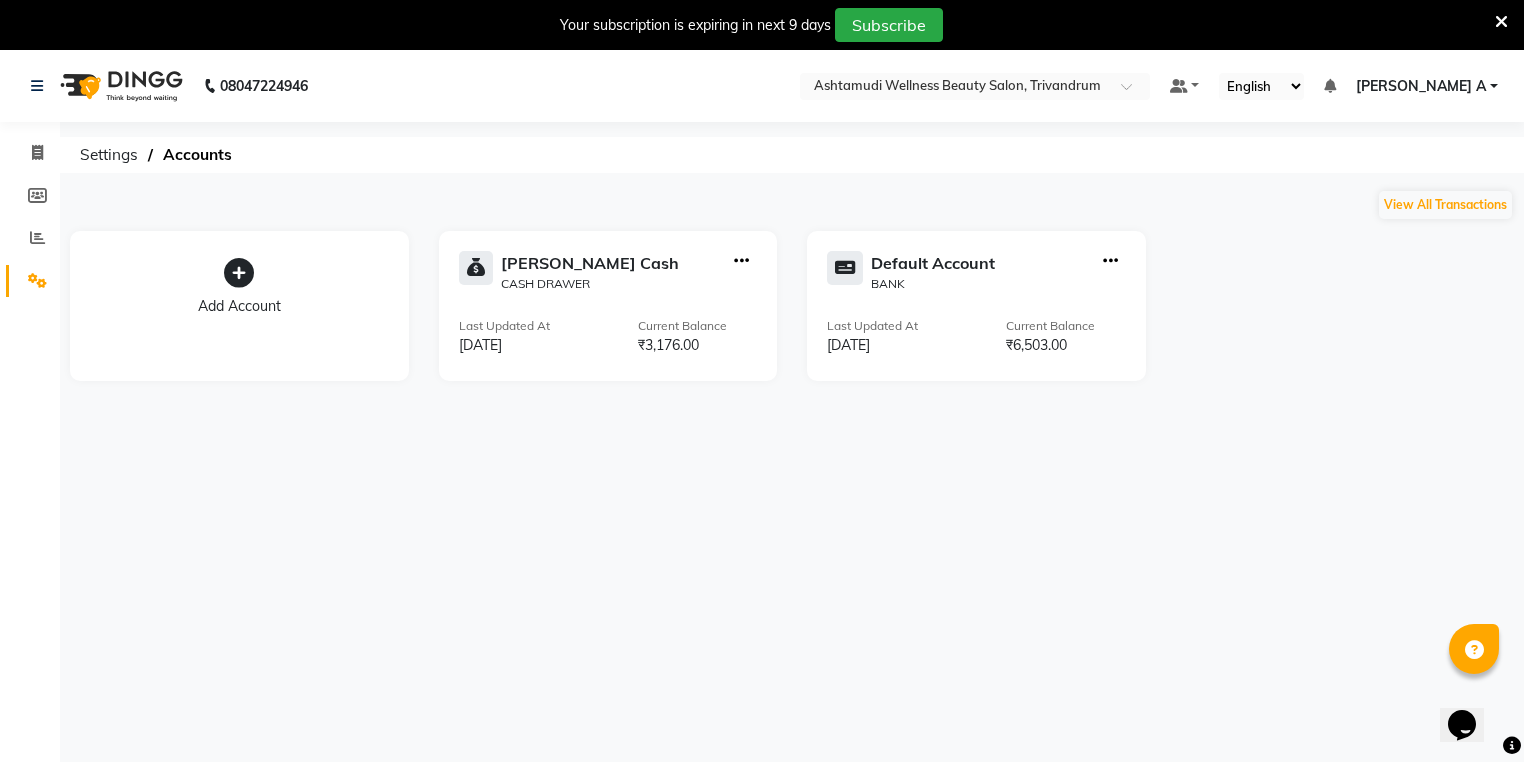 click 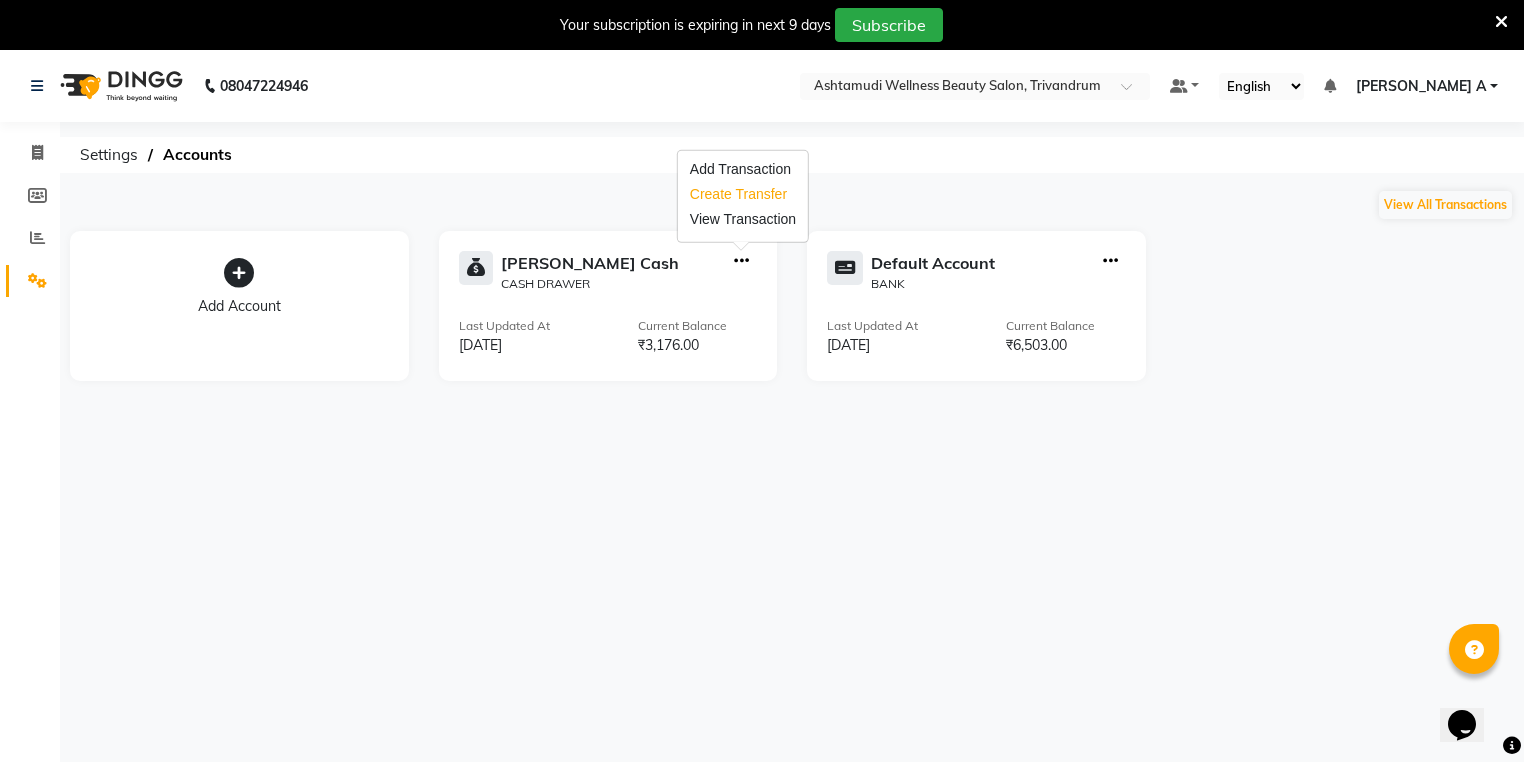 click on "Create Transfer" at bounding box center (743, 194) 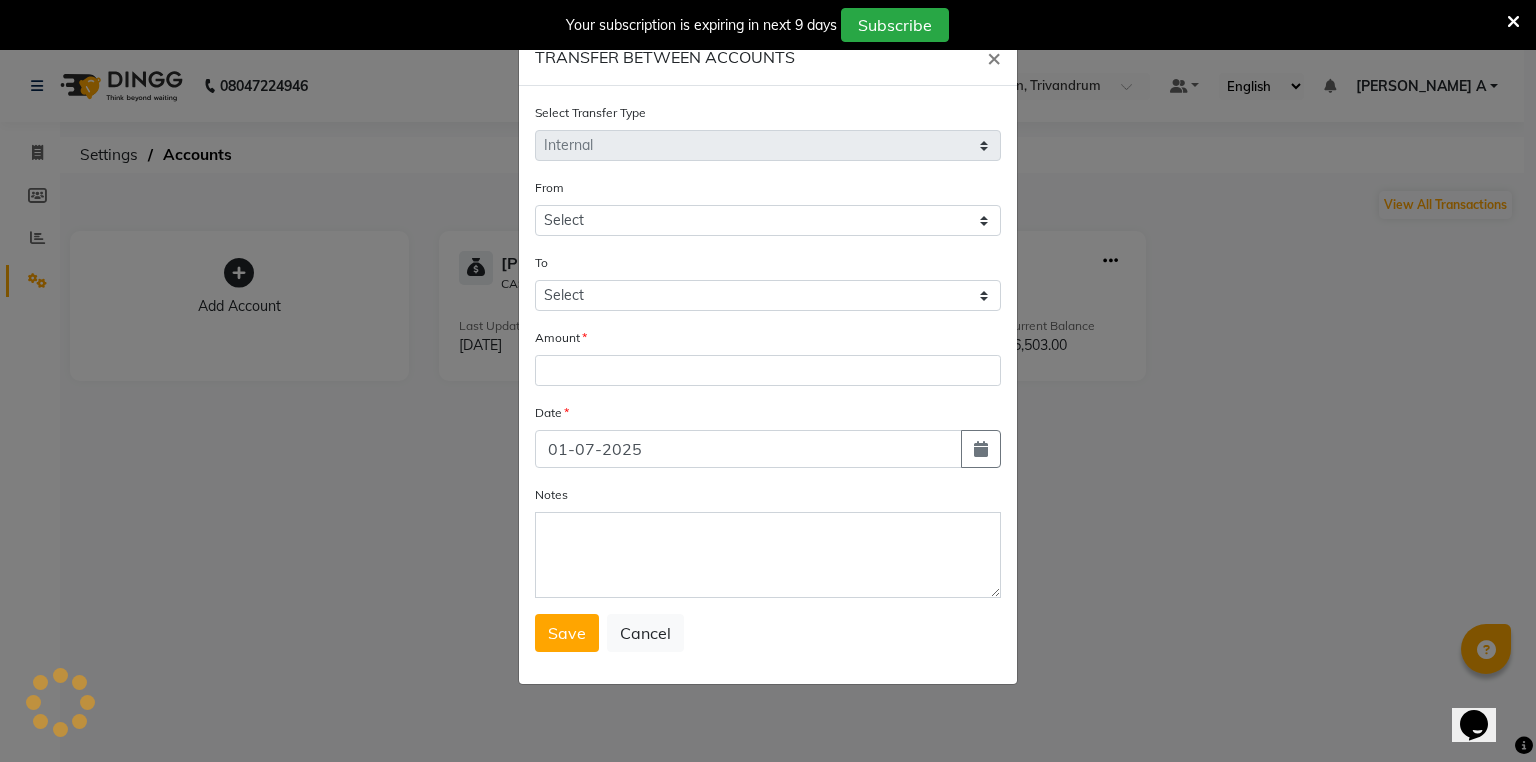 select on "3467" 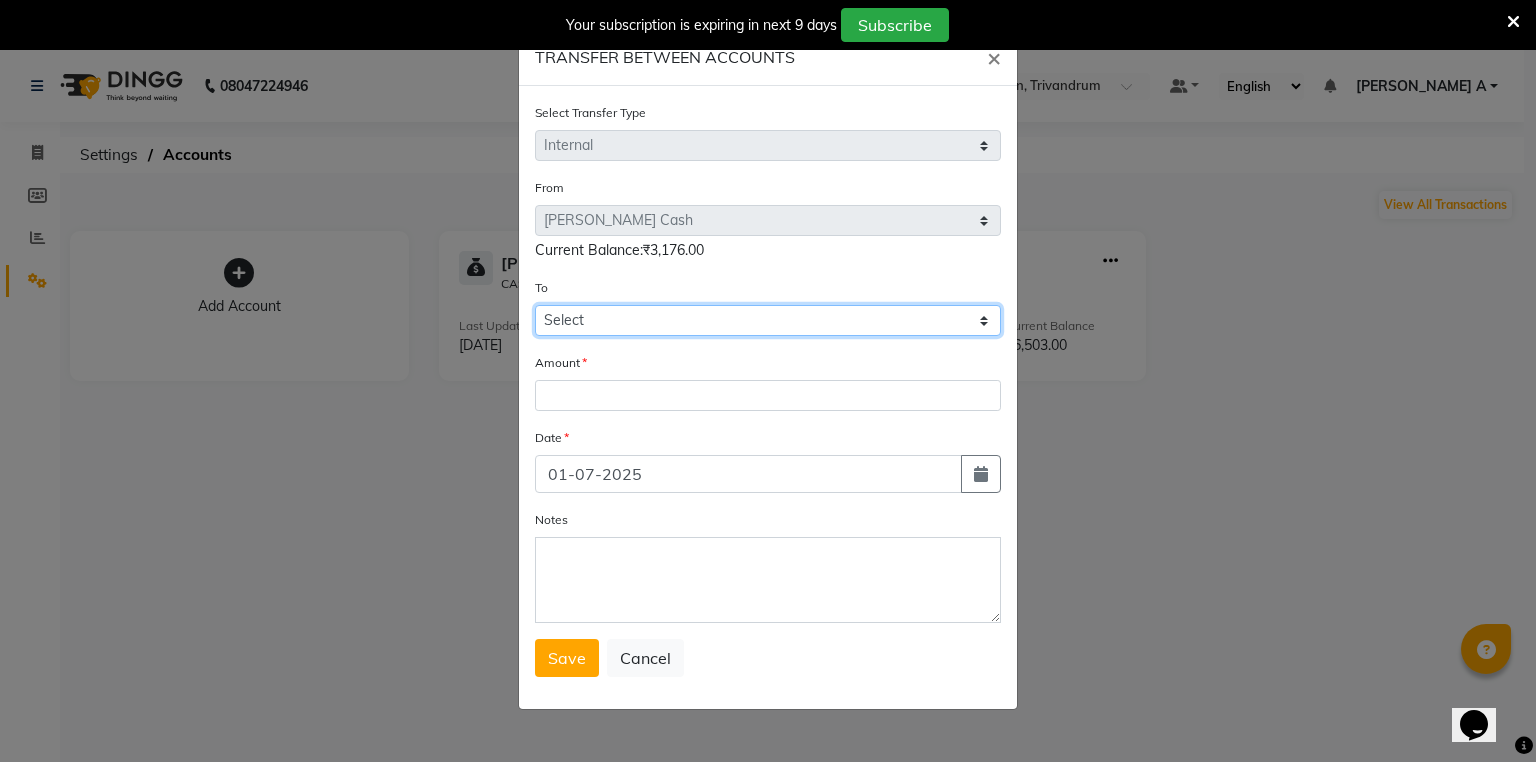 drag, startPoint x: 628, startPoint y: 325, endPoint x: 625, endPoint y: 337, distance: 12.369317 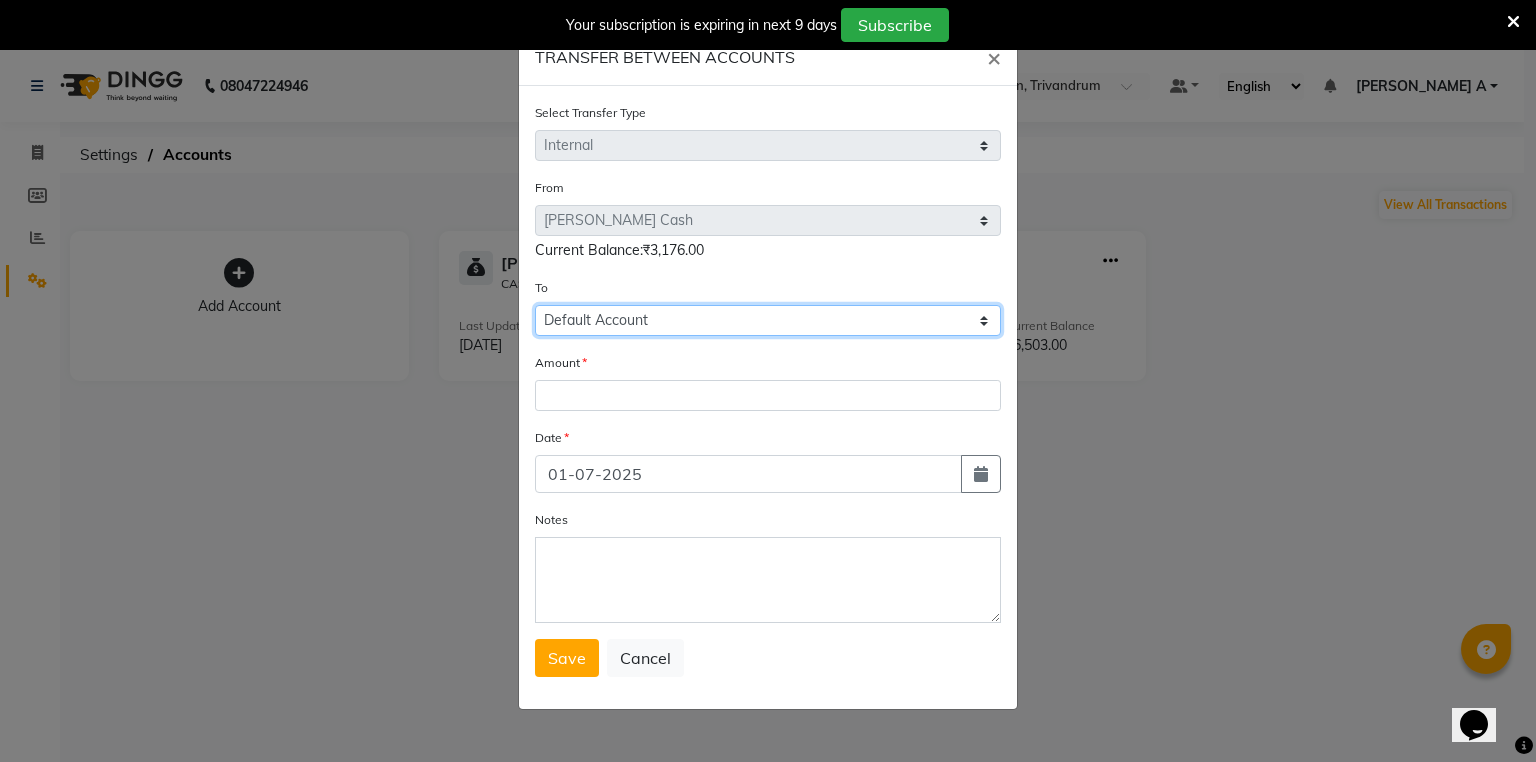 click on "Select [PERSON_NAME] Cash Default Account" 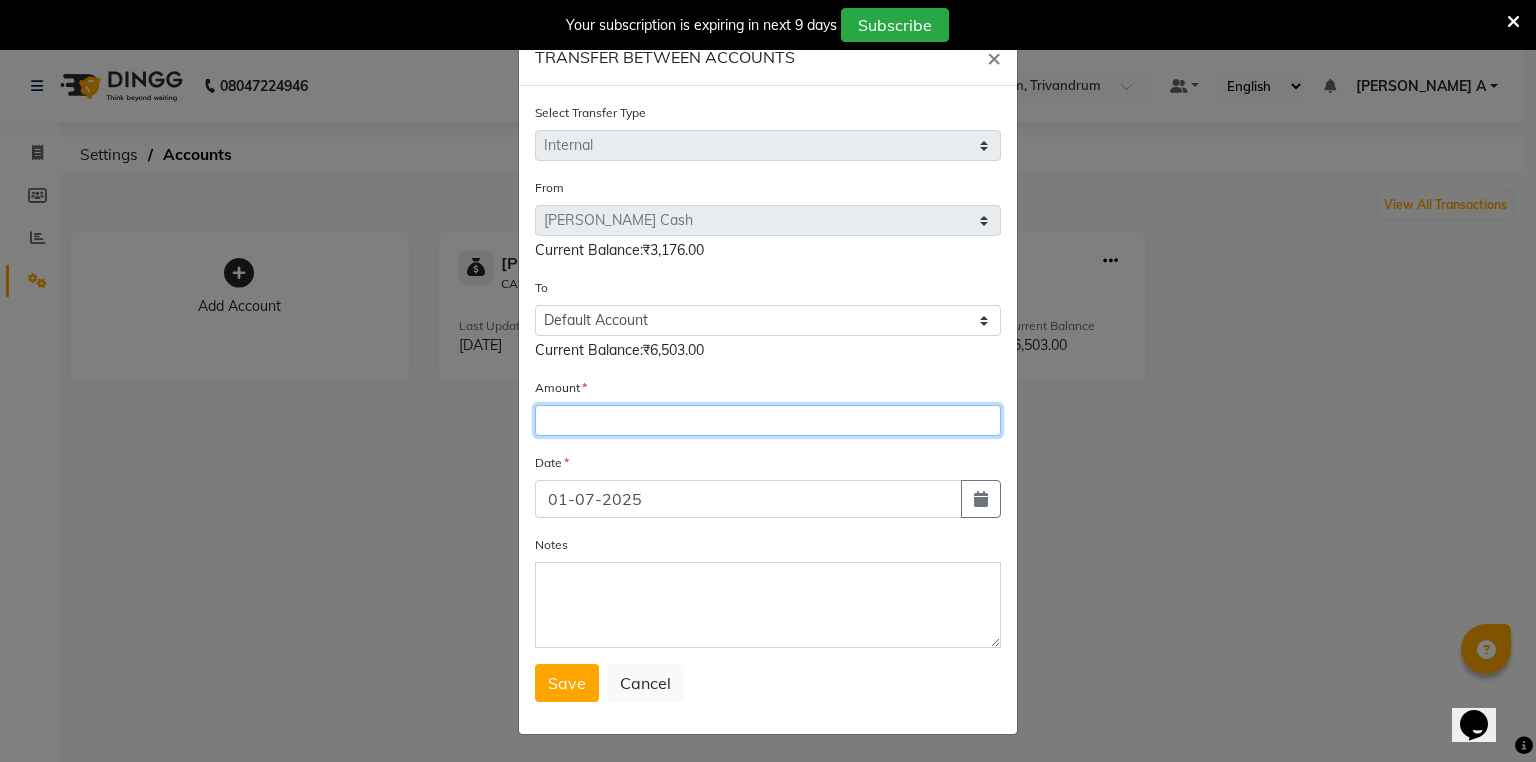 click 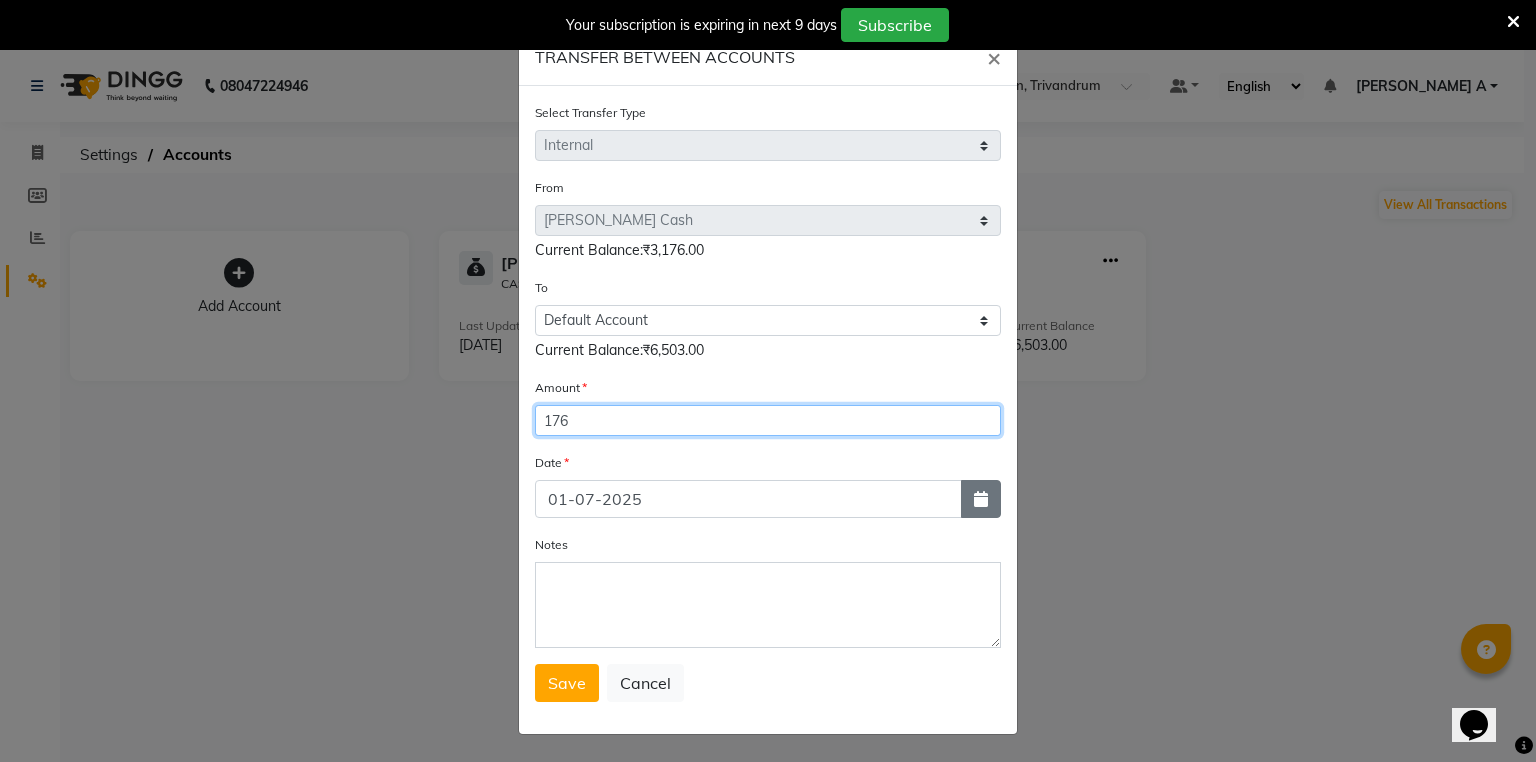 type on "176" 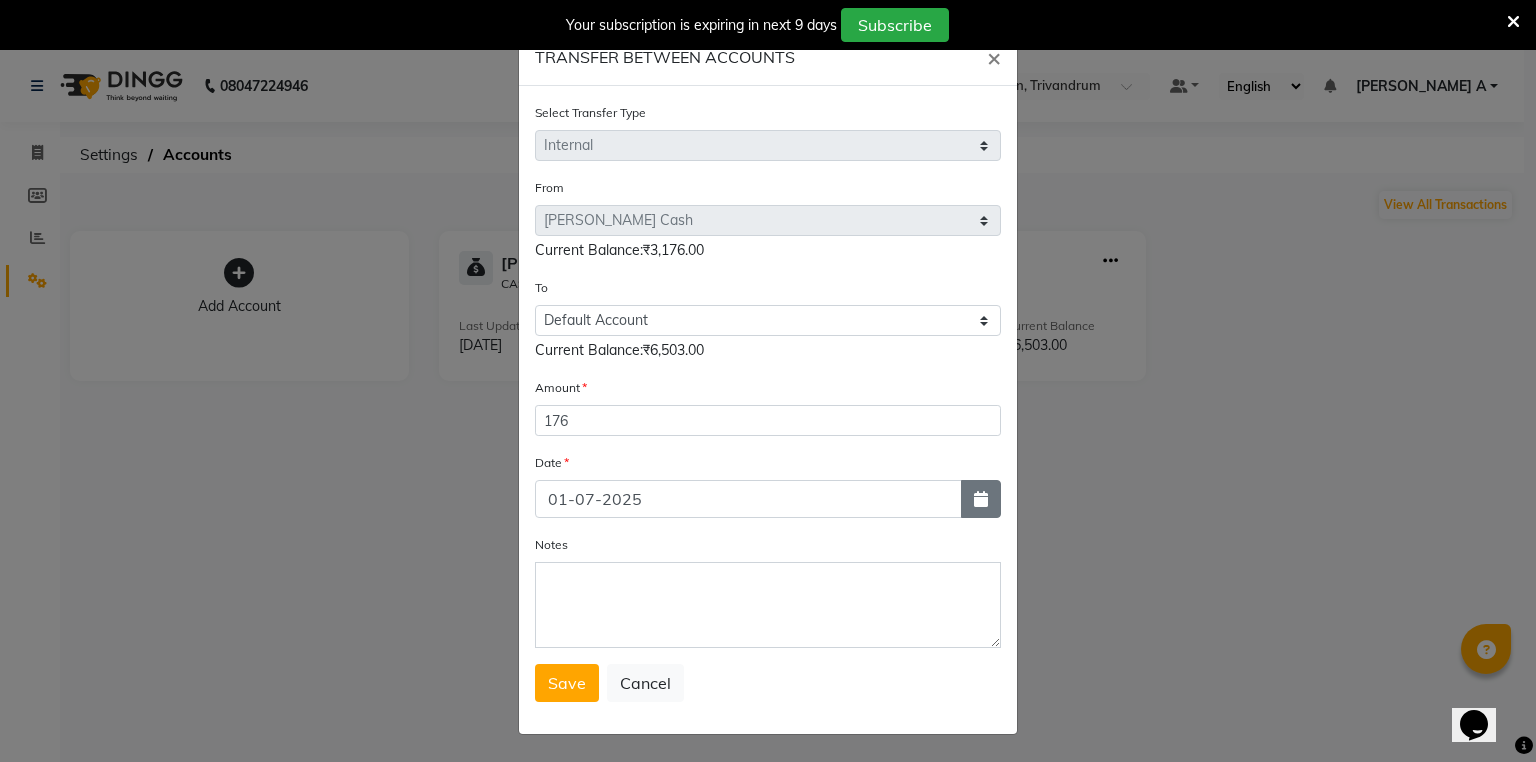 click 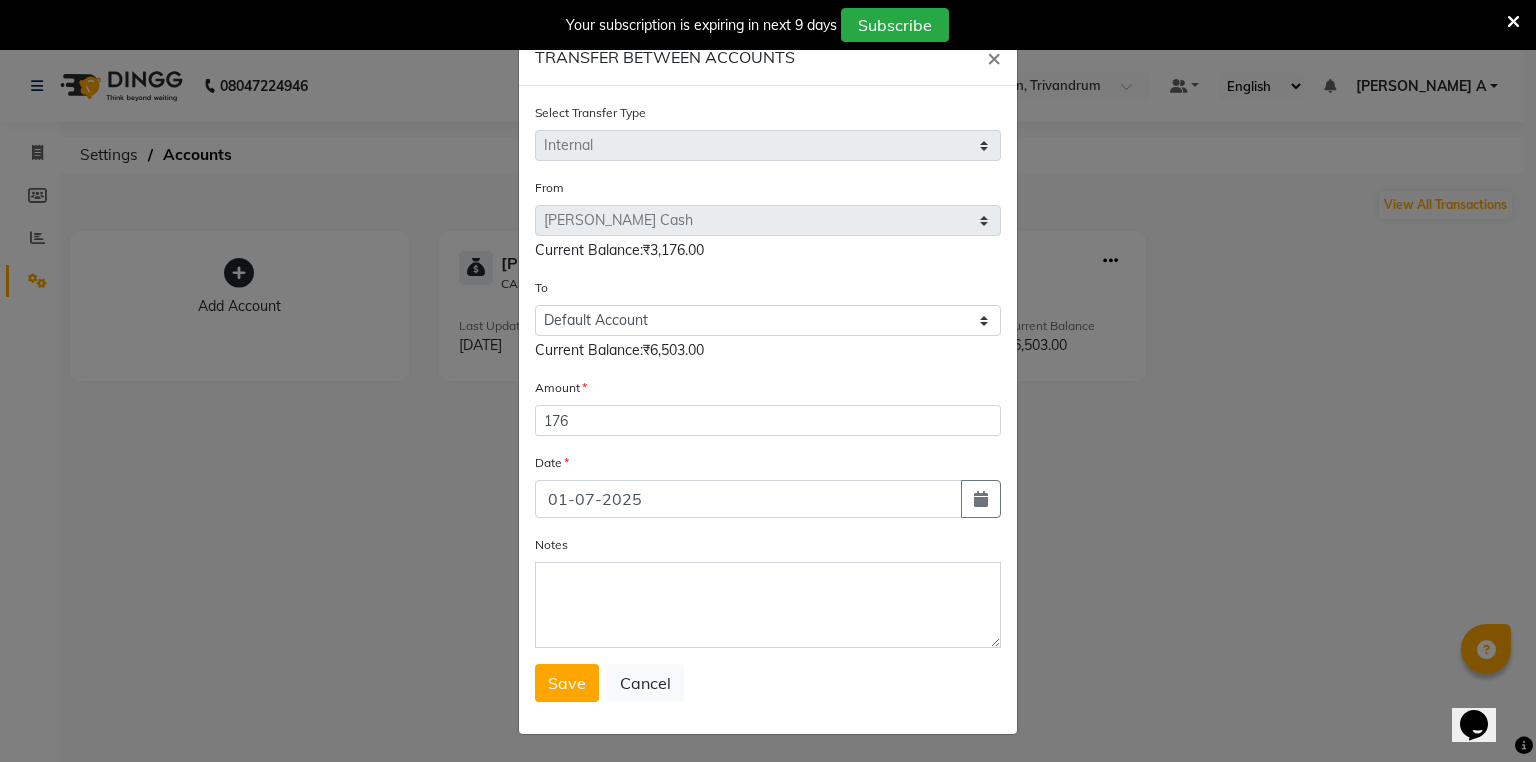 select on "7" 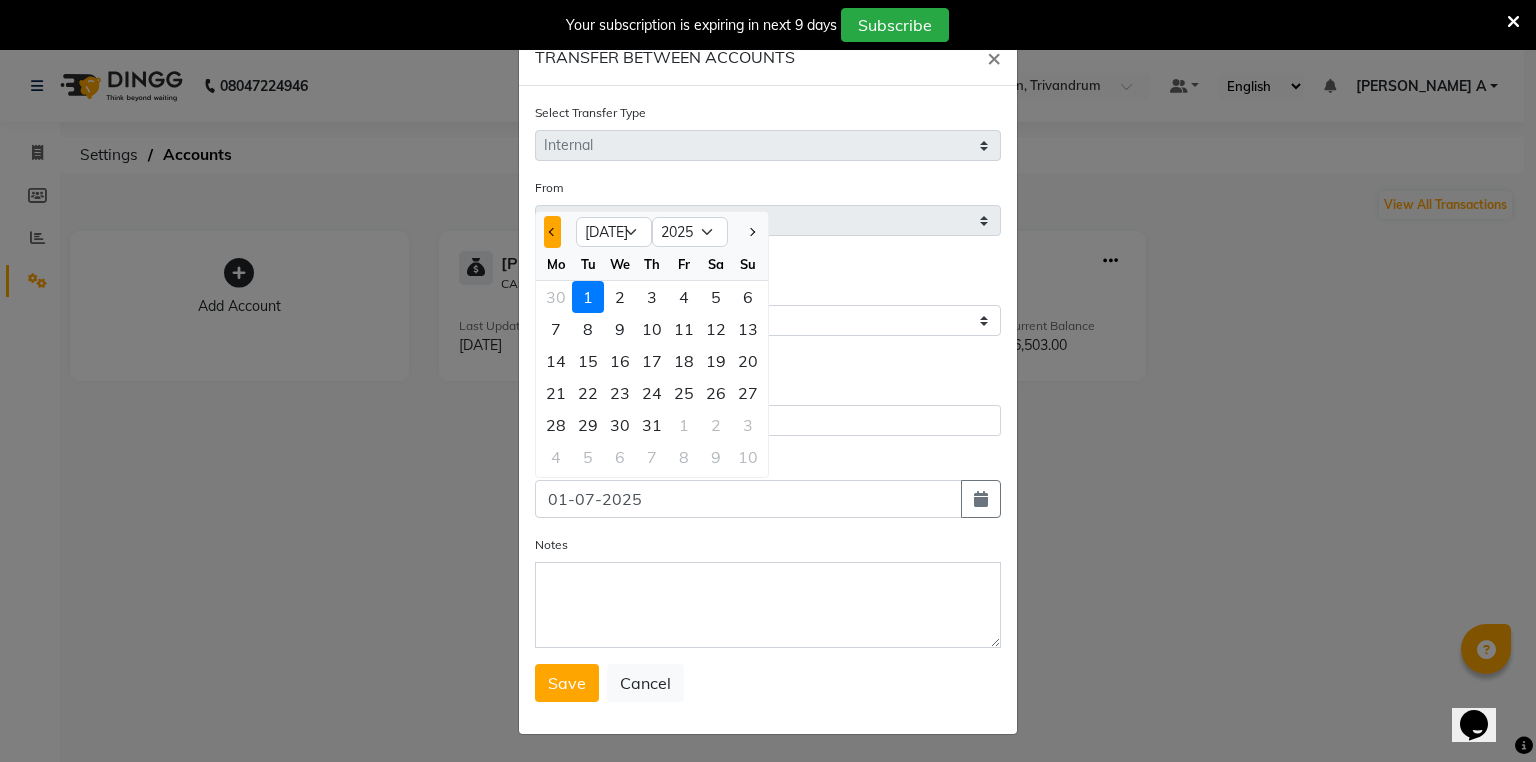 click 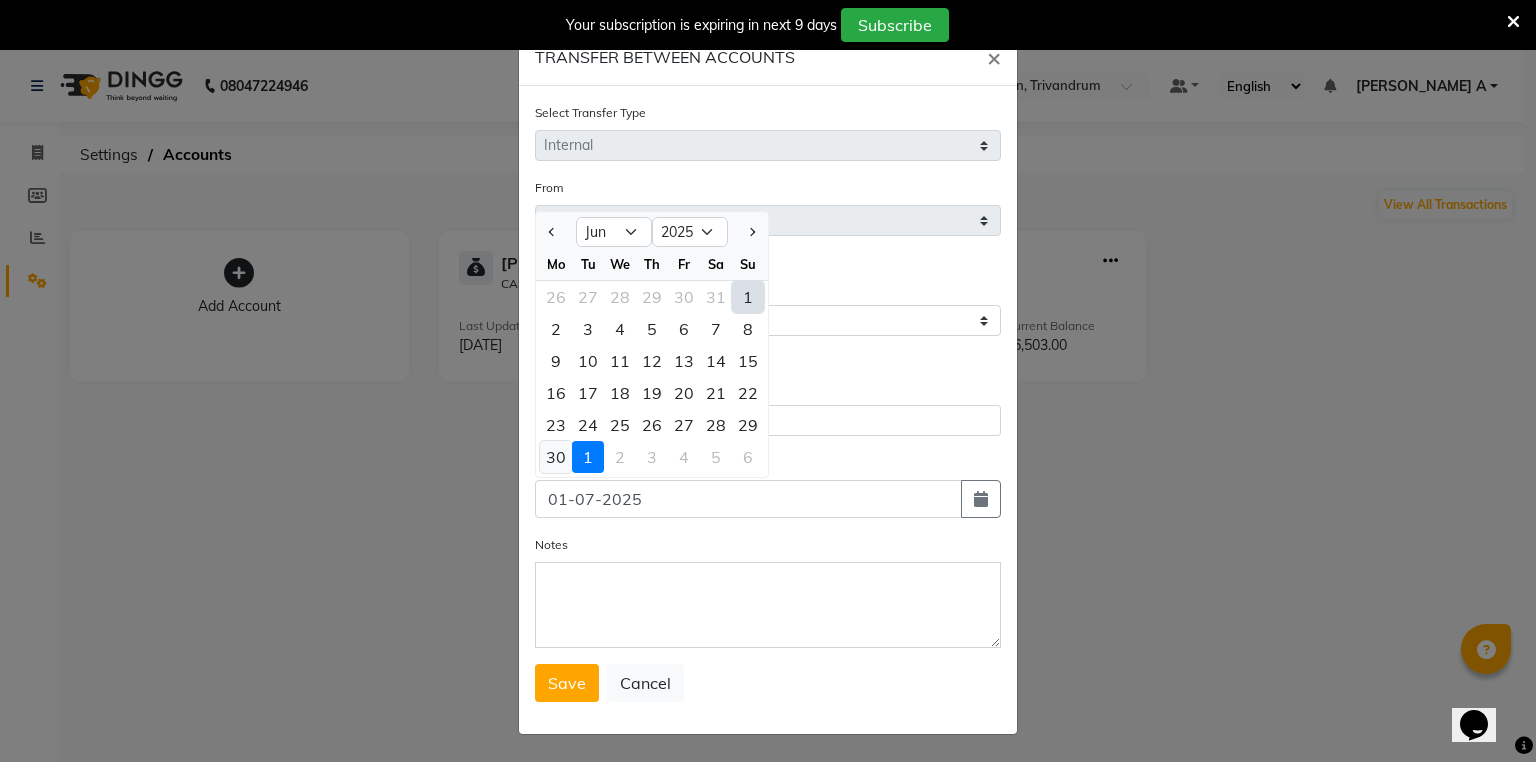 click on "30" 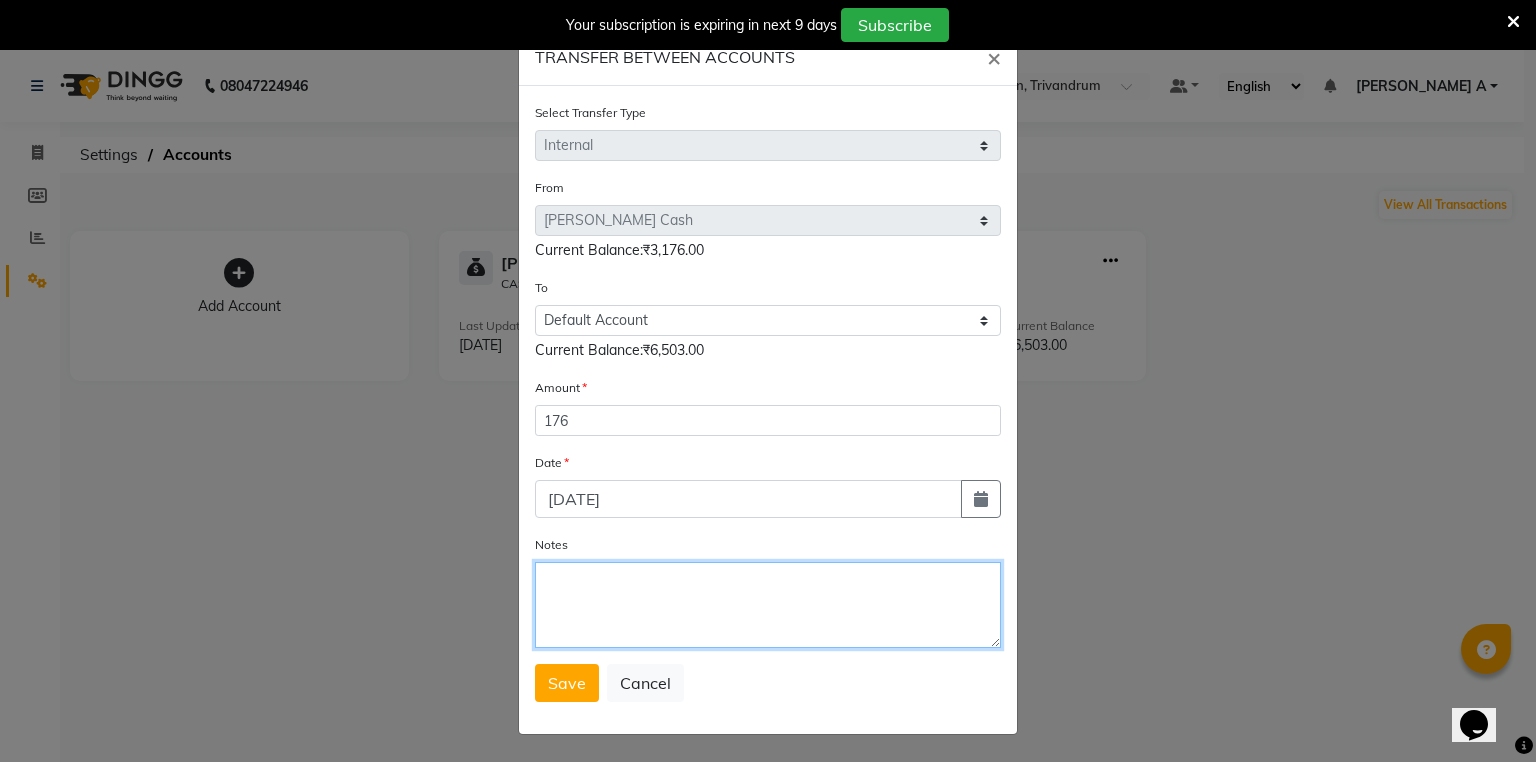 click on "Notes" at bounding box center (768, 605) 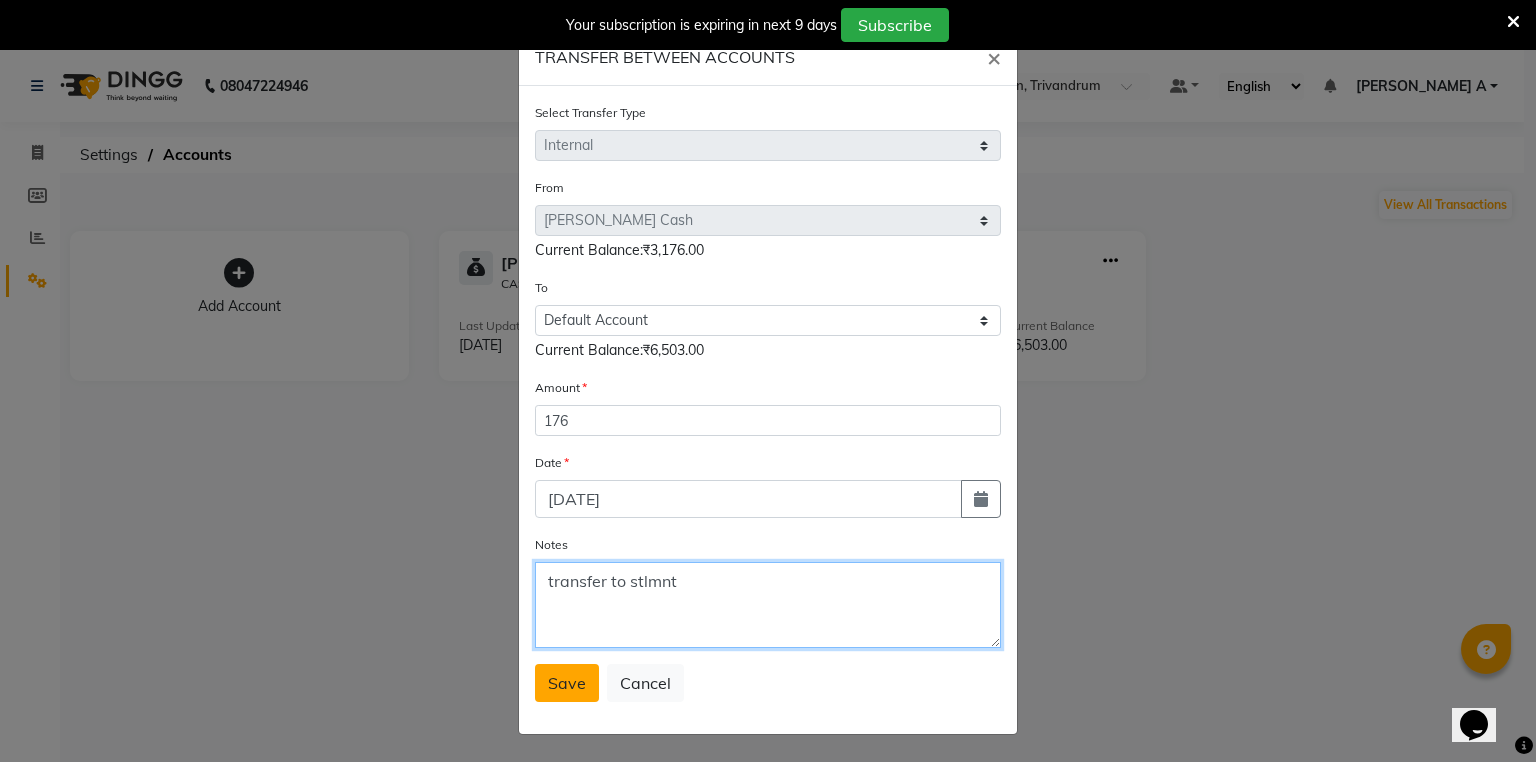 type on "transfer to stlmnt" 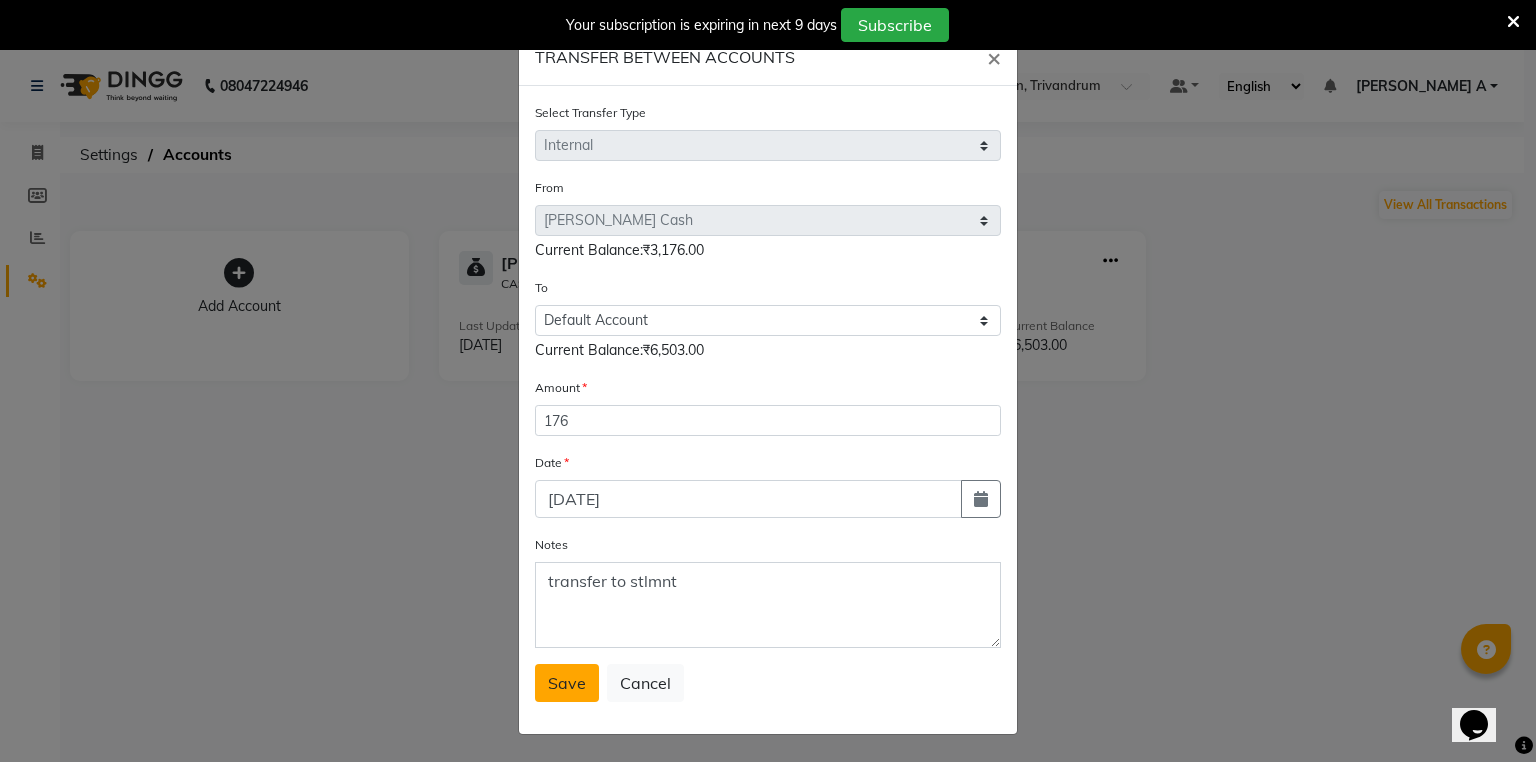 click on "Save" at bounding box center (567, 683) 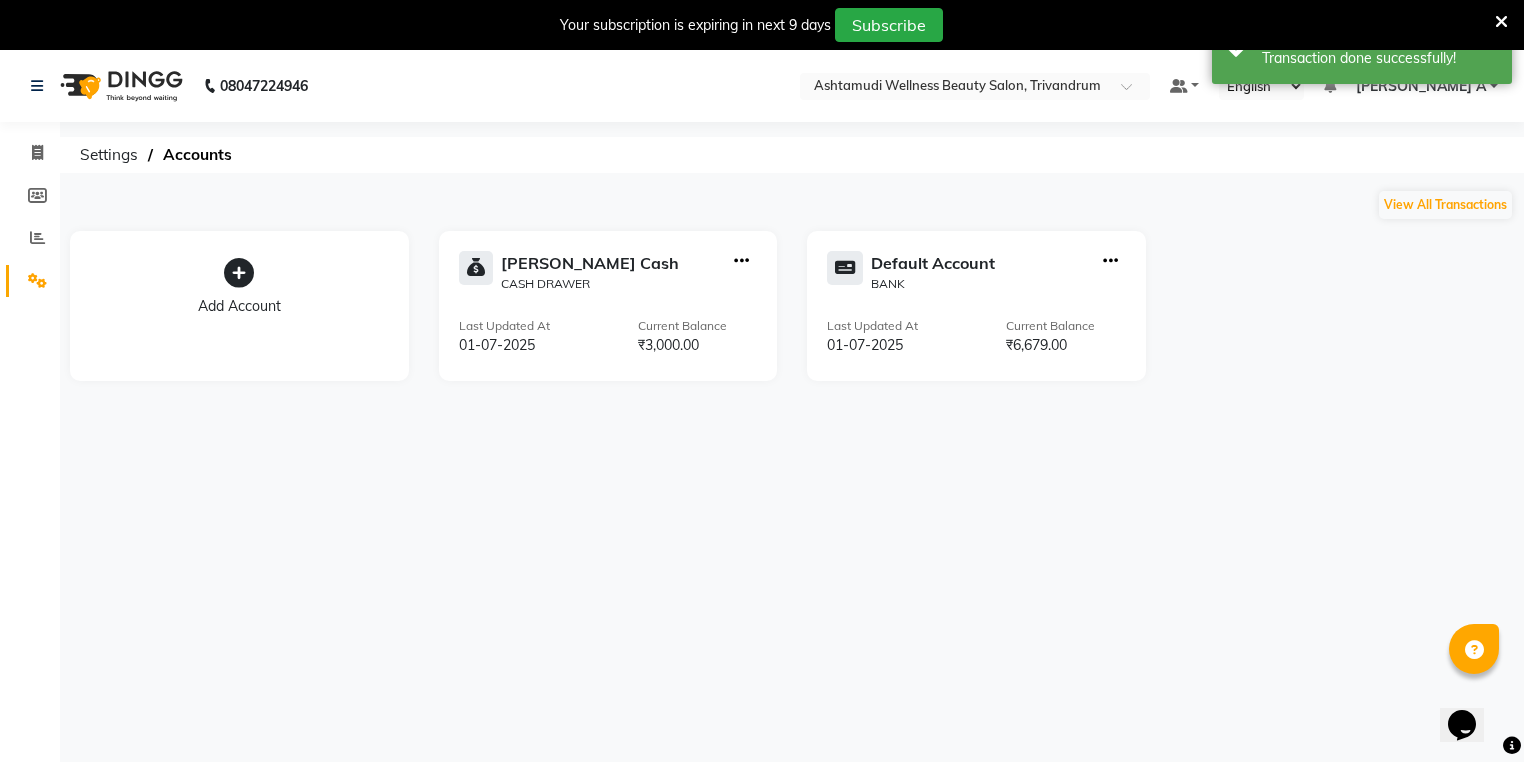 click on "08047224946 Select Location × Ashtamudi Wellness Beauty Salon, Trivandrum Default Panel My Panel English ENGLISH Español العربية मराठी हिंदी ગુજરાતી தமிழ் 中文 Notifications nothing to show ATHIRA A Manage Profile Change Password Sign out  Version:3.14.0" 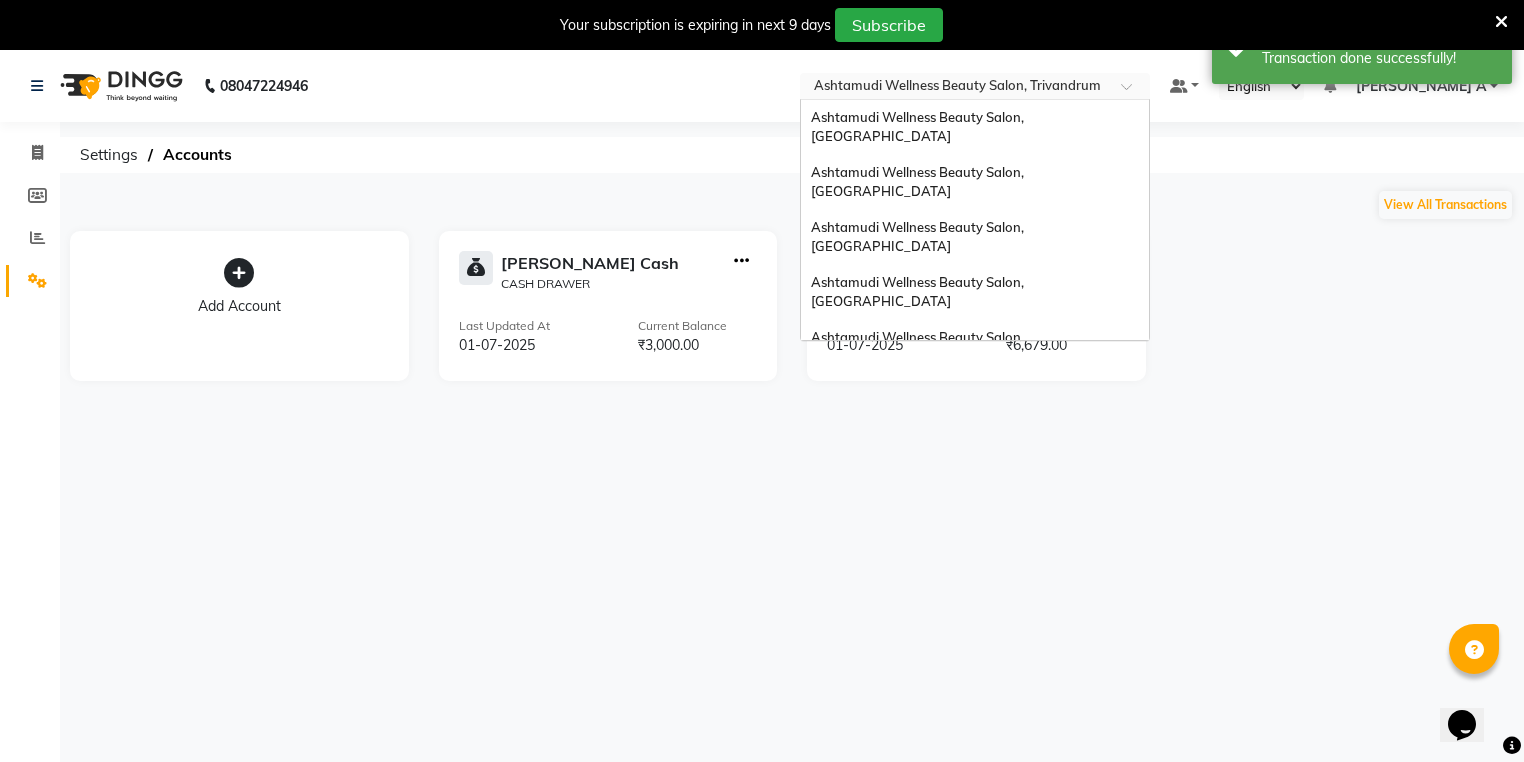 click on "Select Location × Ashtamudi Wellness Beauty Salon, Trivandrum Ashtamudi Wellness Beauty Salon, Kowdiar Ashtamudi Wellness Beauty Salon, Guruvayur Ashtamudi Wellness Beauty Salon, Kazakoottam Ashtamudi Wellness Beauty Salon, Kottiyam Ashtamudi Wellness Beauty Salon, Kottarakkara Ashtamudi Wellness , Edappally, Cochin 1 Ashtamudi Wellness Beauty Salon, Trivandrum Ashtamudi Wellness Beauty Salon, Thiruvalla Ashtamudi Welness Beauty Salon, Chinnakkada Ashtamudi Wellness Beauty Salon (Ho), Kottiyam Ashtamudi Wellness Beauty Salon, Cochin Ashtamudi Wellness Beauty Salon, Calicut Ashtamudi Beauty Lounge, Attingal Ashtamudi Wellness Beauty Salon, Alappuzha Ashtamudi Unisex Salon, Dreams Mall, Dreams Mall Kottiyam" at bounding box center [975, 86] 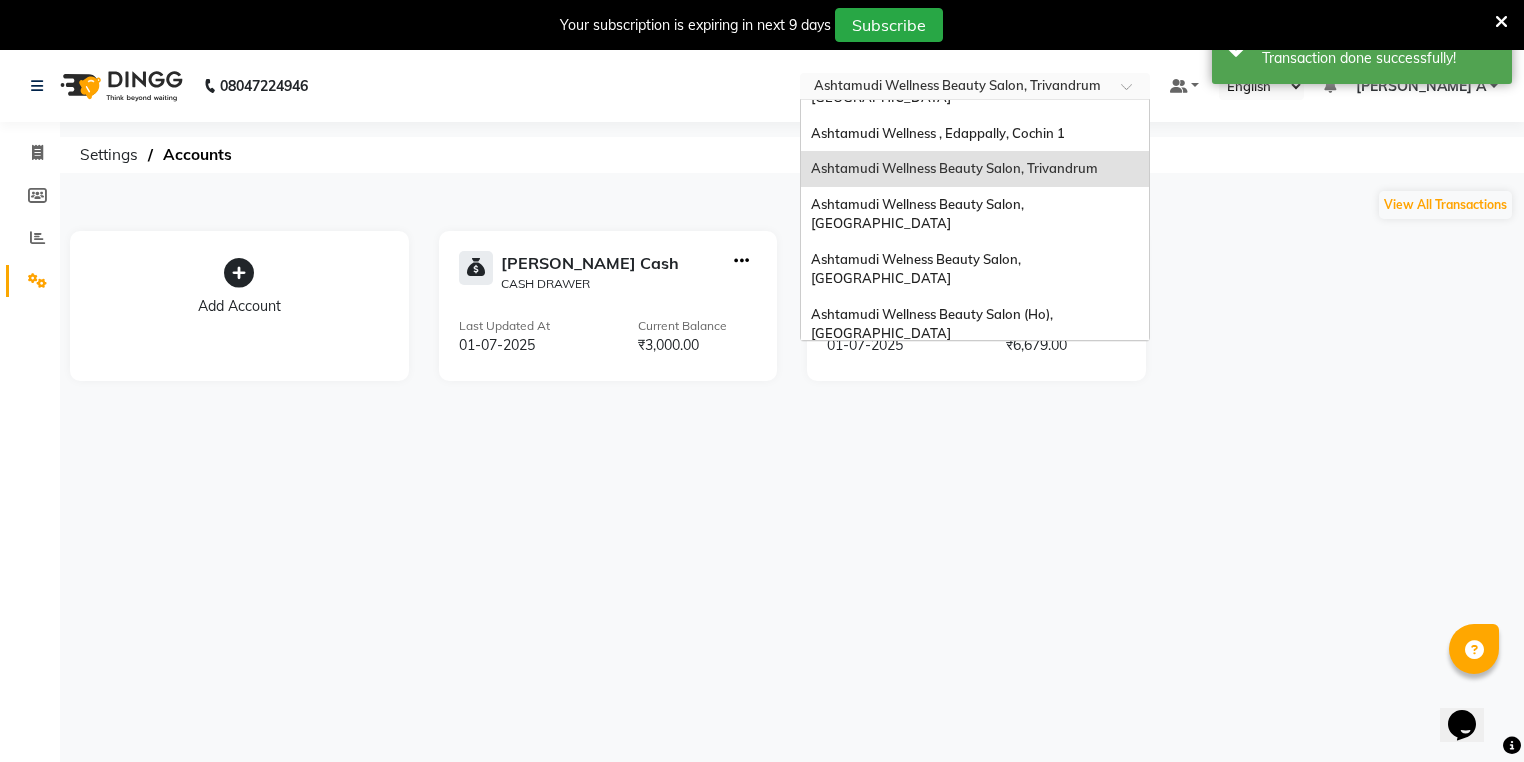 scroll, scrollTop: 312, scrollLeft: 0, axis: vertical 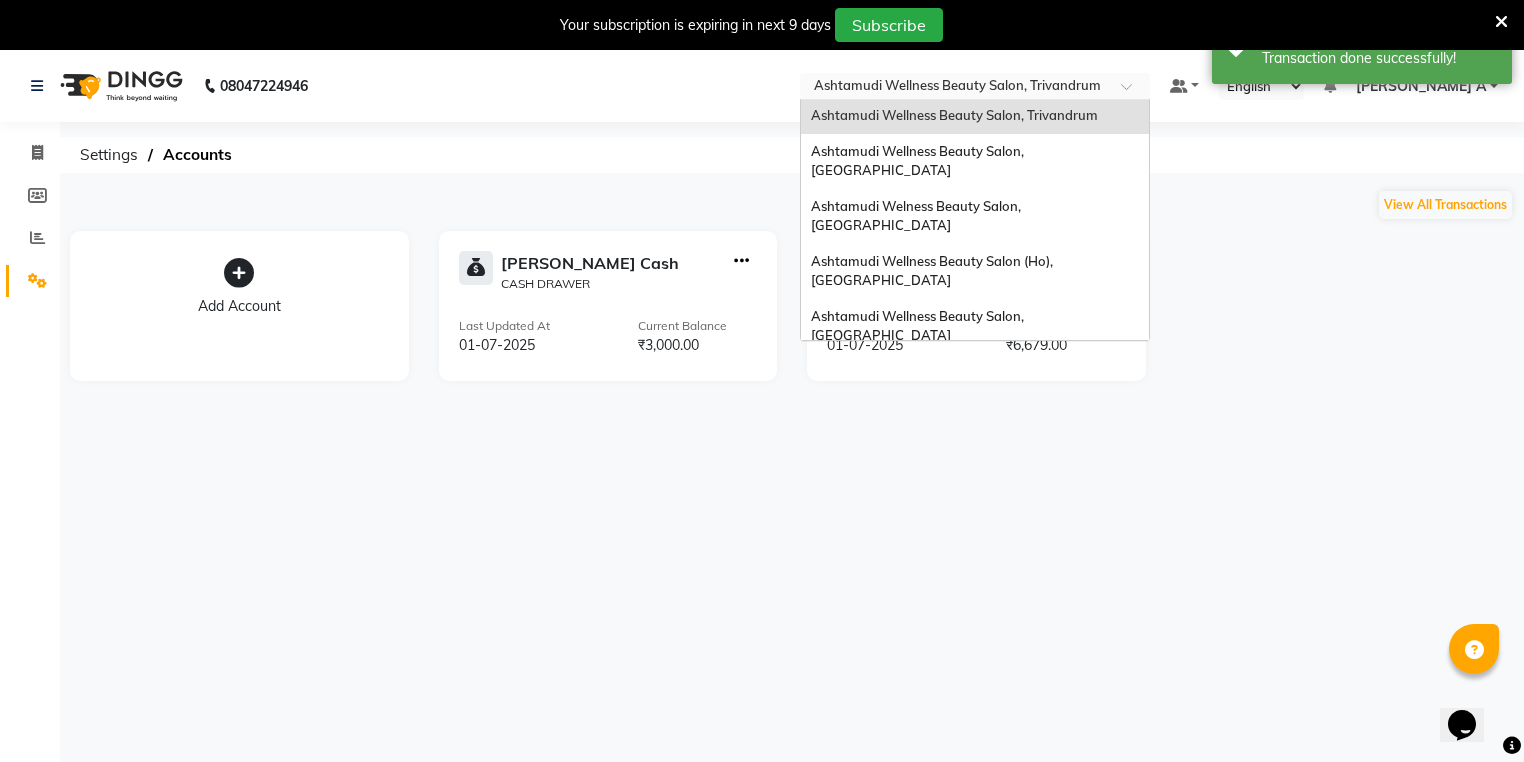 click on "Ashtamudi Unisex Salon, Dreams Mall, Dreams Mall Kottiyam" at bounding box center (975, 526) 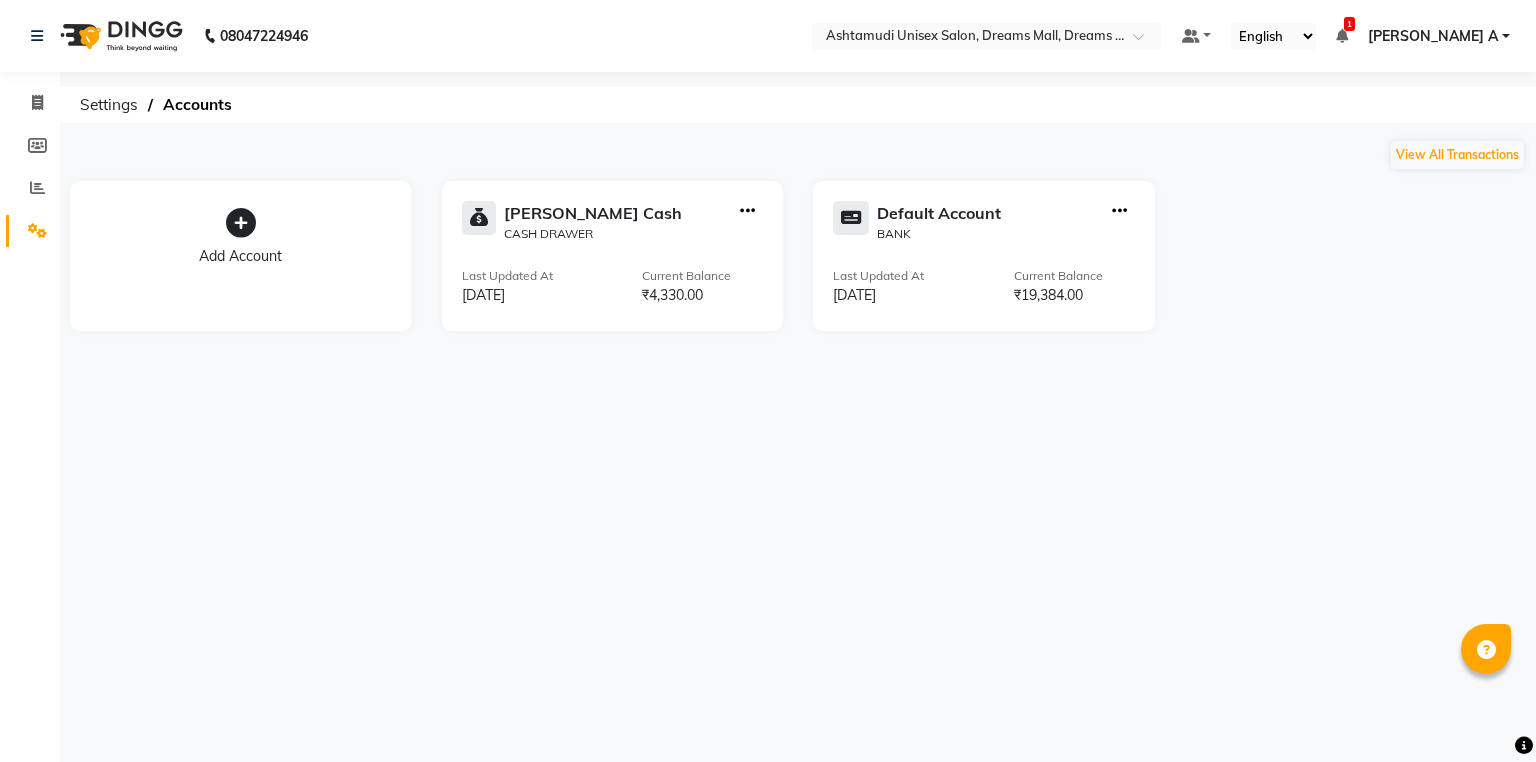 scroll, scrollTop: 0, scrollLeft: 0, axis: both 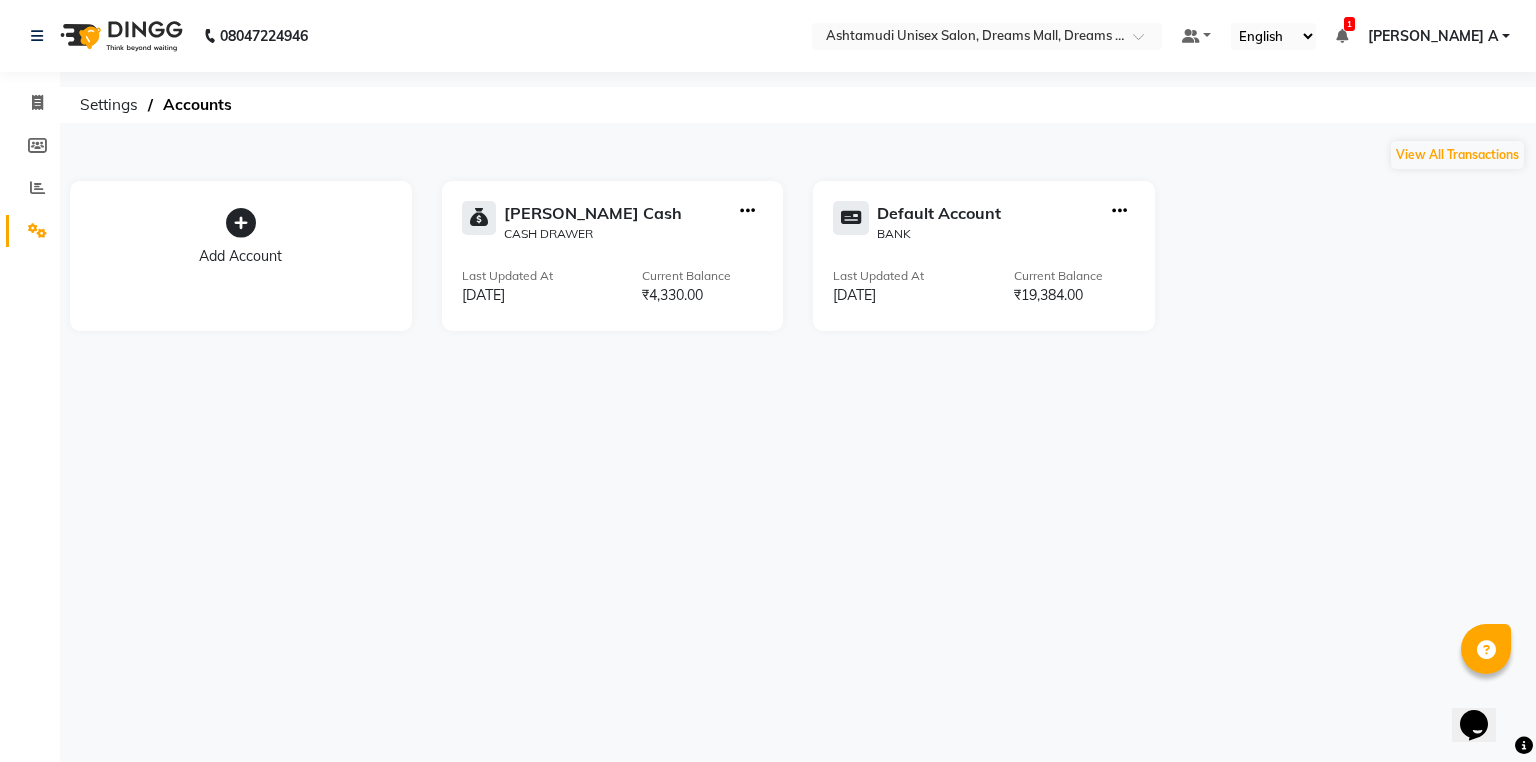 click 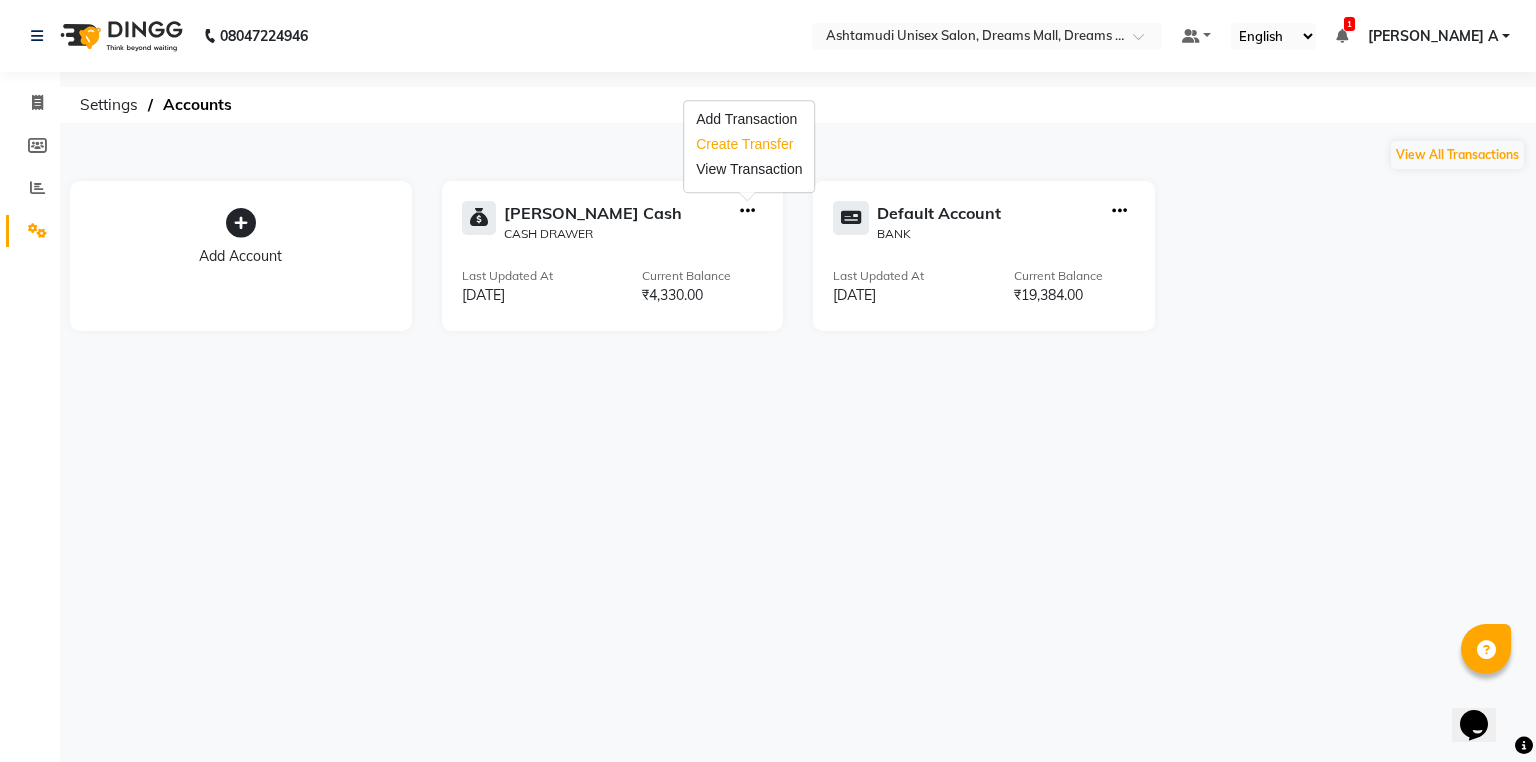 click on "Create Transfer" at bounding box center (749, 144) 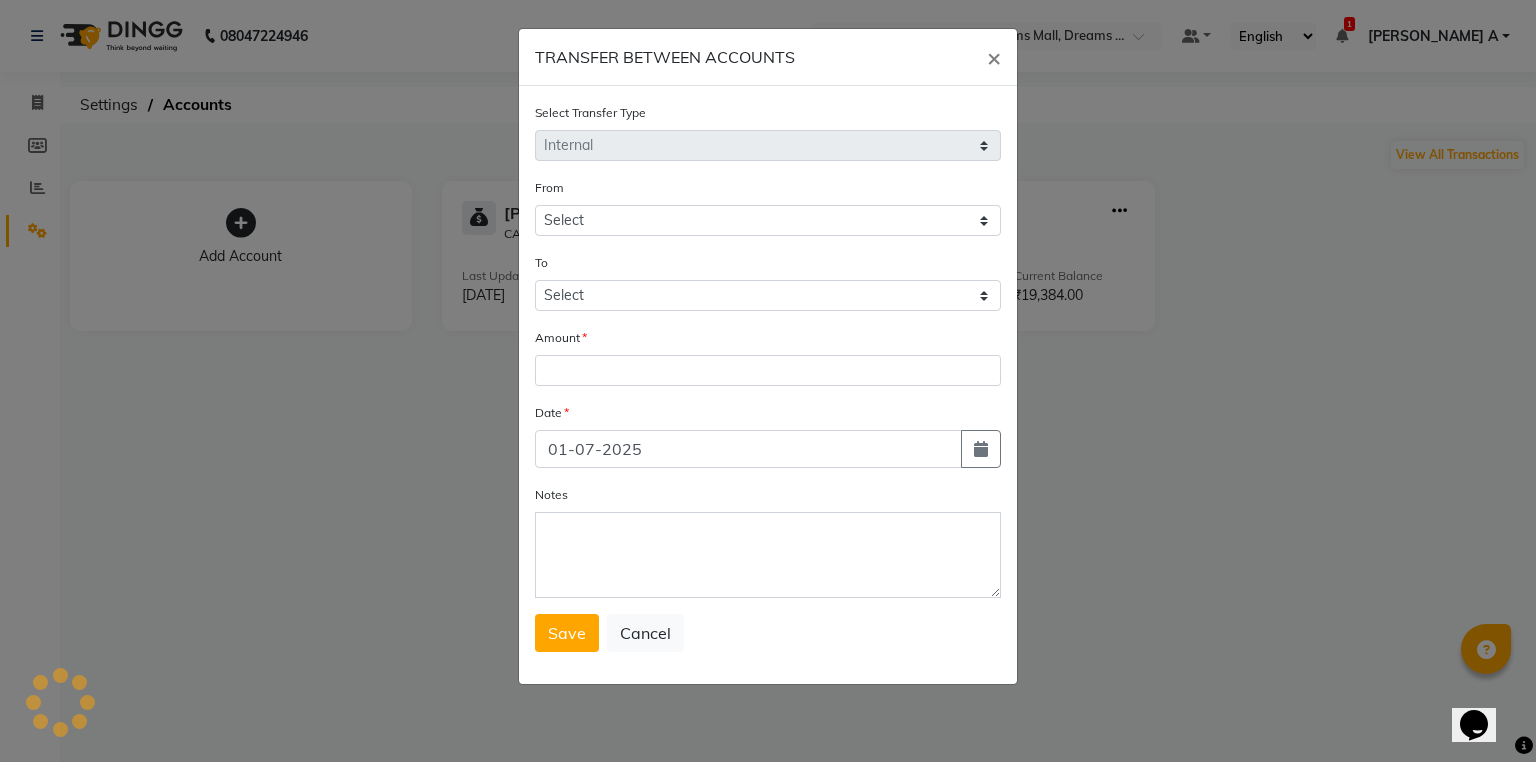 select on "6354" 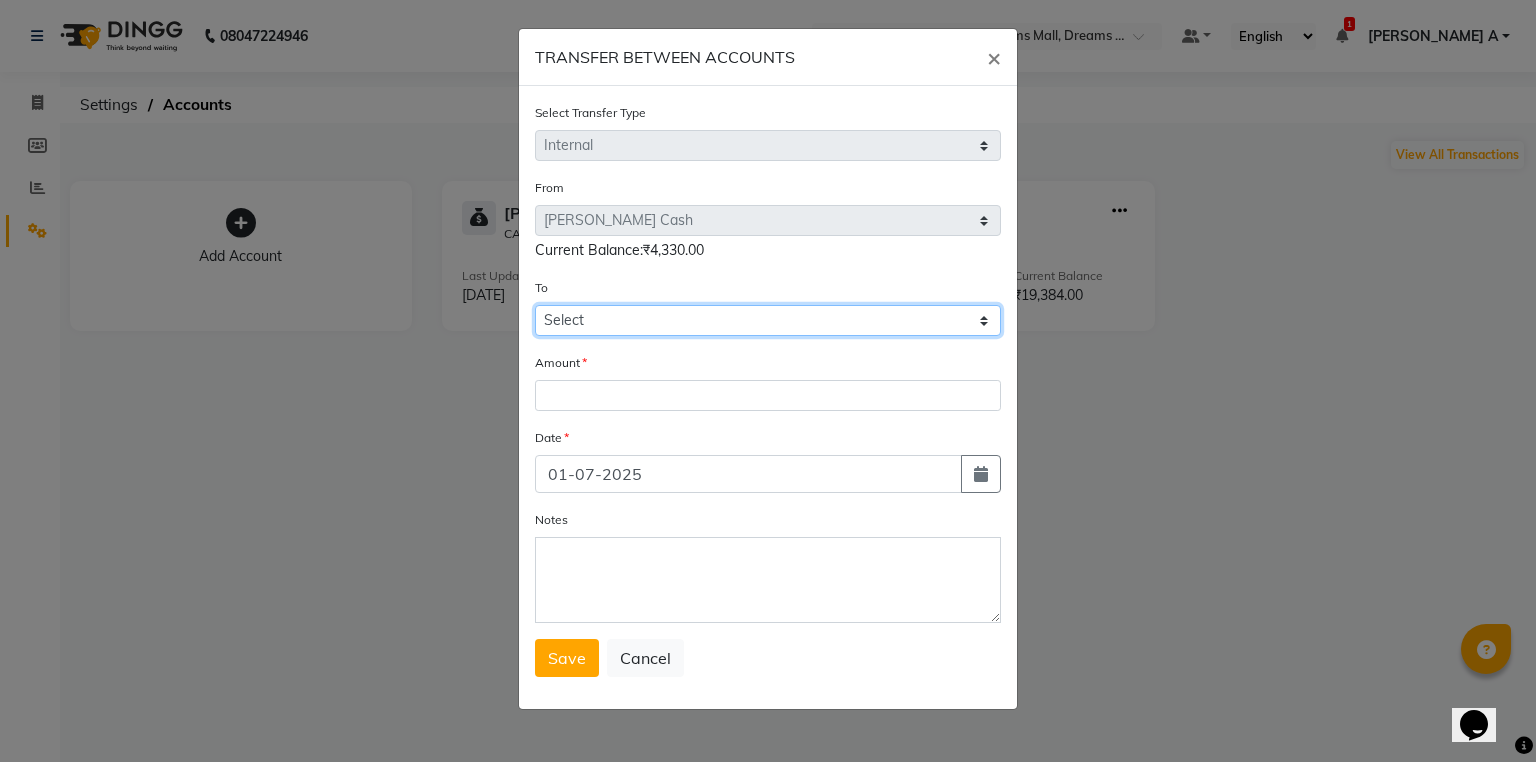 click on "Select [PERSON_NAME] Cash Default Account" 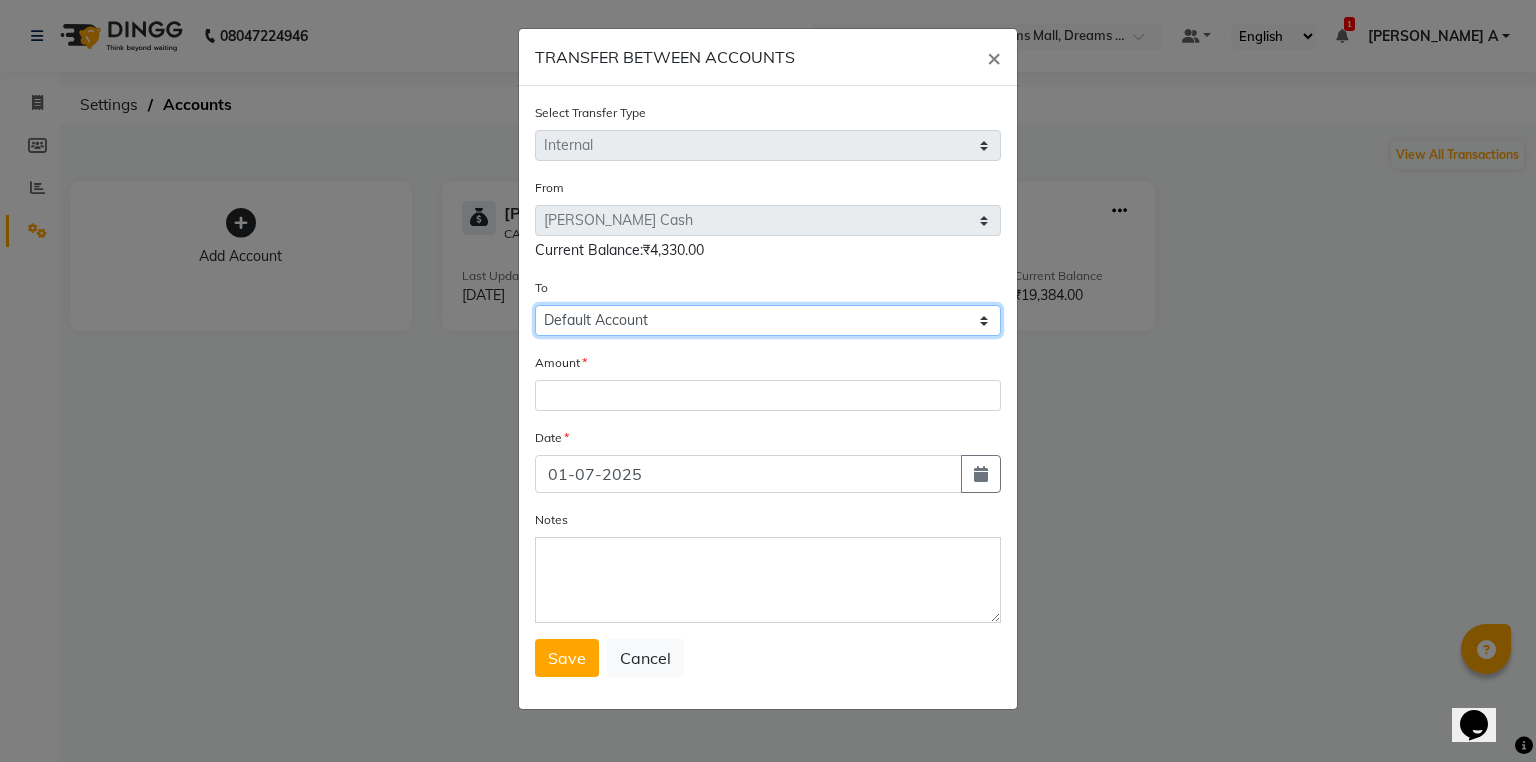click on "Select [PERSON_NAME] Cash Default Account" 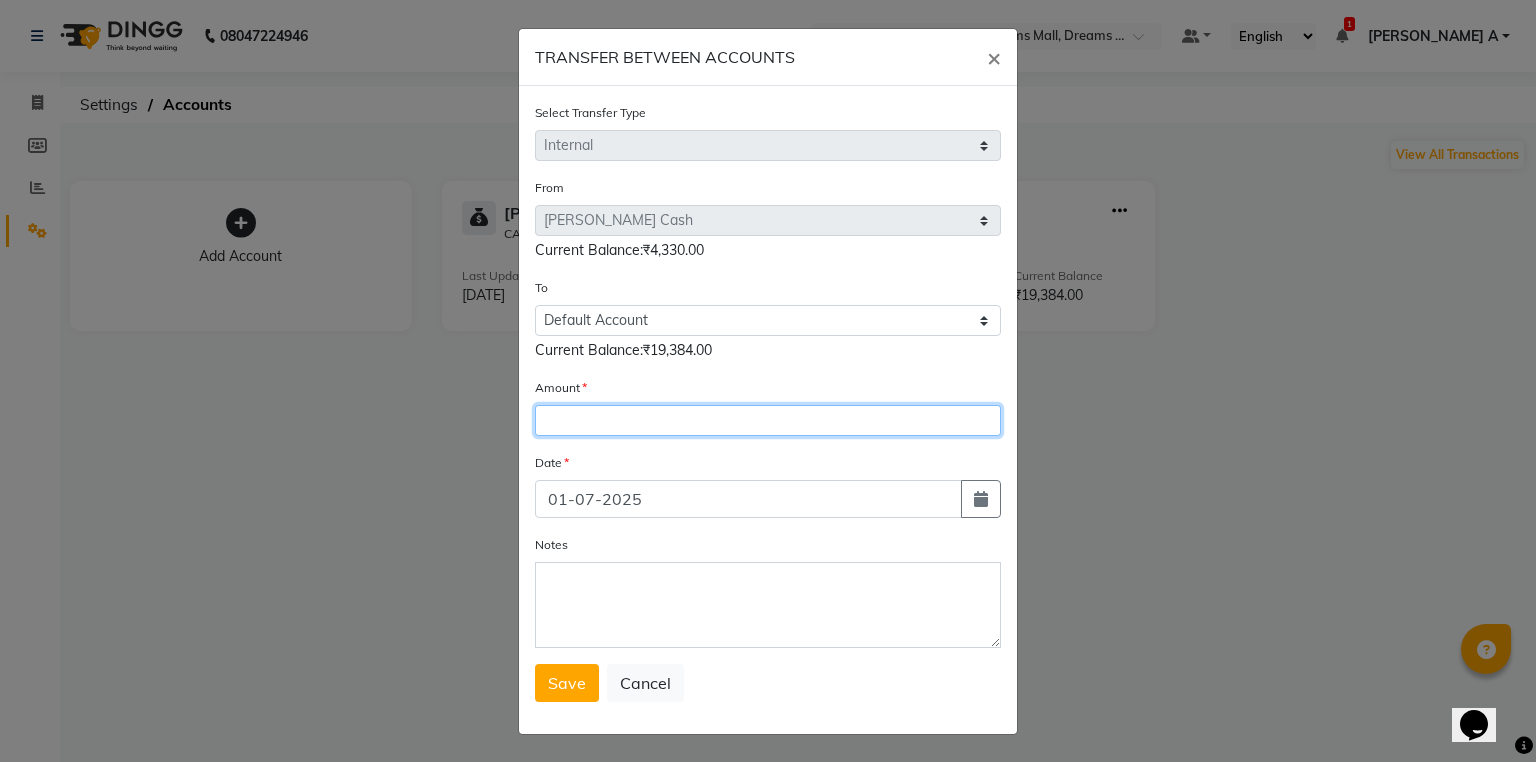 click 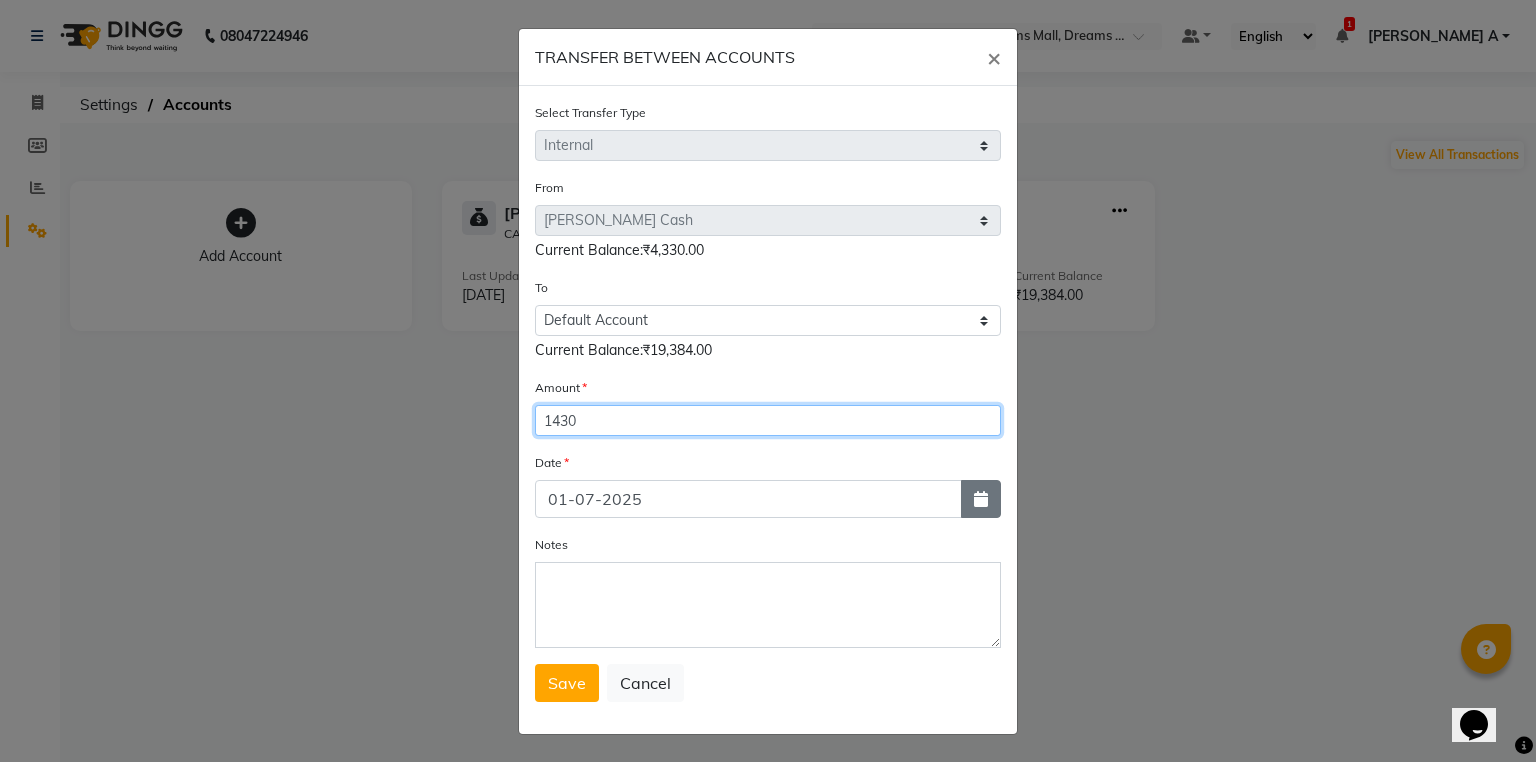type on "1430" 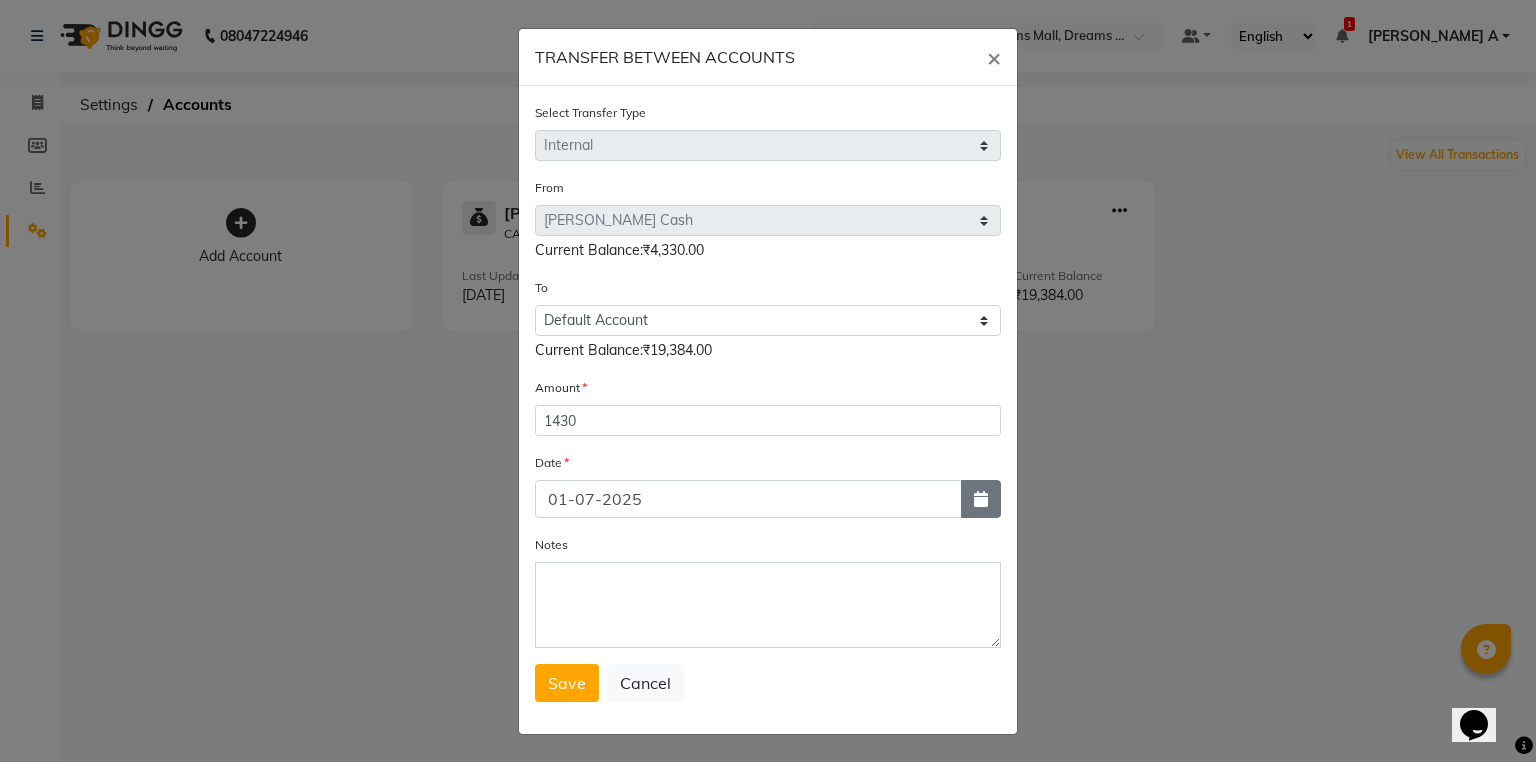 click 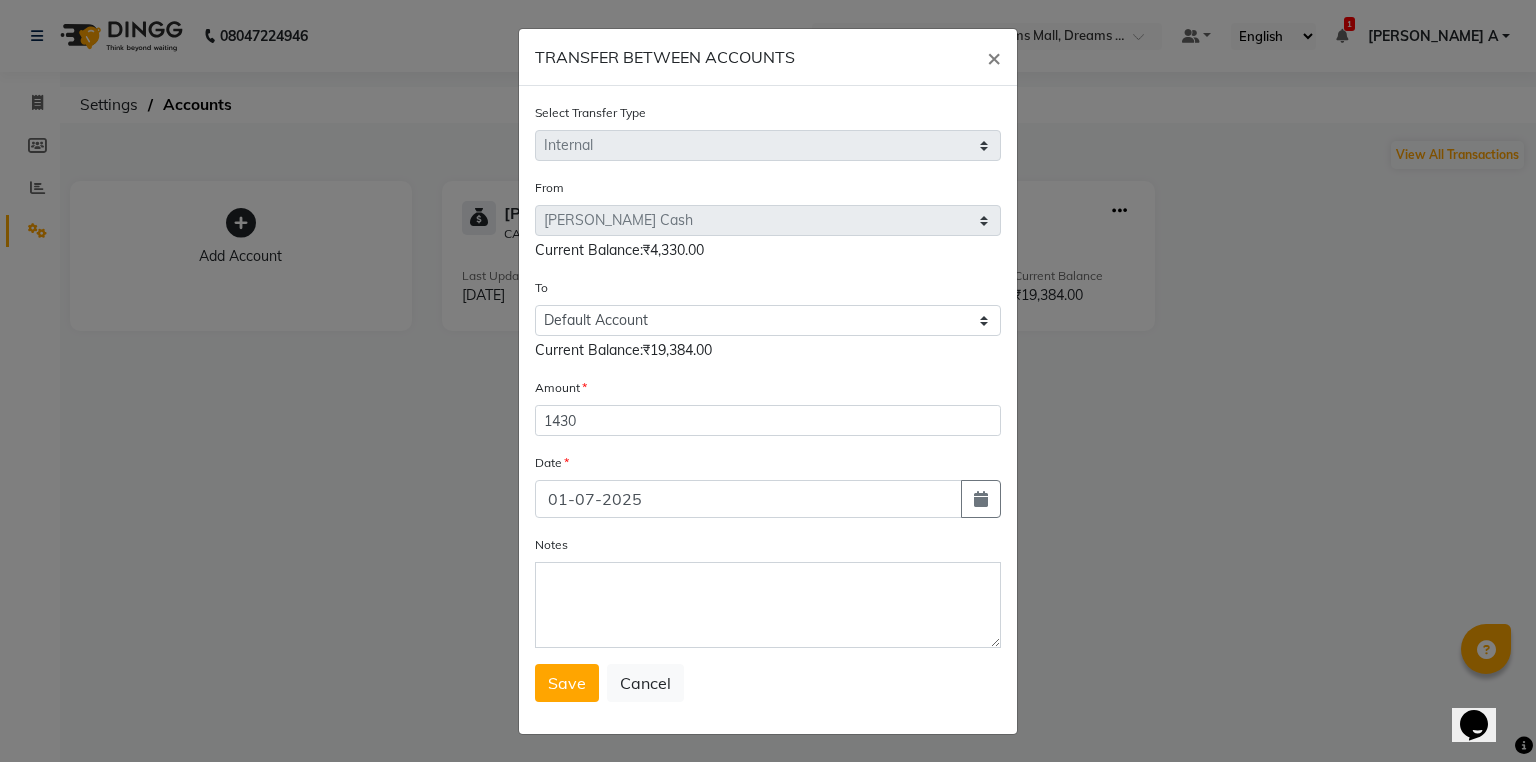 select on "7" 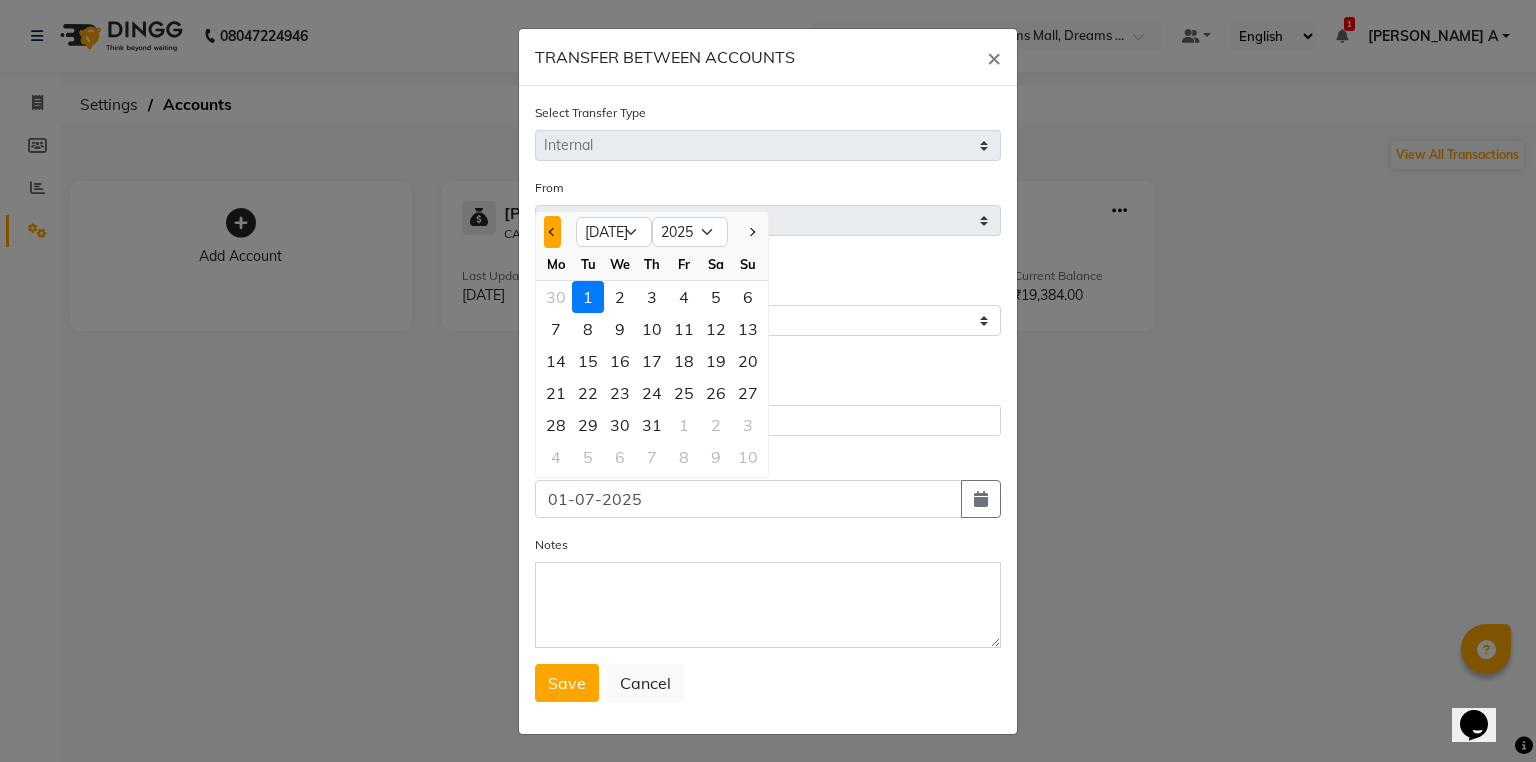 click 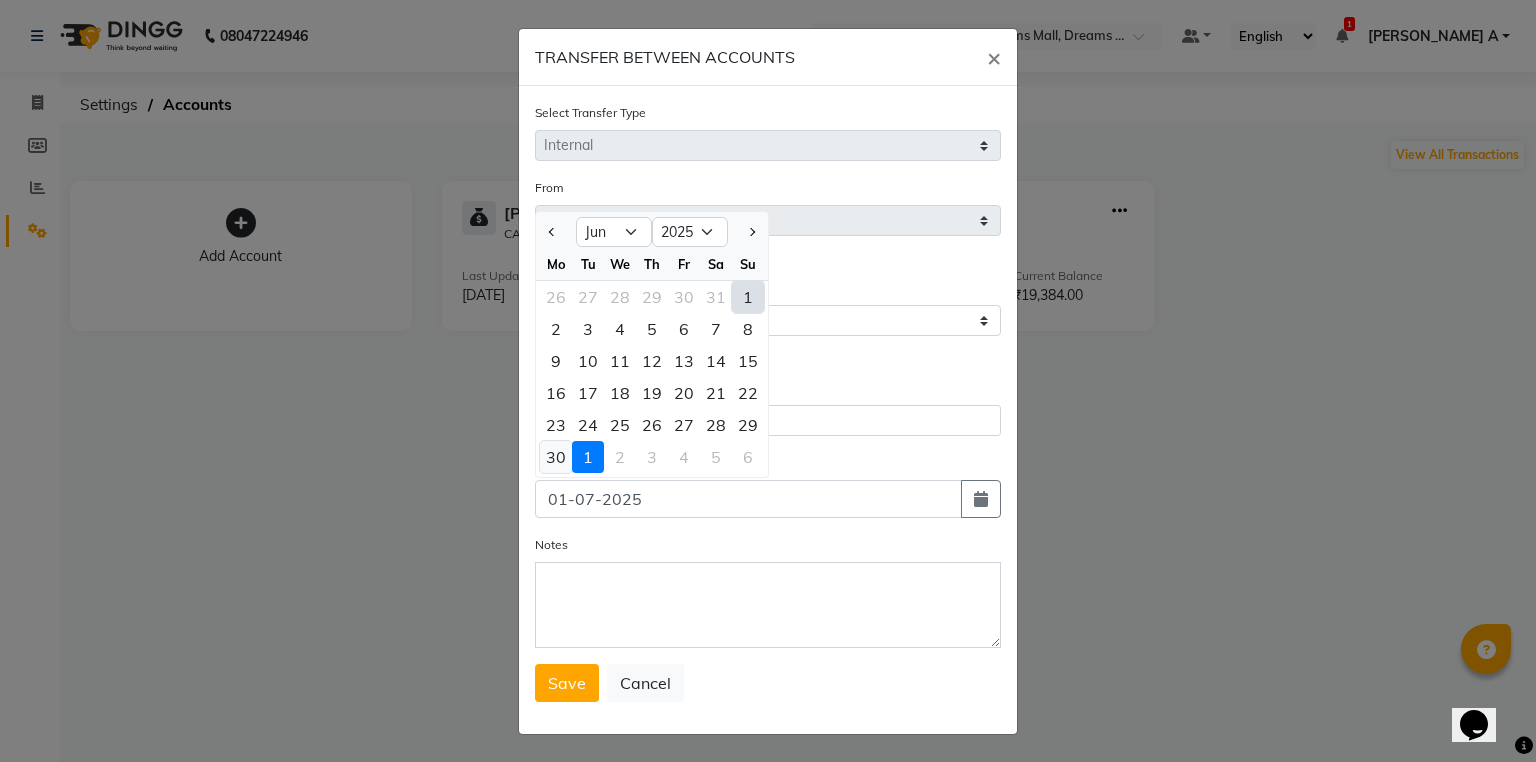 drag, startPoint x: 551, startPoint y: 468, endPoint x: 572, endPoint y: 565, distance: 99.24717 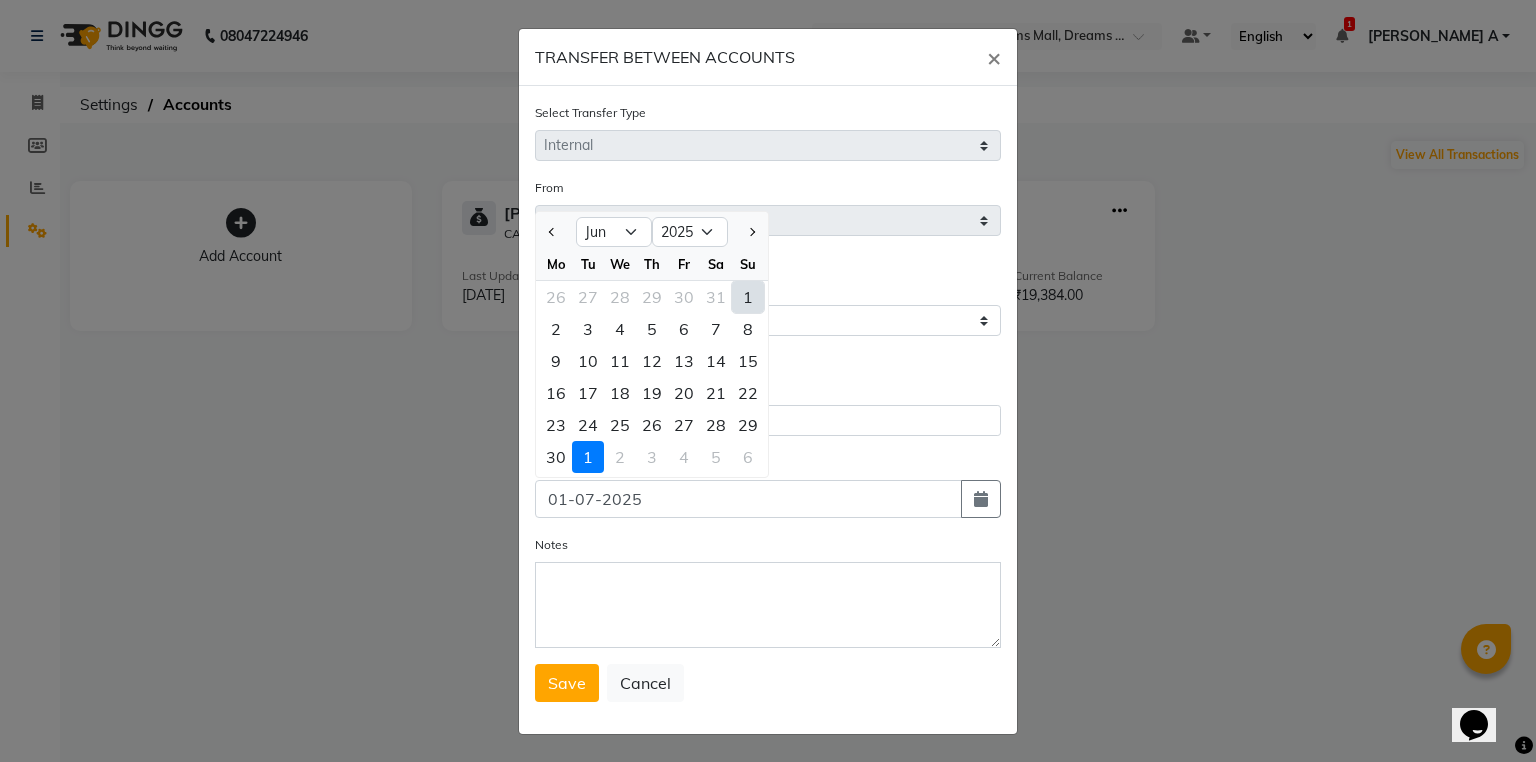 click on "30" 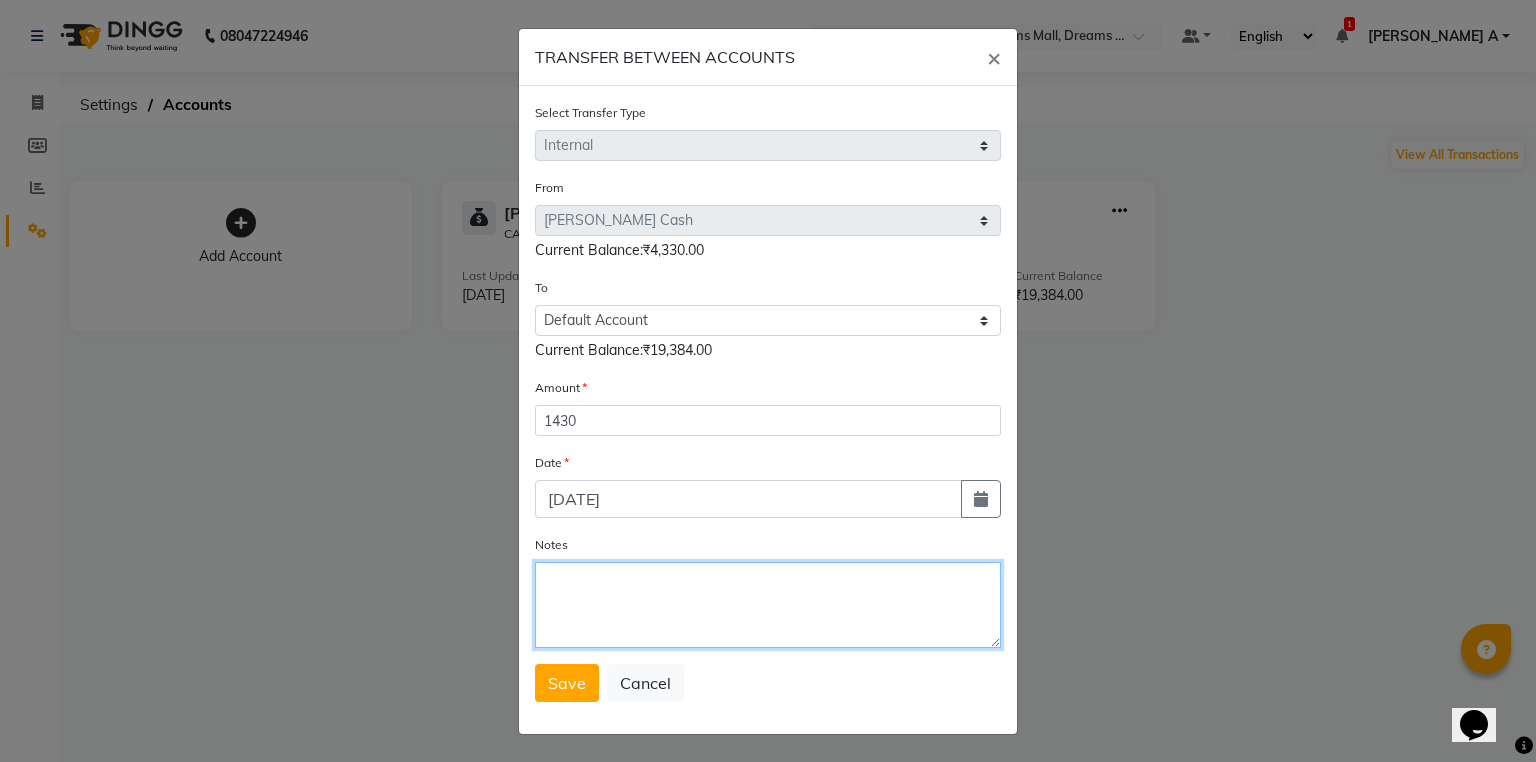 drag, startPoint x: 571, startPoint y: 576, endPoint x: 564, endPoint y: 564, distance: 13.892444 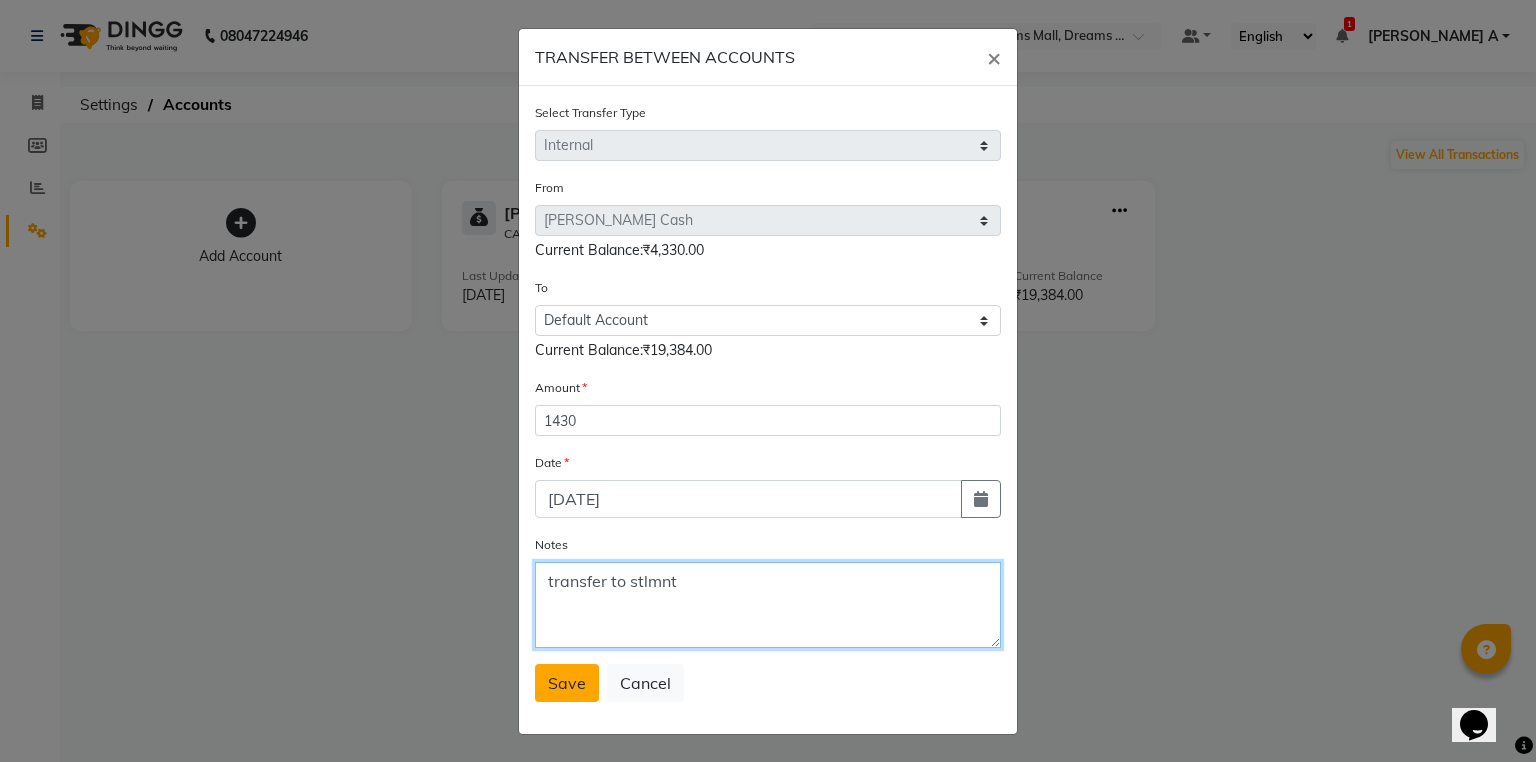 type on "transfer to stlmnt" 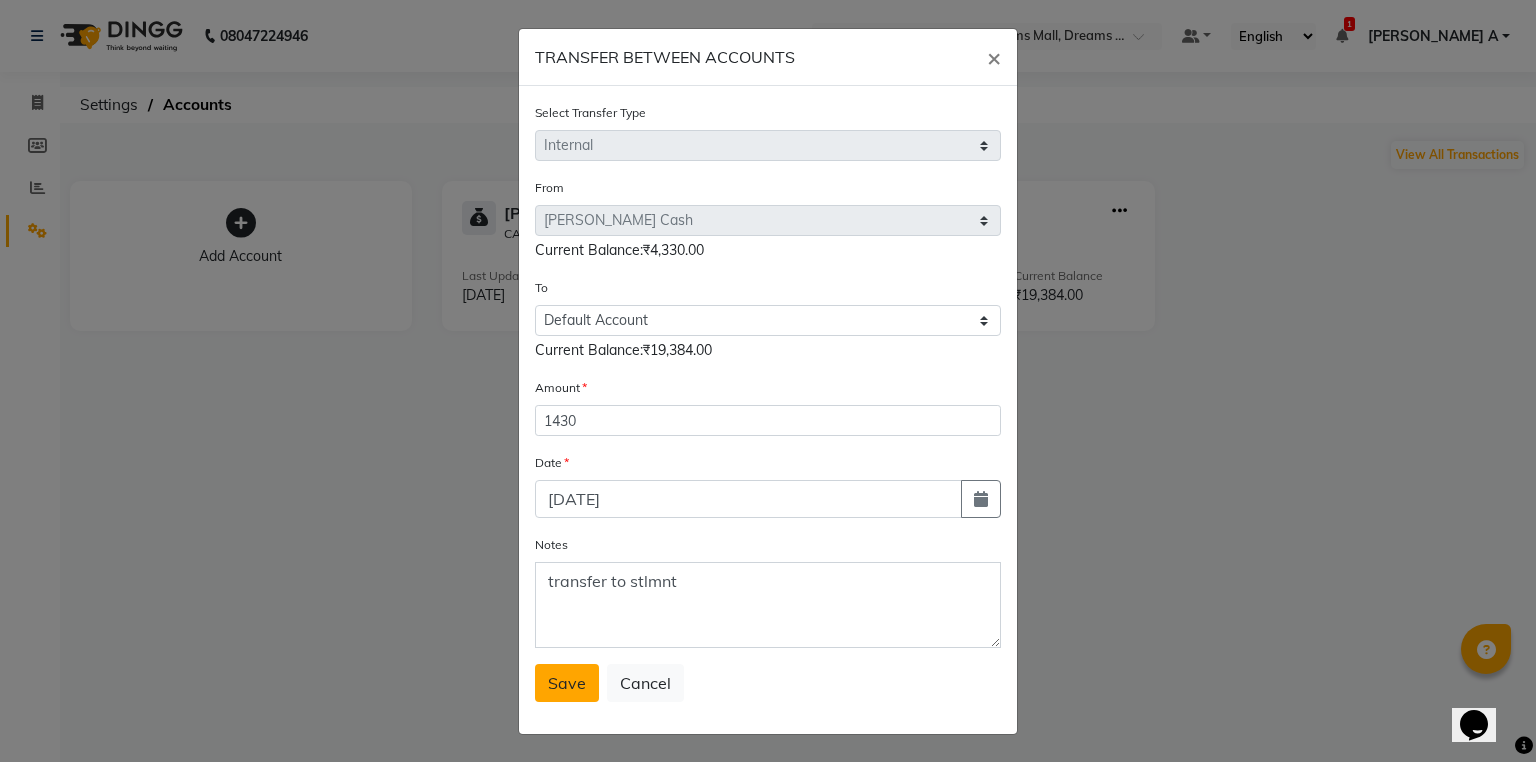 click on "Save" at bounding box center (567, 683) 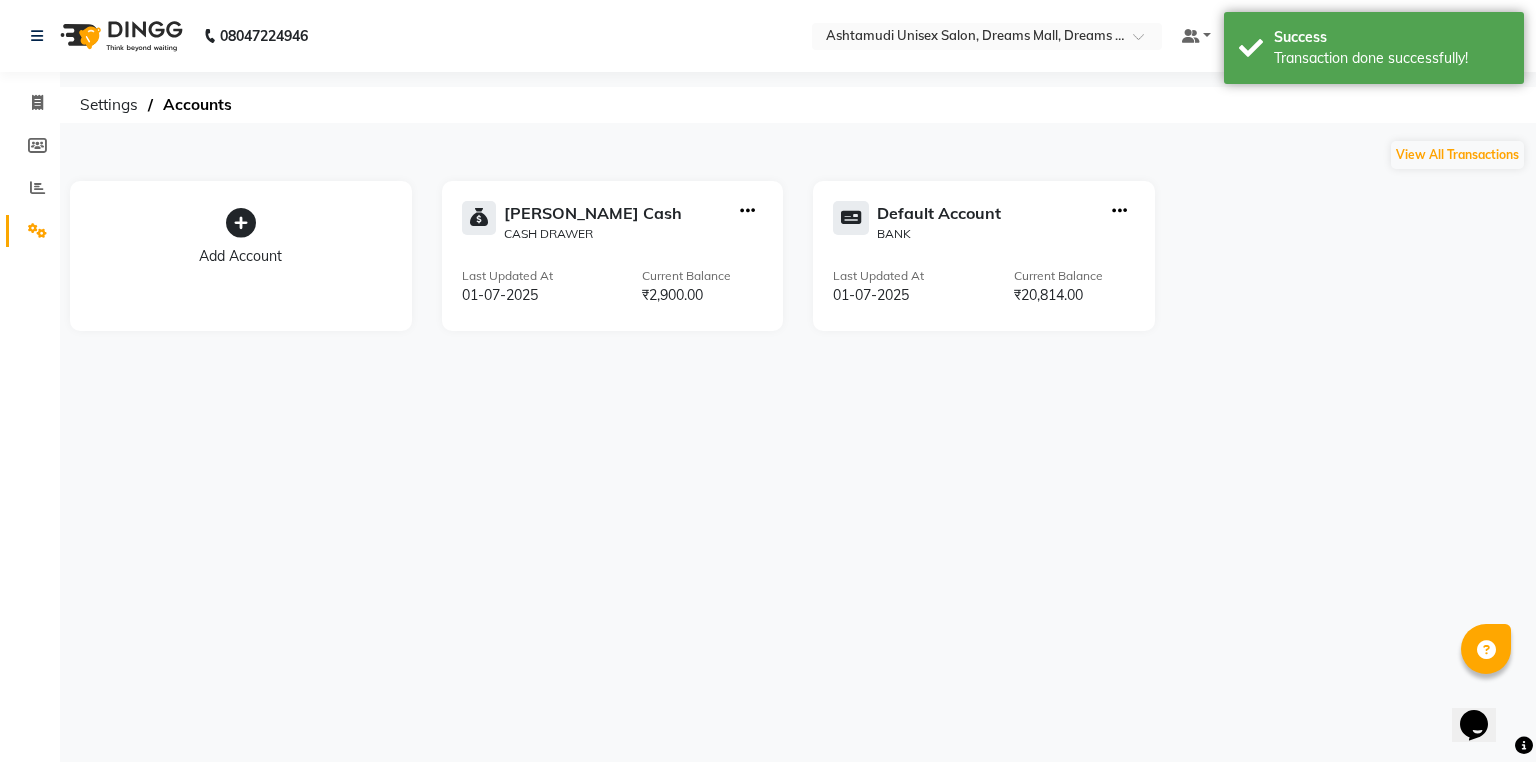 click 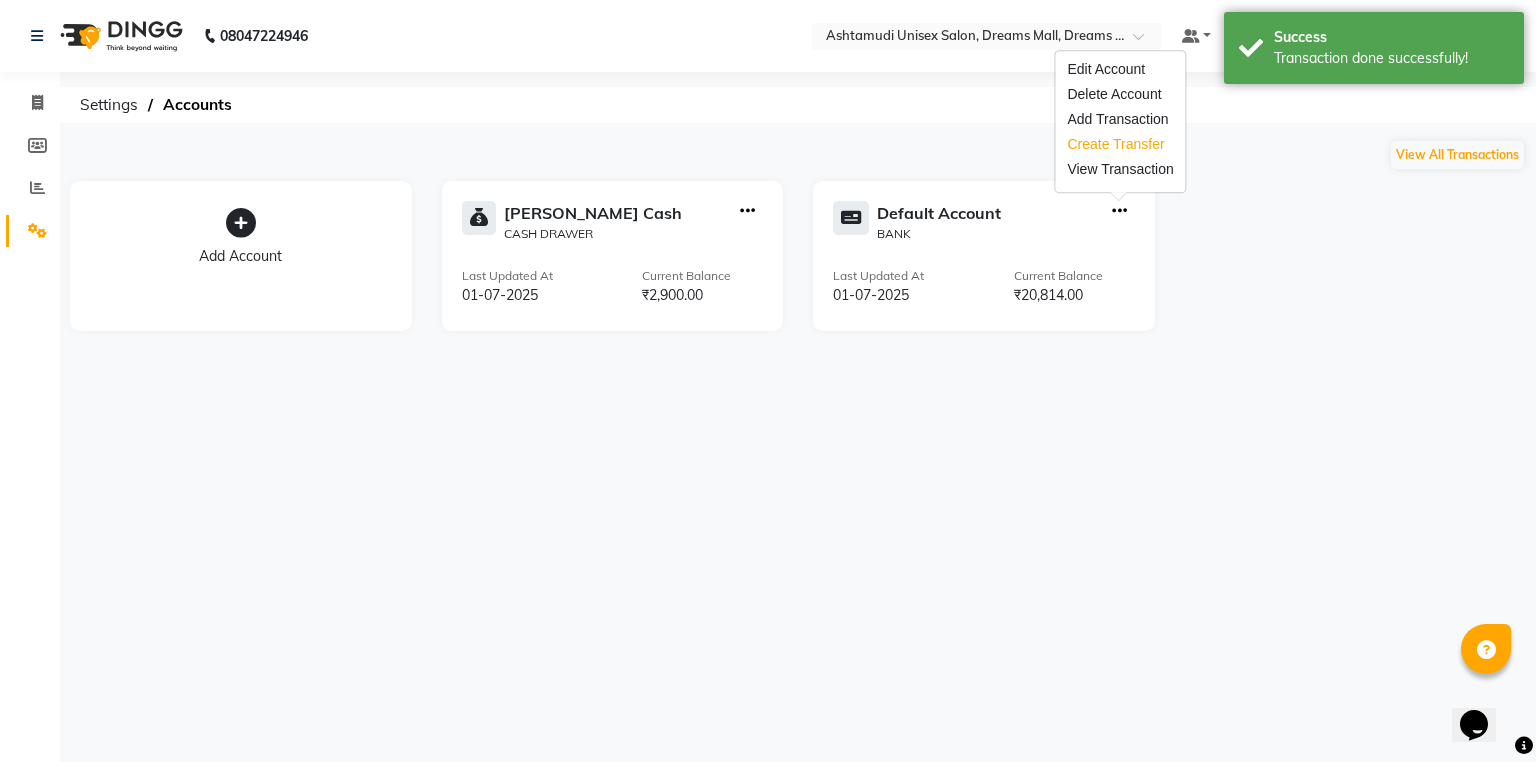 click on "Create Transfer" at bounding box center (1120, 144) 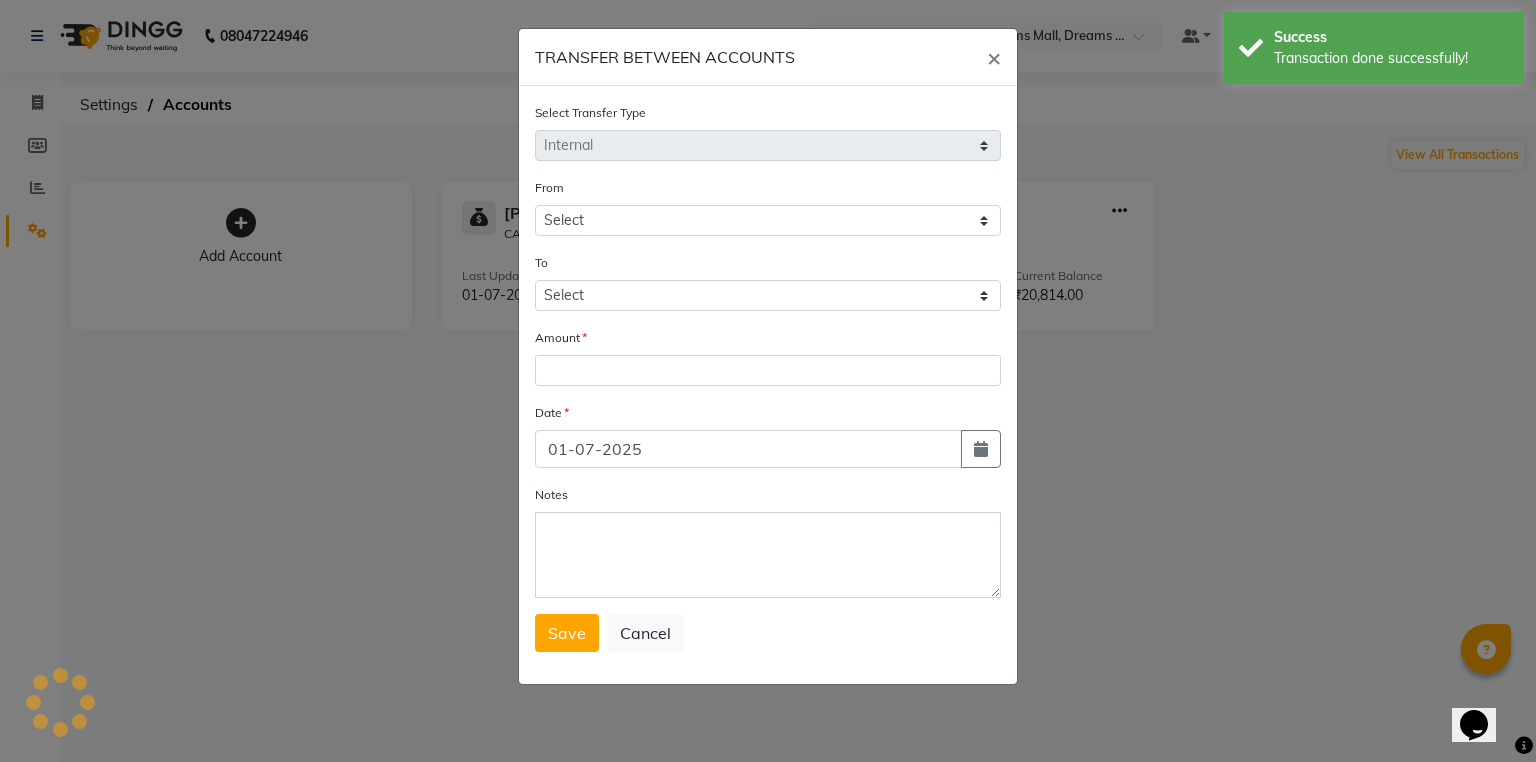 select on "6355" 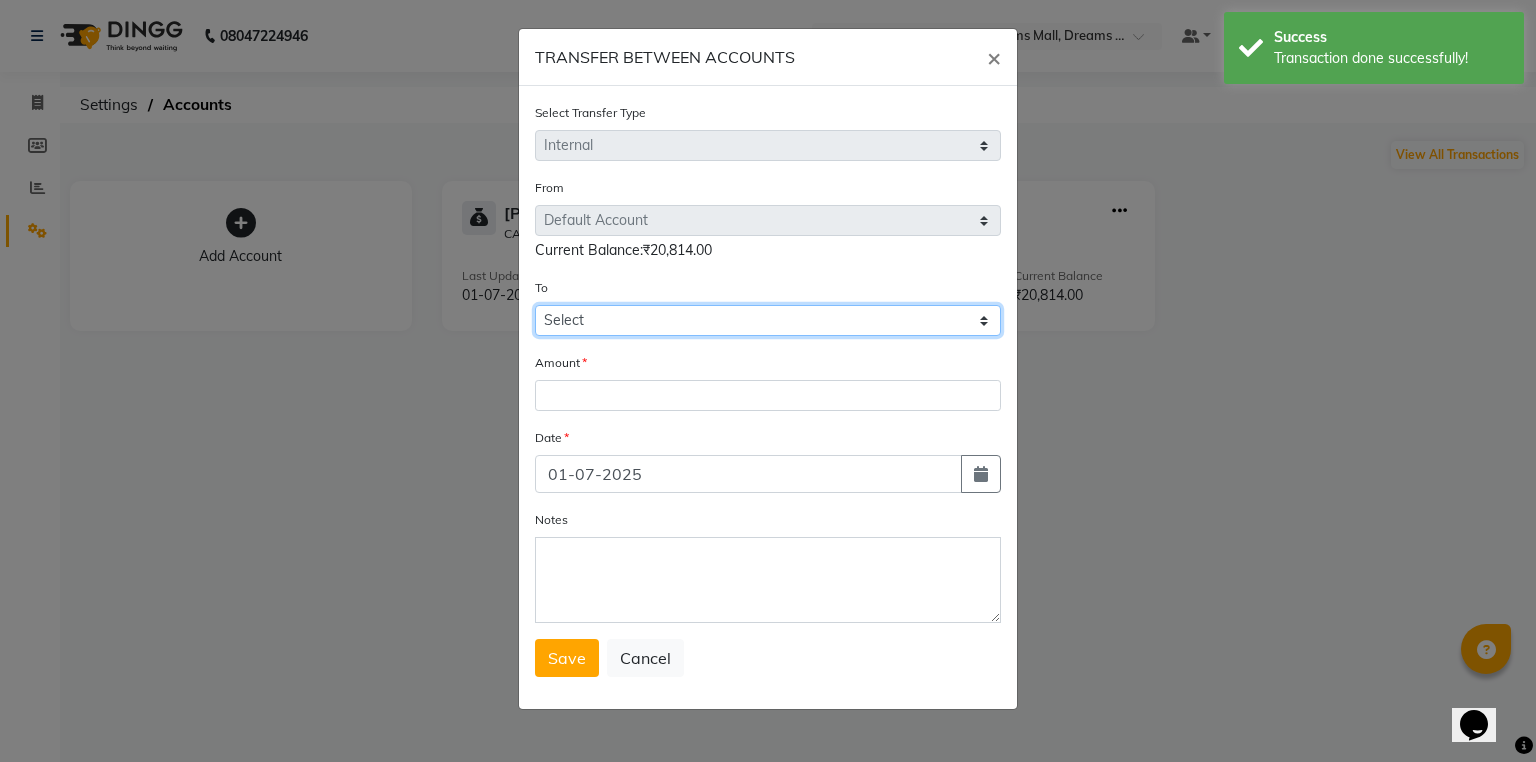 click on "Select [PERSON_NAME] Cash Default Account" 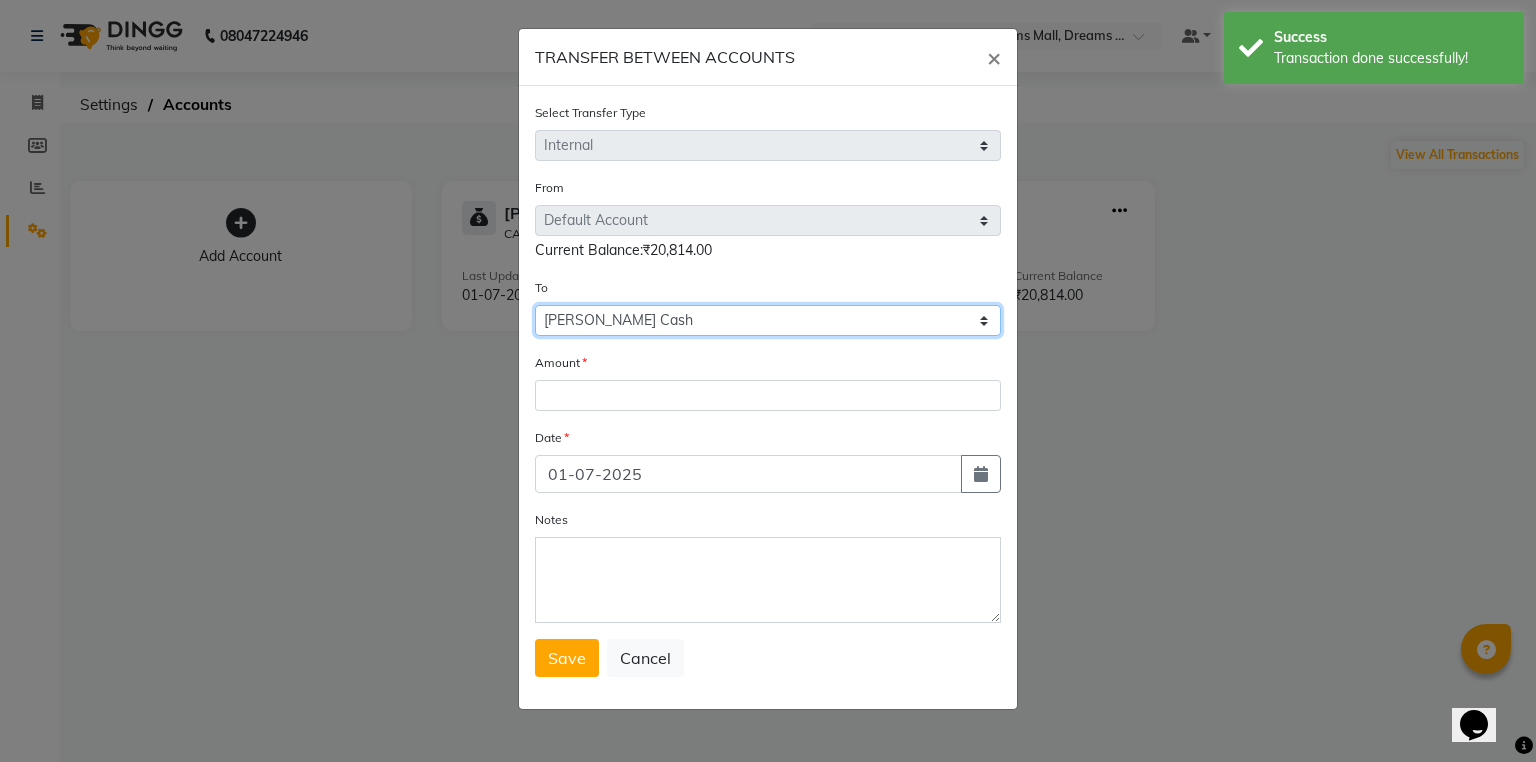 click on "Select [PERSON_NAME] Cash Default Account" 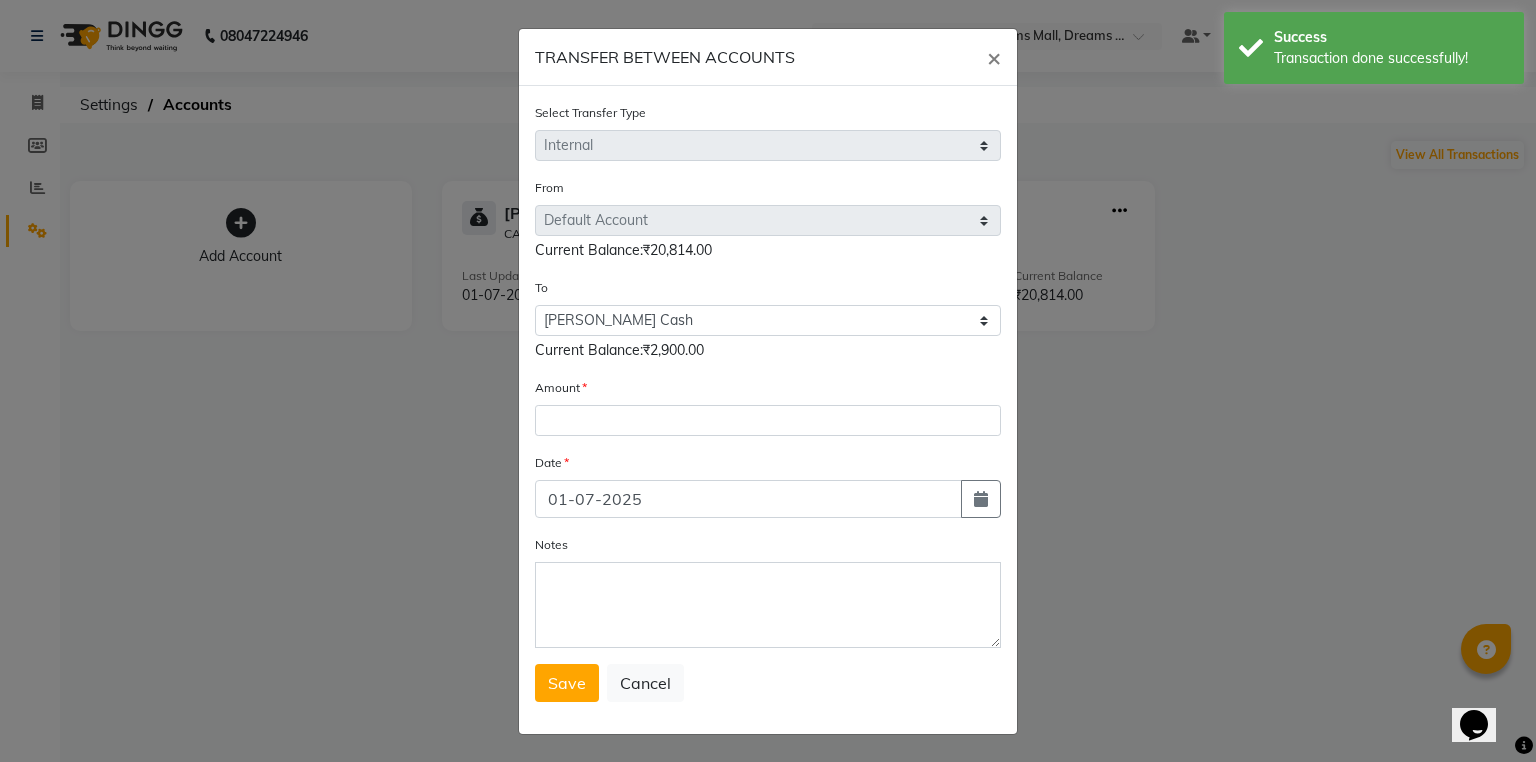 click on "Amount" 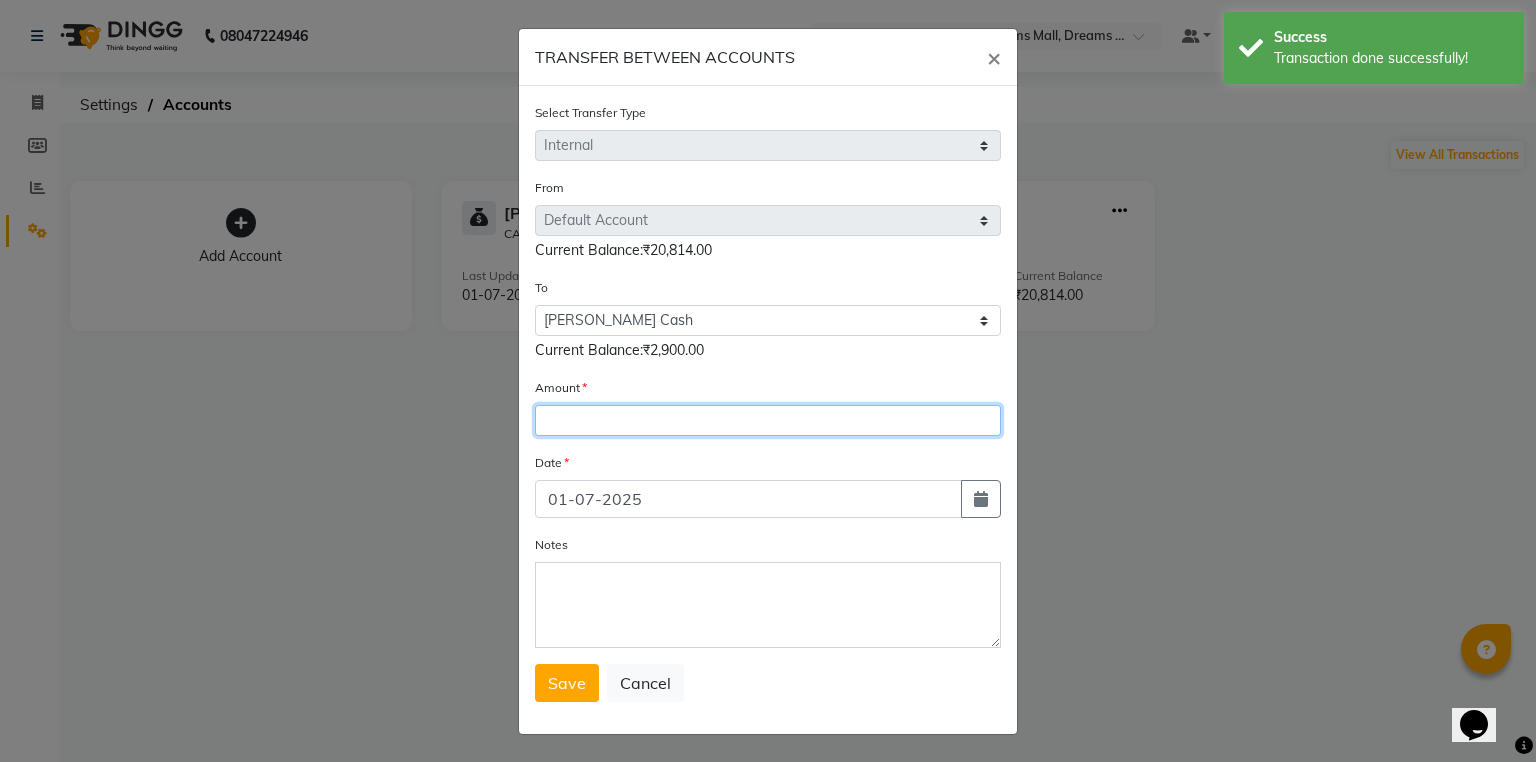 click 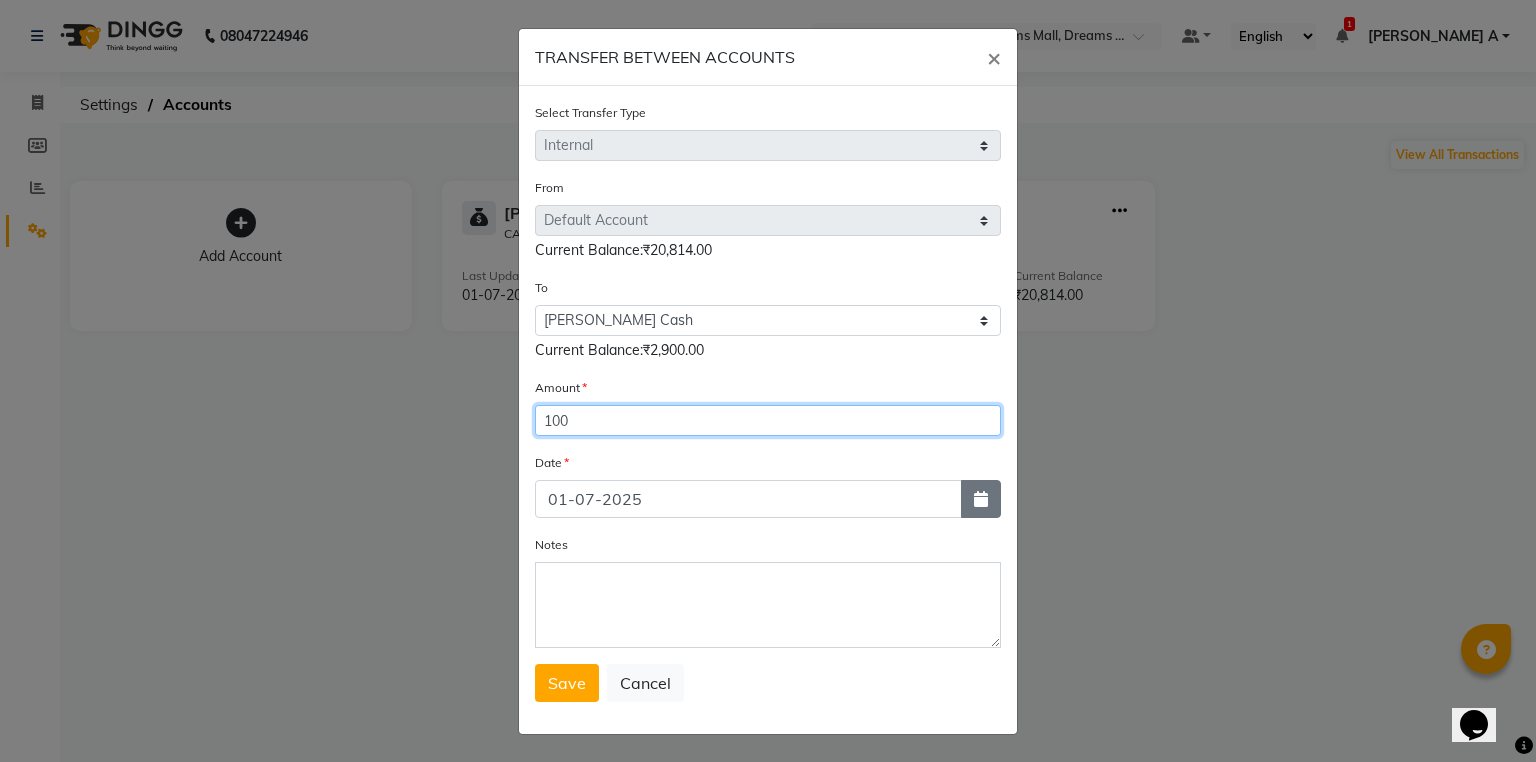 type on "100" 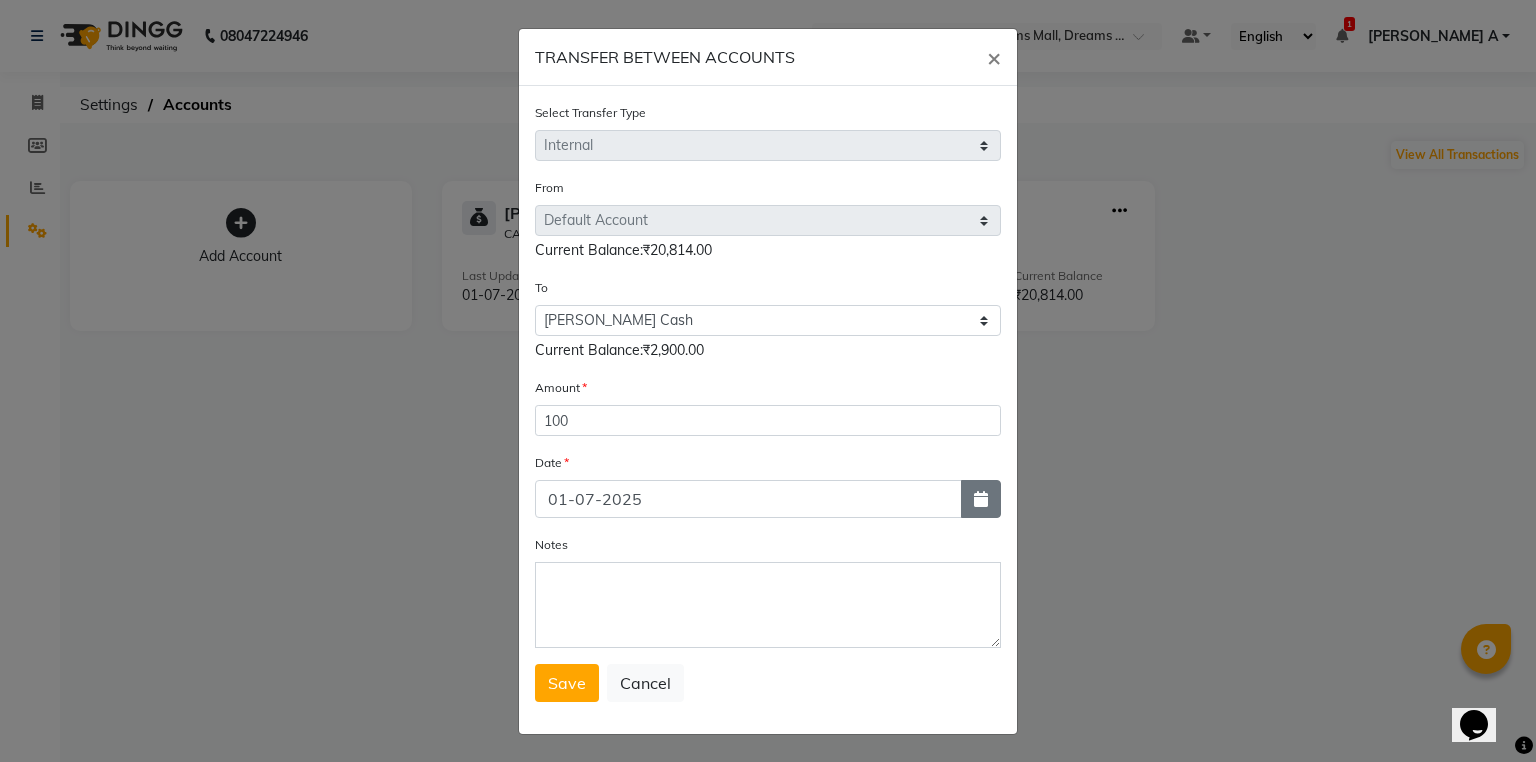 click 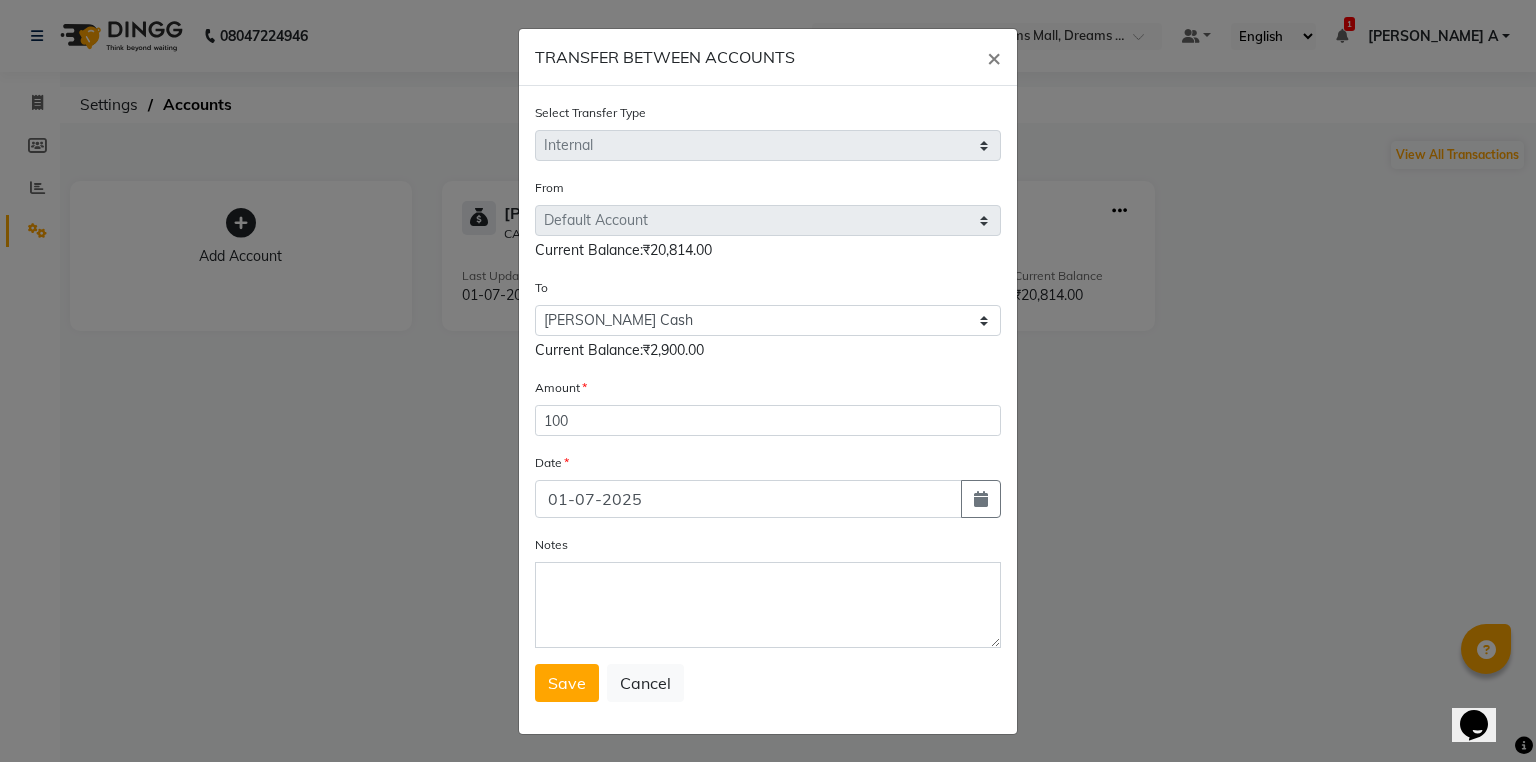 select on "7" 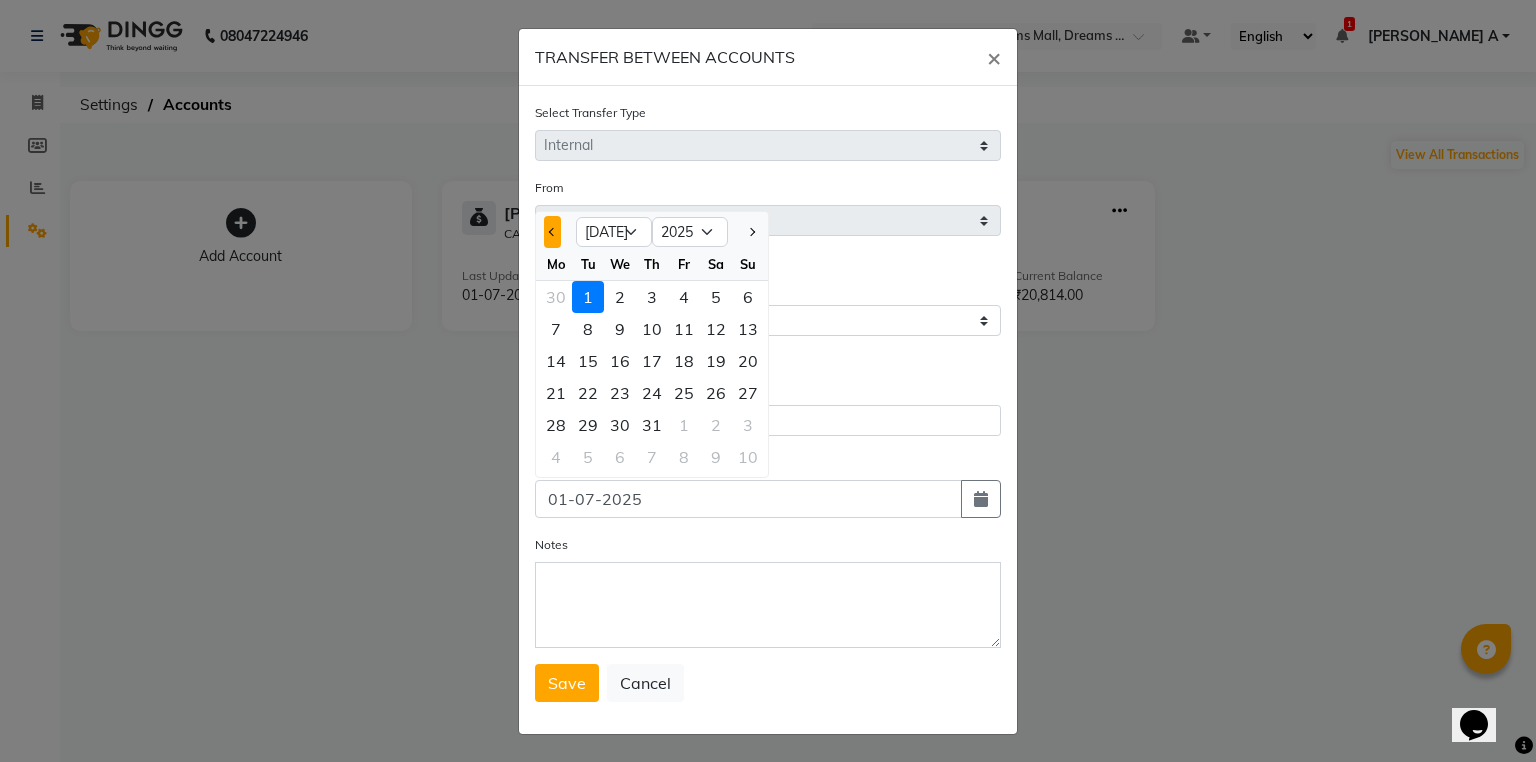 click 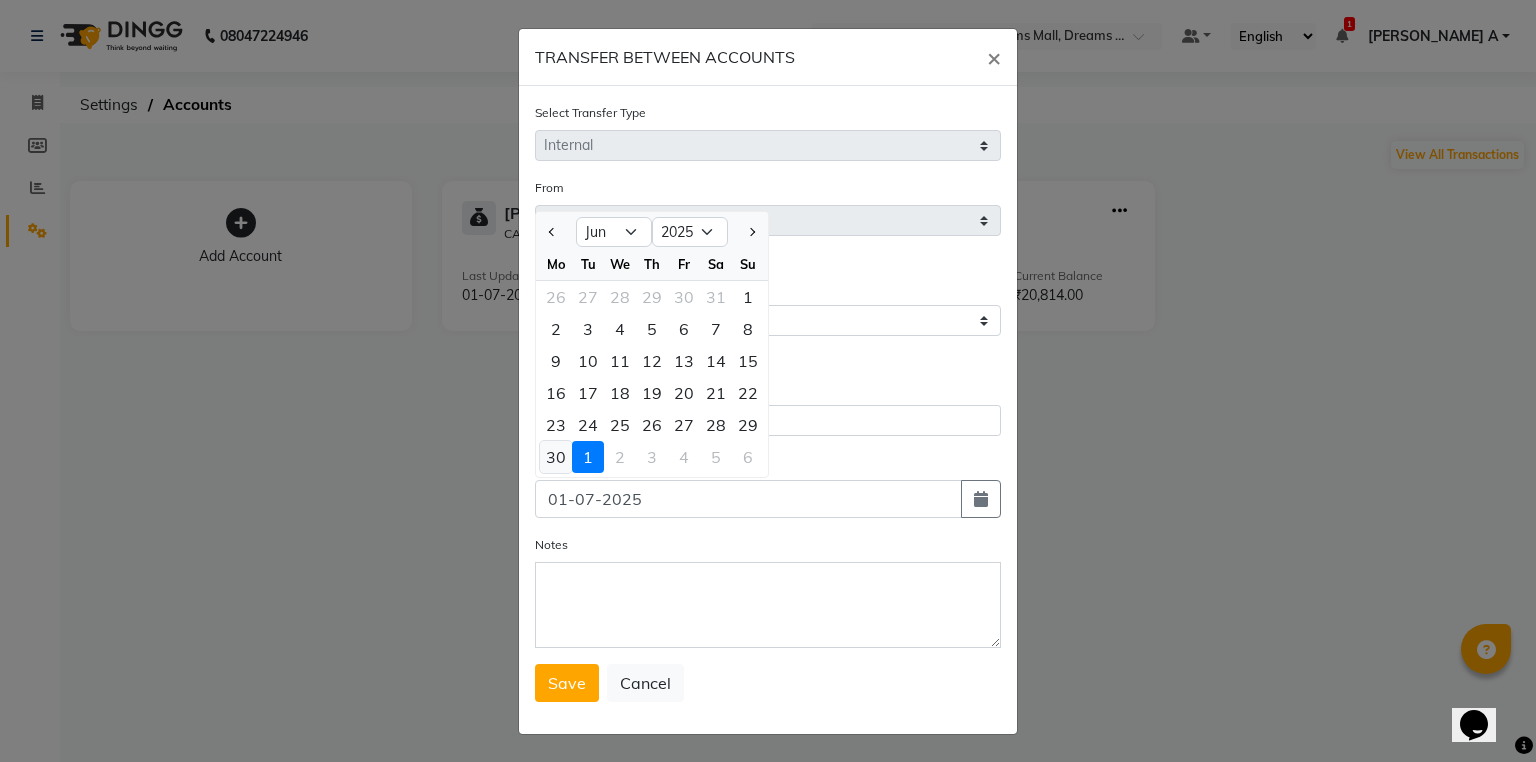 click on "30" 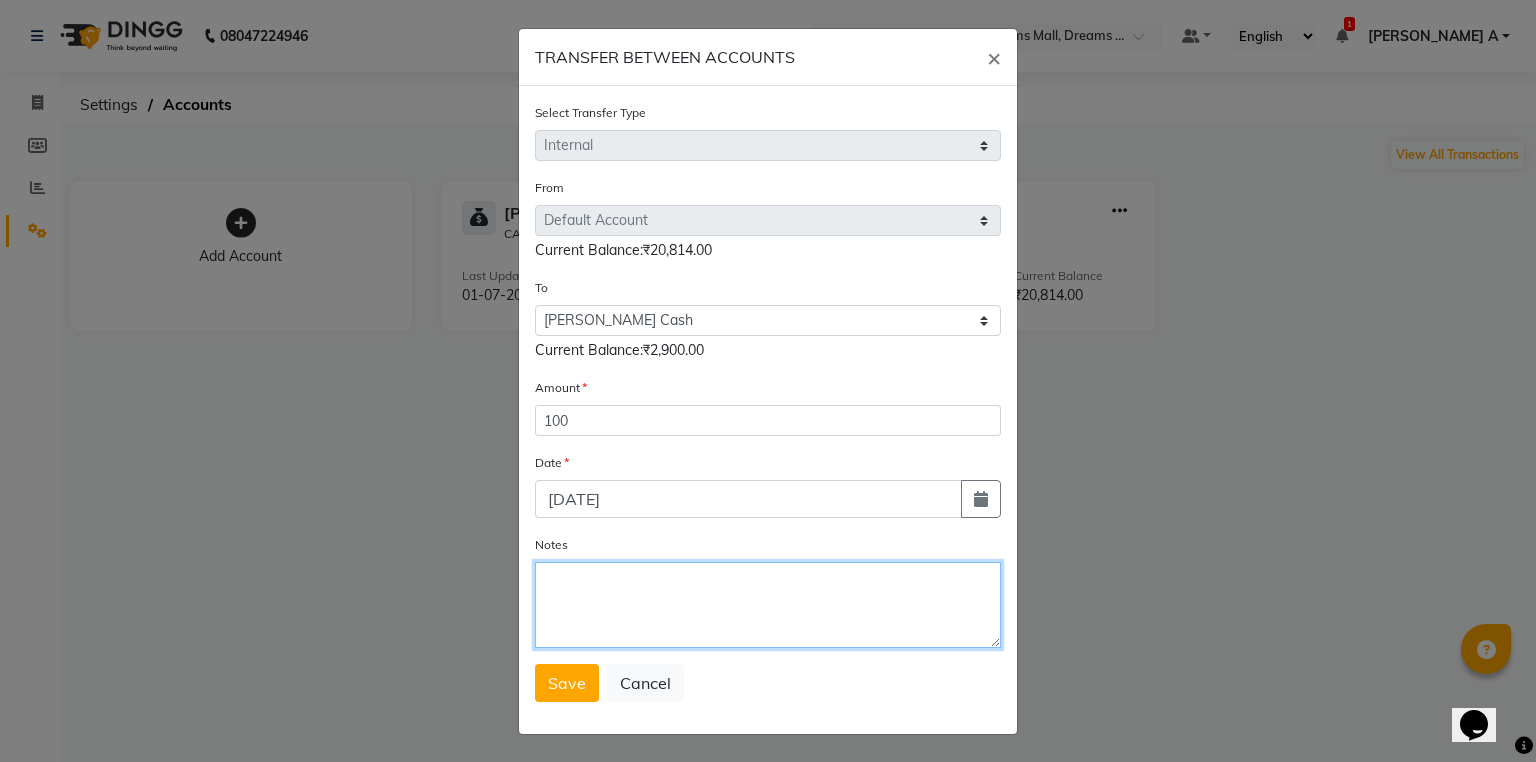 click on "Notes" at bounding box center (768, 605) 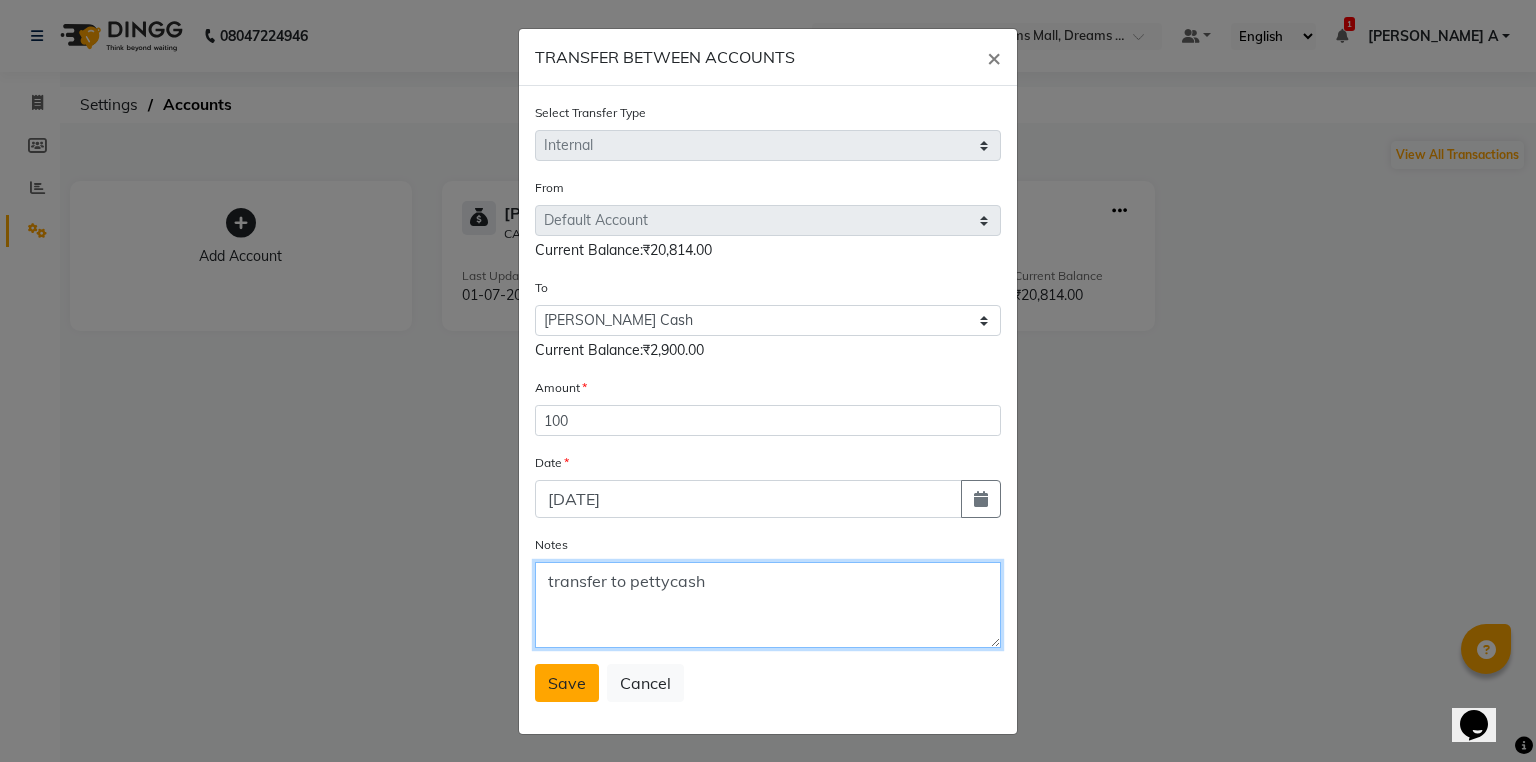 type on "transfer to pettycash" 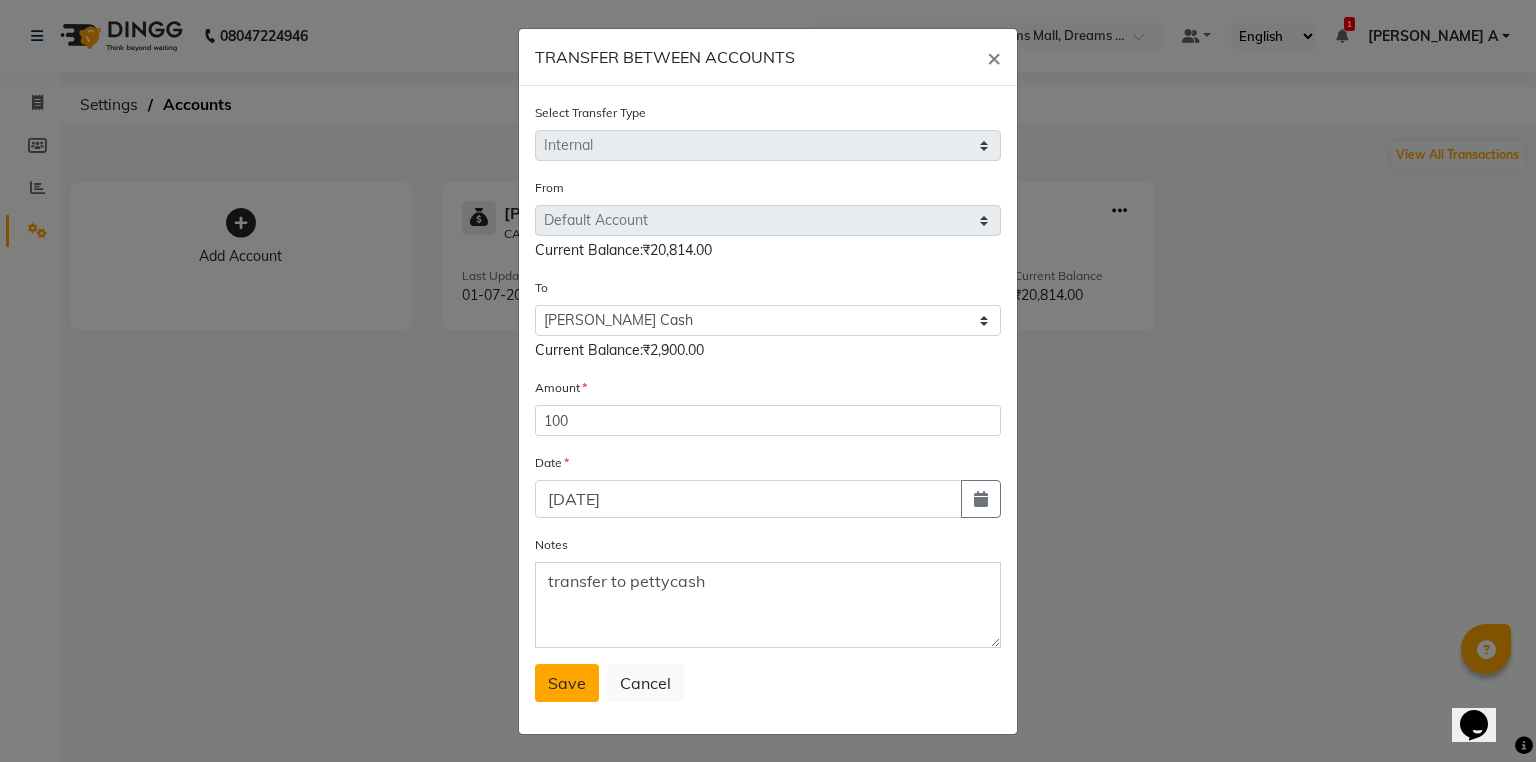 click on "Save" at bounding box center (567, 683) 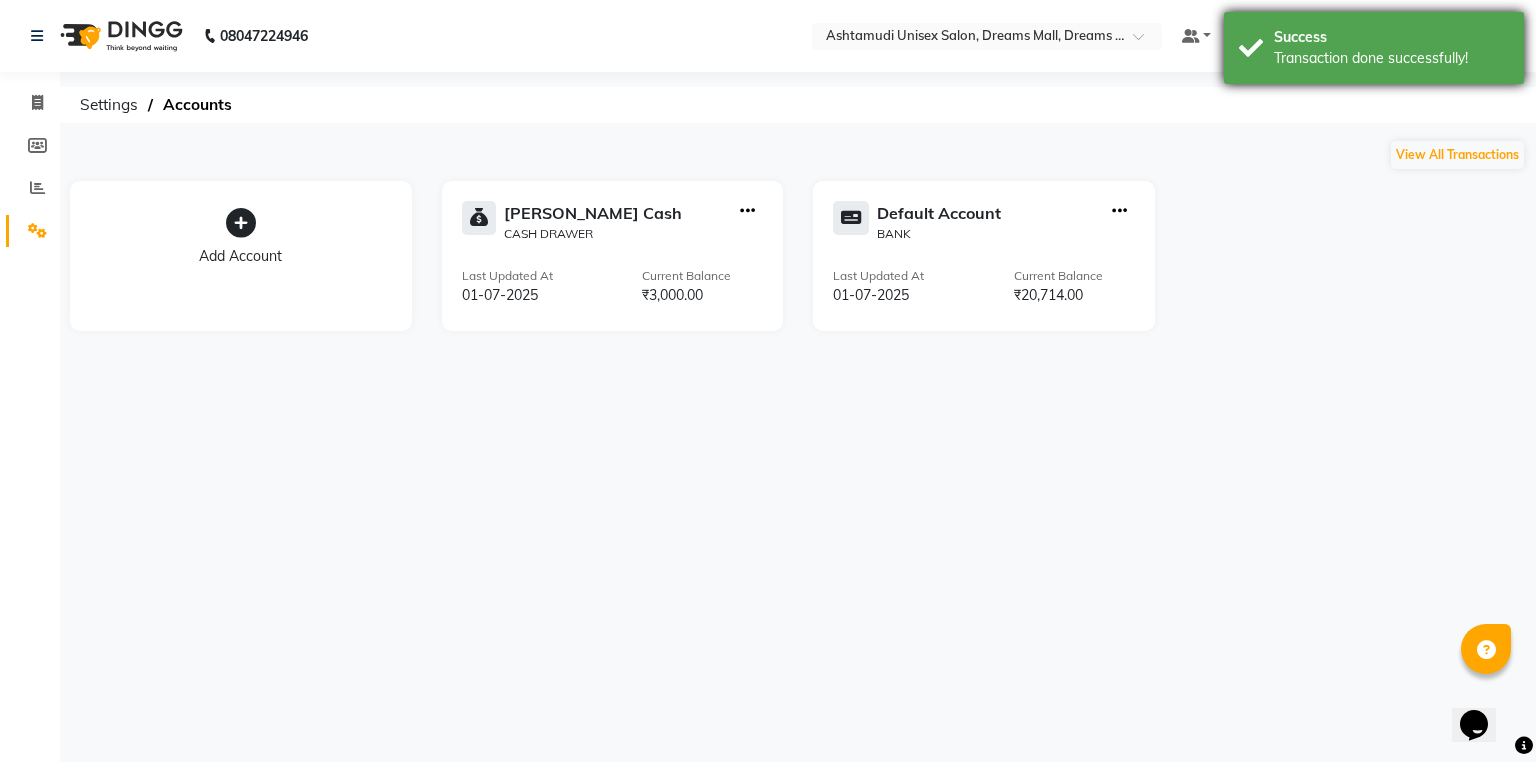 click on "Transaction done successfully!" at bounding box center (1391, 58) 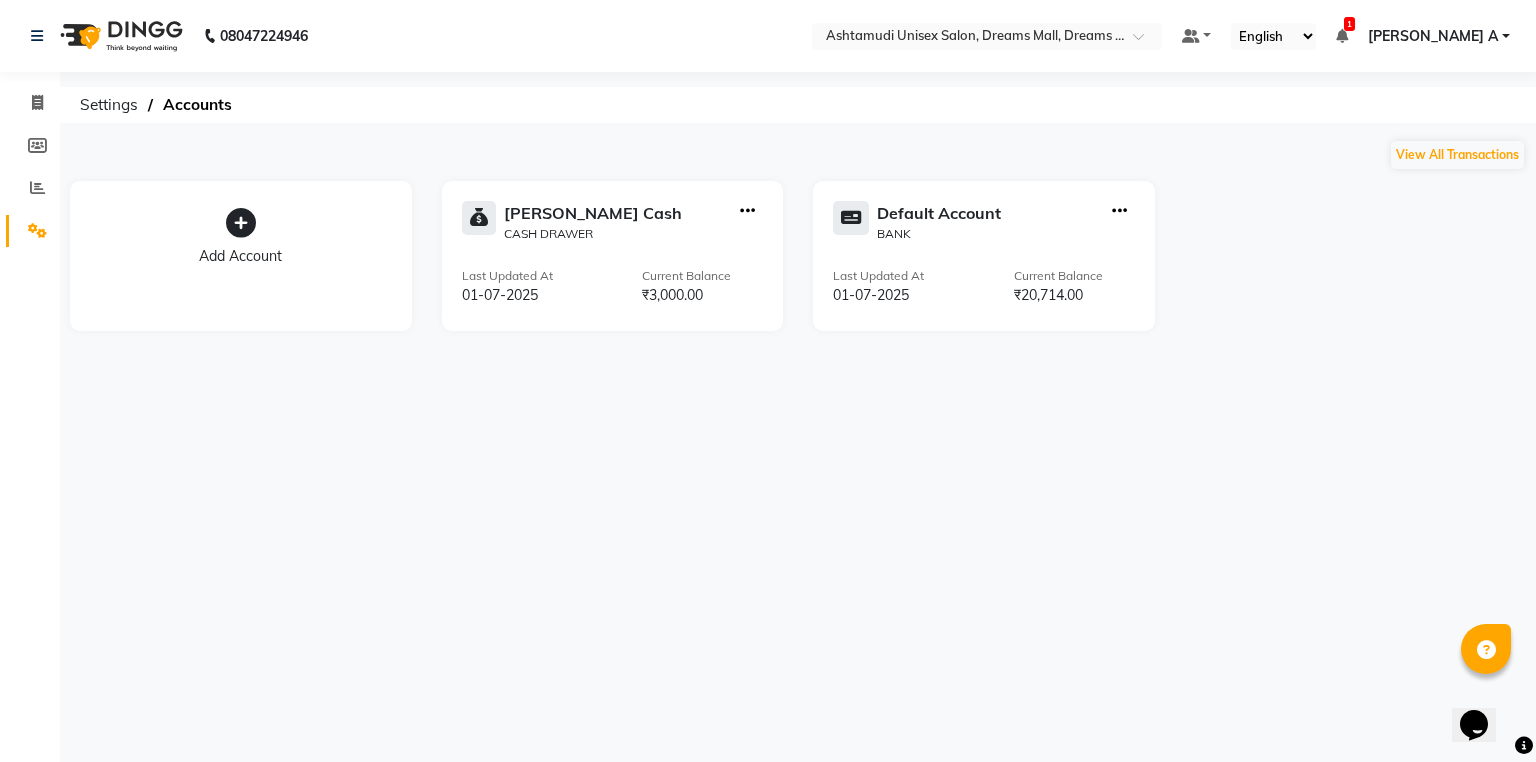click on "[PERSON_NAME] A" at bounding box center [1433, 36] 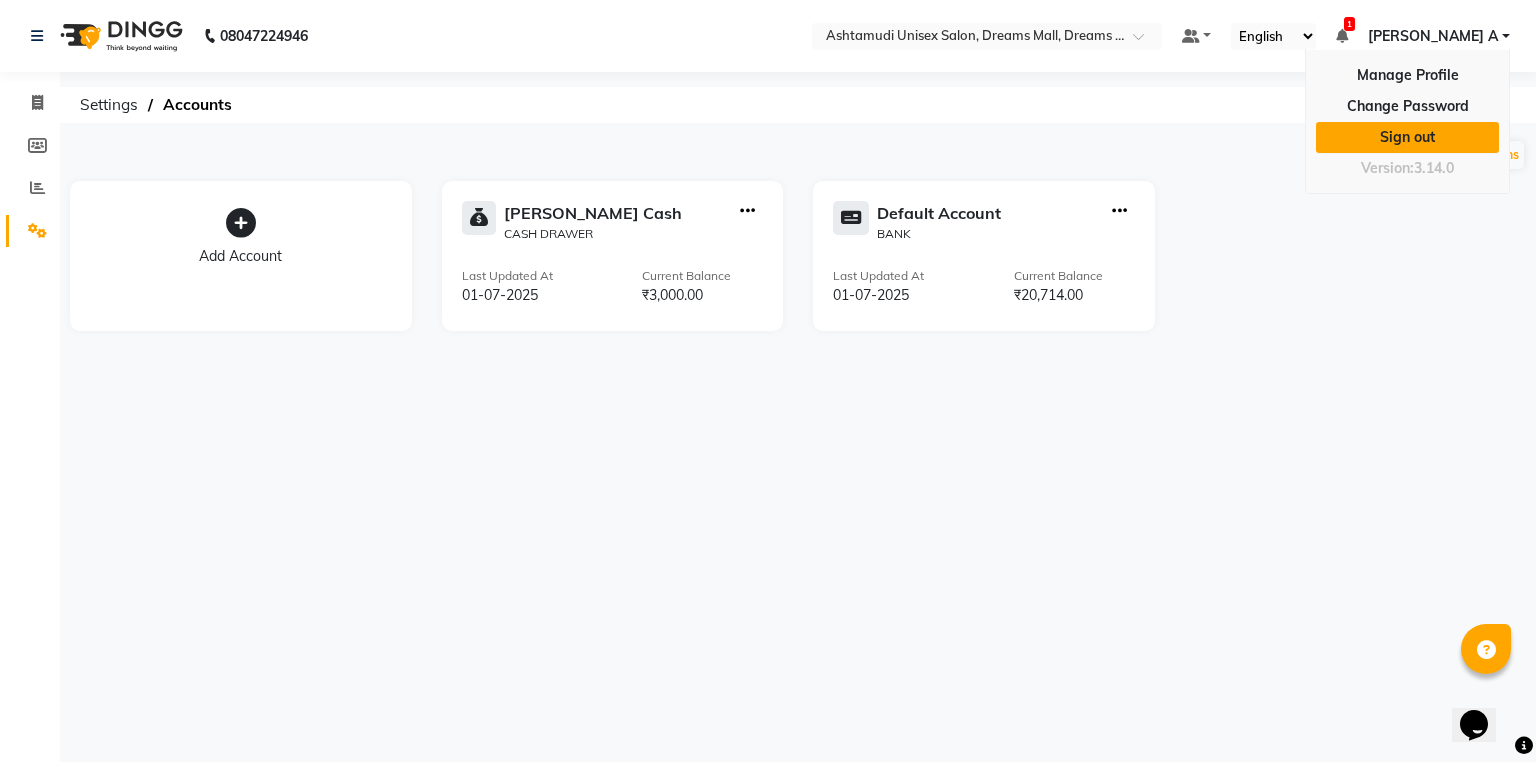 click on "Sign out" at bounding box center [1407, 137] 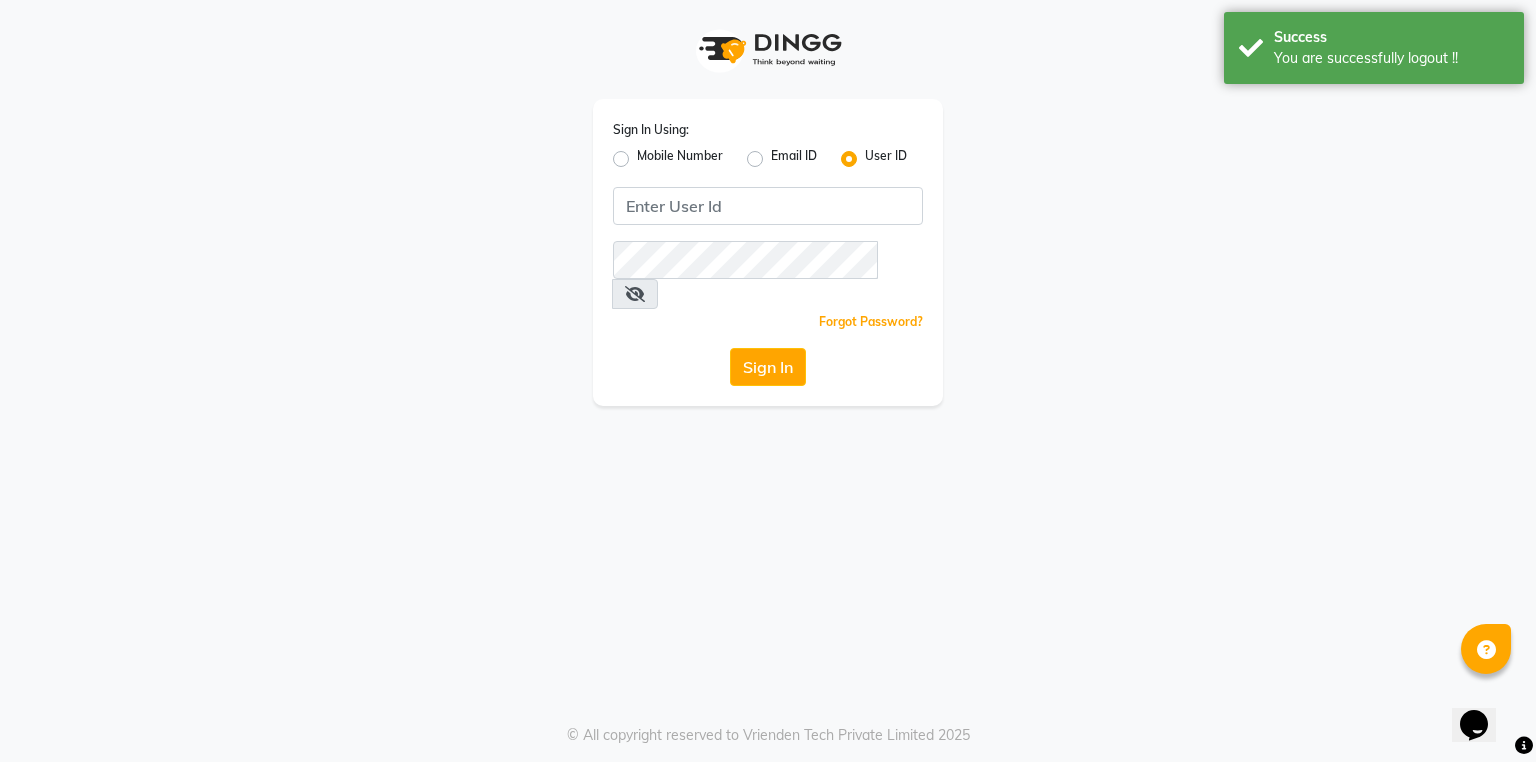click on "Mobile Number" 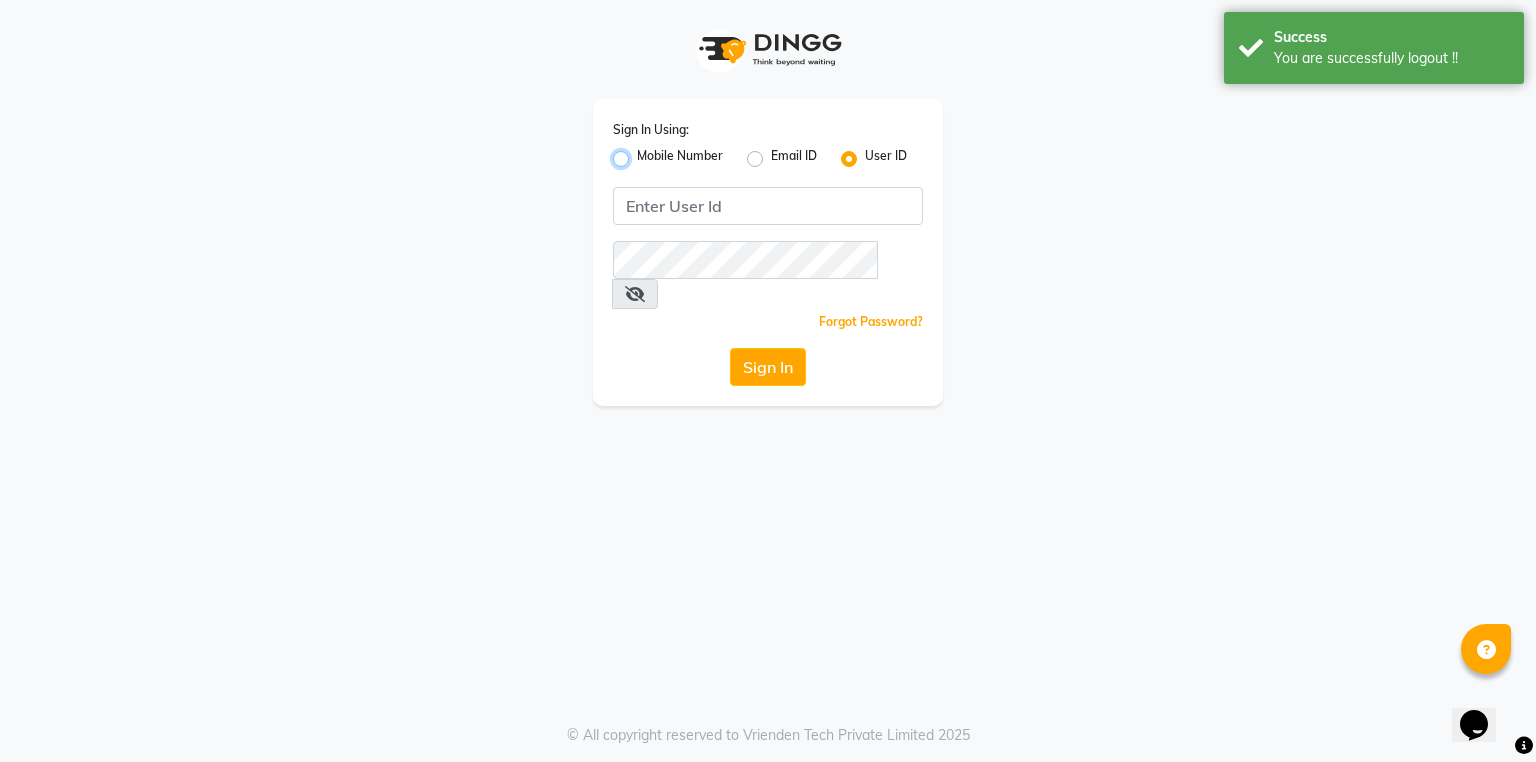 click on "Mobile Number" at bounding box center (643, 153) 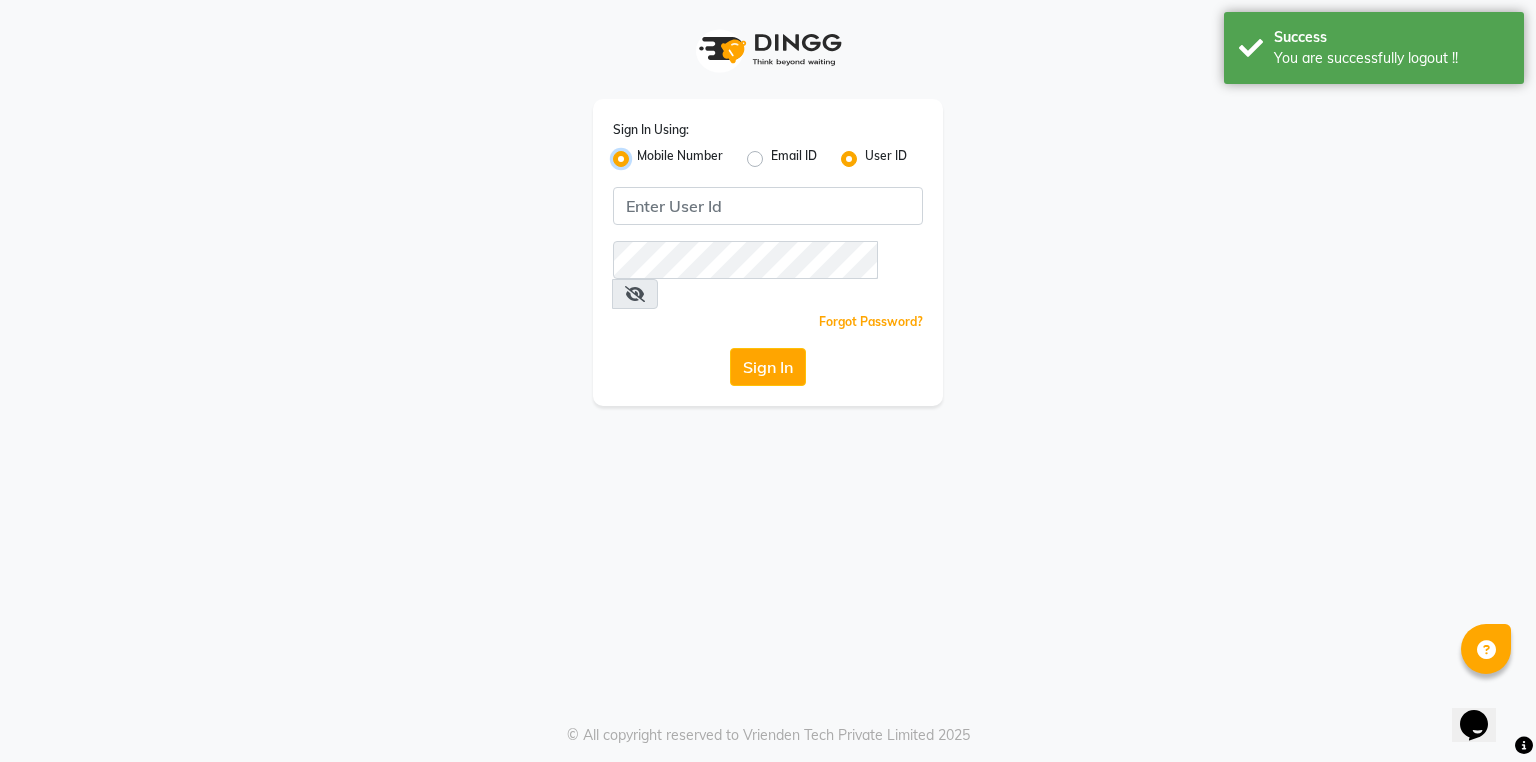 radio on "false" 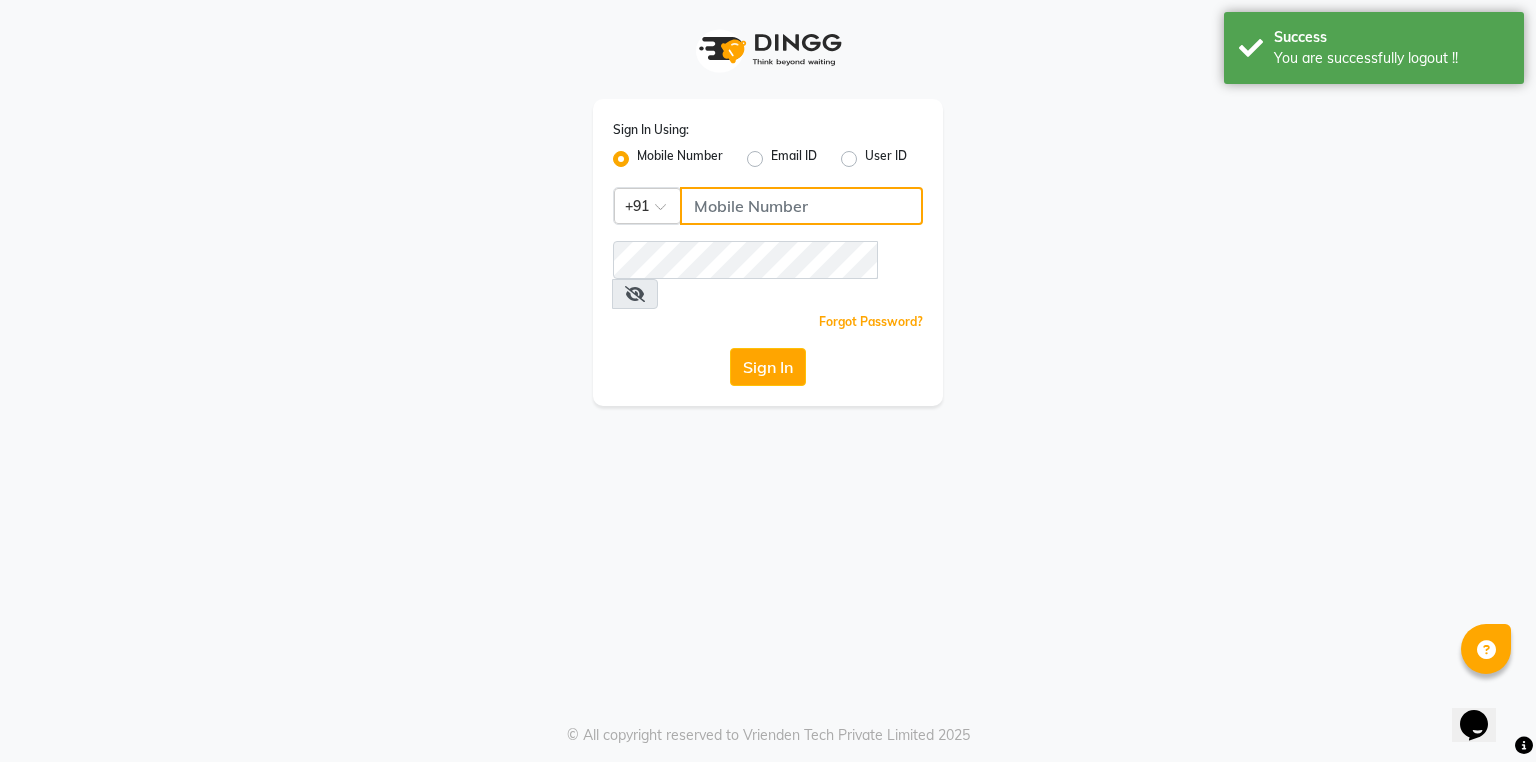 click 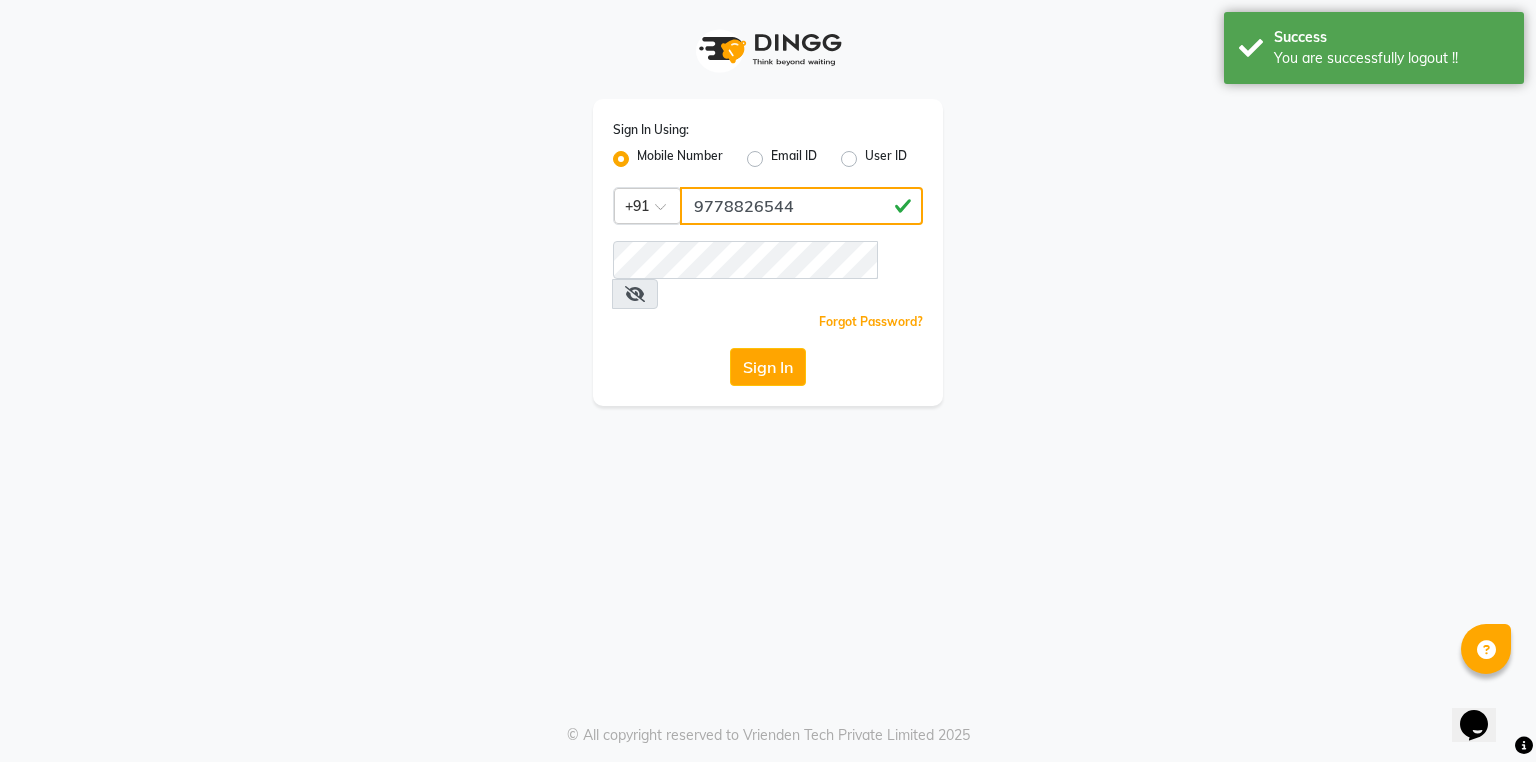 type on "9778826544" 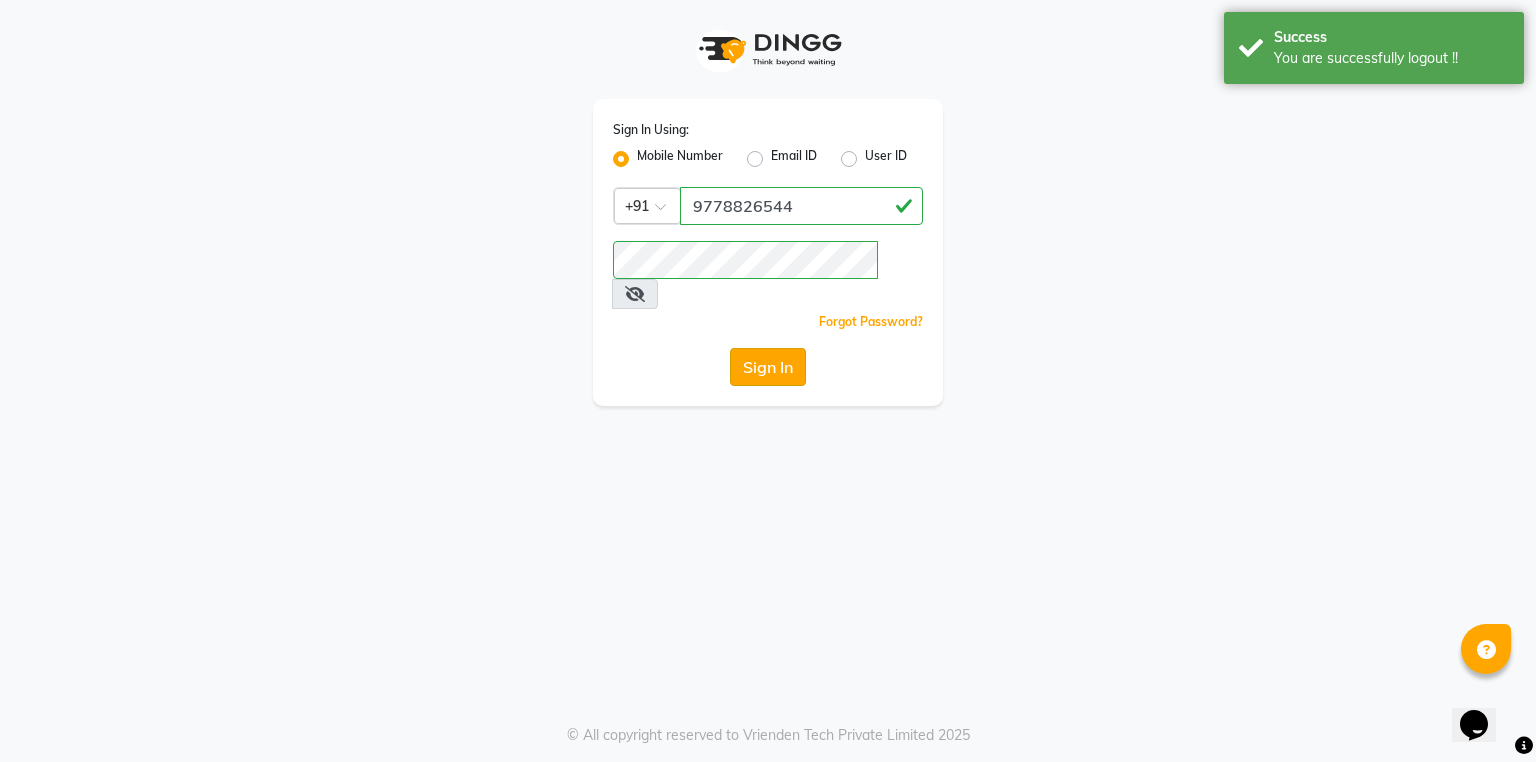 click on "Sign In" 